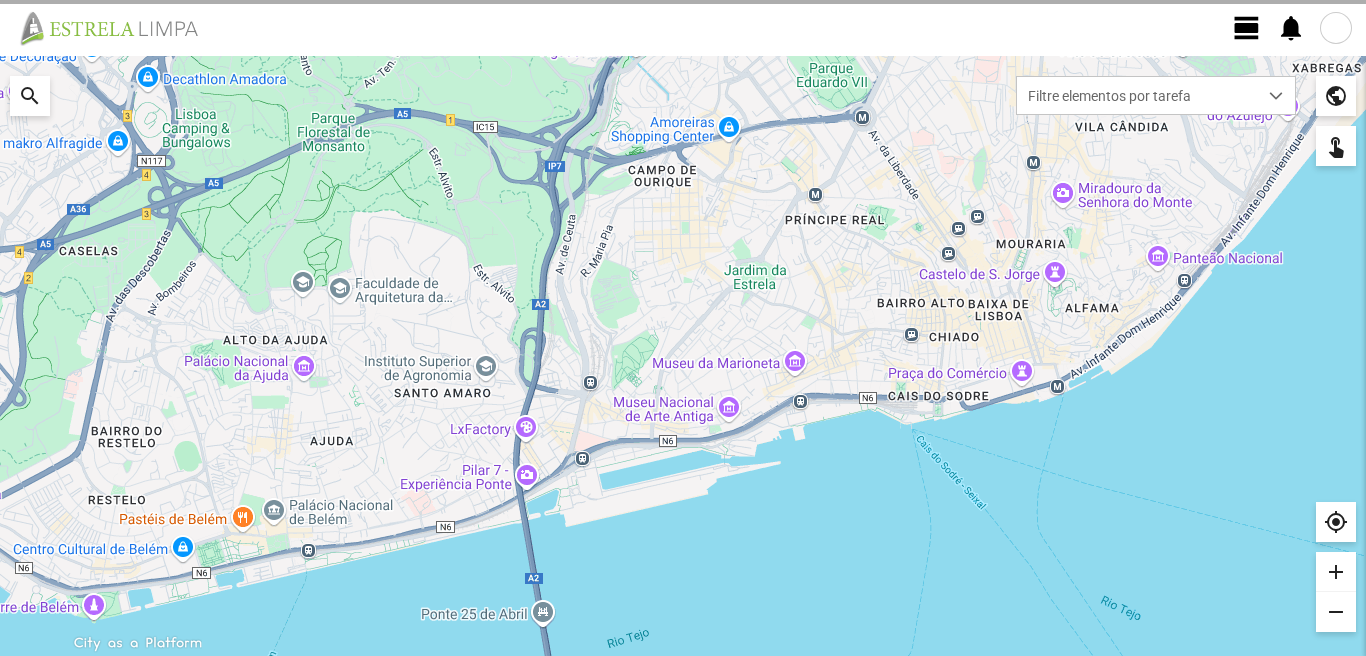 scroll, scrollTop: 0, scrollLeft: 0, axis: both 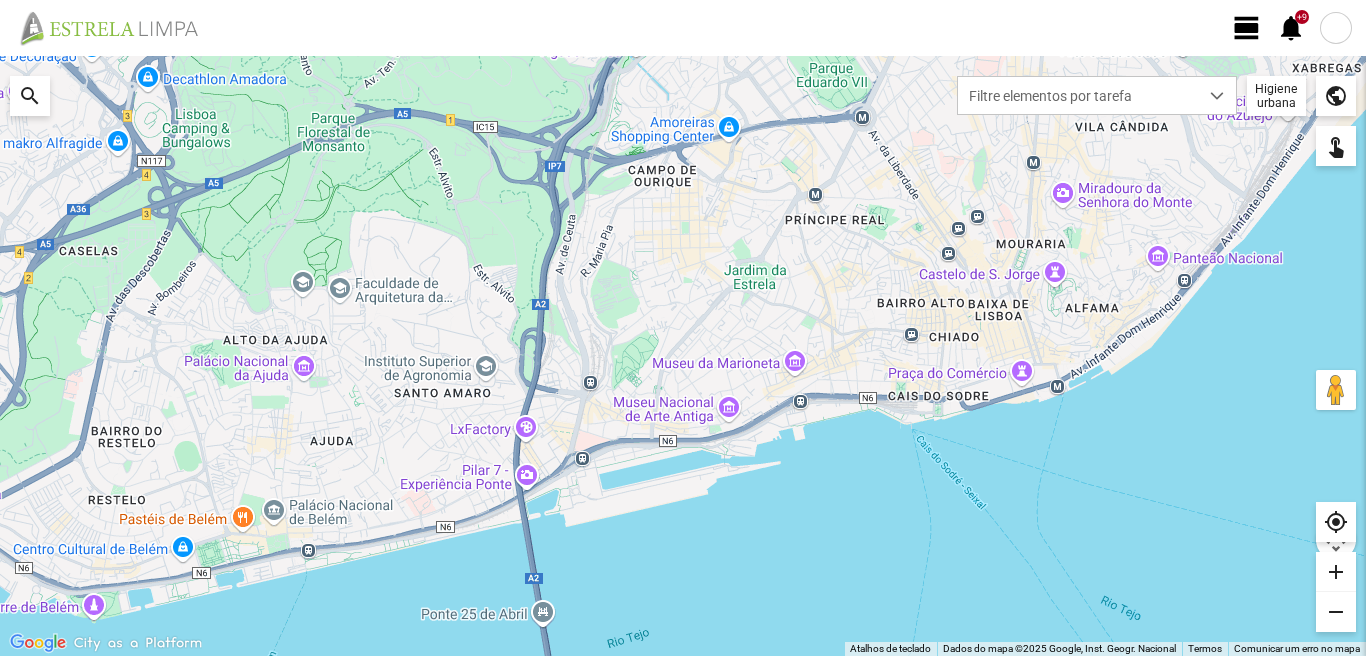 click on "view_day" 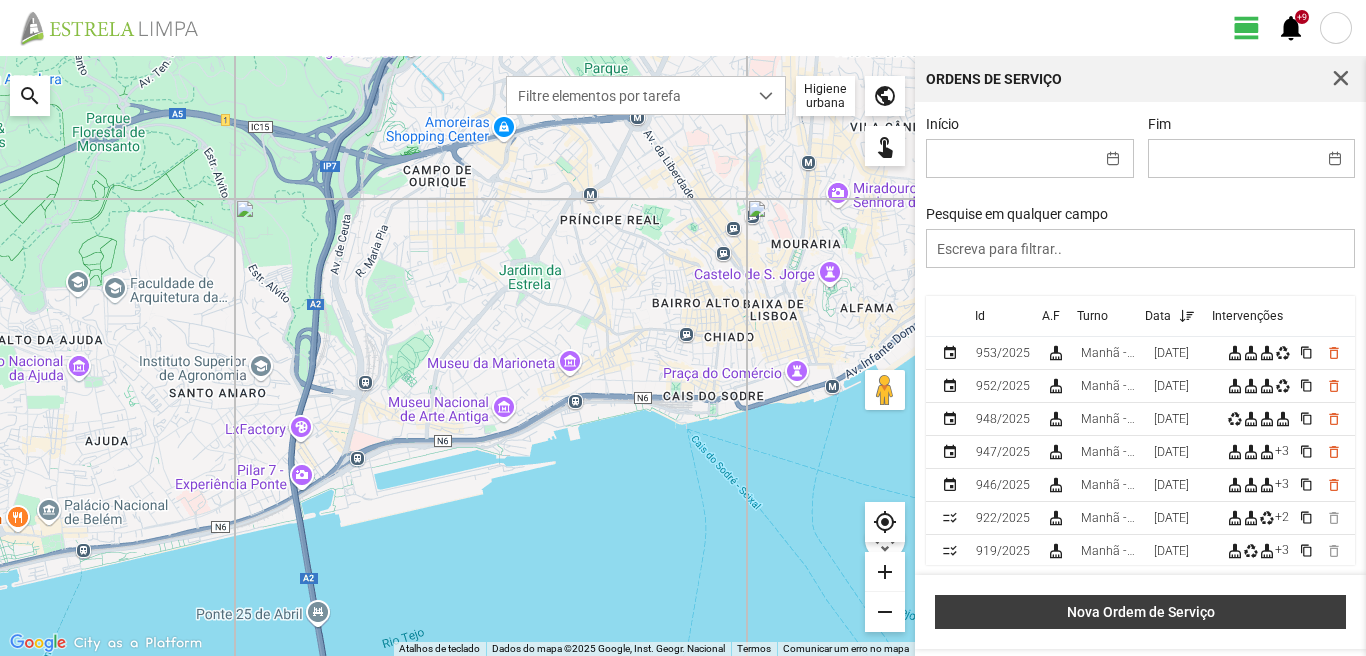 click on "Nova Ordem de Serviço" at bounding box center [1140, 612] 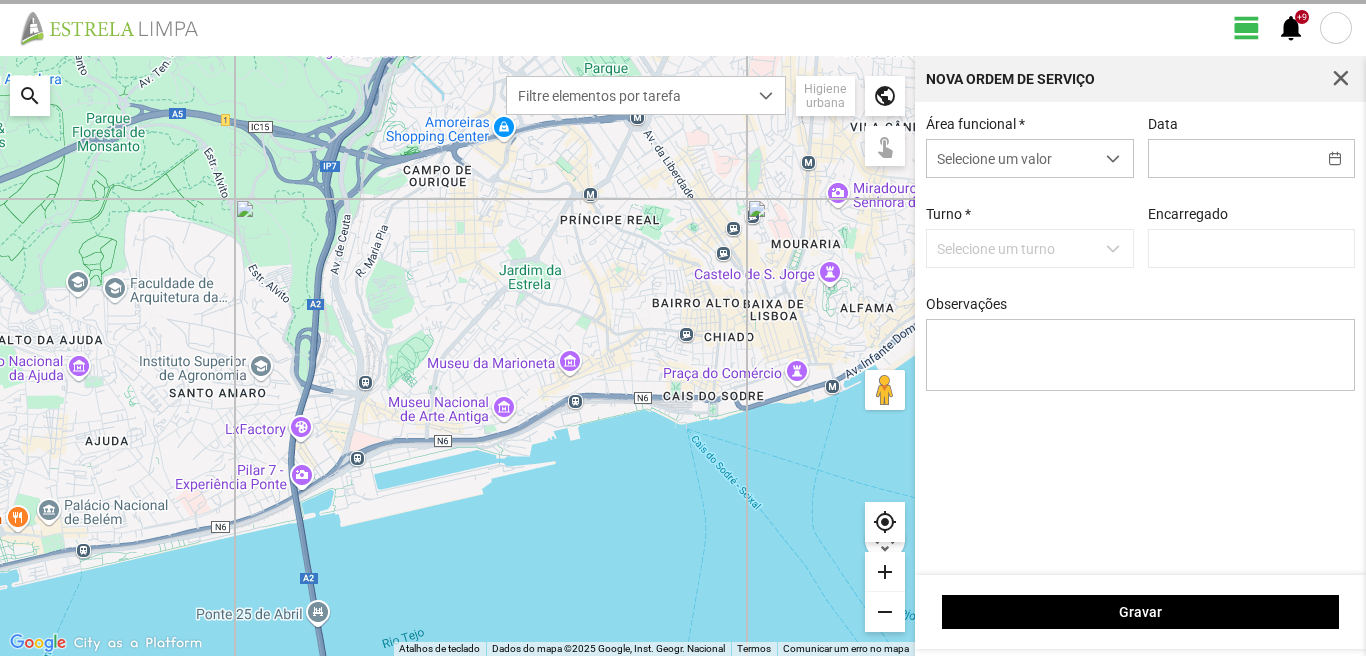 type on "[PERSON_NAME]" 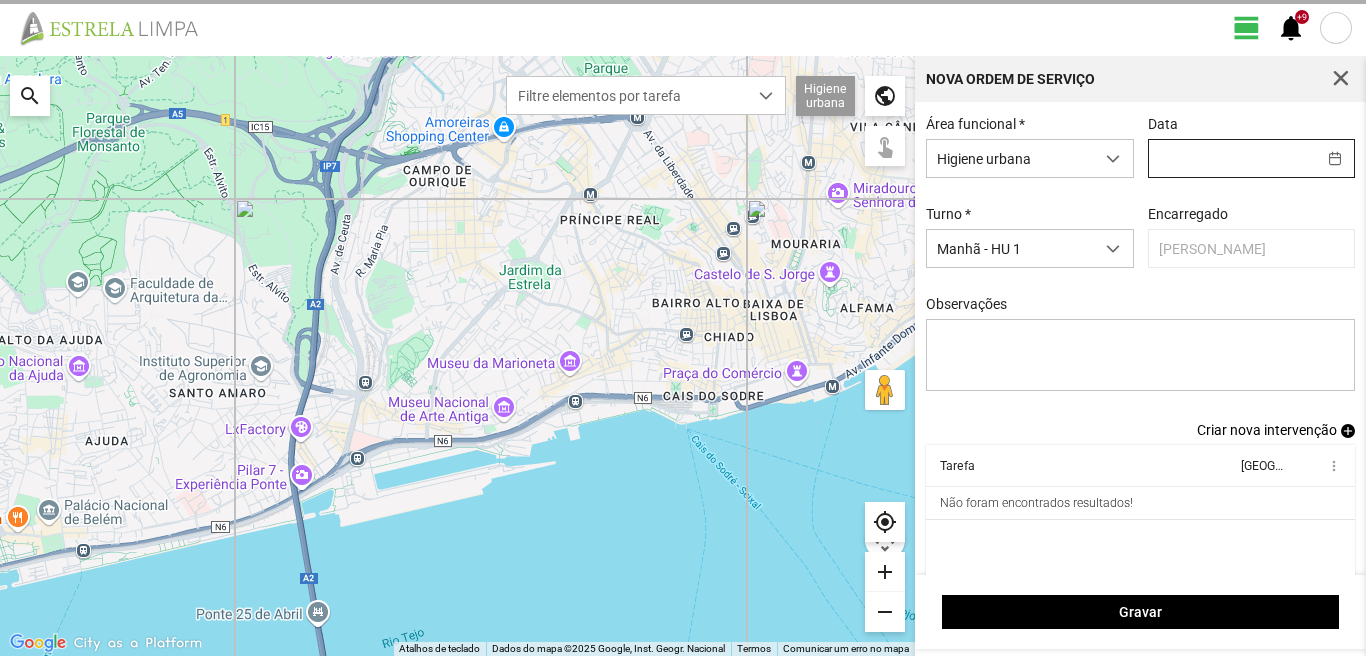 click at bounding box center (1232, 158) 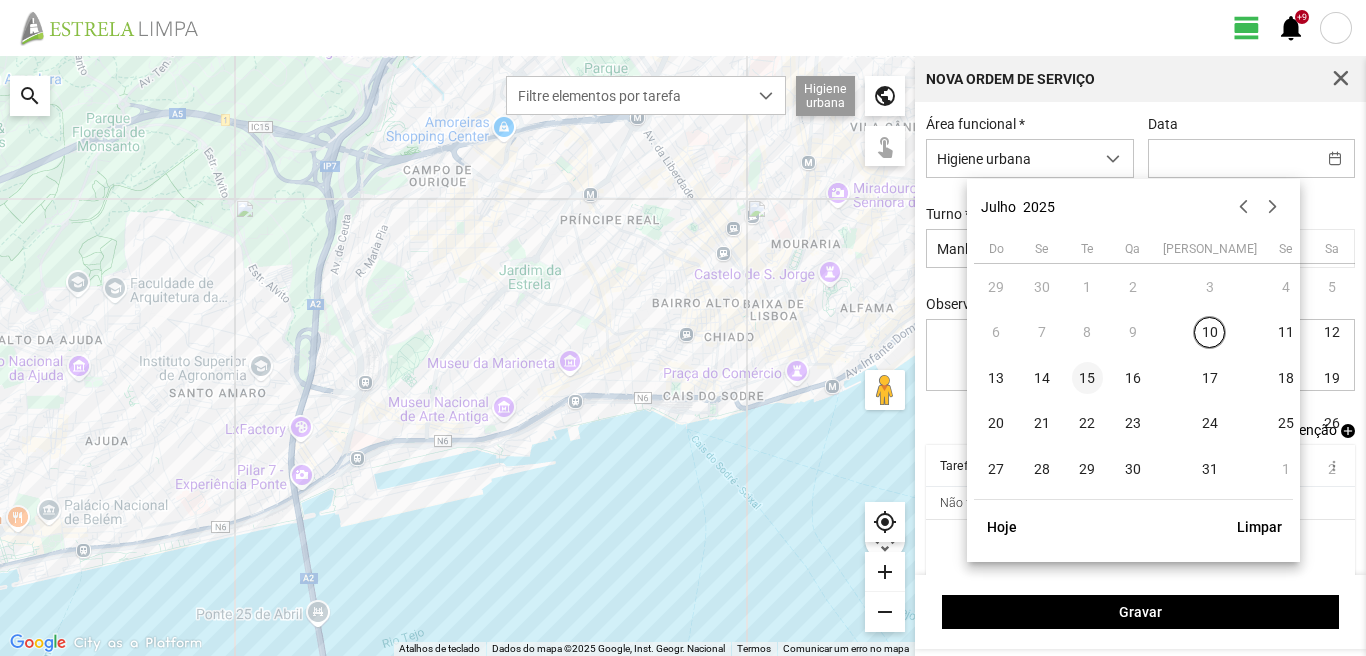 click on "15" at bounding box center [1088, 378] 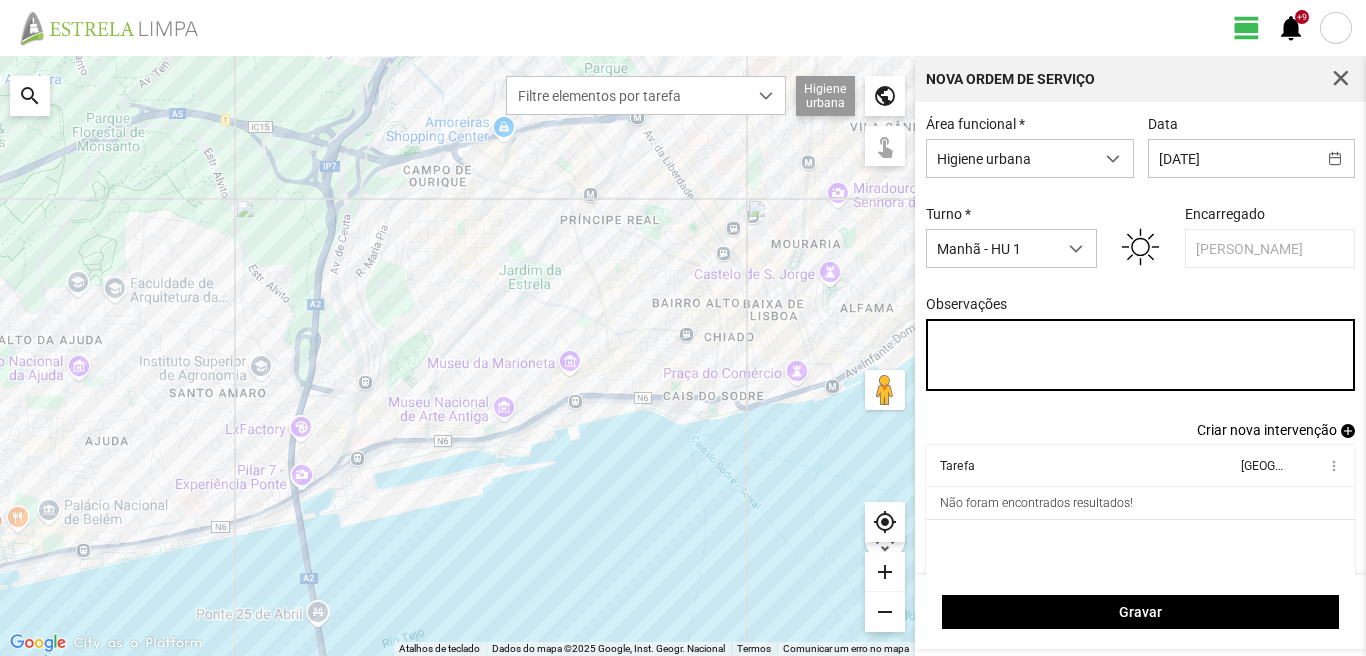 click on "Observações" at bounding box center (1141, 355) 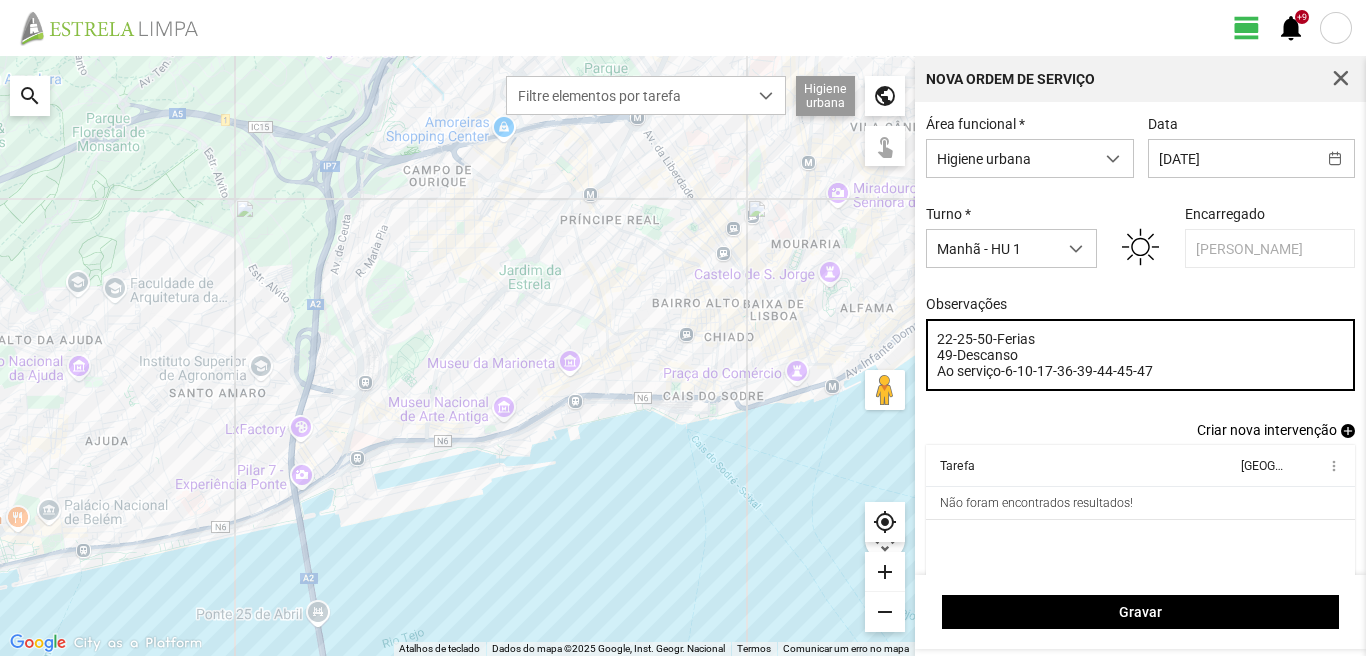 type on "22-25-50-Ferias
49-Descanso
Ao serviço-6-10-17-36-39-44-45-47" 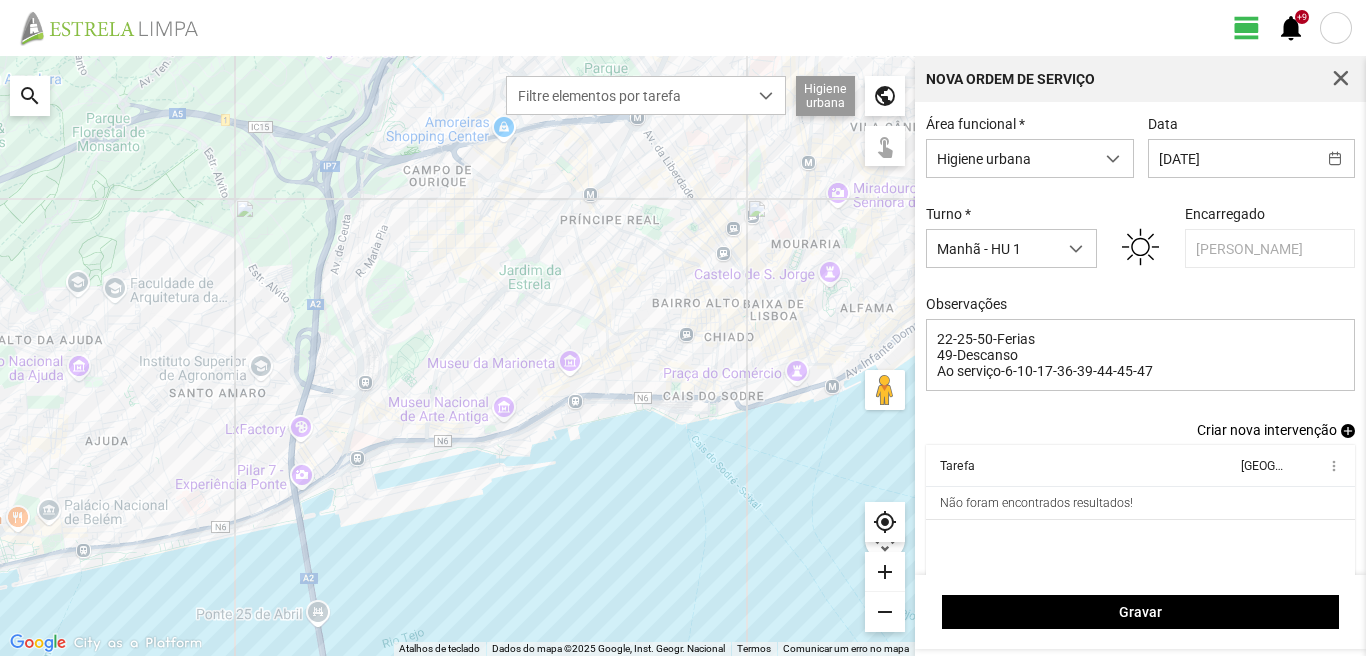 click on "add" at bounding box center [1348, 431] 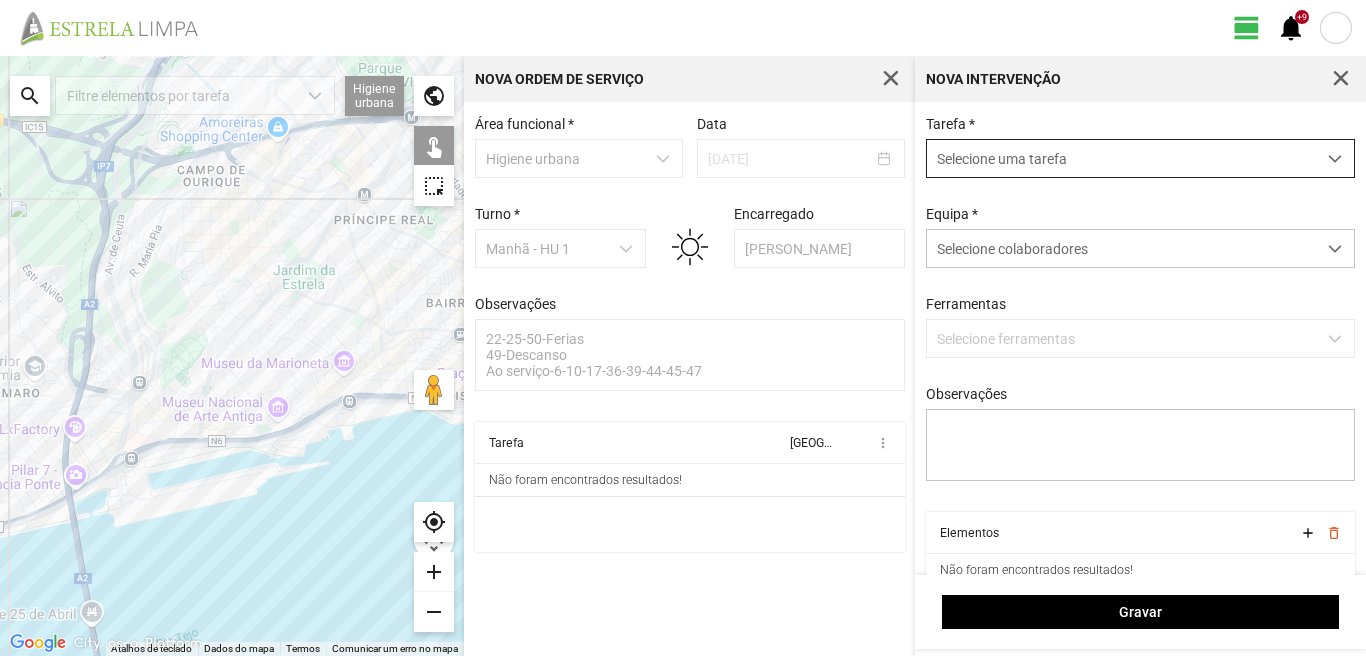 click on "Selecione uma tarefa" at bounding box center [1121, 158] 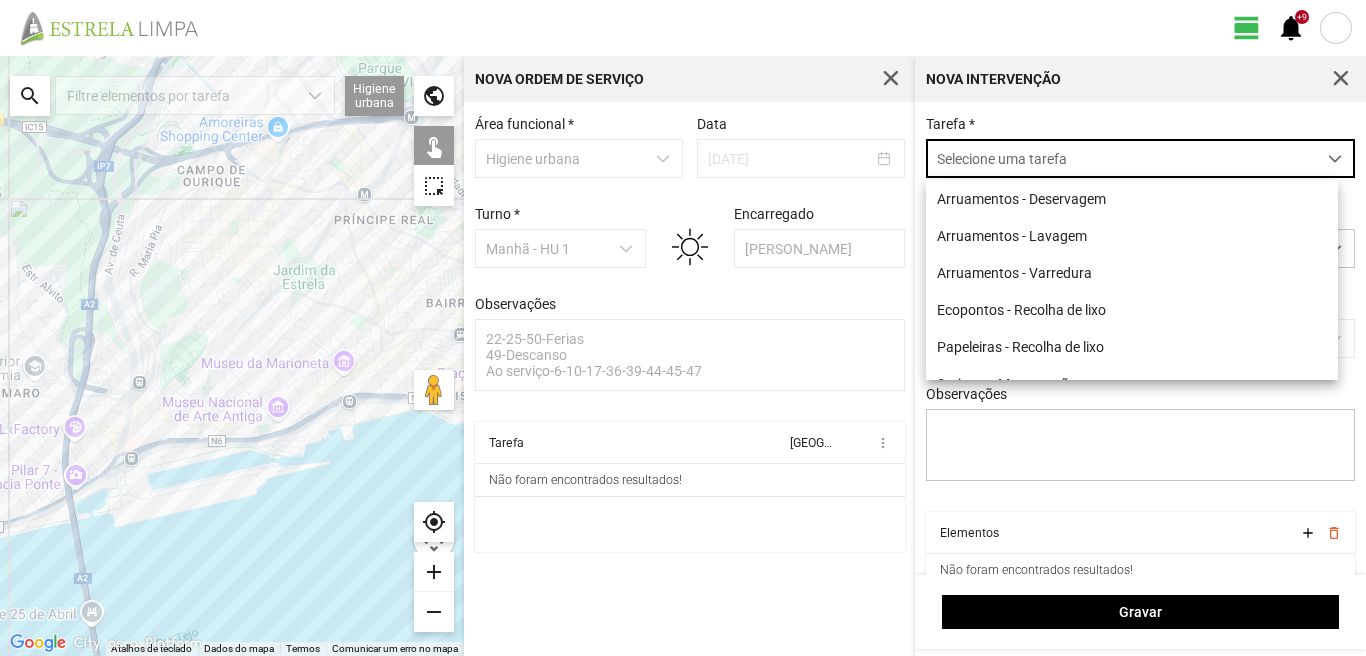 scroll, scrollTop: 11, scrollLeft: 89, axis: both 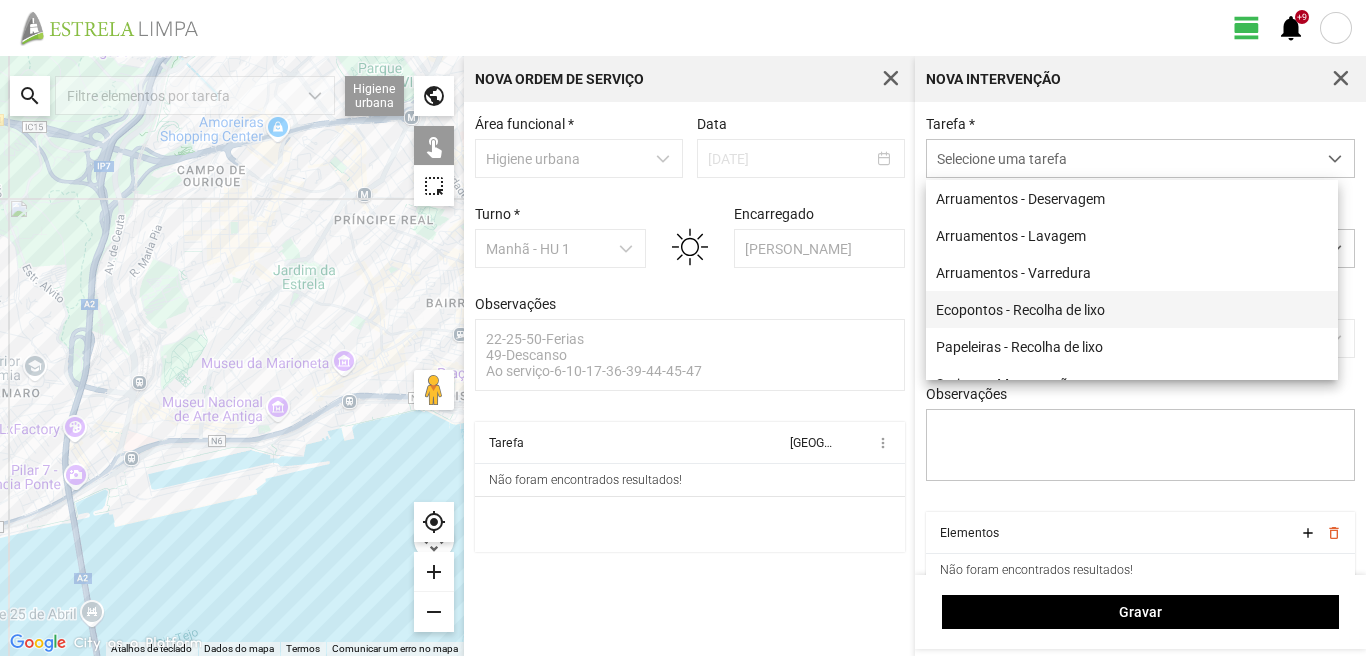 click on "Ecopontos - Recolha de lixo" at bounding box center [1132, 309] 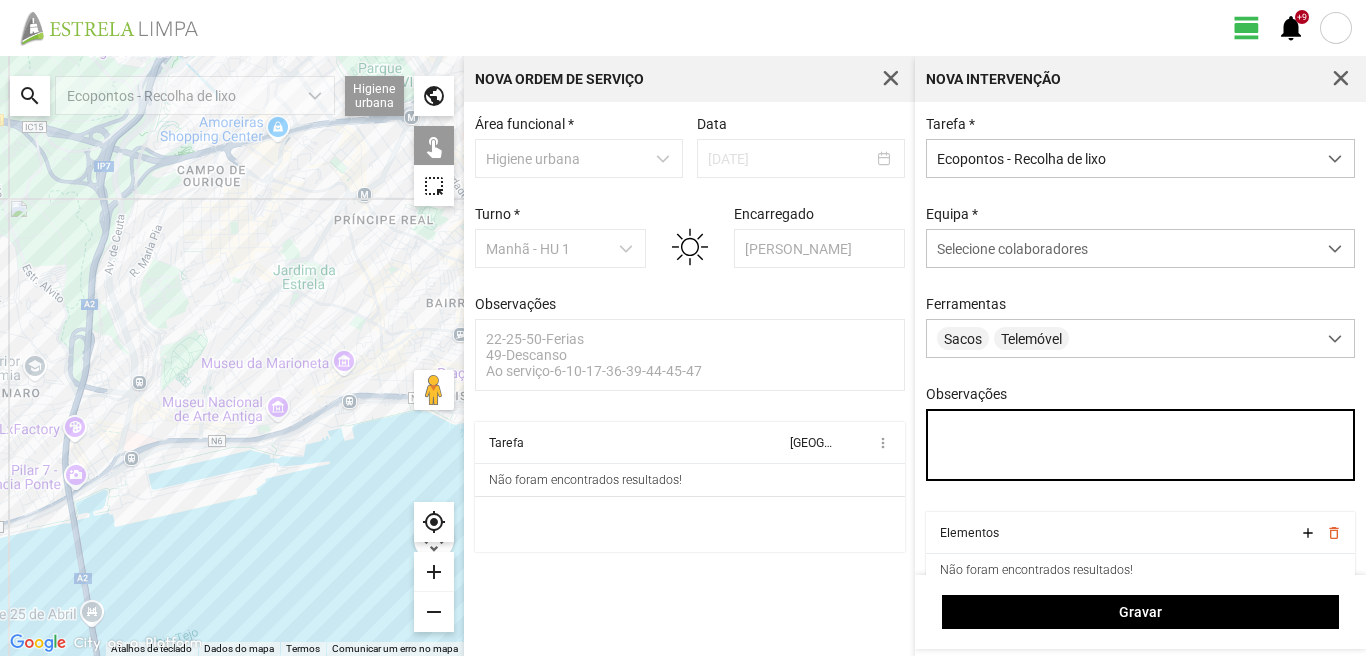 click on "Observações" at bounding box center [1141, 445] 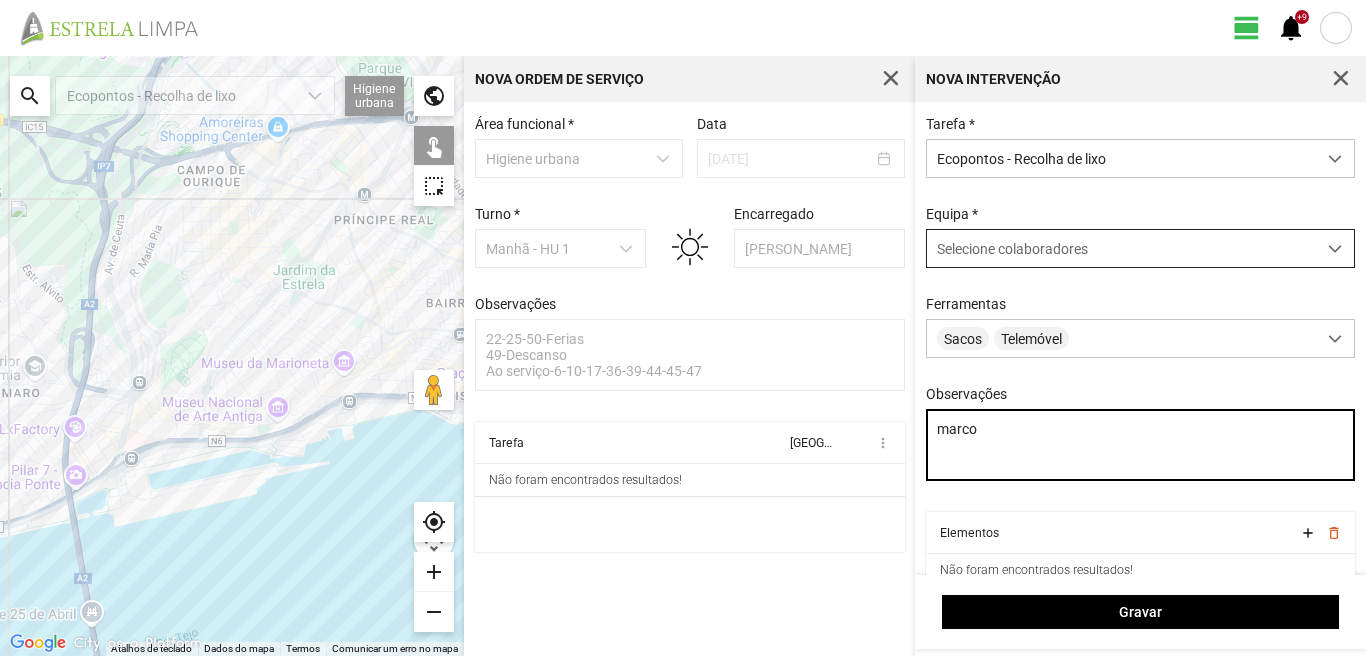 type on "marco" 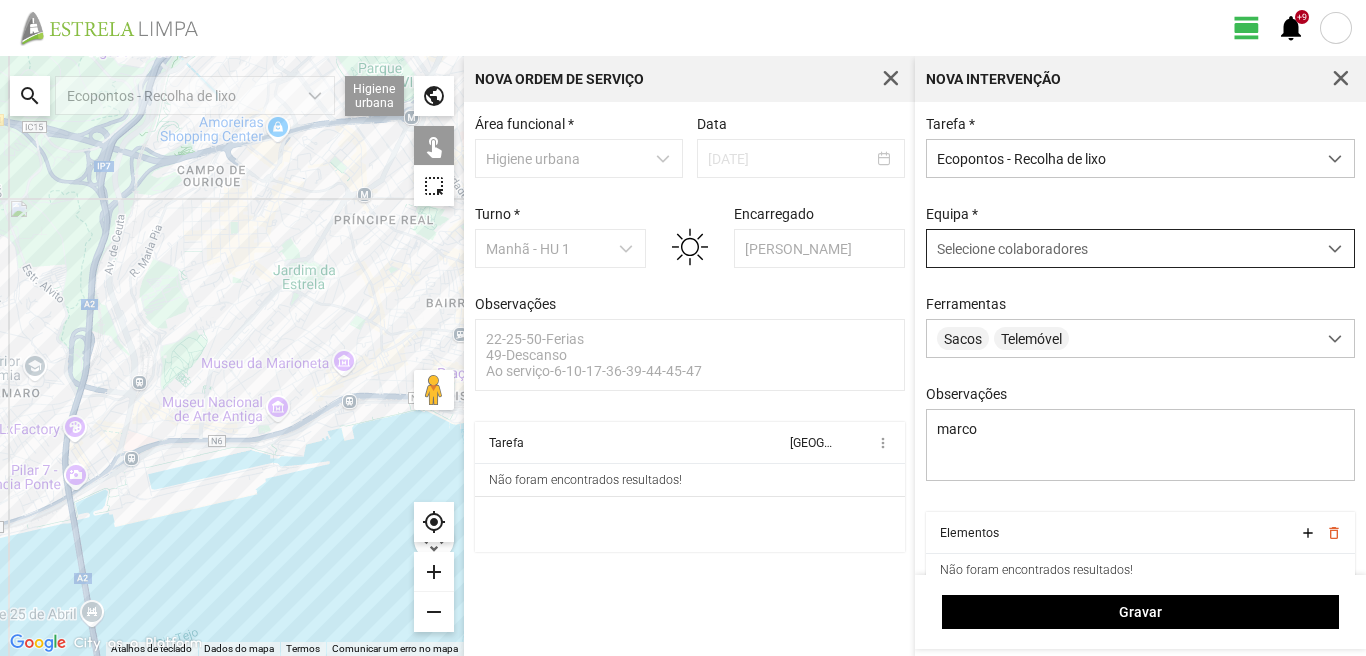 click on "Selecione colaboradores" at bounding box center [1012, 249] 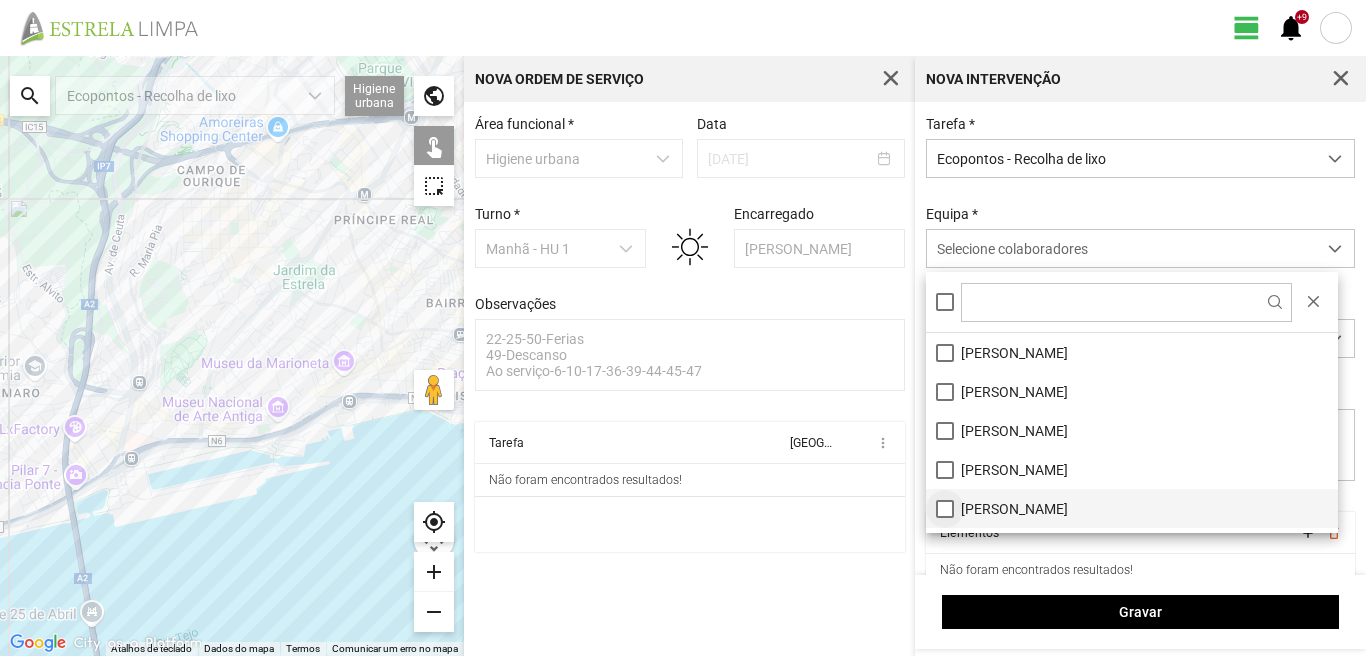 click on "[PERSON_NAME]" at bounding box center [1132, 508] 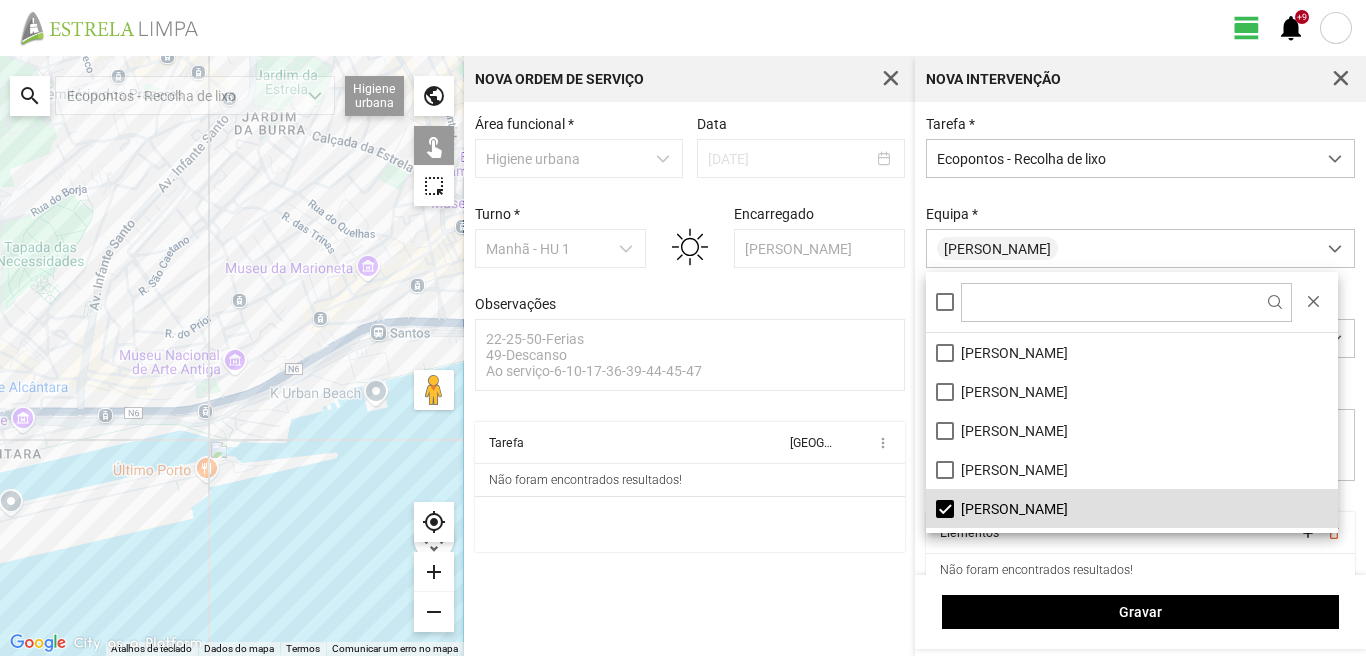 click on "Para navegar, prima as teclas de seta." 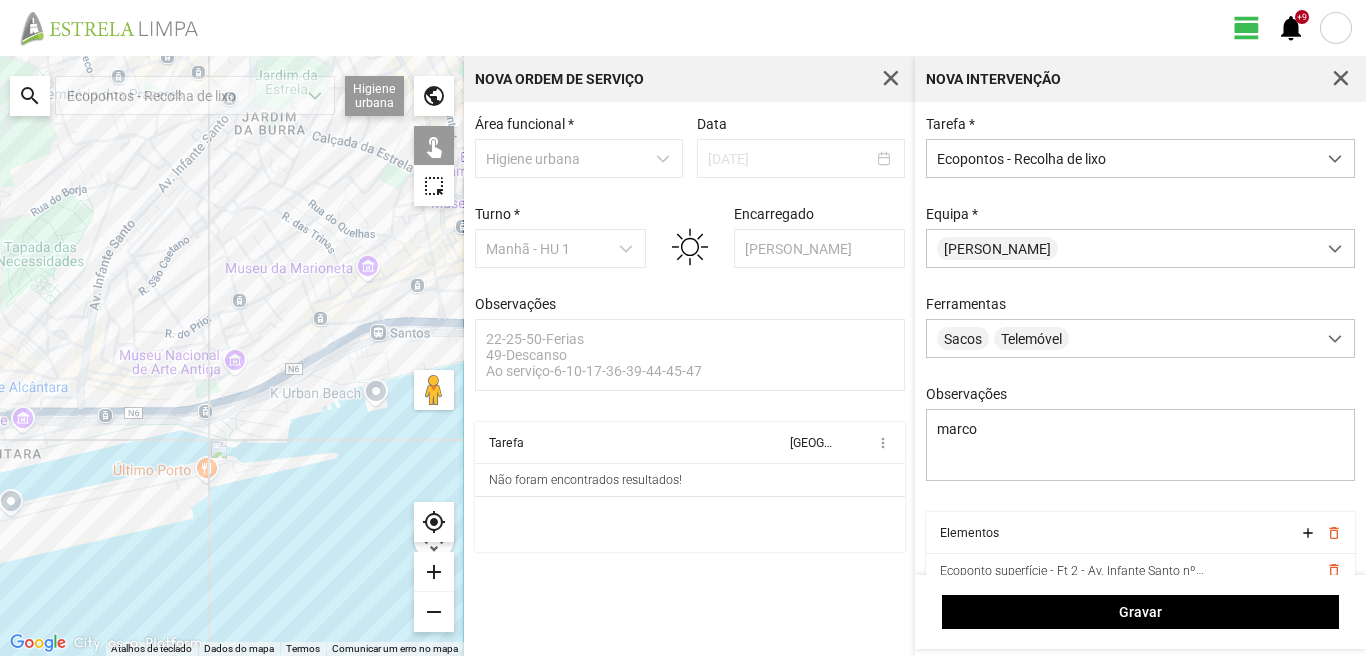 click on "Para navegar, prima as teclas de seta." 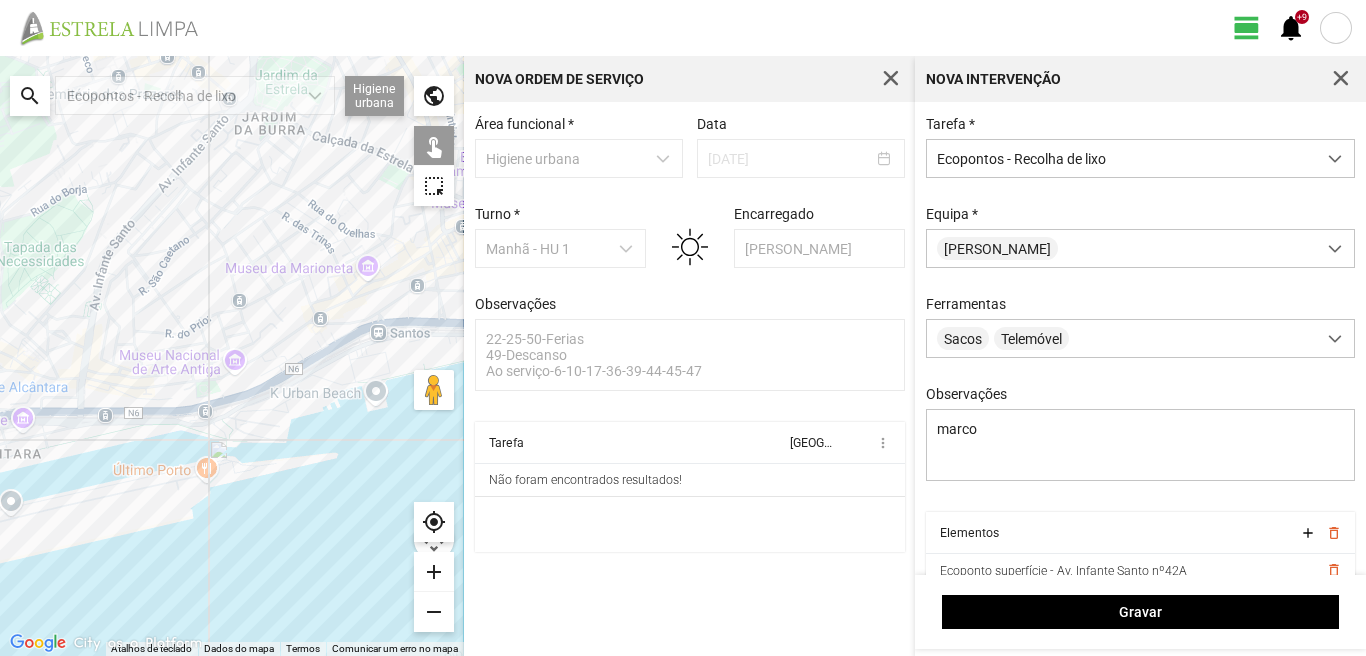 click on "Para navegar, prima as teclas de seta." 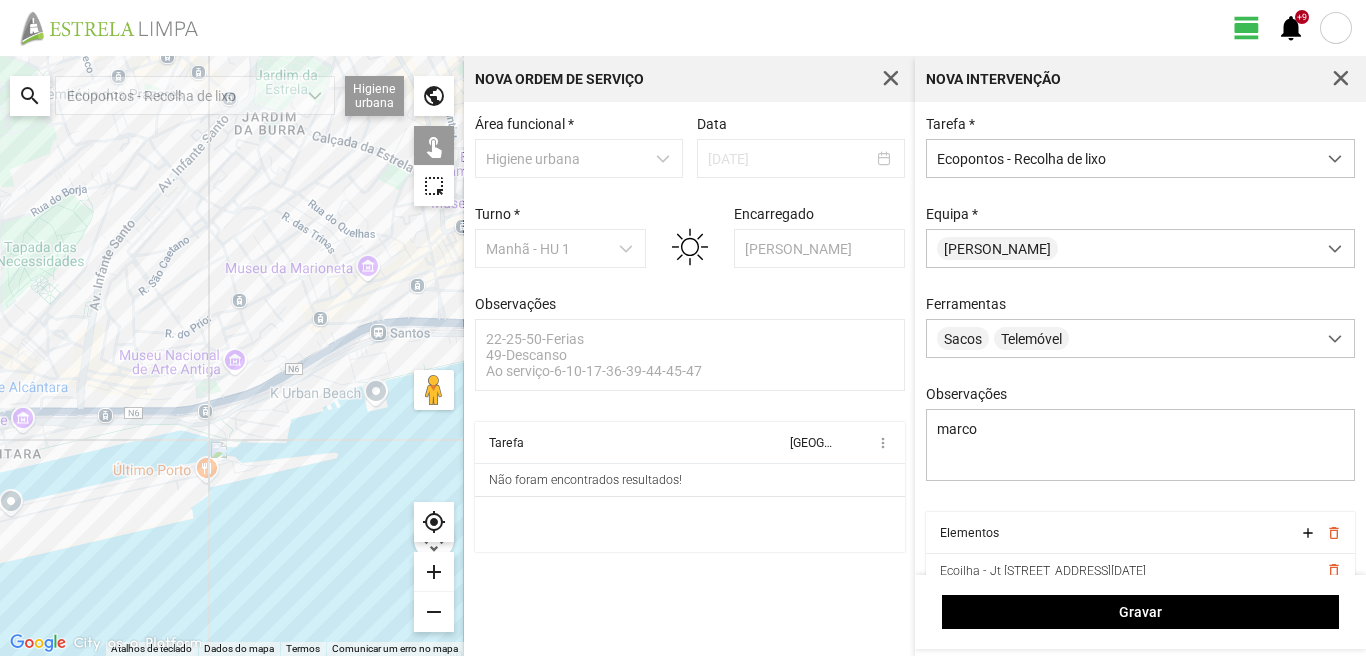 click on "Para navegar, prima as teclas de seta." 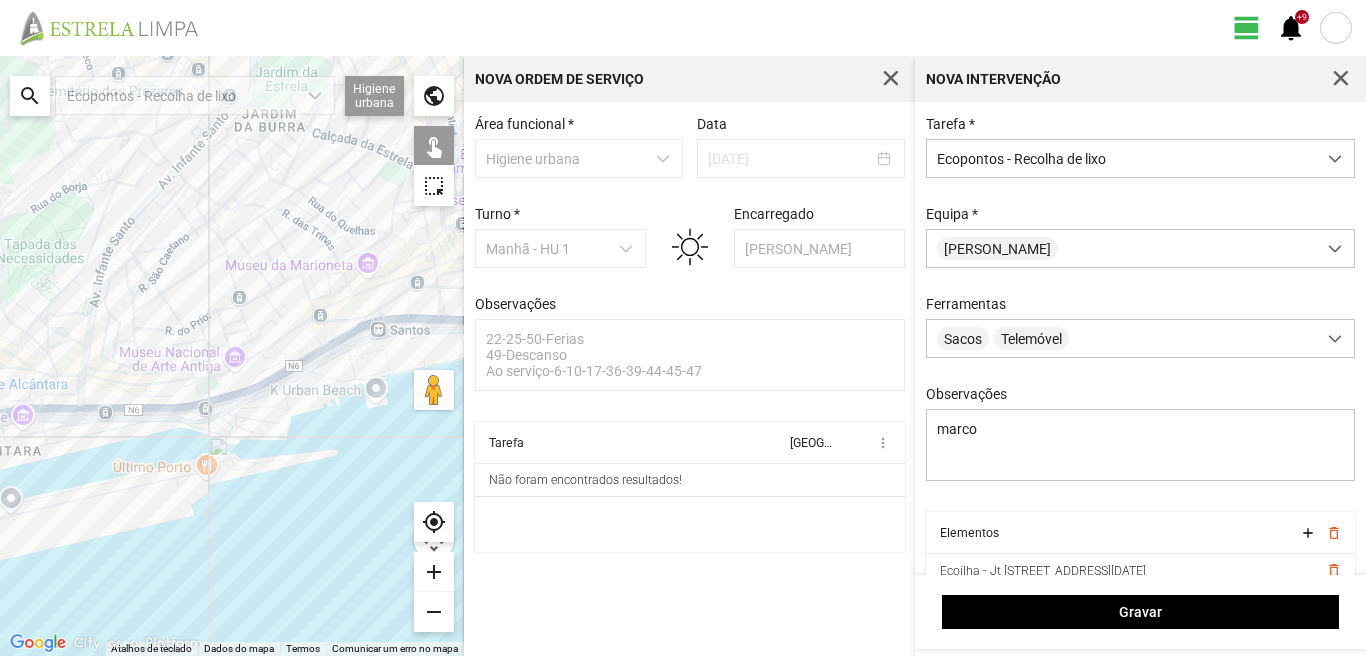 click on "Para navegar, prima as teclas de seta." 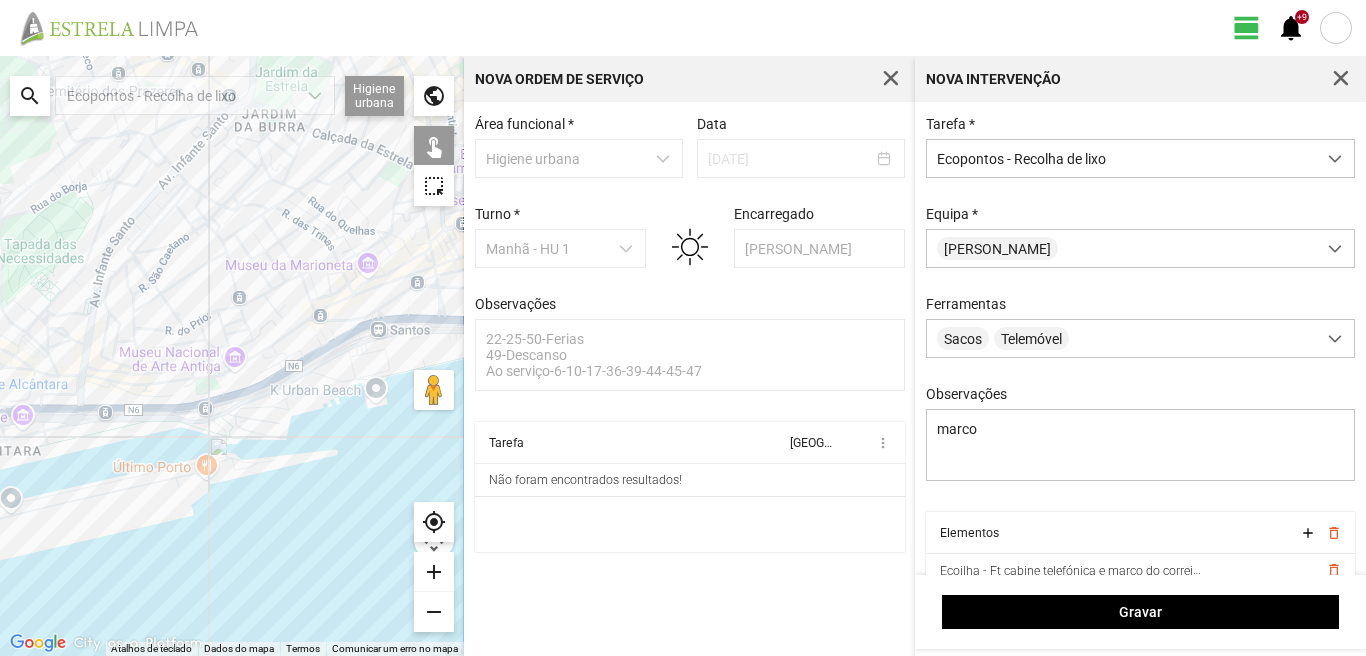 click on "Para navegar, prima as teclas de seta." 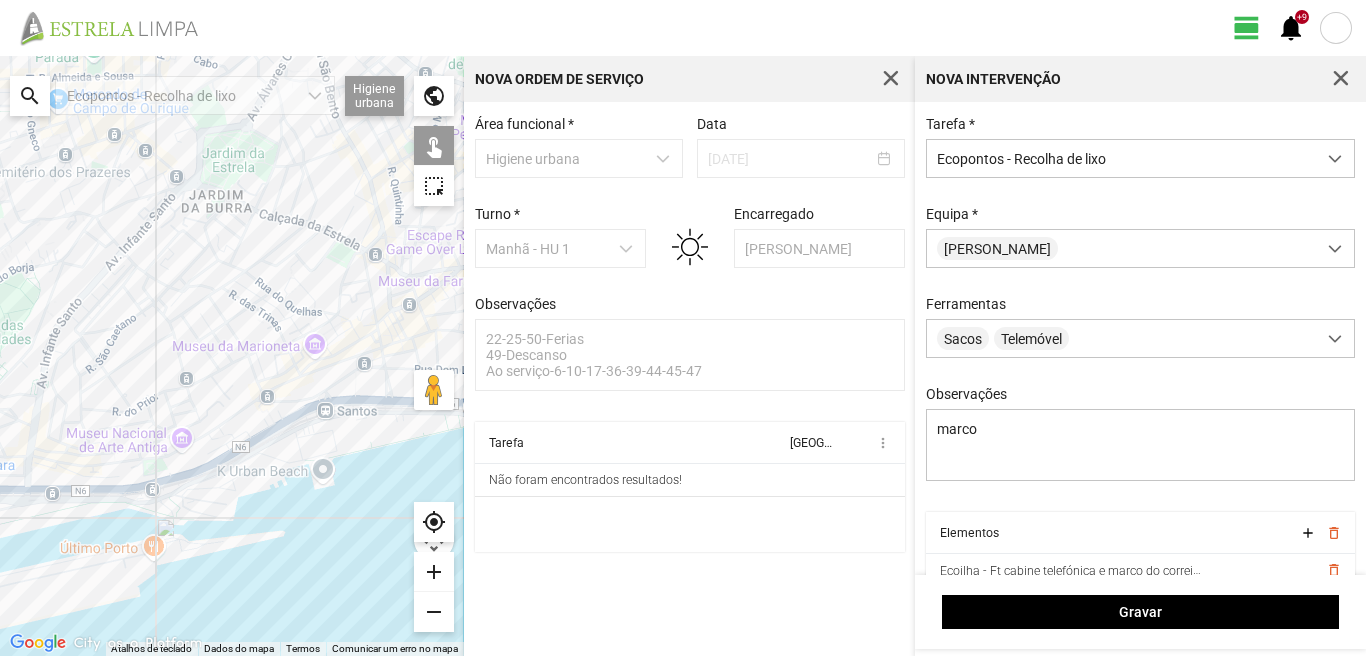 drag, startPoint x: 356, startPoint y: 188, endPoint x: 287, endPoint y: 301, distance: 132.40091 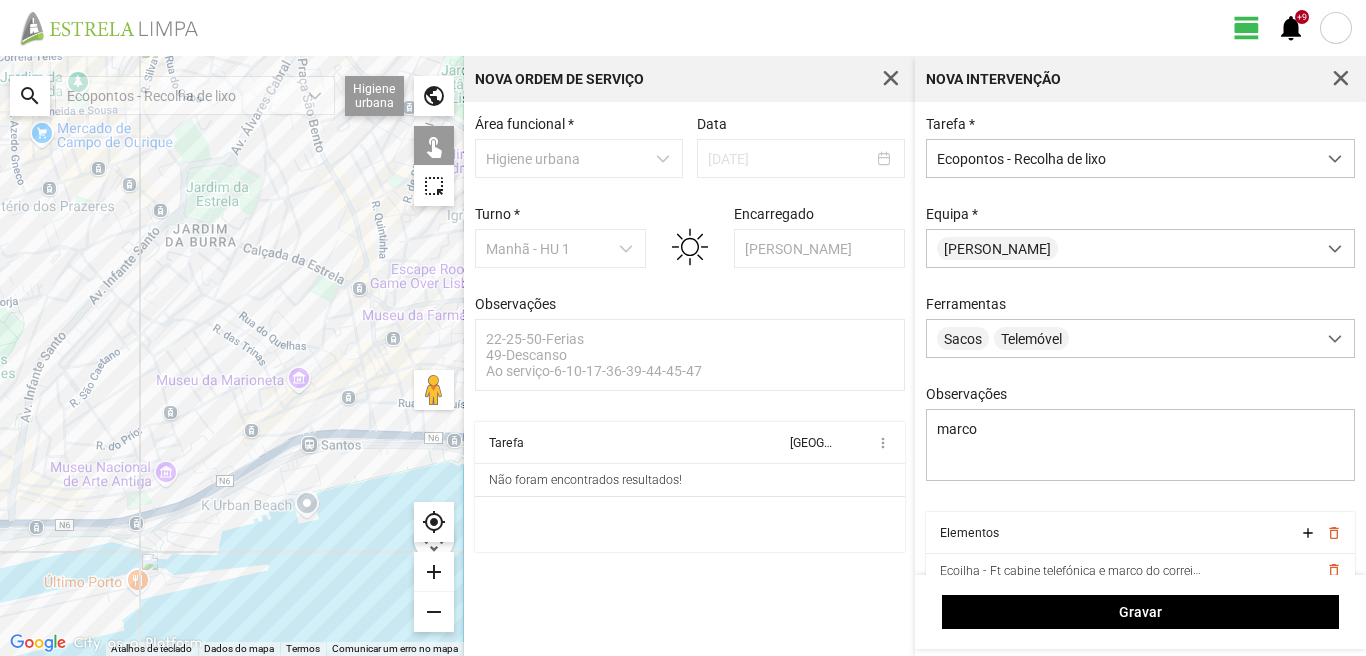 click on "Para navegar, prima as teclas de seta." 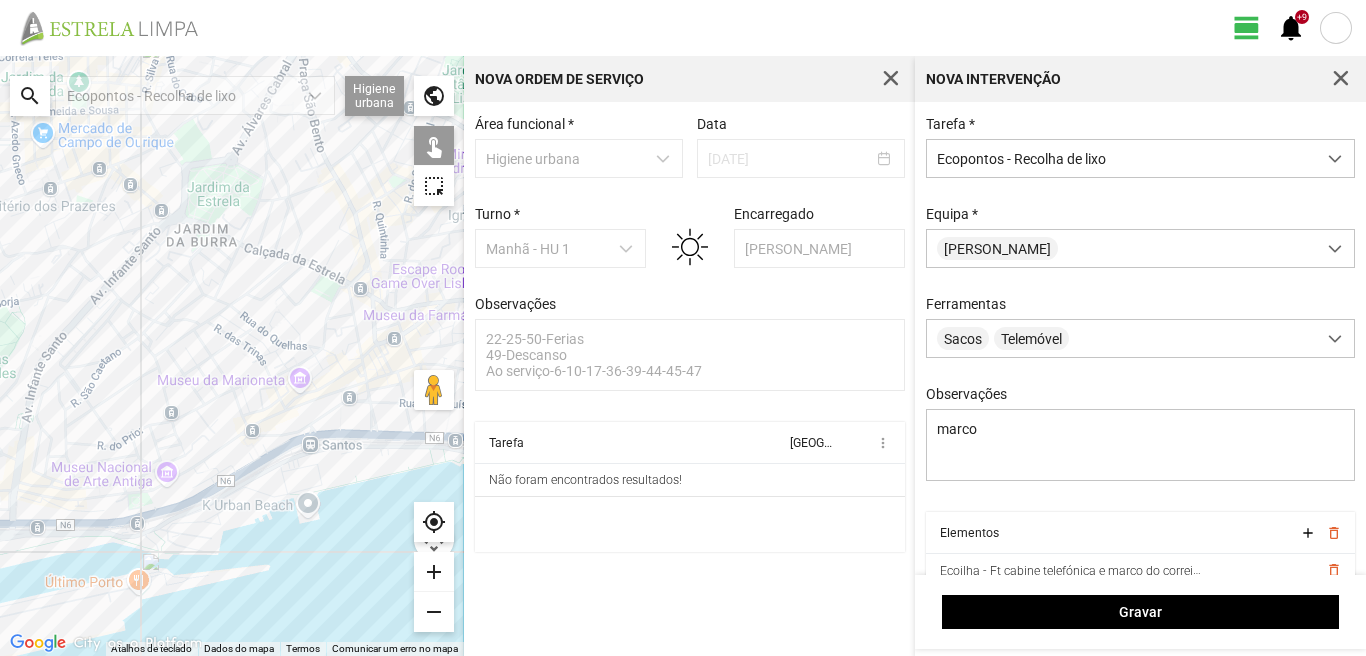click on "Para navegar, prima as teclas de seta." 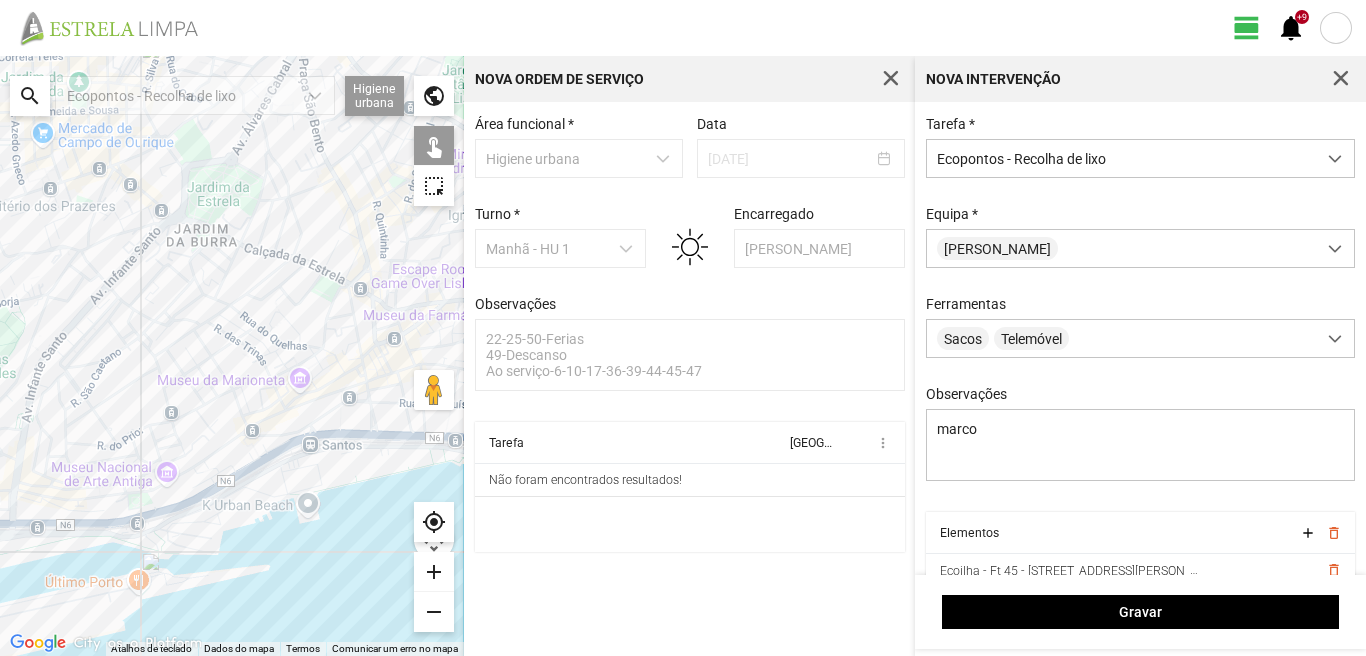 click on "Para navegar, prima as teclas de seta." 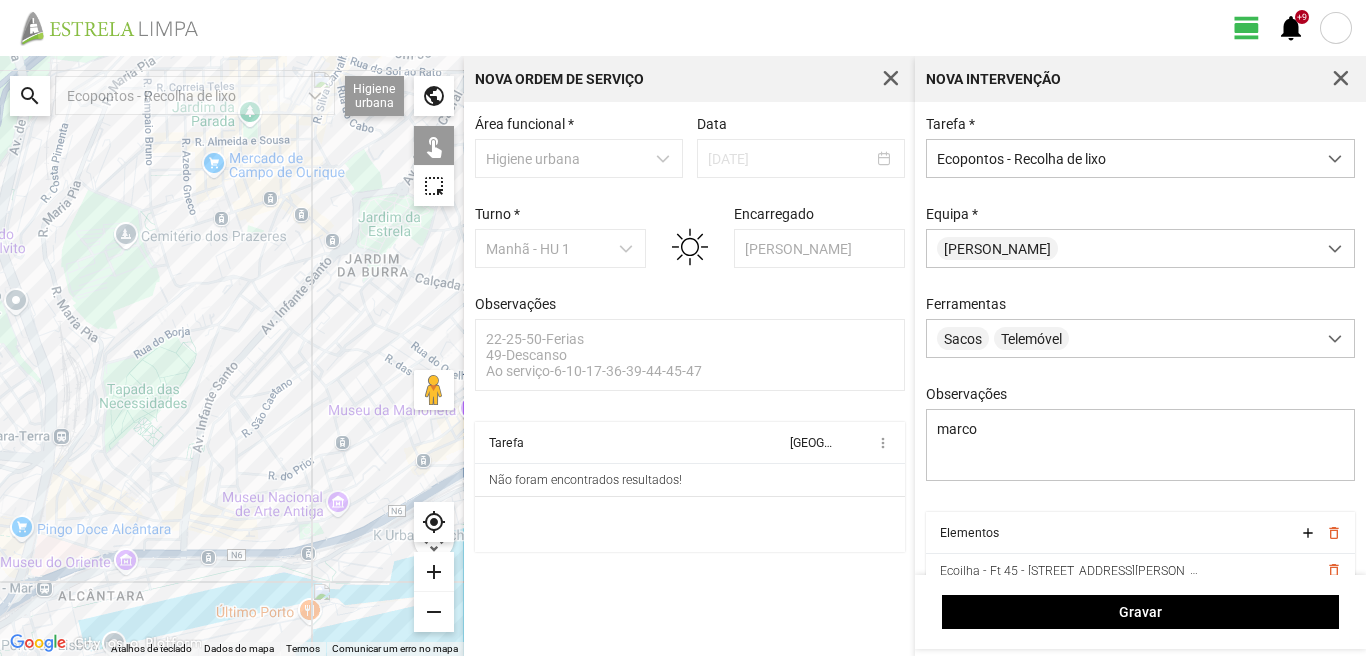 drag, startPoint x: 86, startPoint y: 288, endPoint x: 259, endPoint y: 318, distance: 175.5819 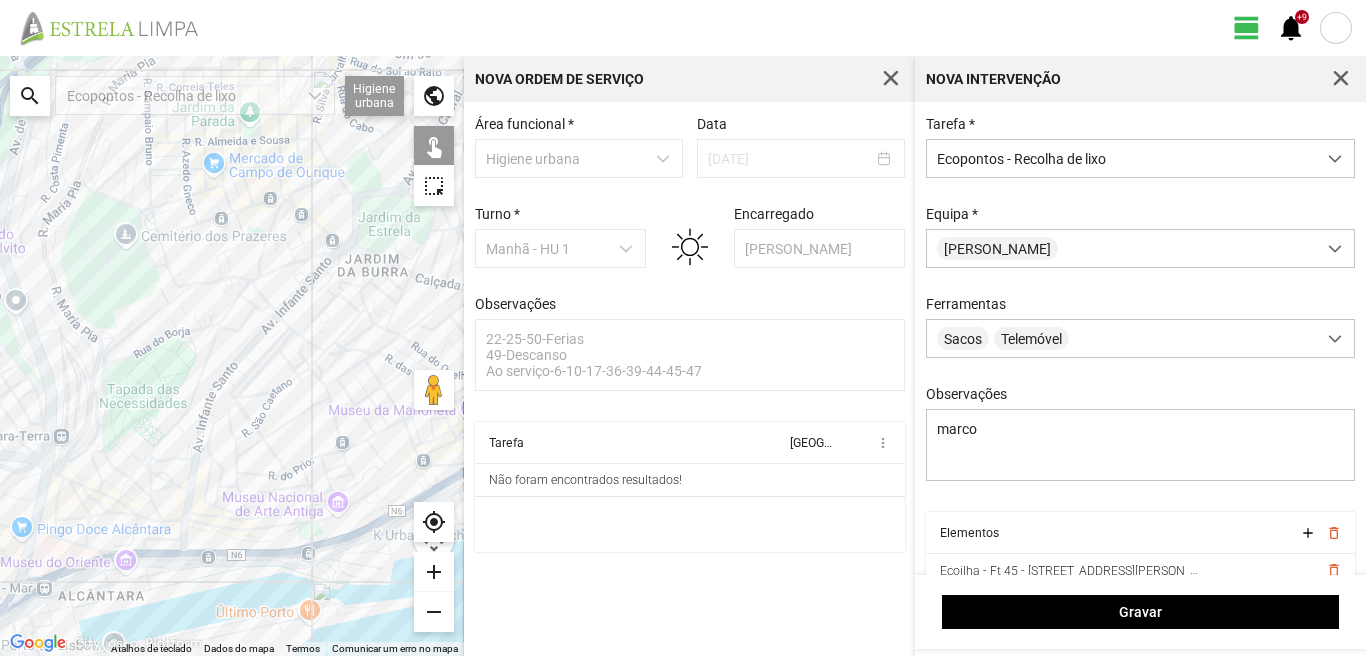 click on "Para navegar, prima as teclas de seta." 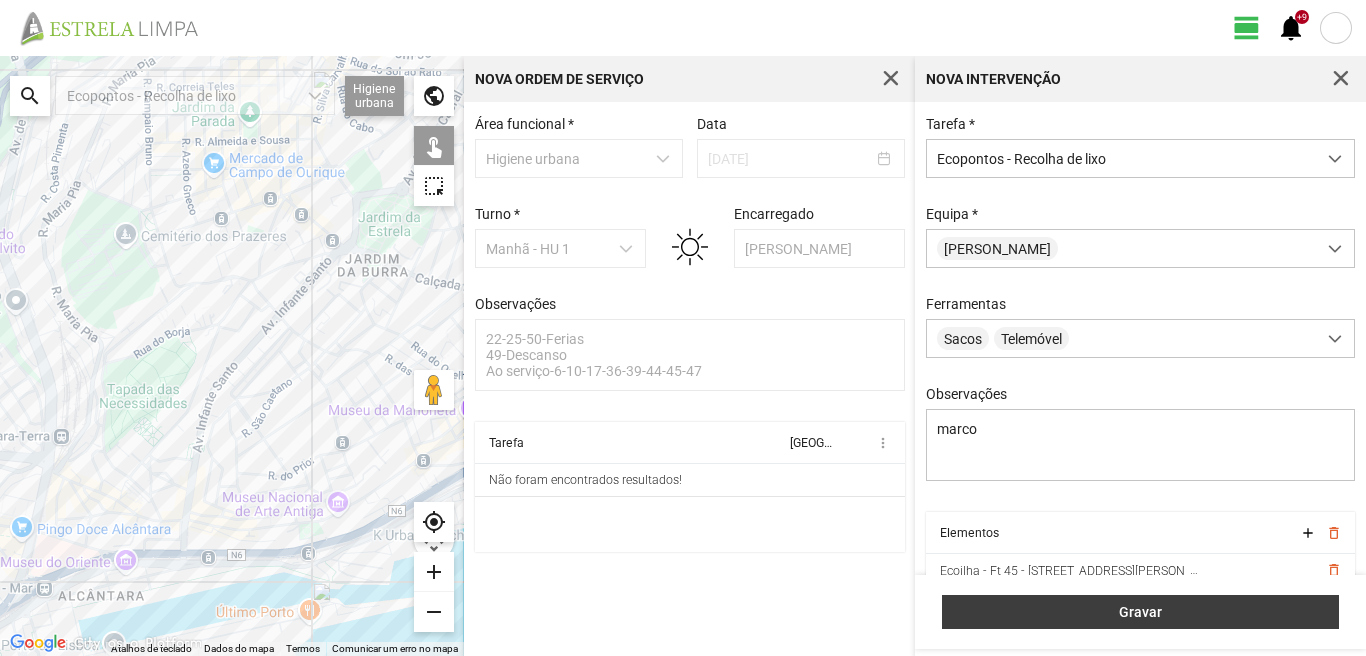click on "Gravar" at bounding box center [1141, 612] 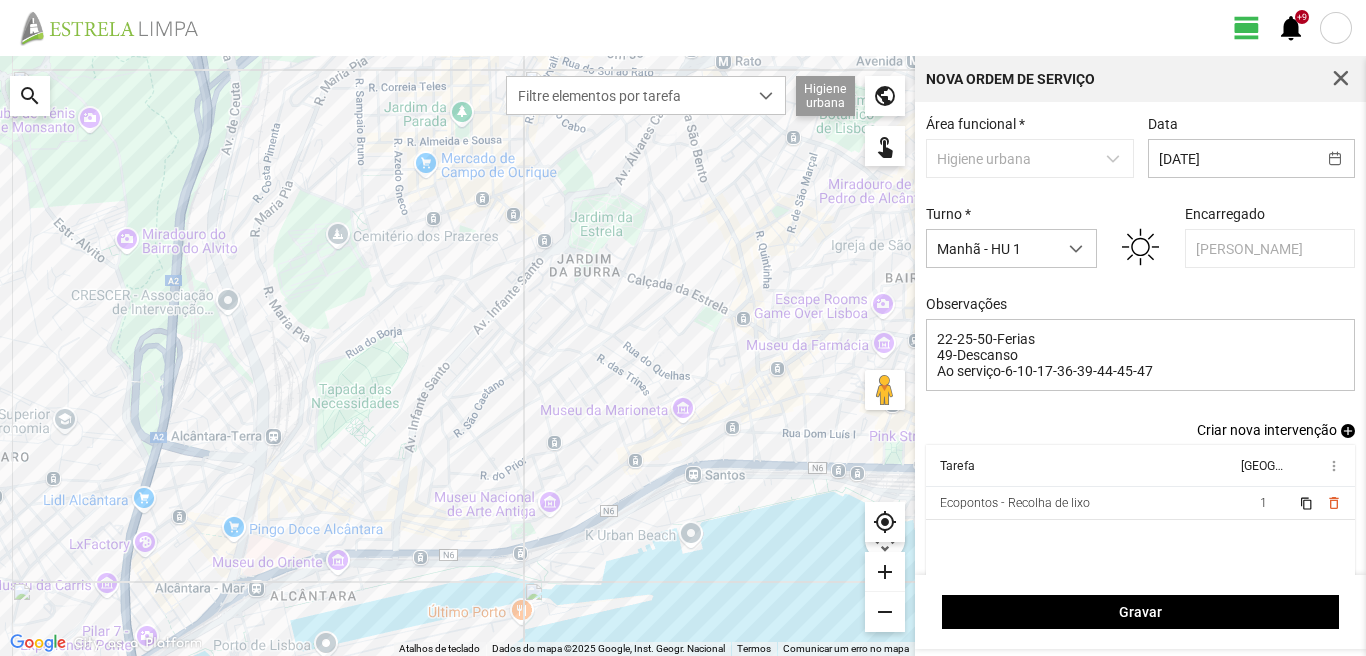 click on "add" at bounding box center [1348, 431] 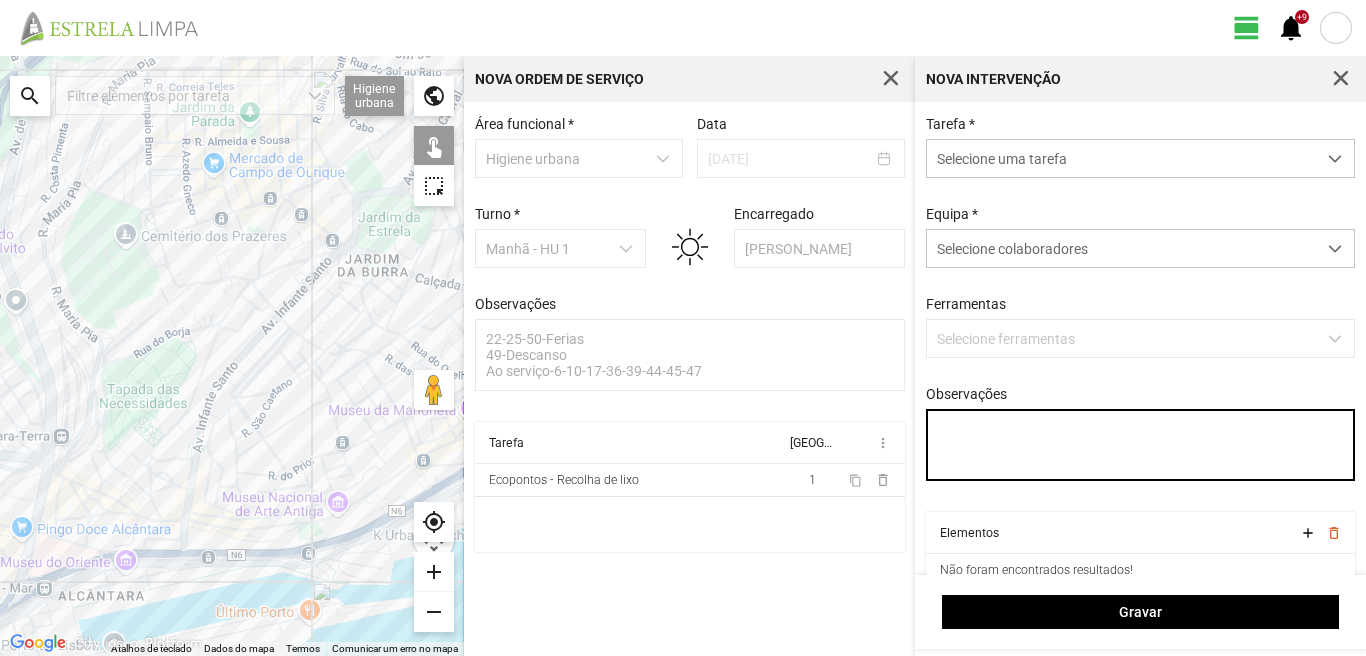 click on "Observações" at bounding box center (1141, 445) 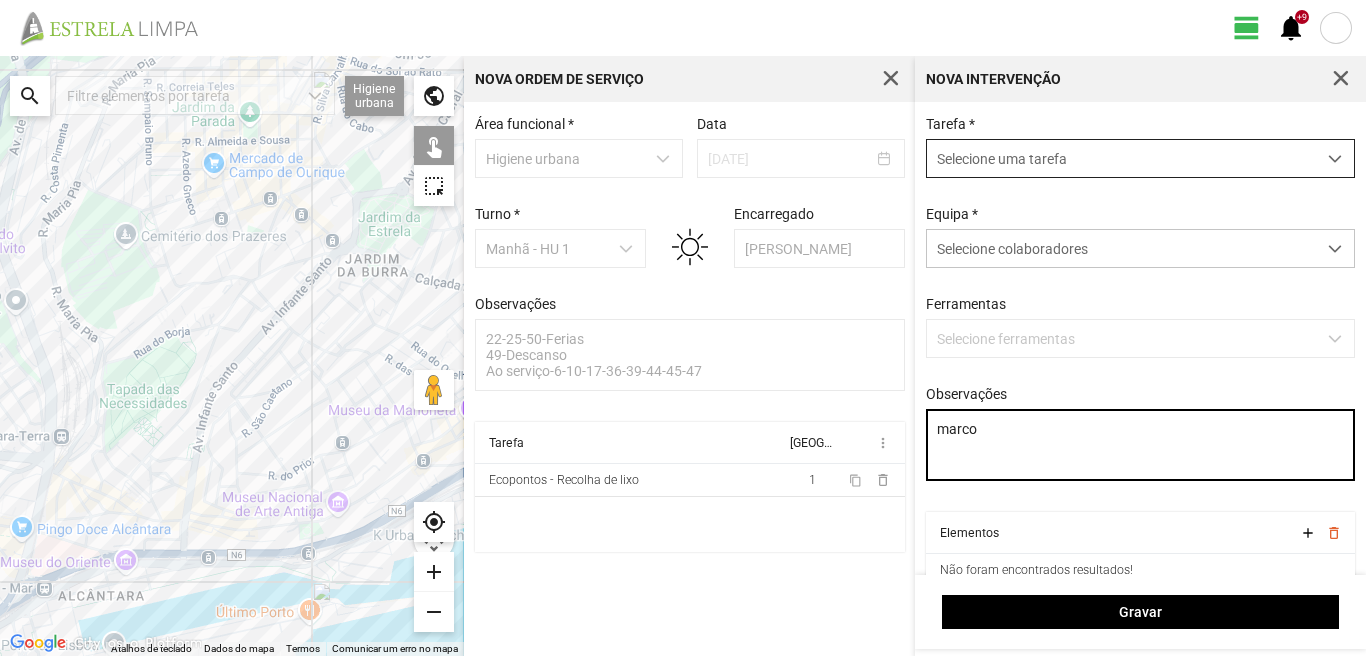type on "marco" 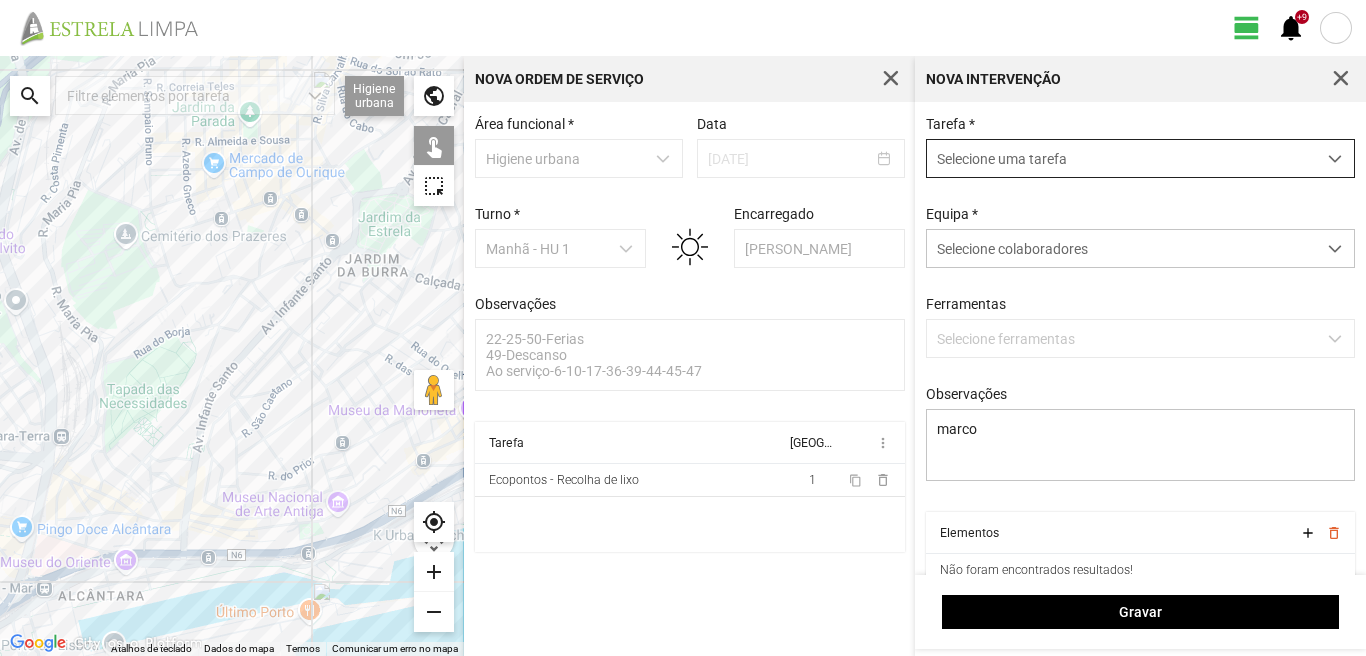 click on "Selecione uma tarefa" at bounding box center [1121, 158] 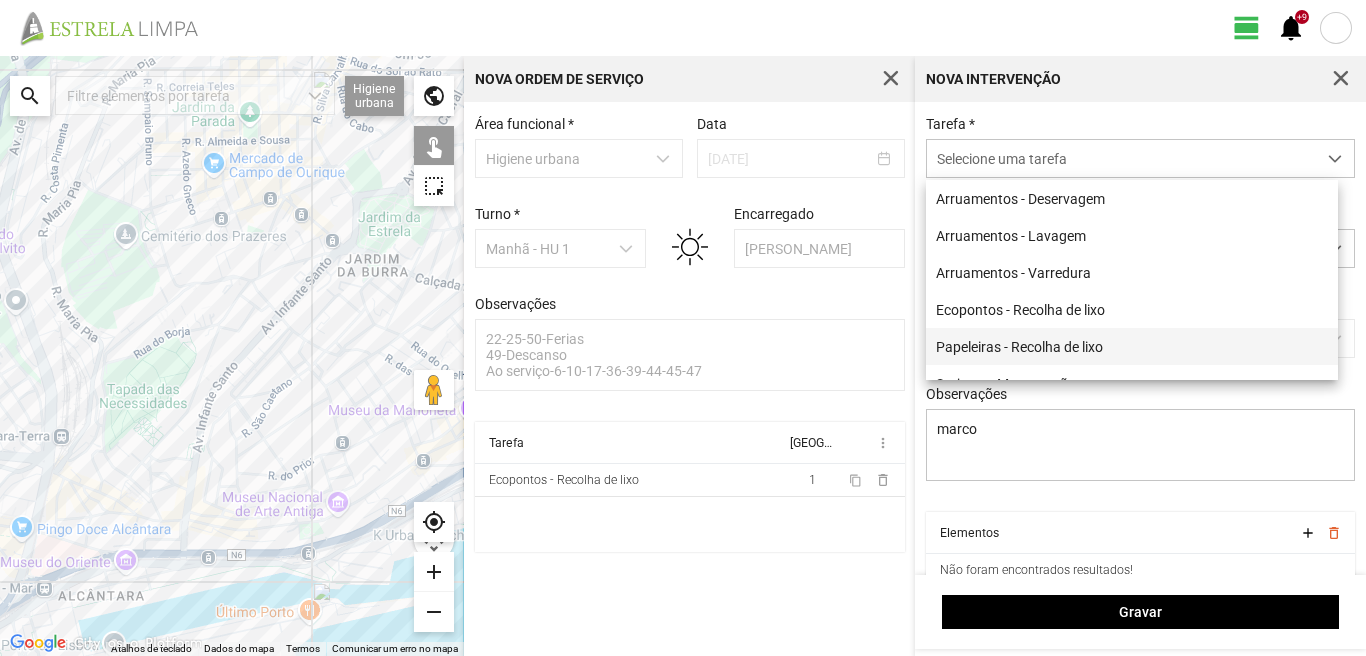 click on "Papeleiras - Recolha de lixo" at bounding box center (1132, 346) 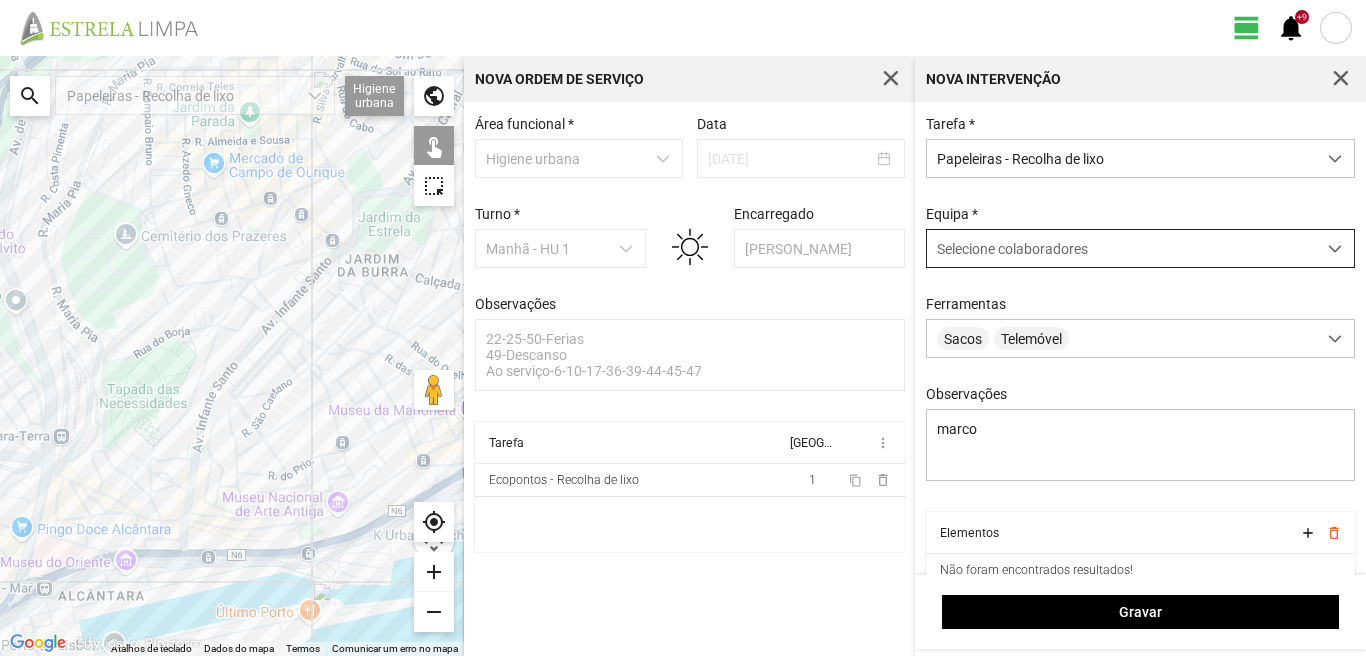 click on "Selecione colaboradores" at bounding box center (1012, 249) 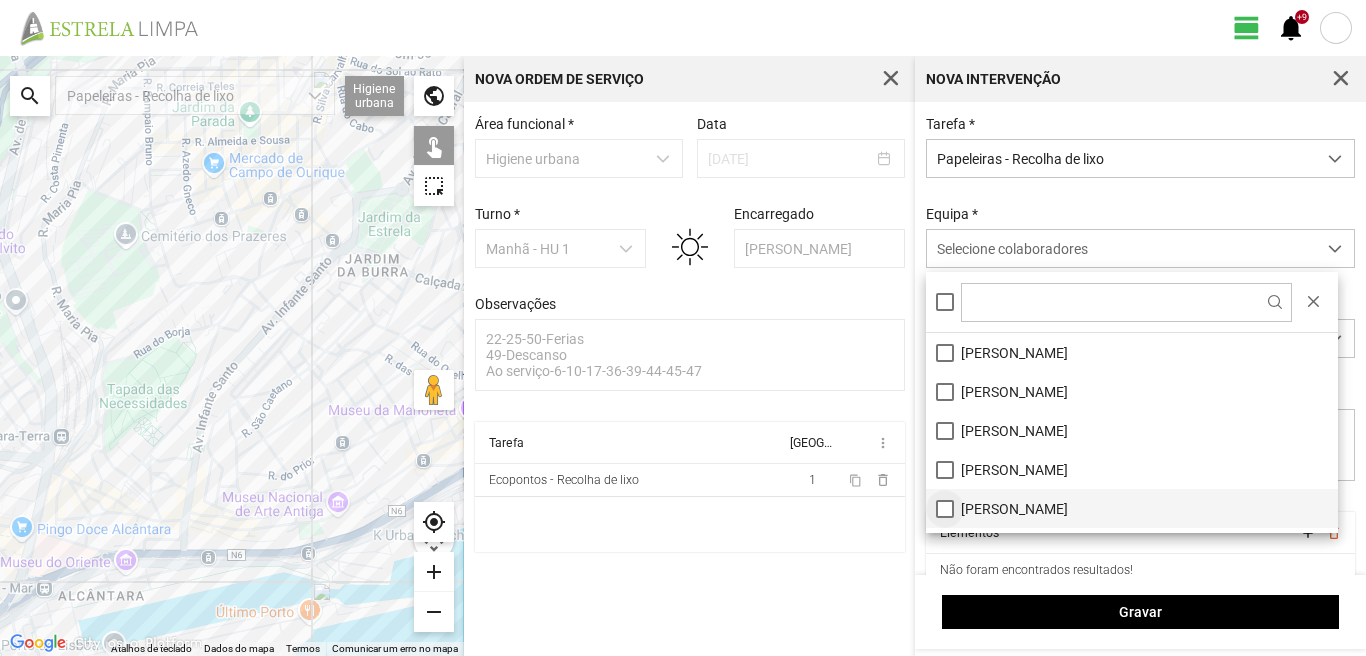 click on "[PERSON_NAME]" at bounding box center (1132, 508) 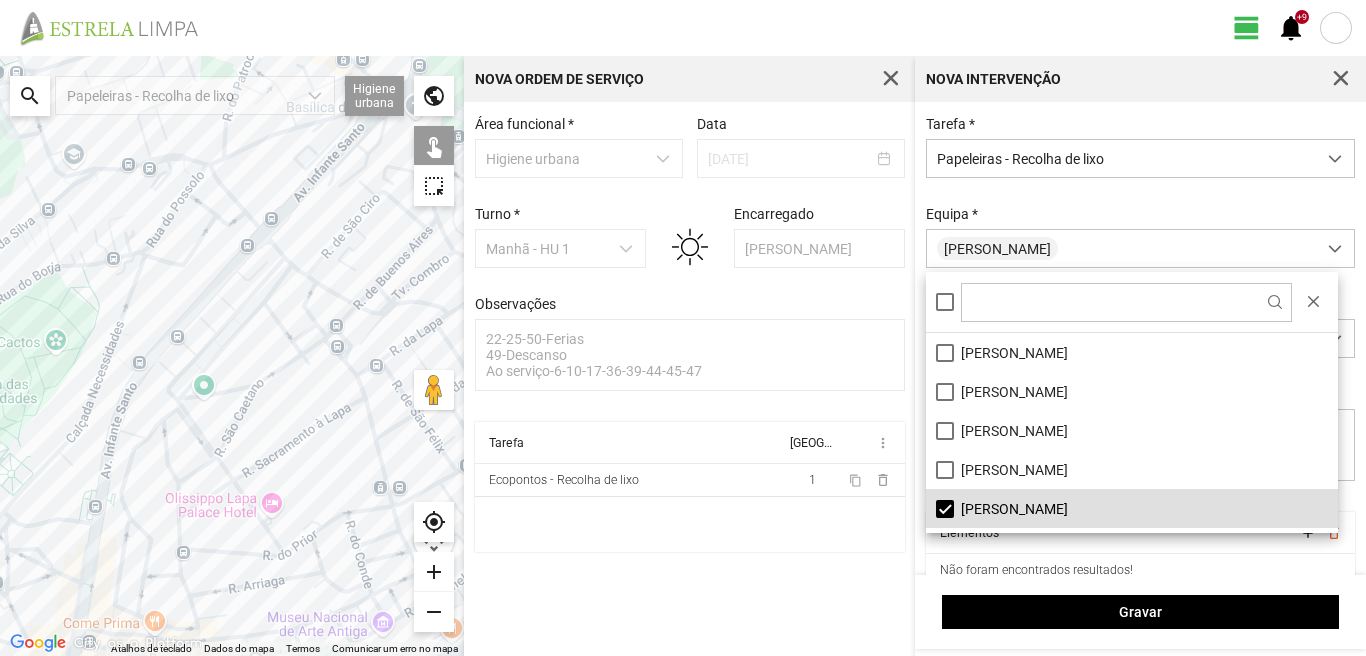 drag, startPoint x: 278, startPoint y: 409, endPoint x: 207, endPoint y: 483, distance: 102.55243 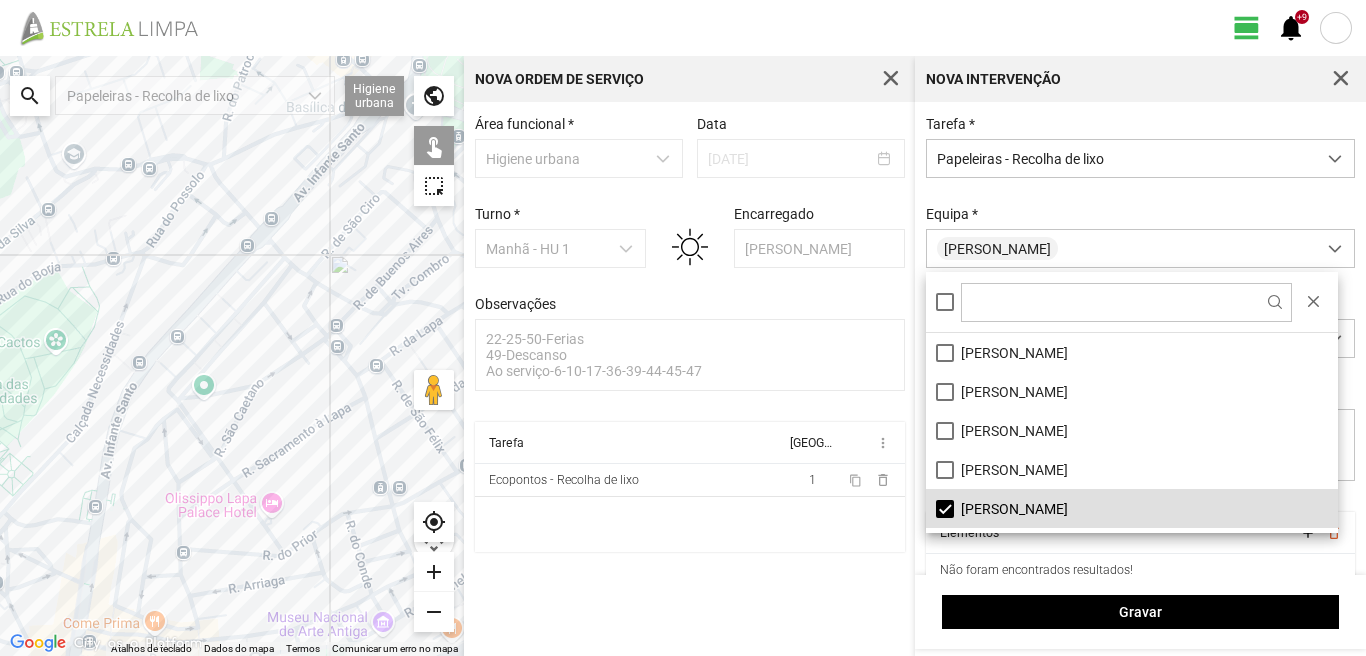click on "Para navegar, prima as teclas de seta." 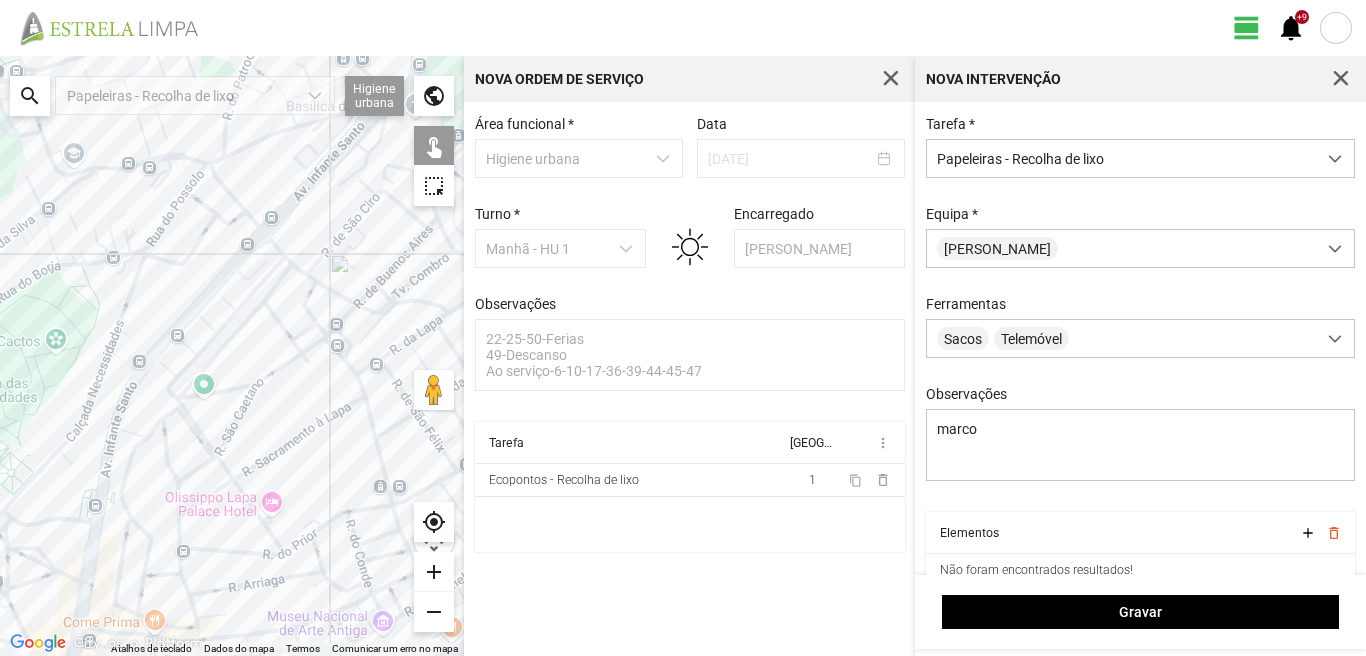 click on "Para navegar, prima as teclas de seta." 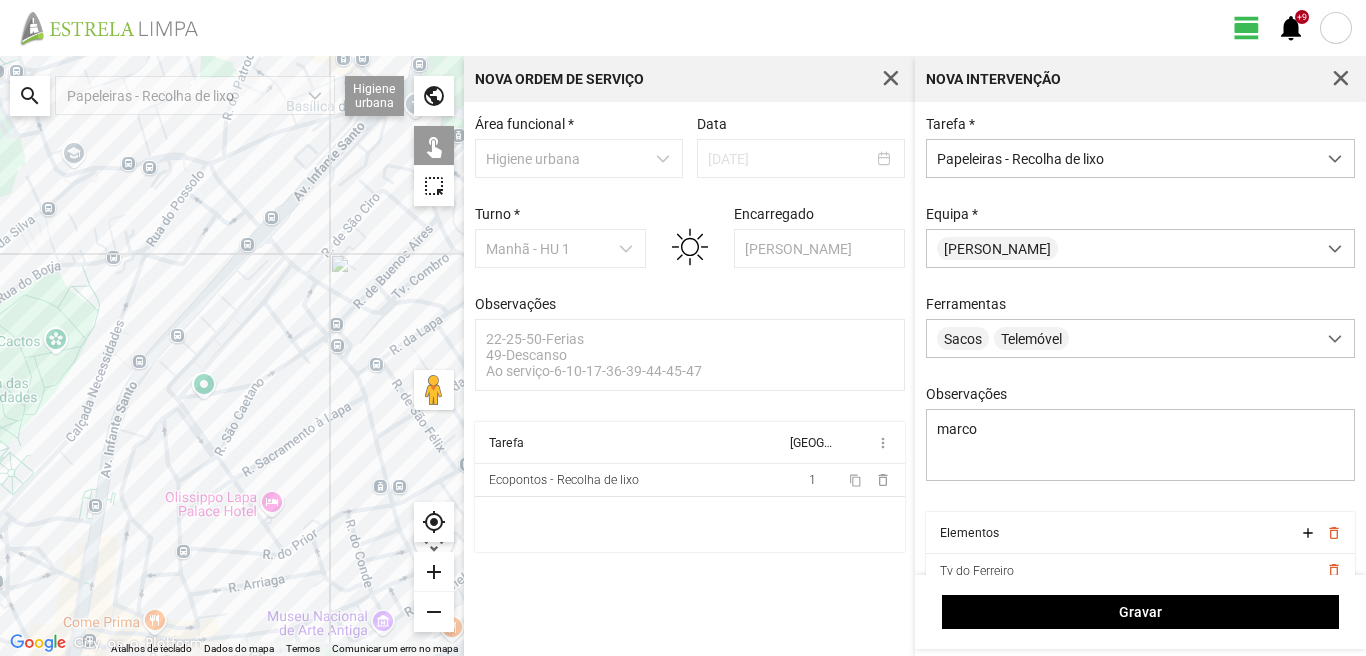 click on "Para navegar, prima as teclas de seta." 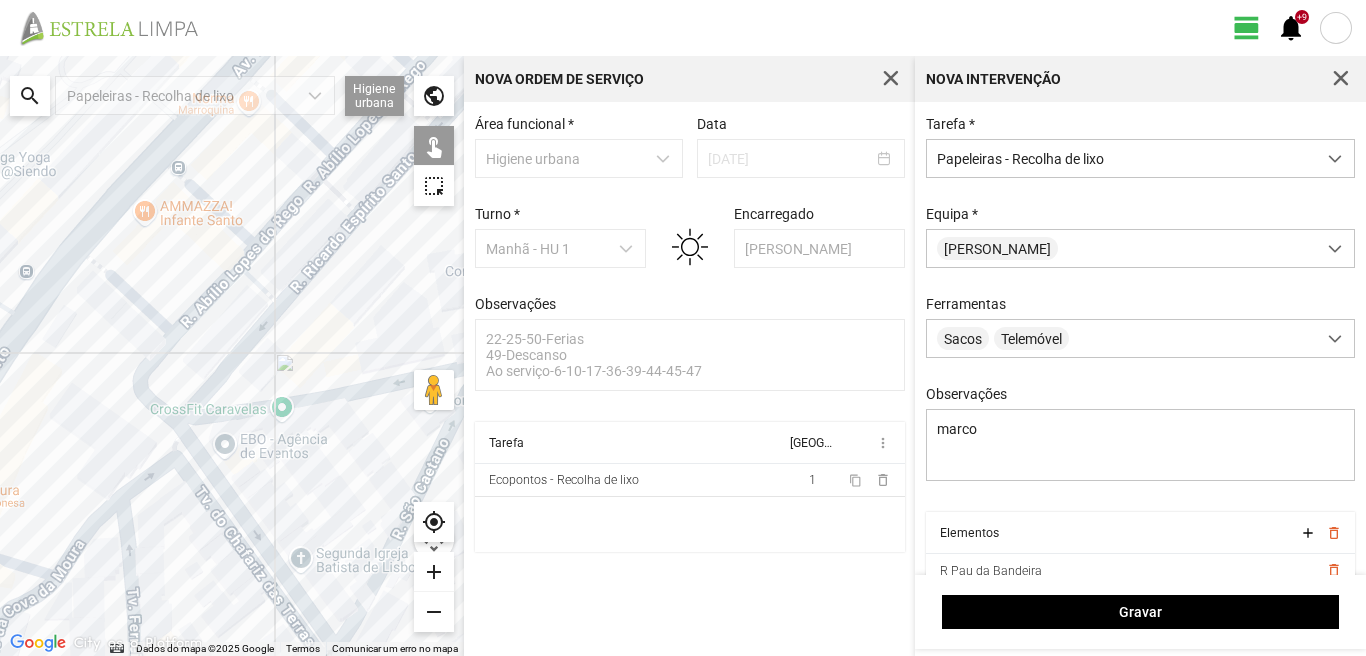 click on "Para navegar, prima as teclas de seta." 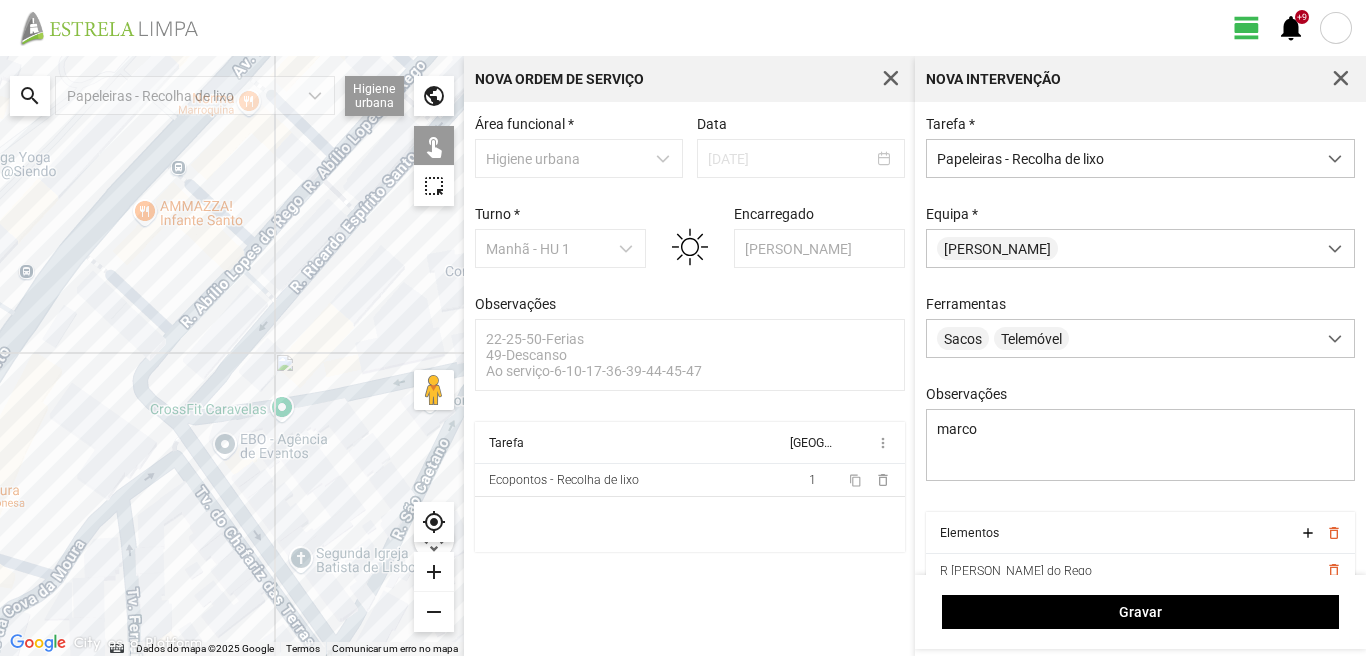 click on "Para navegar, prima as teclas de seta." 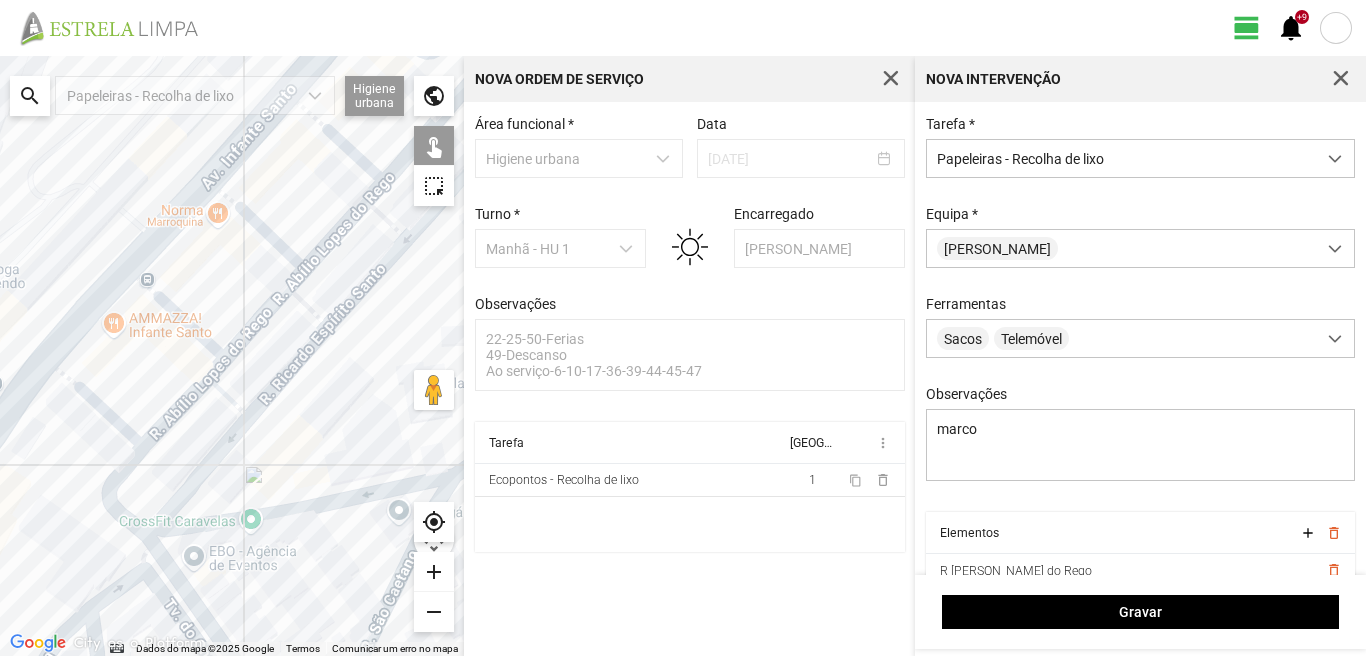drag, startPoint x: 348, startPoint y: 275, endPoint x: 278, endPoint y: 447, distance: 185.69868 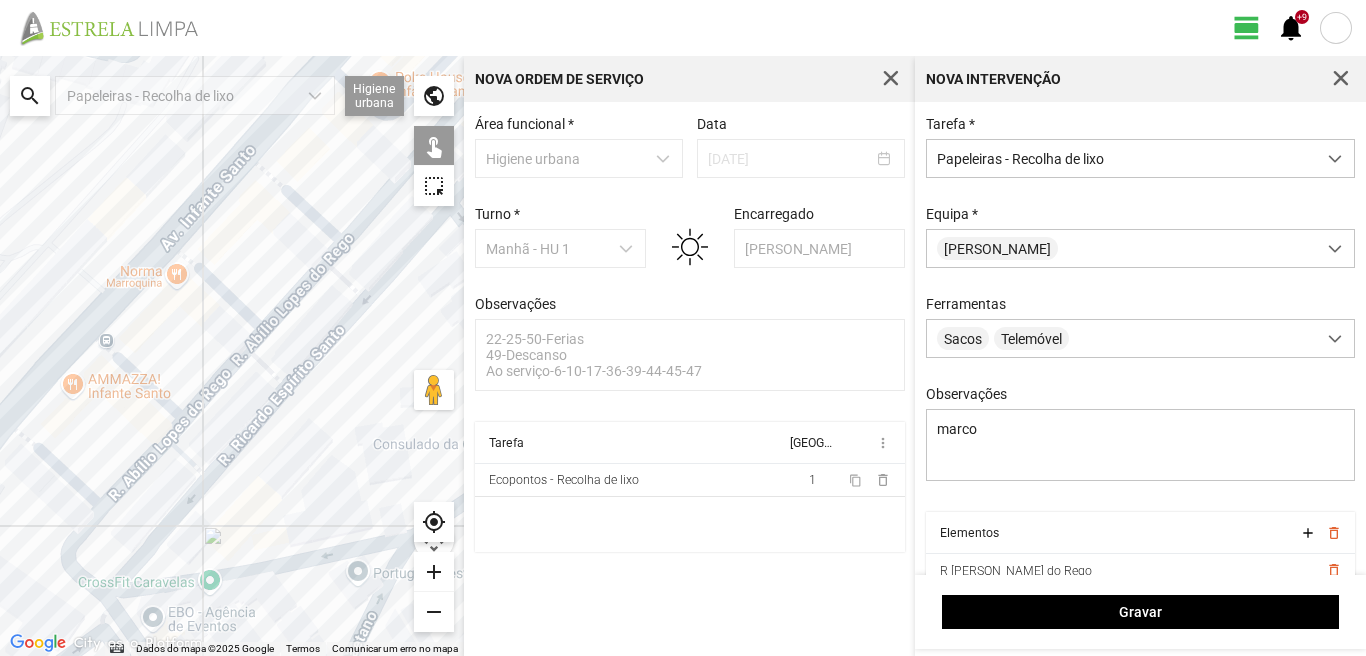 click on "Para navegar, prima as teclas de seta." 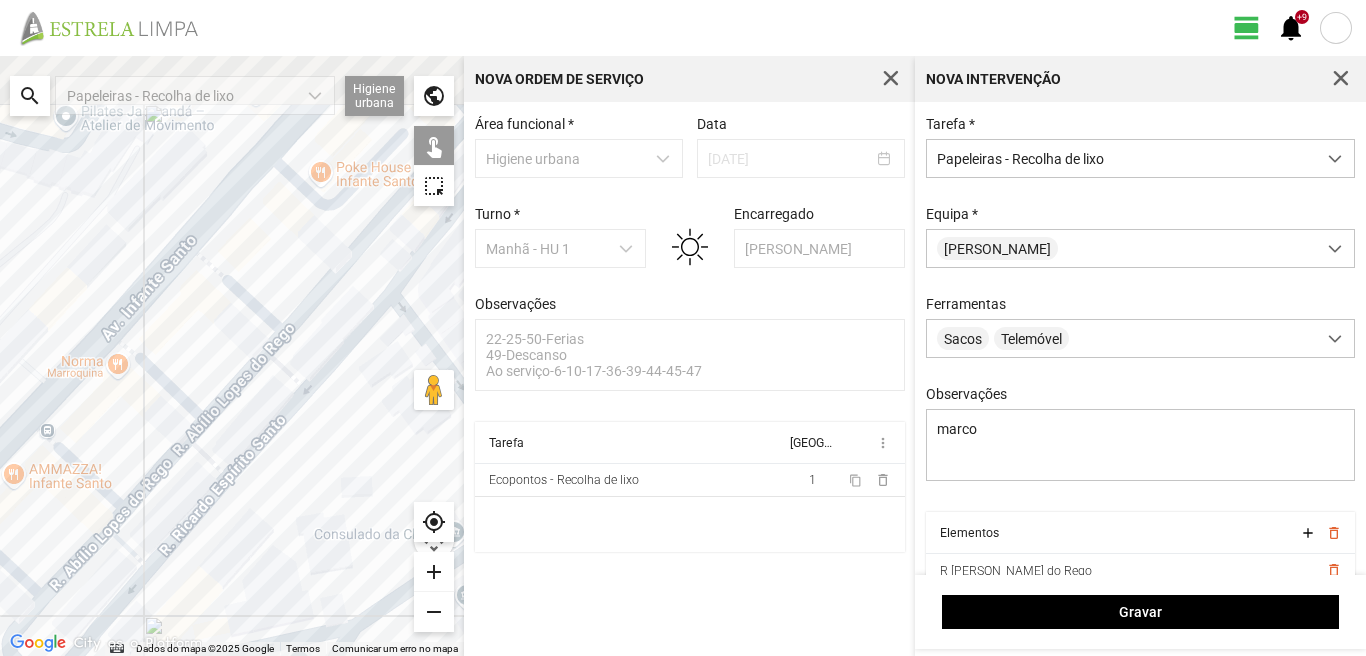 drag, startPoint x: 357, startPoint y: 319, endPoint x: 260, endPoint y: 465, distance: 175.28548 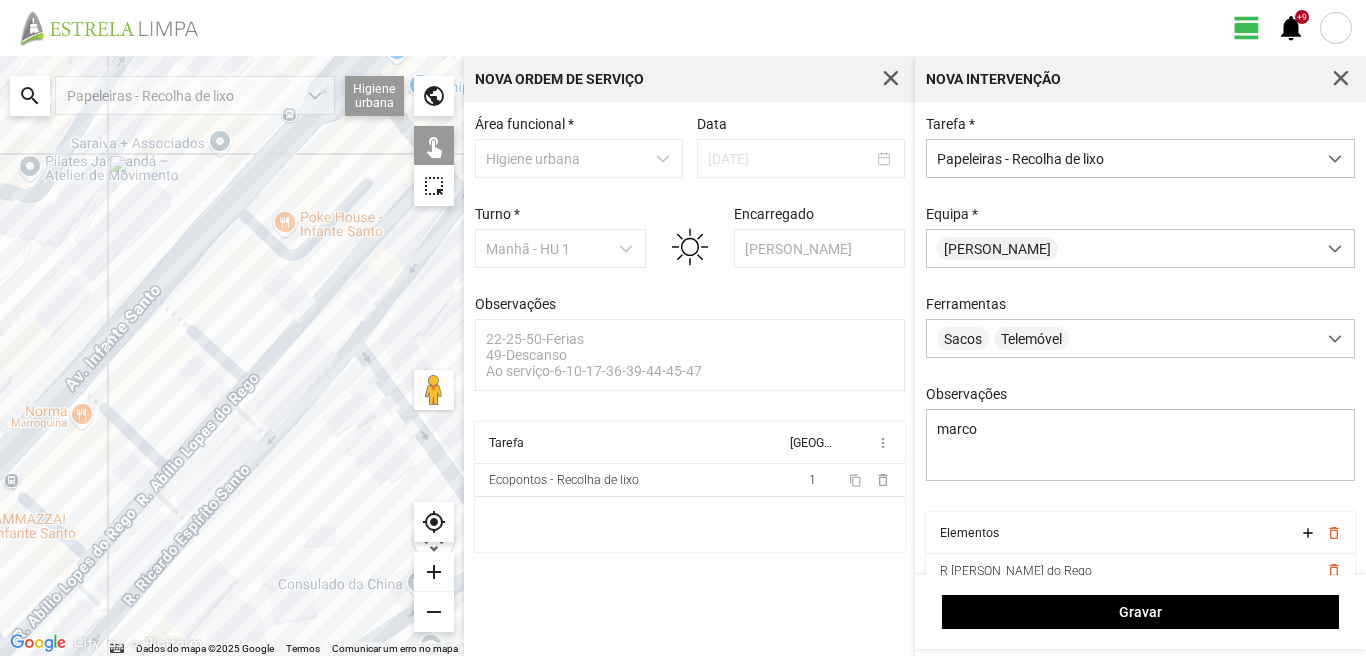 click on "Para navegar, prima as teclas de seta." 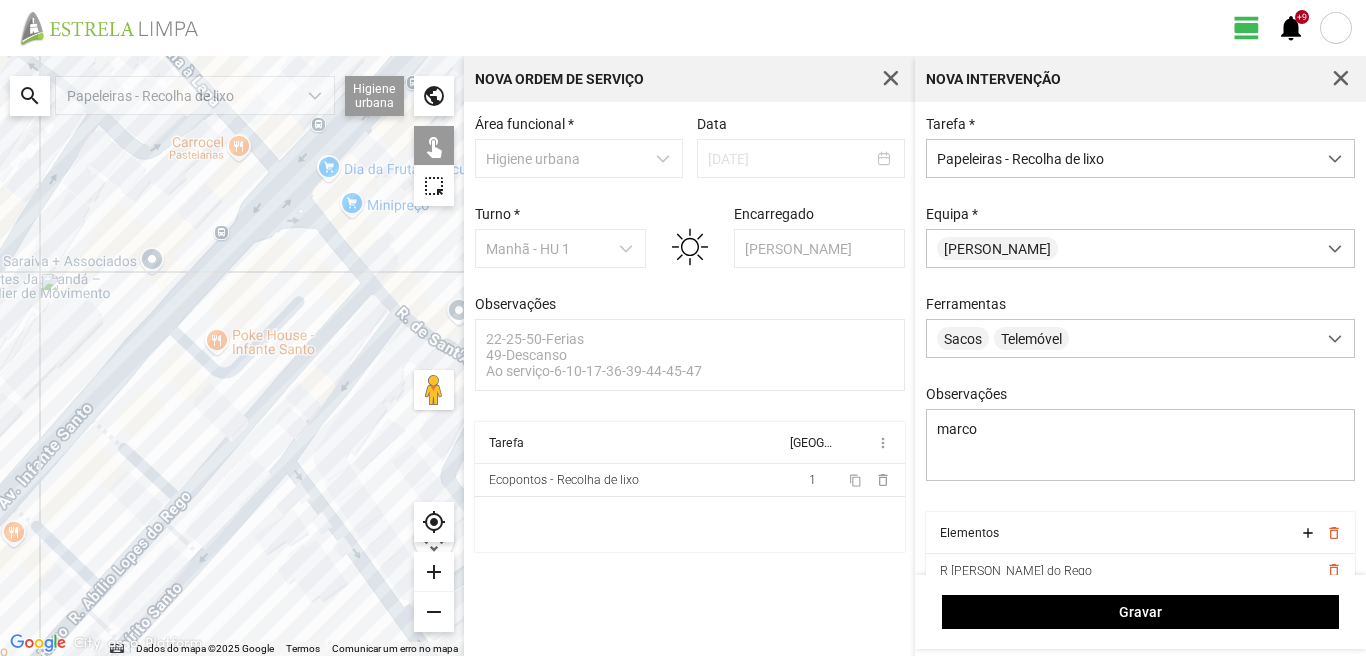 drag, startPoint x: 350, startPoint y: 324, endPoint x: 217, endPoint y: 506, distance: 225.41739 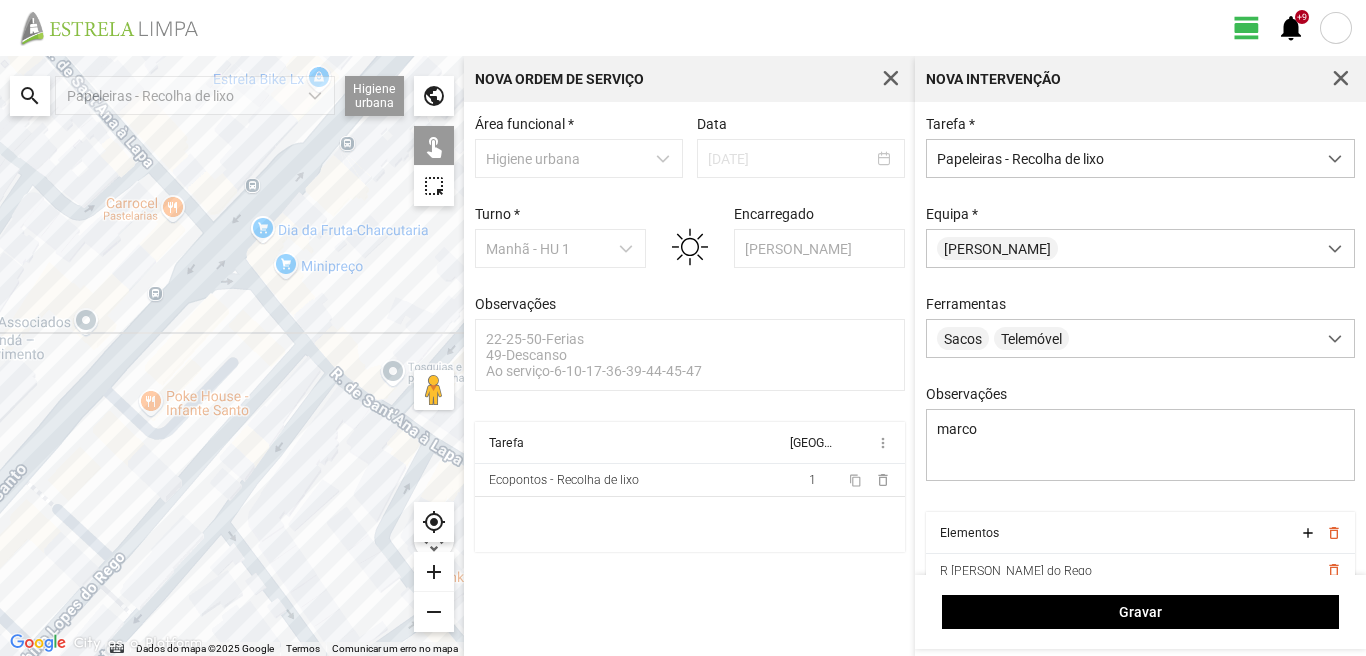 click on "Para navegar, prima as teclas de seta." 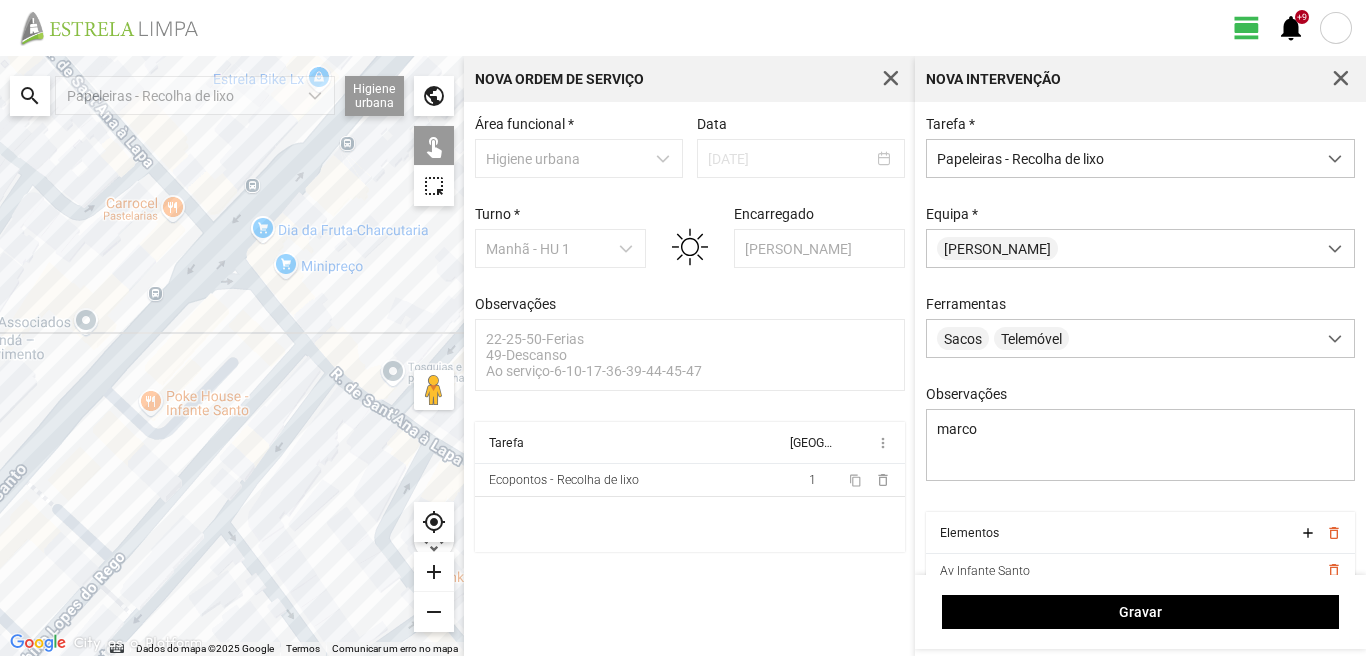 click on "Para navegar, prima as teclas de seta." 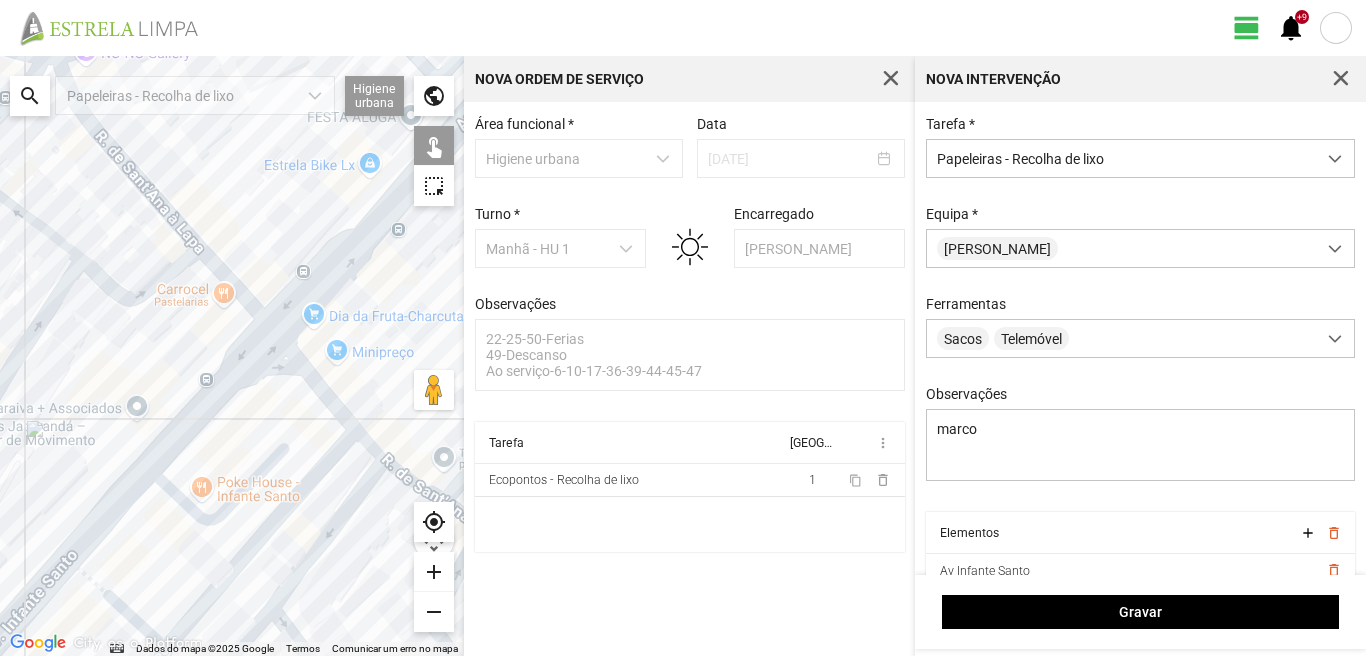 drag, startPoint x: 72, startPoint y: 243, endPoint x: 128, endPoint y: 346, distance: 117.239075 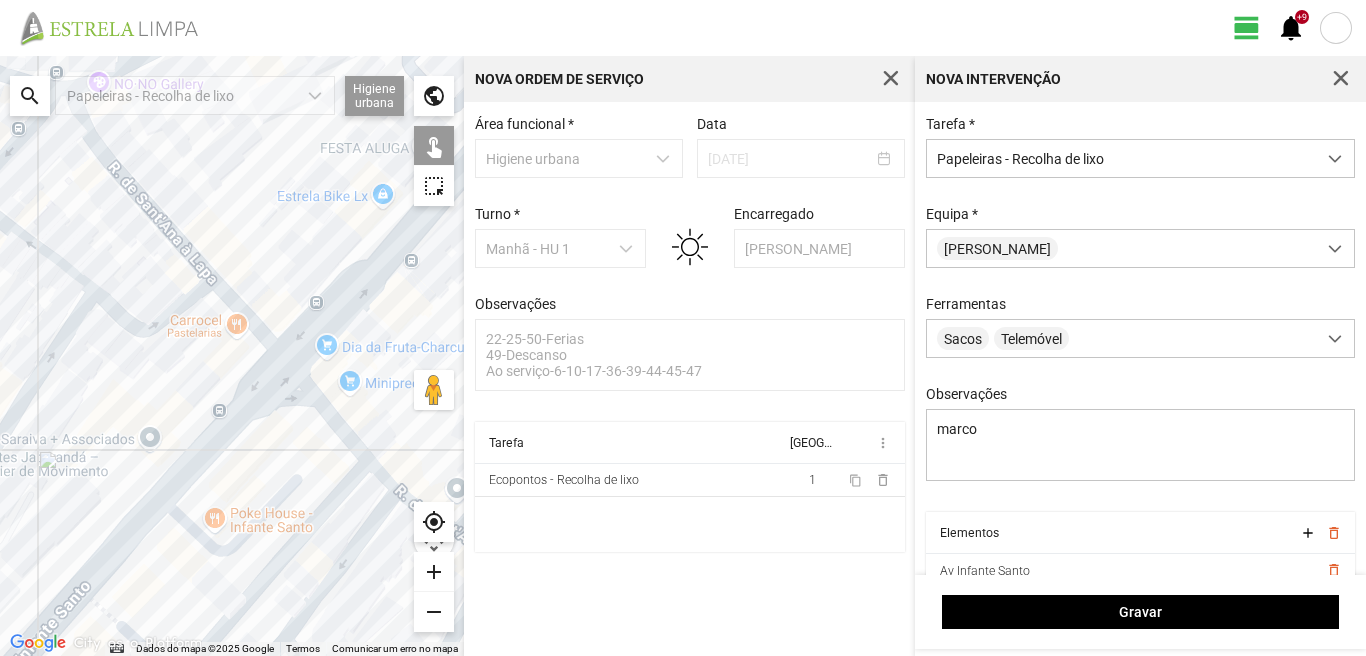 click on "Para navegar, prima as teclas de seta." 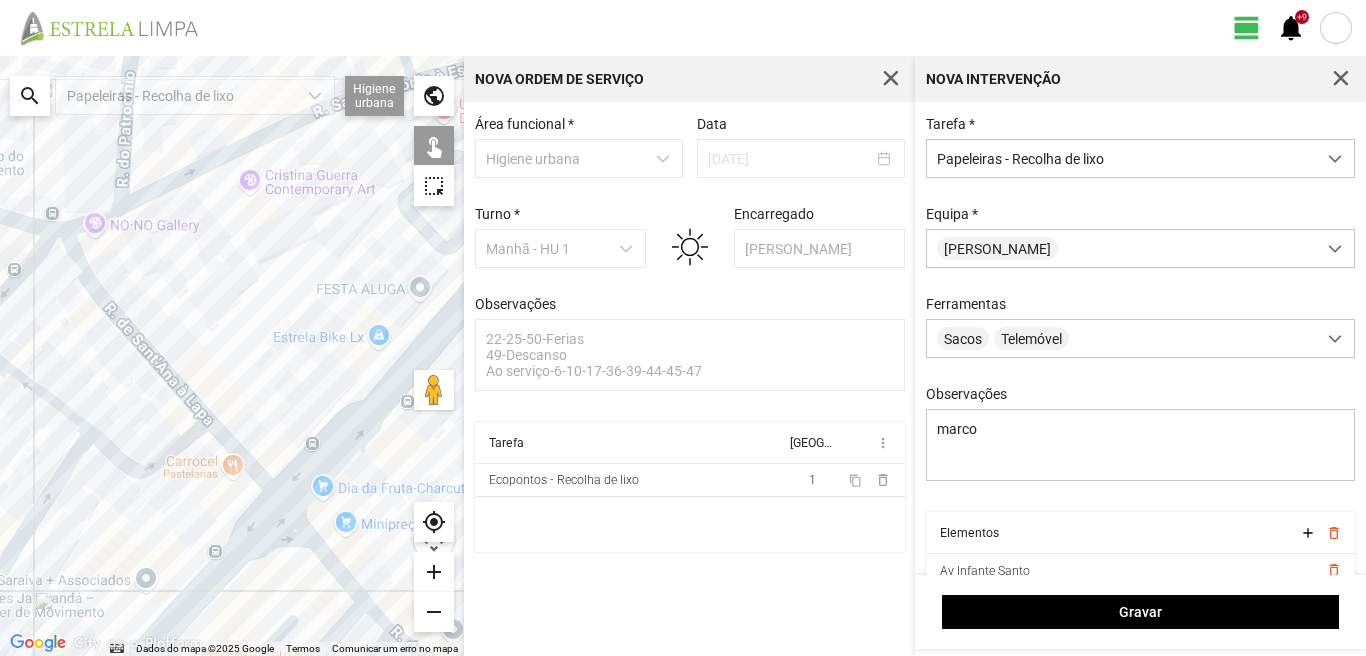 drag, startPoint x: 229, startPoint y: 230, endPoint x: 210, endPoint y: 410, distance: 181 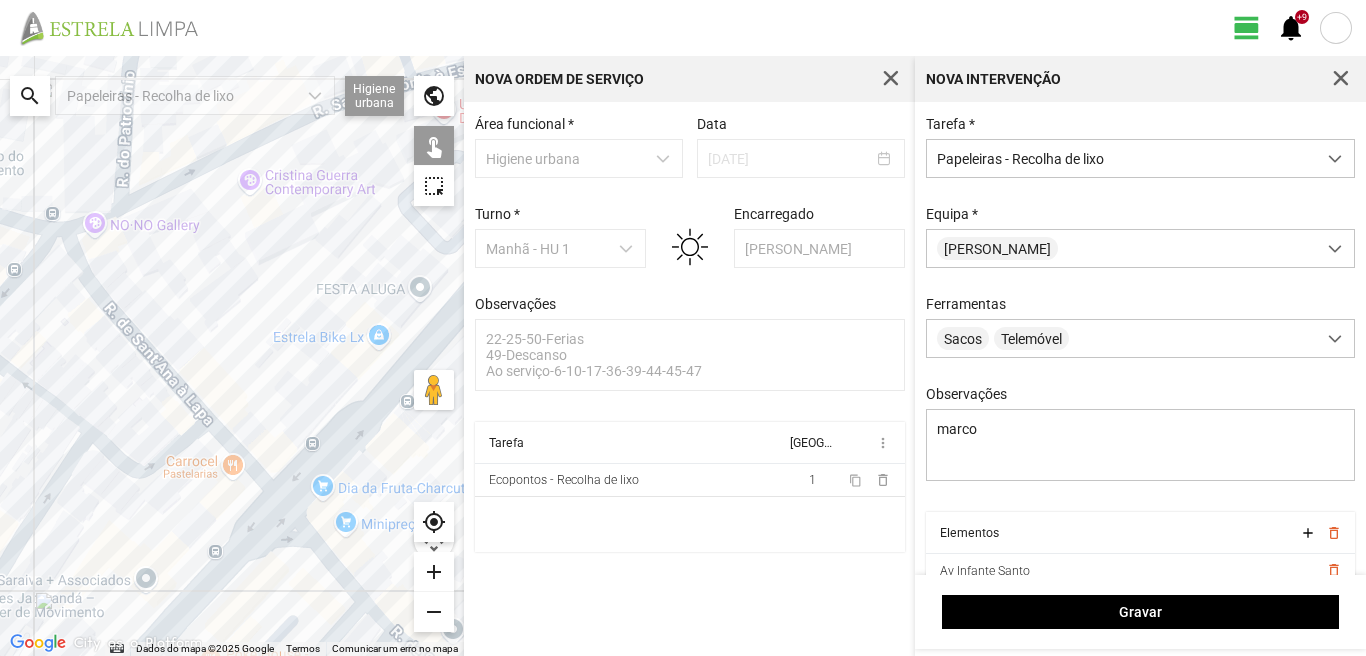click on "Para navegar, prima as teclas de seta." 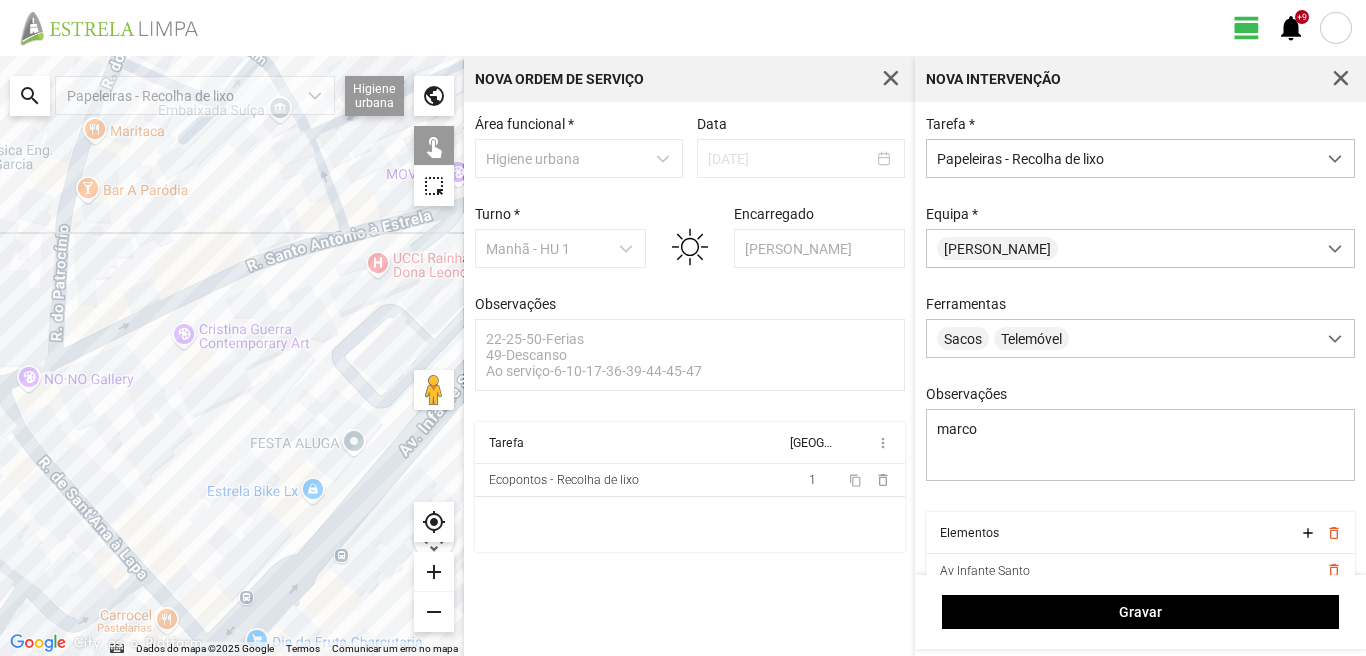 drag, startPoint x: 153, startPoint y: 318, endPoint x: 110, endPoint y: 406, distance: 97.94386 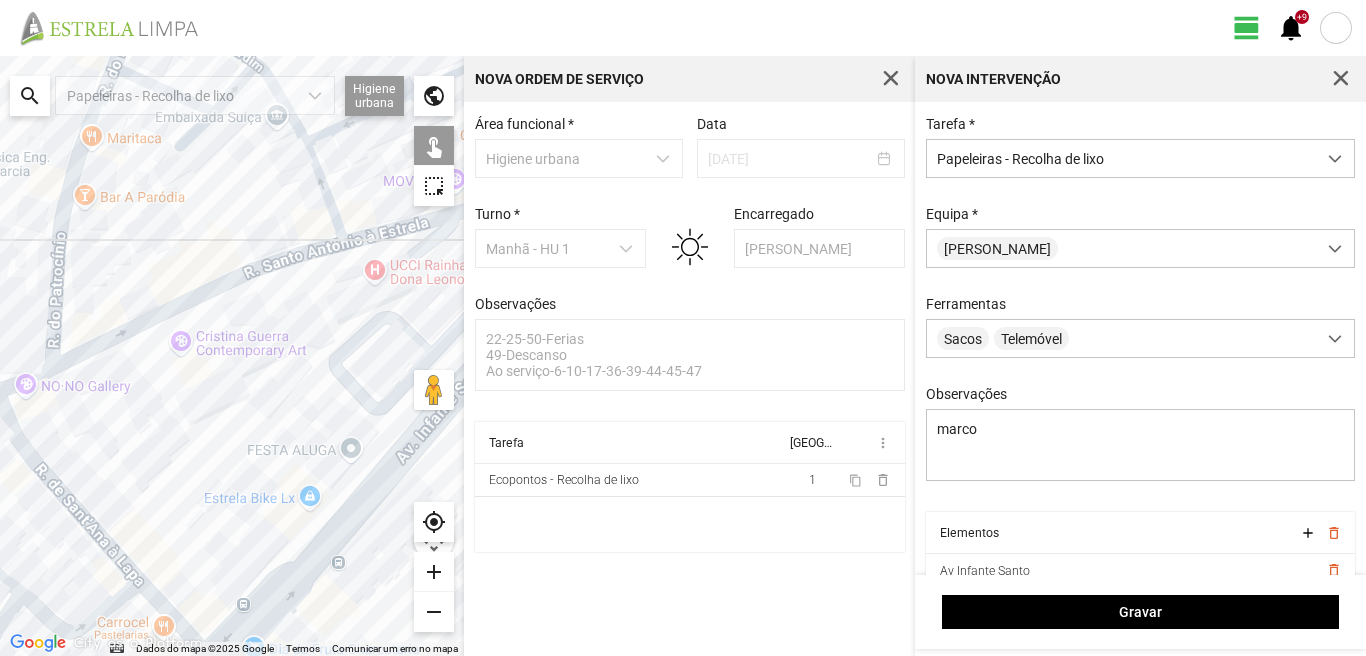 click on "Para navegar, prima as teclas de seta." 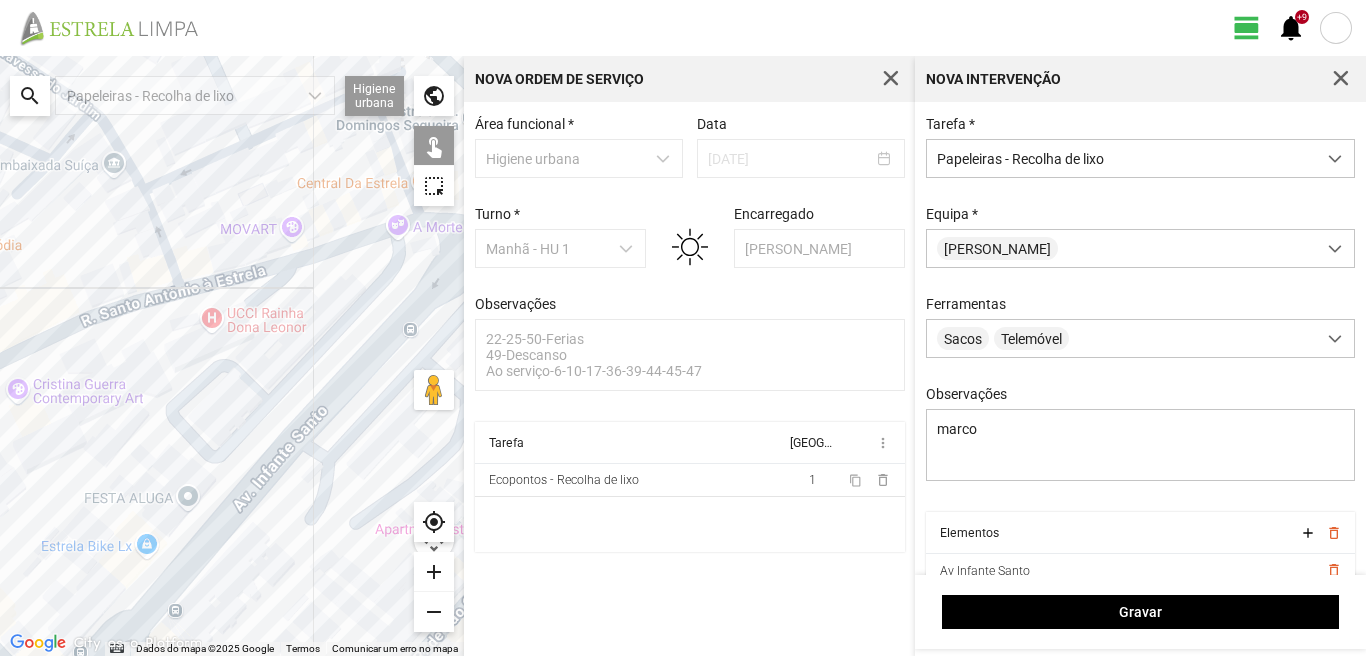 drag, startPoint x: 313, startPoint y: 267, endPoint x: 122, endPoint y: 330, distance: 201.12186 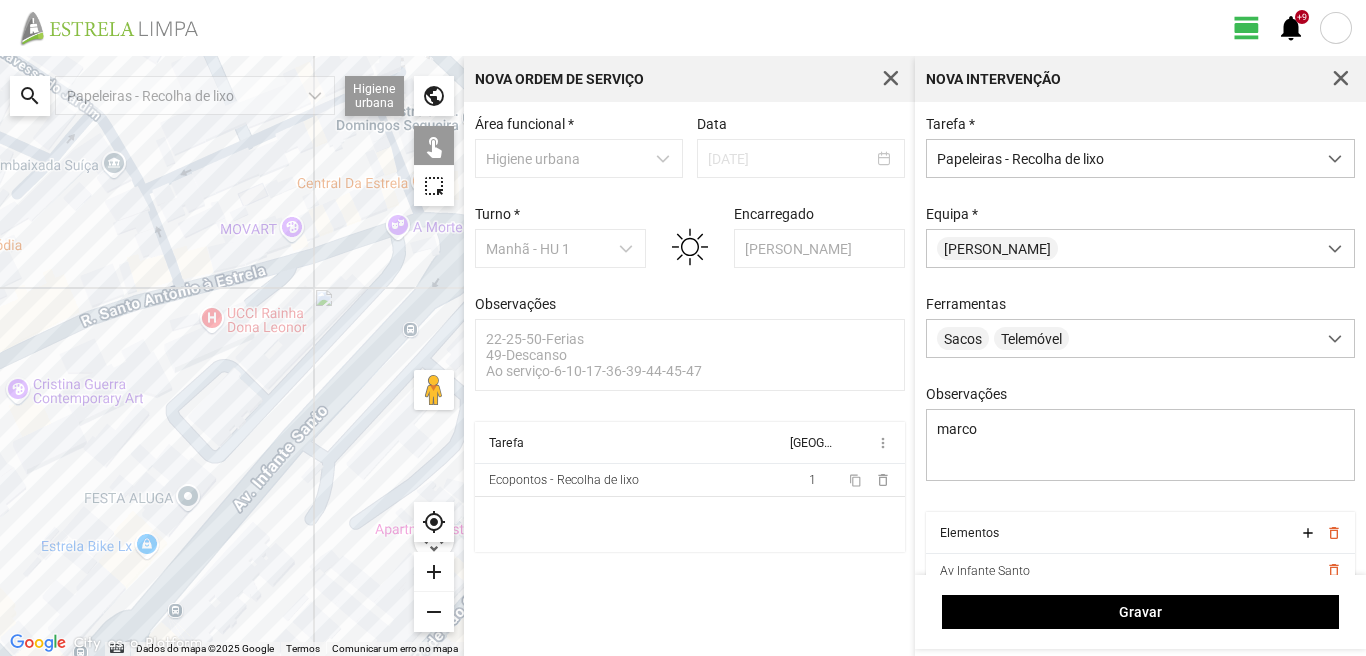 click on "Para navegar, prima as teclas de seta." 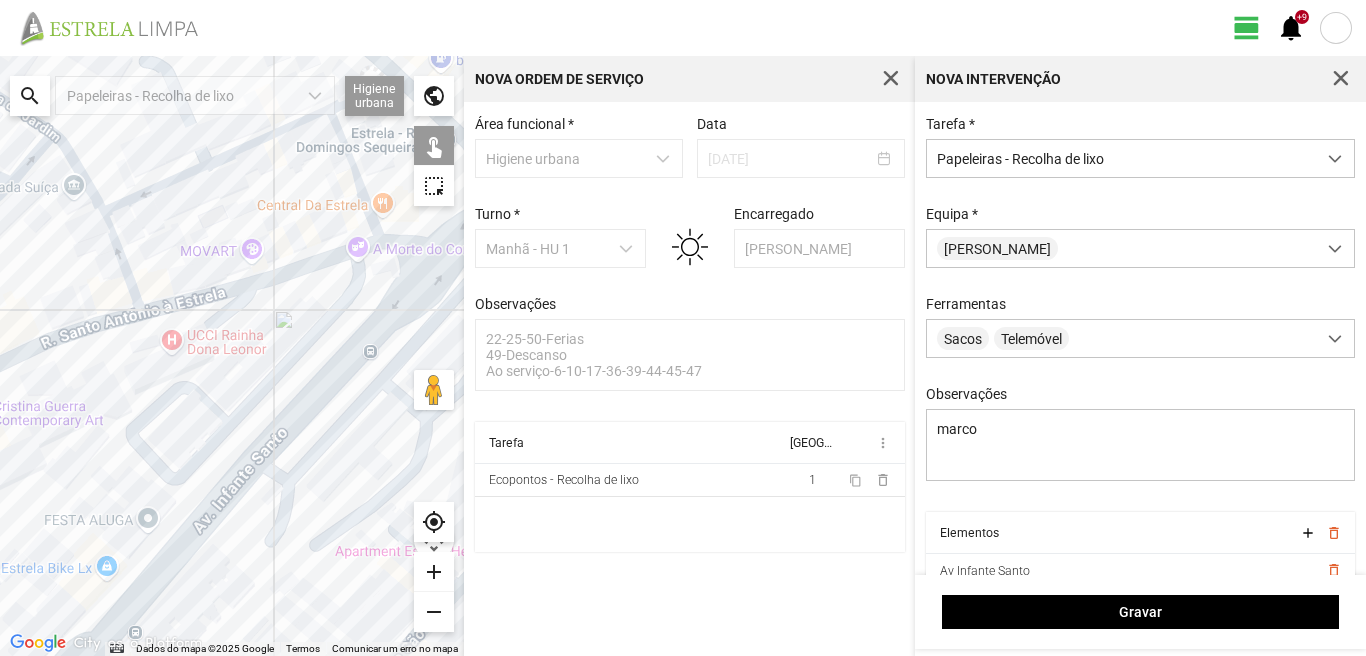 click on "Para navegar, prima as teclas de seta." 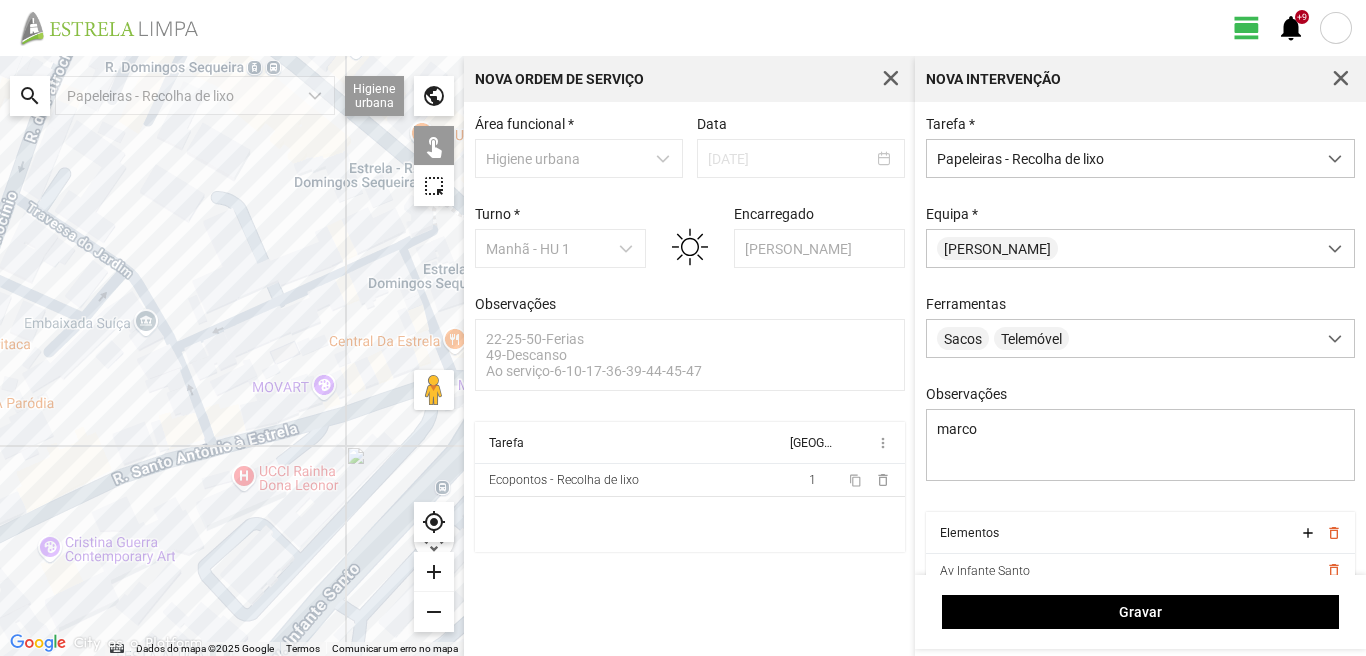 drag, startPoint x: 182, startPoint y: 263, endPoint x: 263, endPoint y: 431, distance: 186.50737 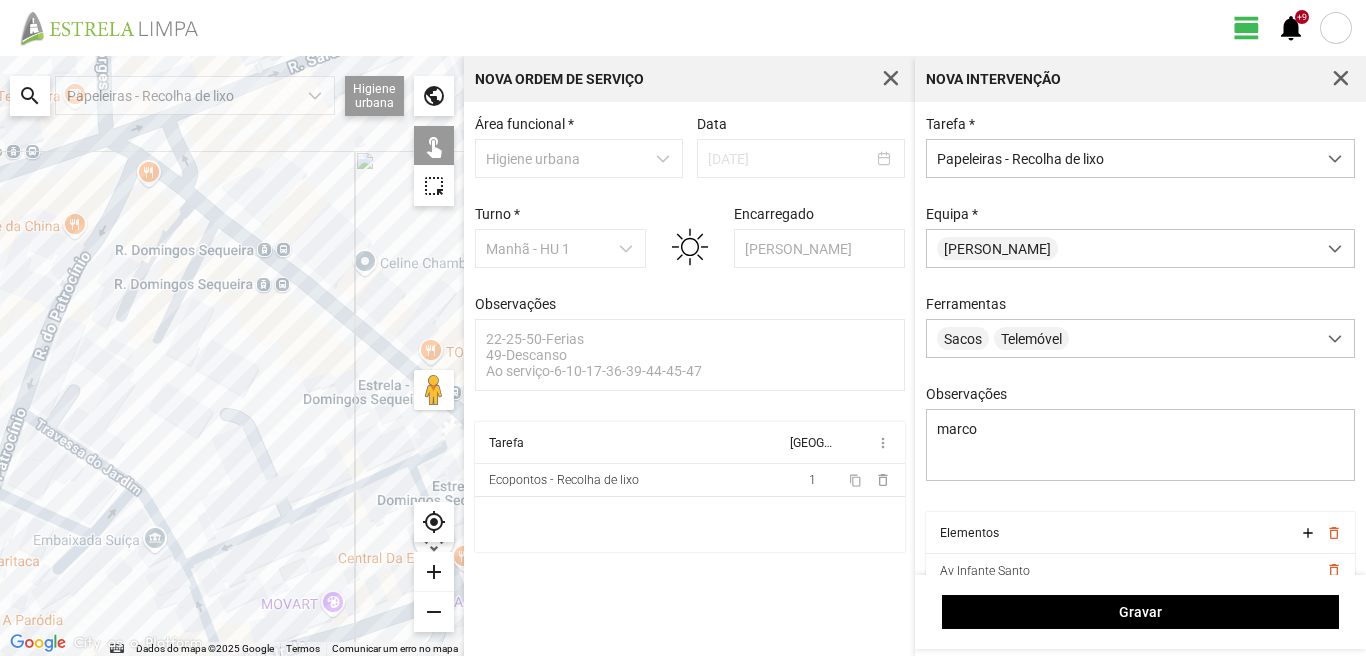drag, startPoint x: 236, startPoint y: 283, endPoint x: 237, endPoint y: 466, distance: 183.00273 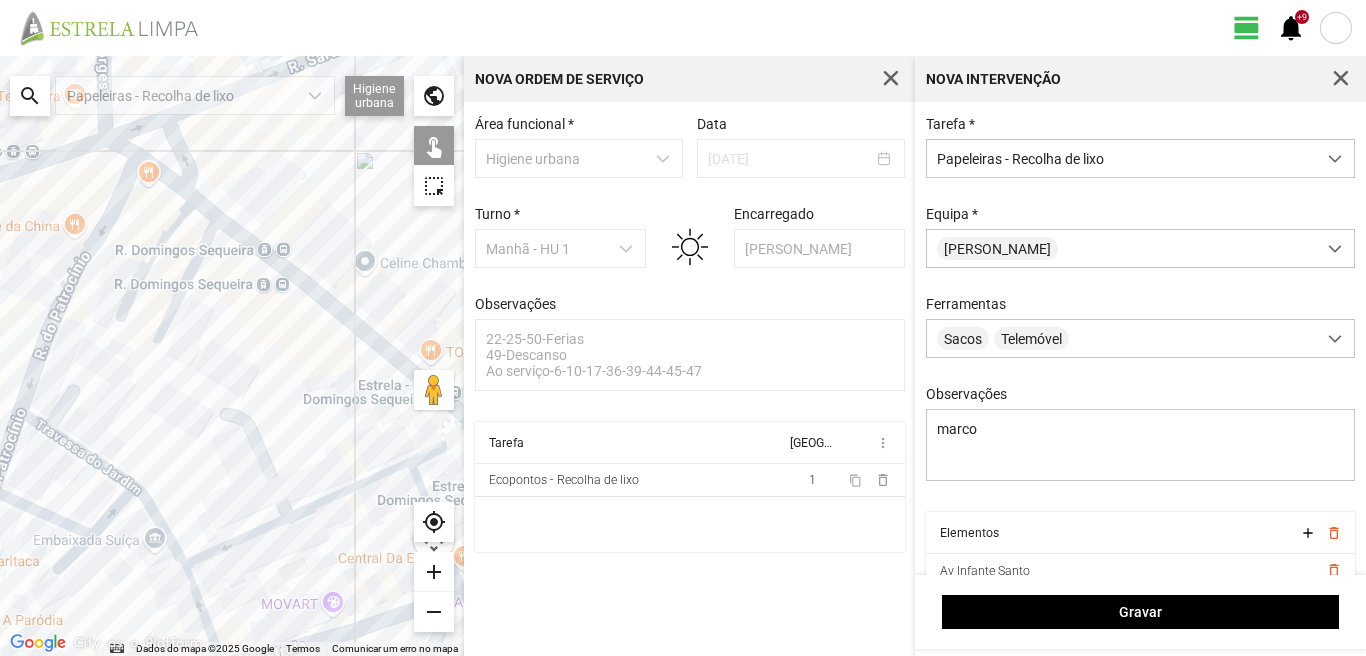 click on "Para navegar, prima as teclas de seta." 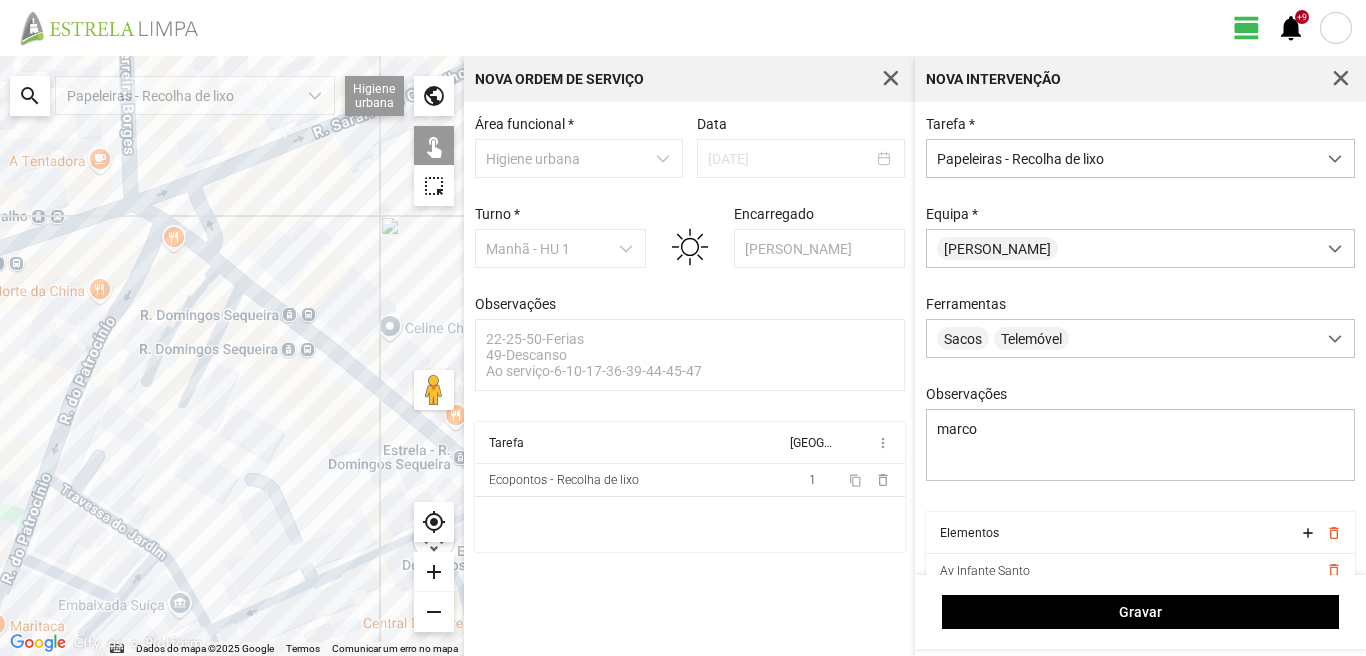 drag, startPoint x: 188, startPoint y: 288, endPoint x: 225, endPoint y: 382, distance: 101.0198 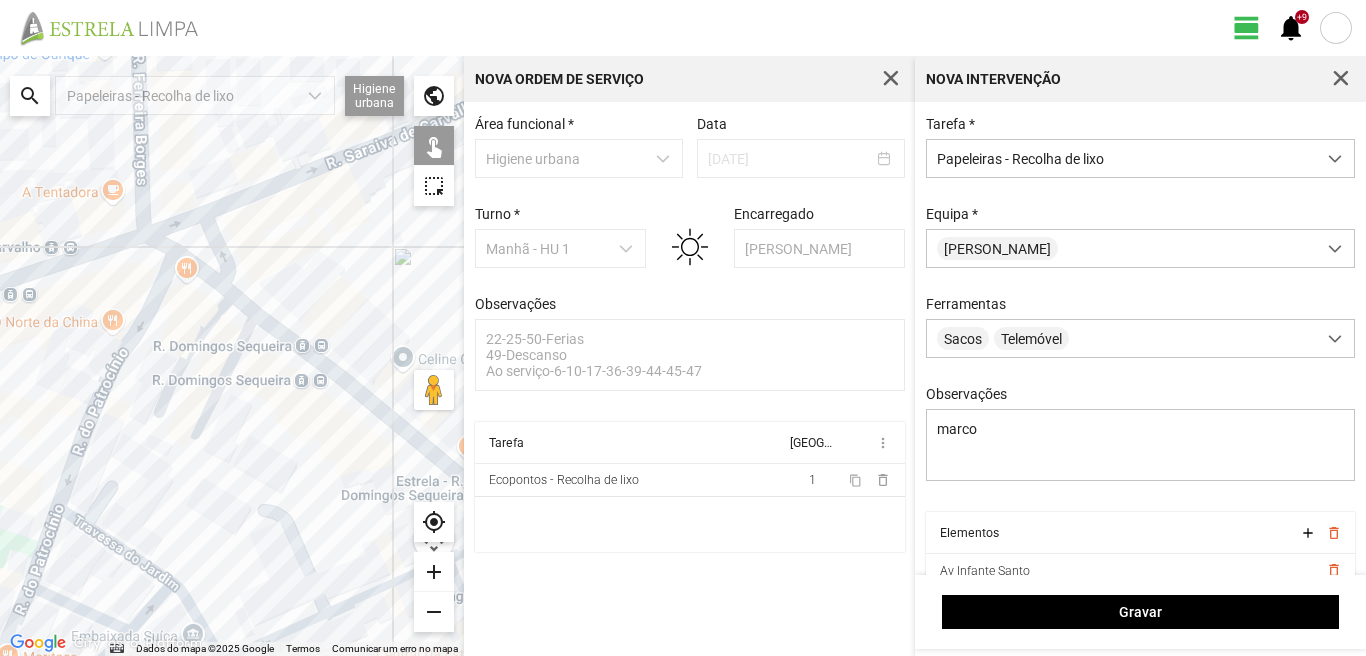 click on "Para navegar, prima as teclas de seta." 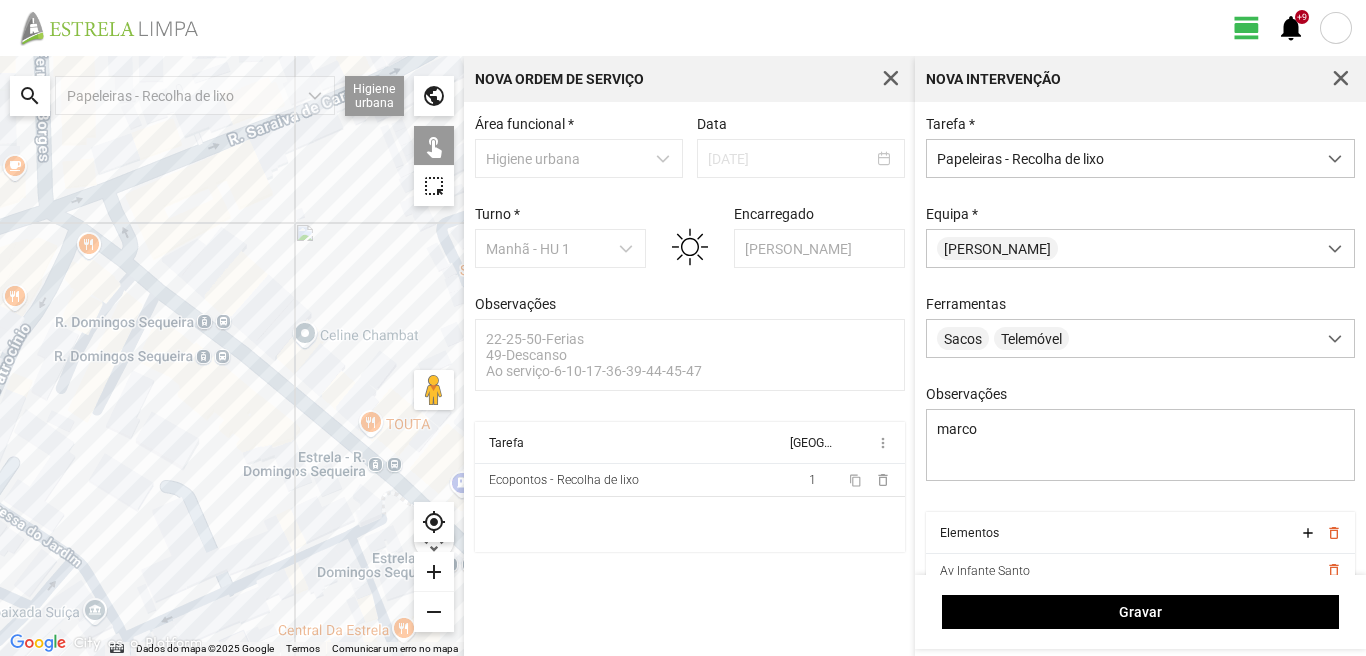 drag, startPoint x: 338, startPoint y: 452, endPoint x: 217, endPoint y: 420, distance: 125.1599 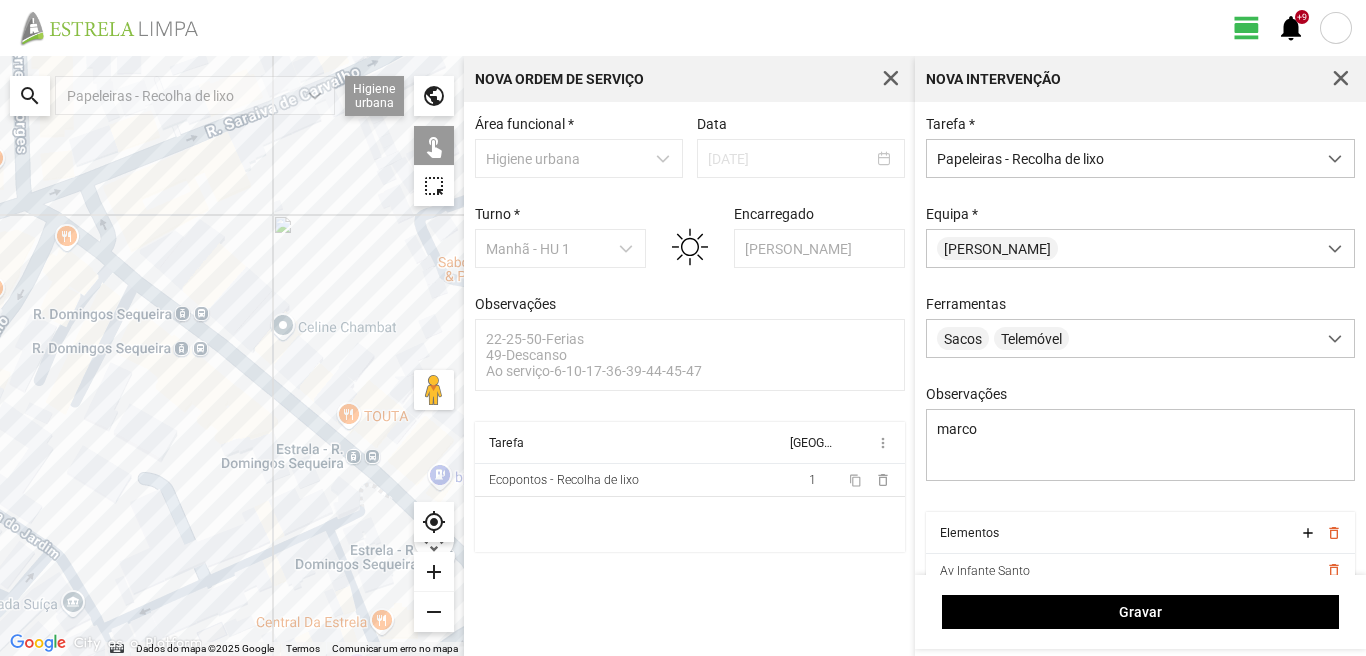click on "Para navegar, prima as teclas de seta." 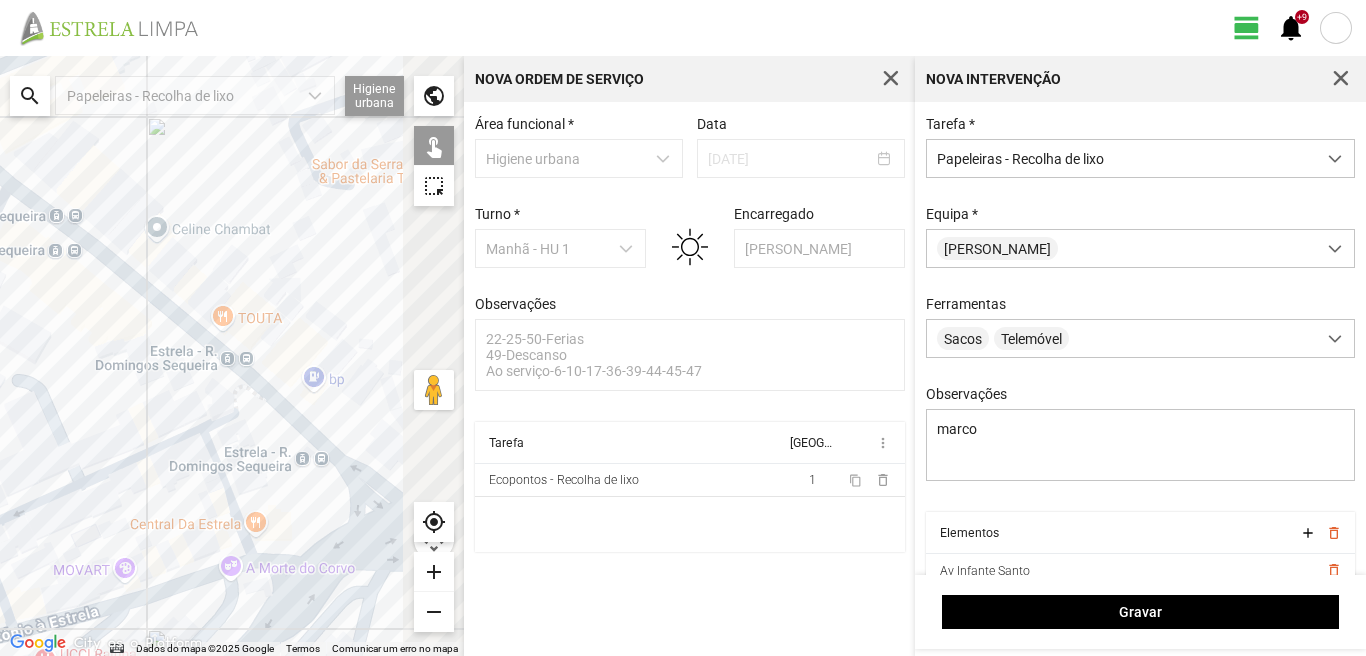 drag, startPoint x: 279, startPoint y: 501, endPoint x: 89, endPoint y: 389, distance: 220.55385 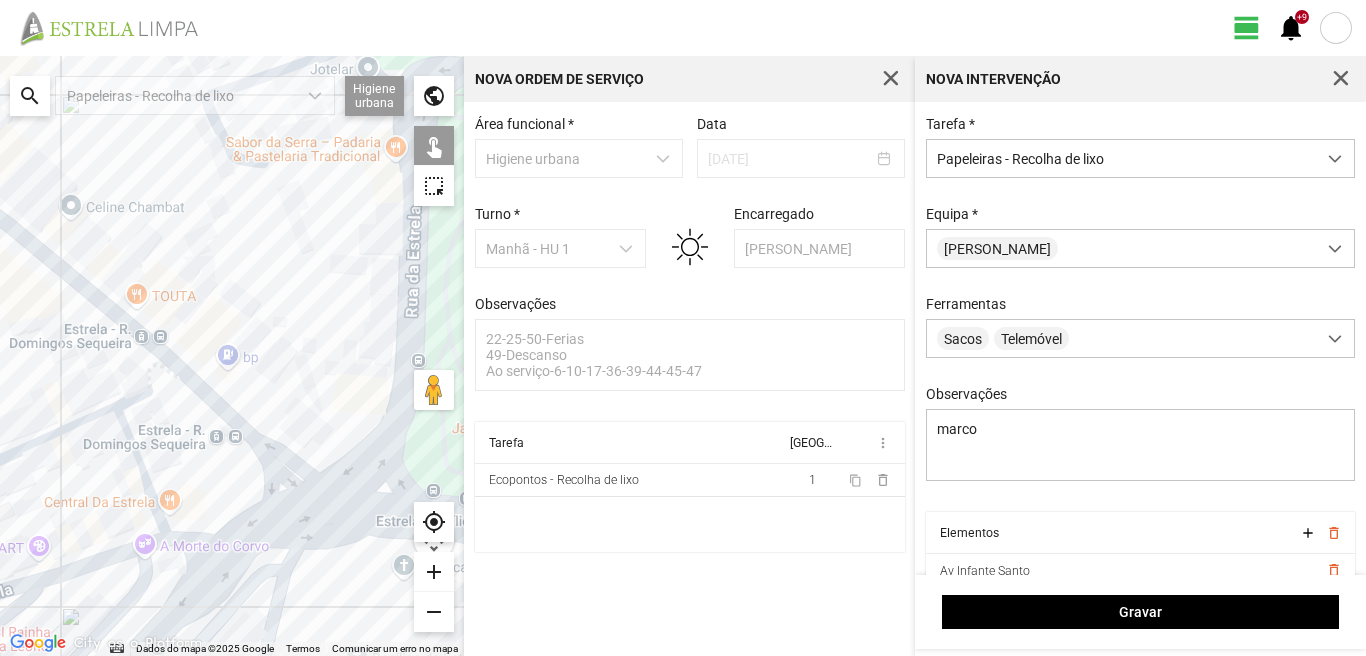 click on "Para navegar, prima as teclas de seta." 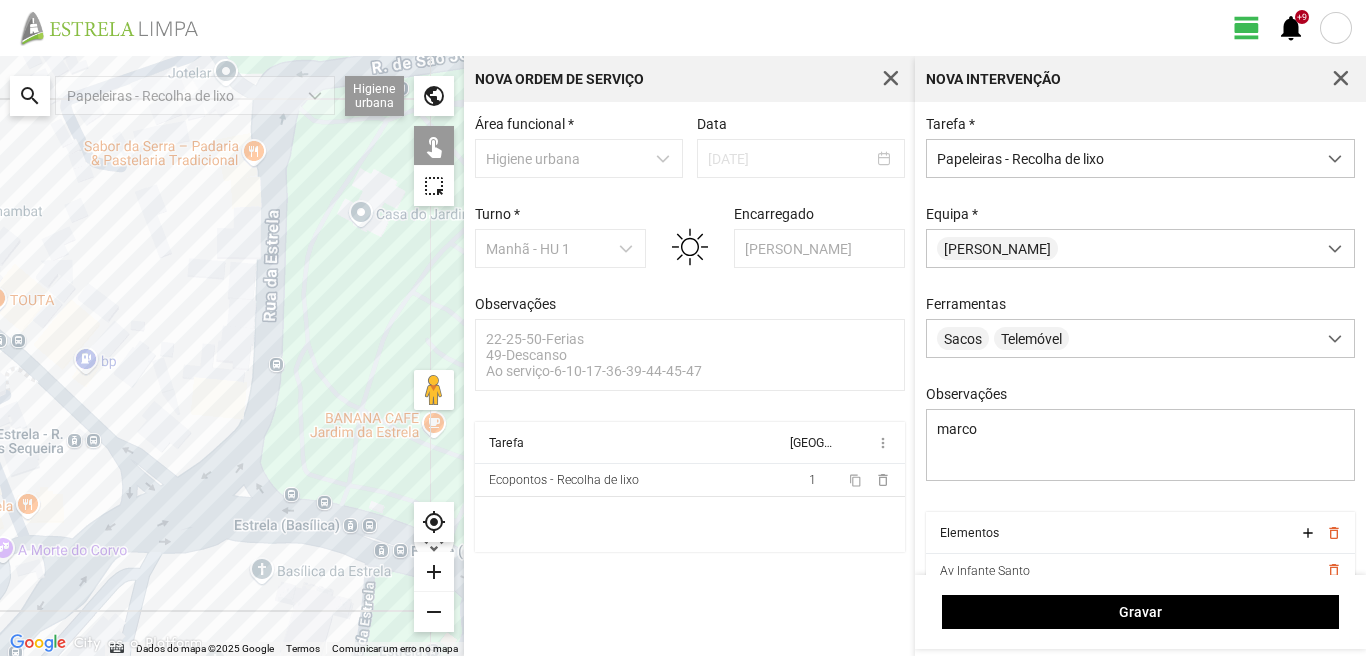 drag, startPoint x: 242, startPoint y: 490, endPoint x: 95, endPoint y: 484, distance: 147.12239 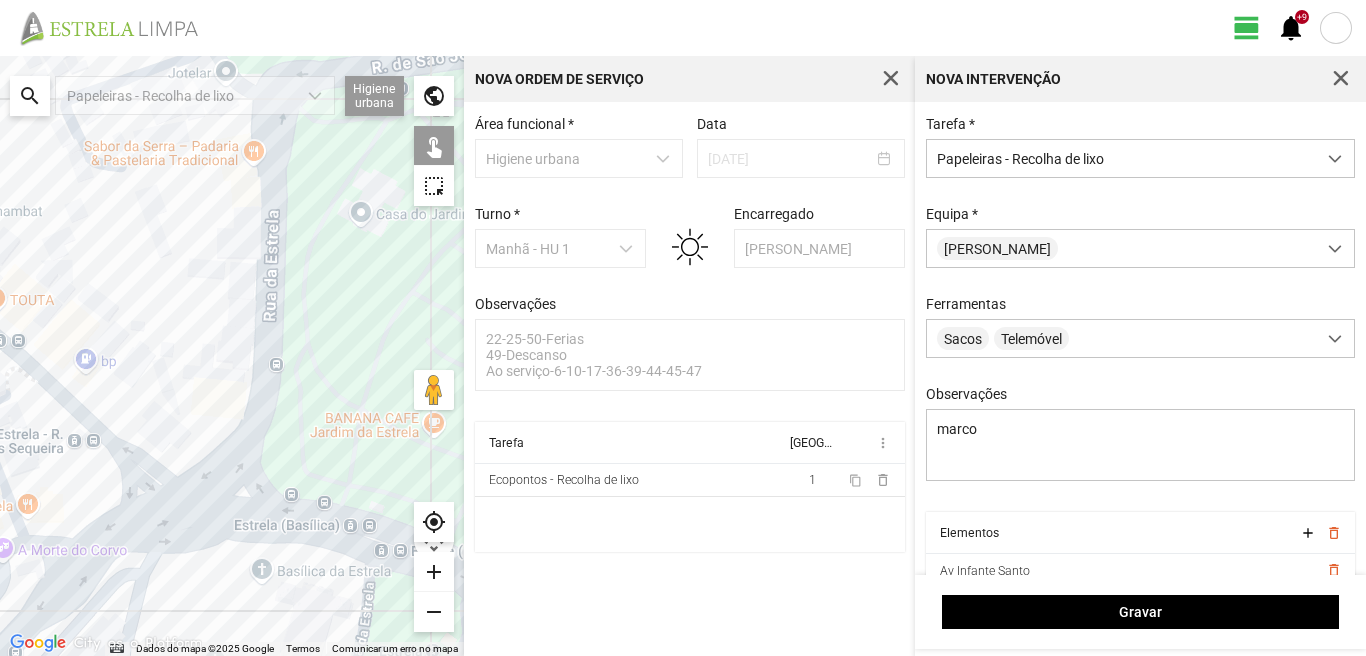 click on "Para navegar, prima as teclas de seta." 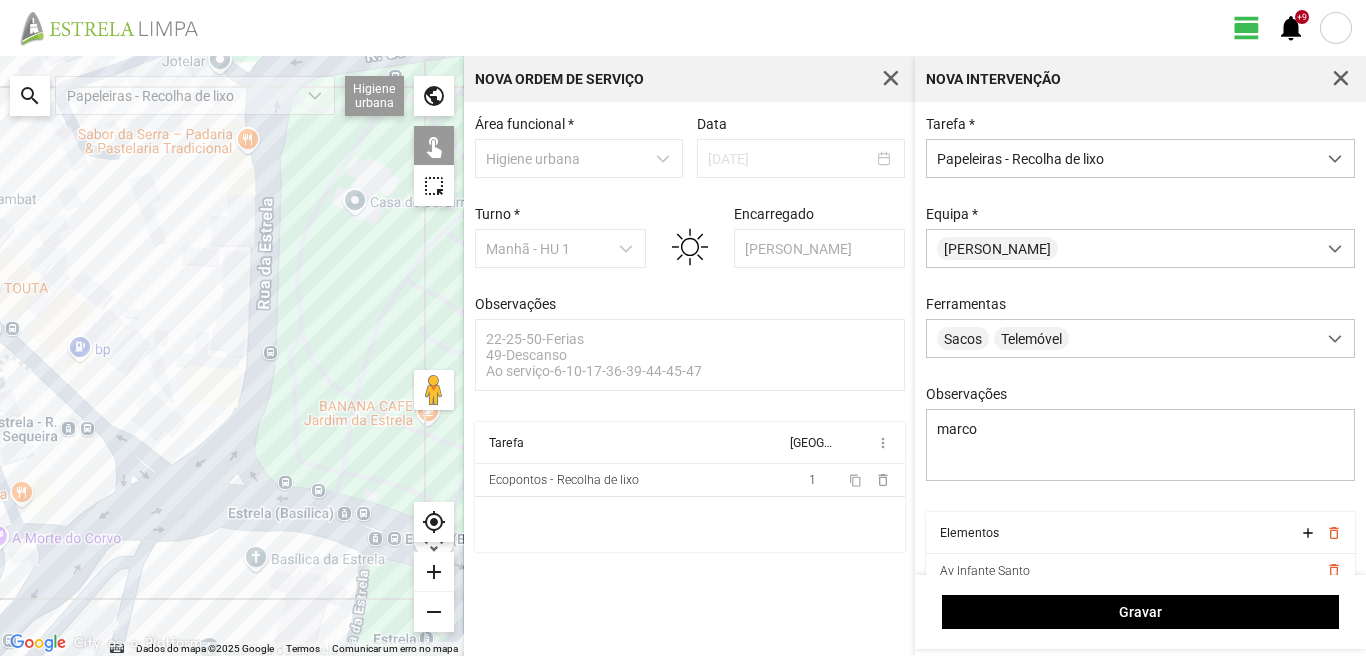 click on "Para navegar, prima as teclas de seta." 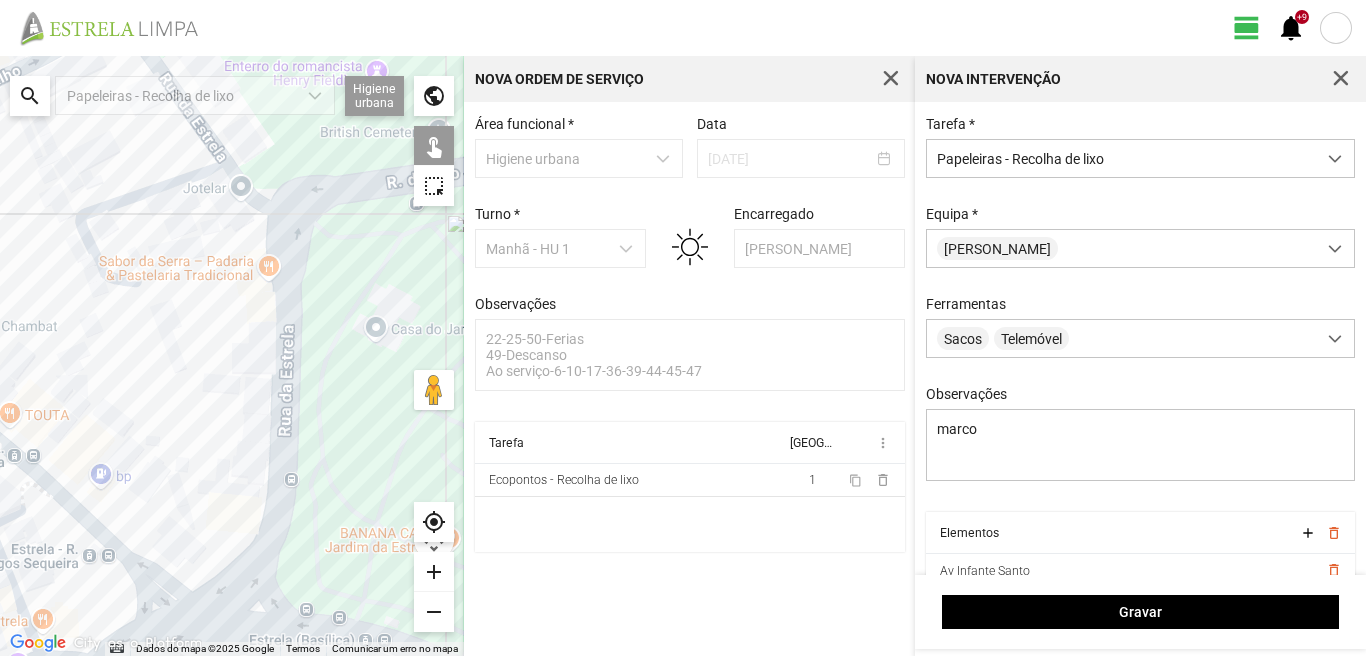 drag, startPoint x: 283, startPoint y: 402, endPoint x: 304, endPoint y: 533, distance: 132.67253 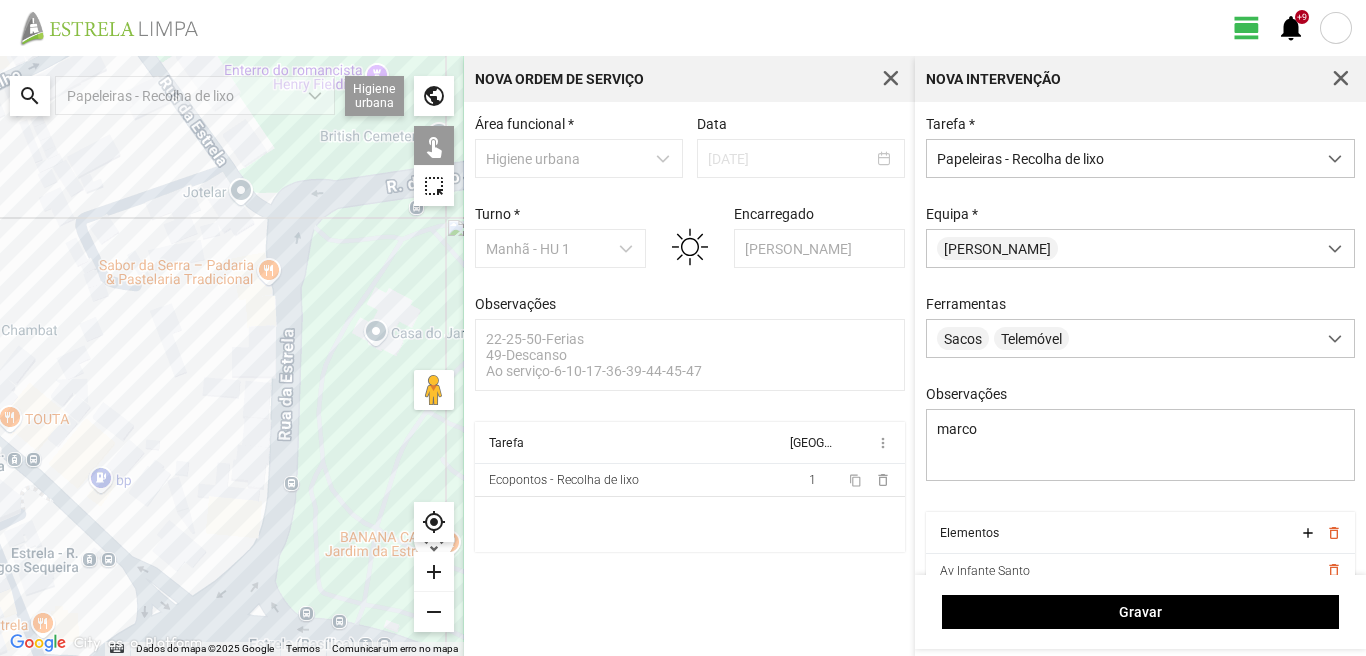 click on "Para navegar, prima as teclas de seta." 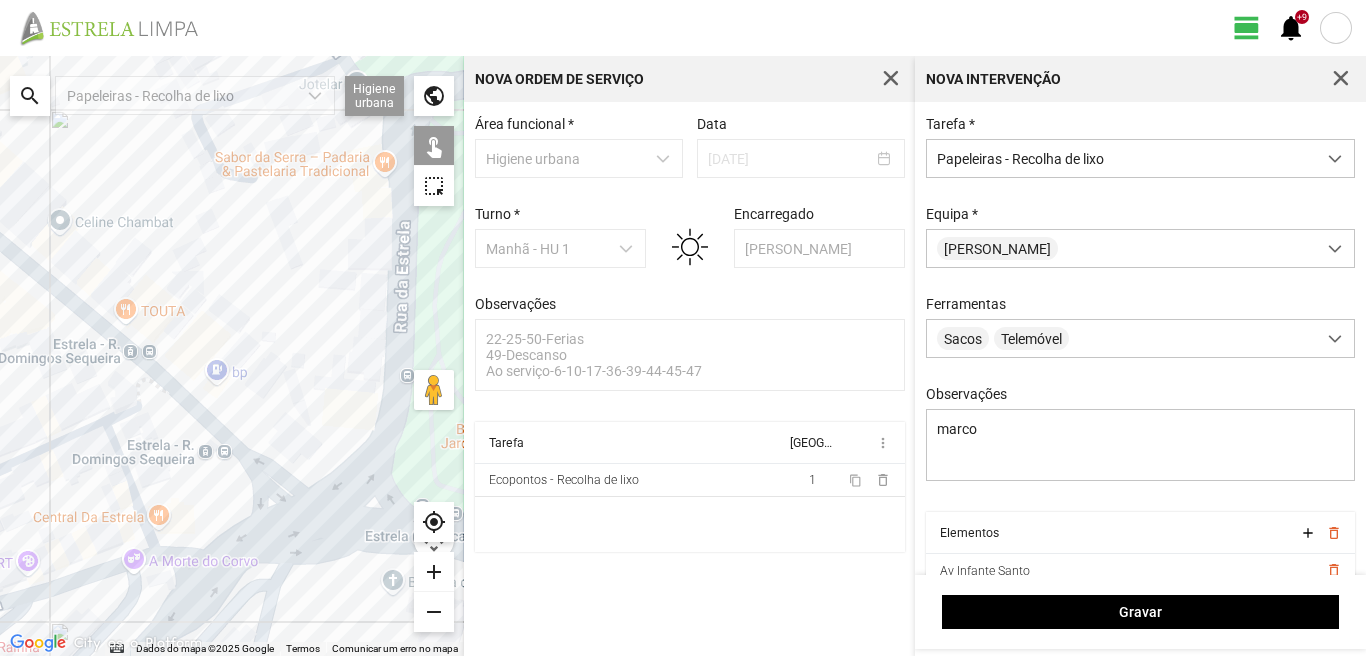 drag, startPoint x: 108, startPoint y: 574, endPoint x: 300, endPoint y: 433, distance: 238.2121 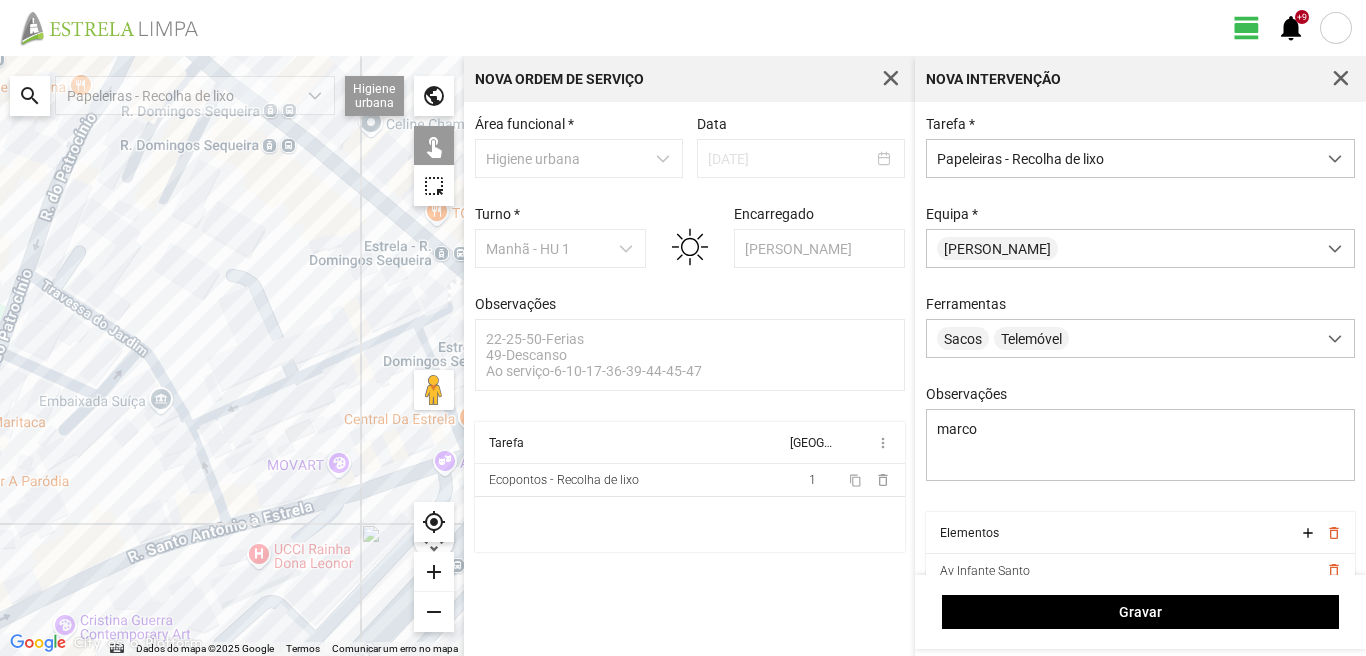 drag, startPoint x: 130, startPoint y: 474, endPoint x: 294, endPoint y: 439, distance: 167.69318 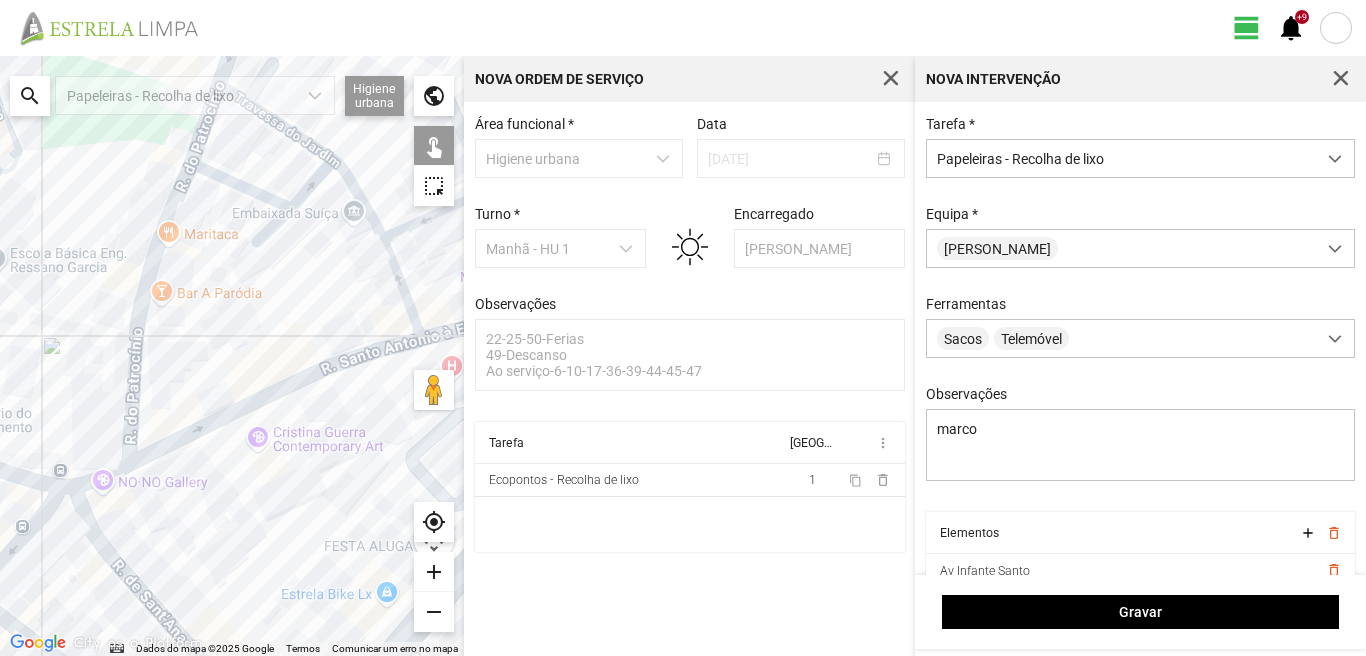 drag, startPoint x: 144, startPoint y: 574, endPoint x: 235, endPoint y: 408, distance: 189.30663 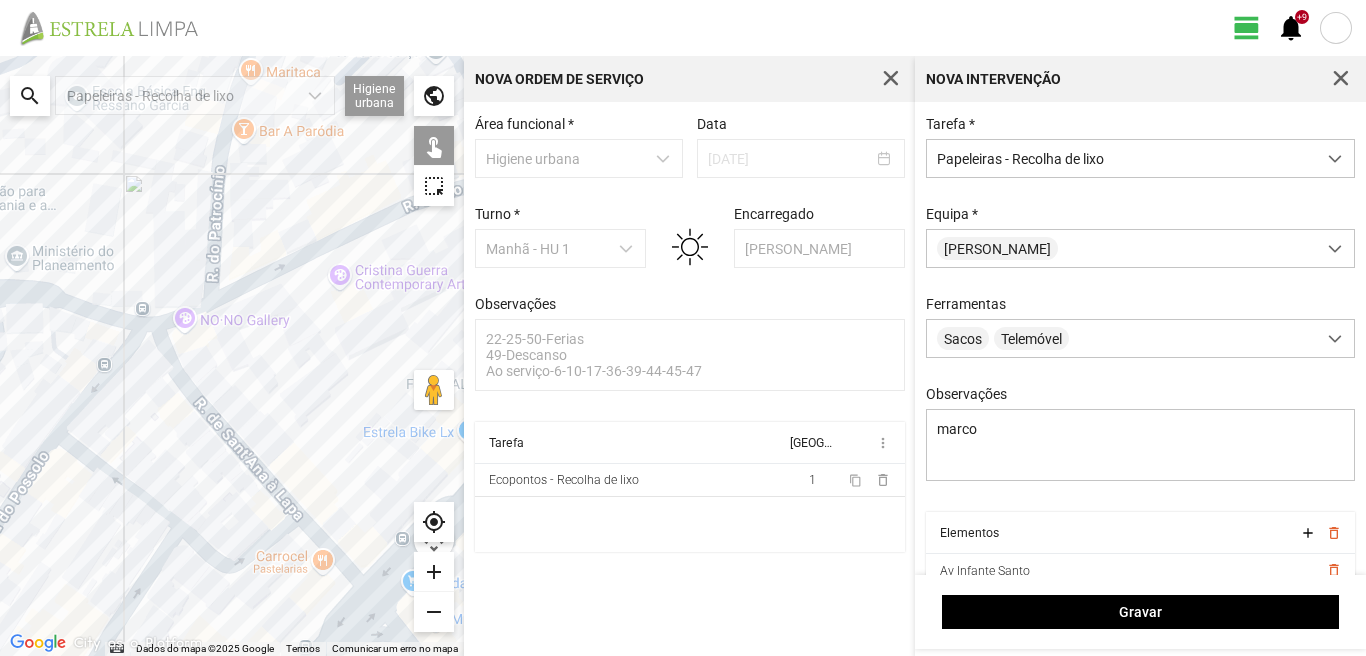 drag, startPoint x: 174, startPoint y: 554, endPoint x: 230, endPoint y: 475, distance: 96.83491 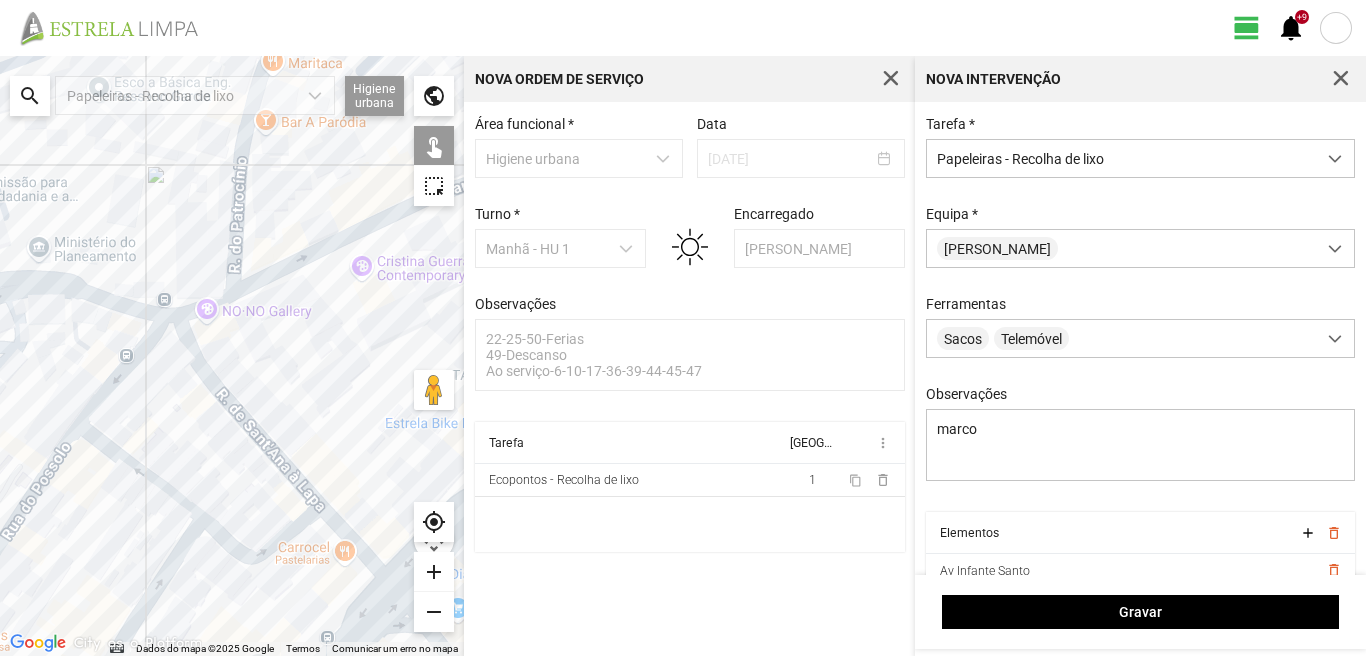 drag, startPoint x: 118, startPoint y: 461, endPoint x: 119, endPoint y: 434, distance: 27.018513 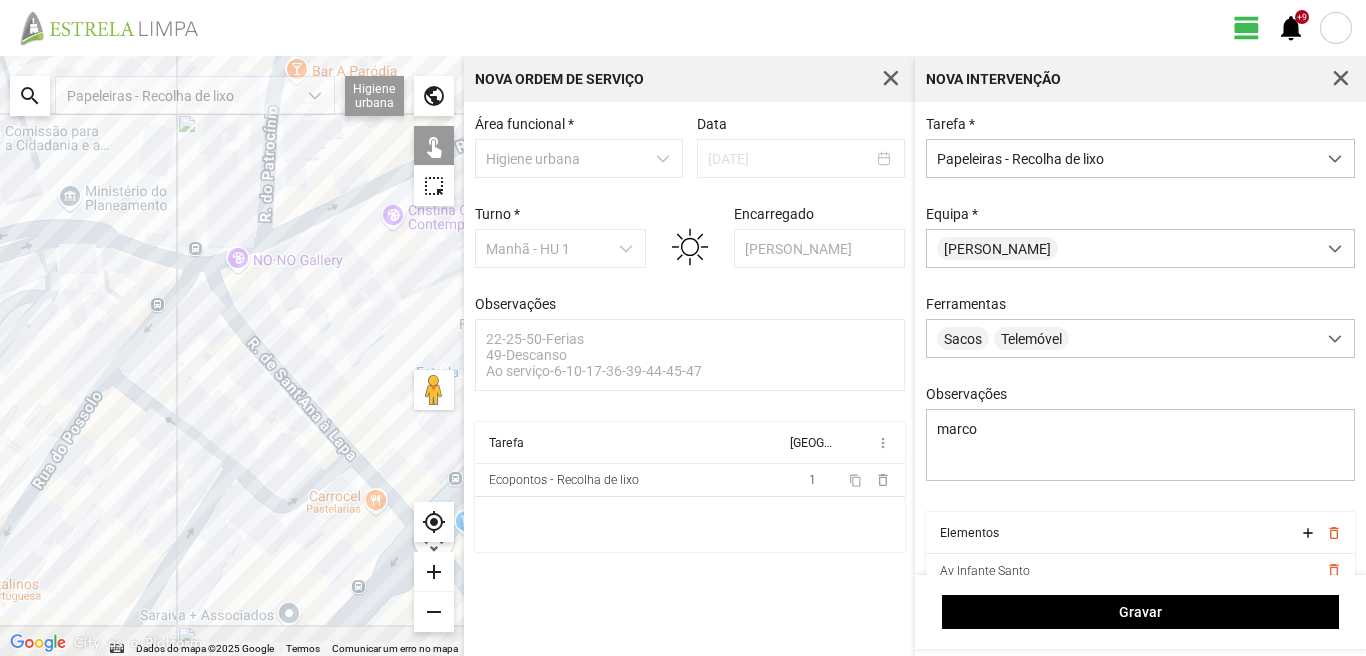 drag, startPoint x: 139, startPoint y: 577, endPoint x: 274, endPoint y: 405, distance: 218.6527 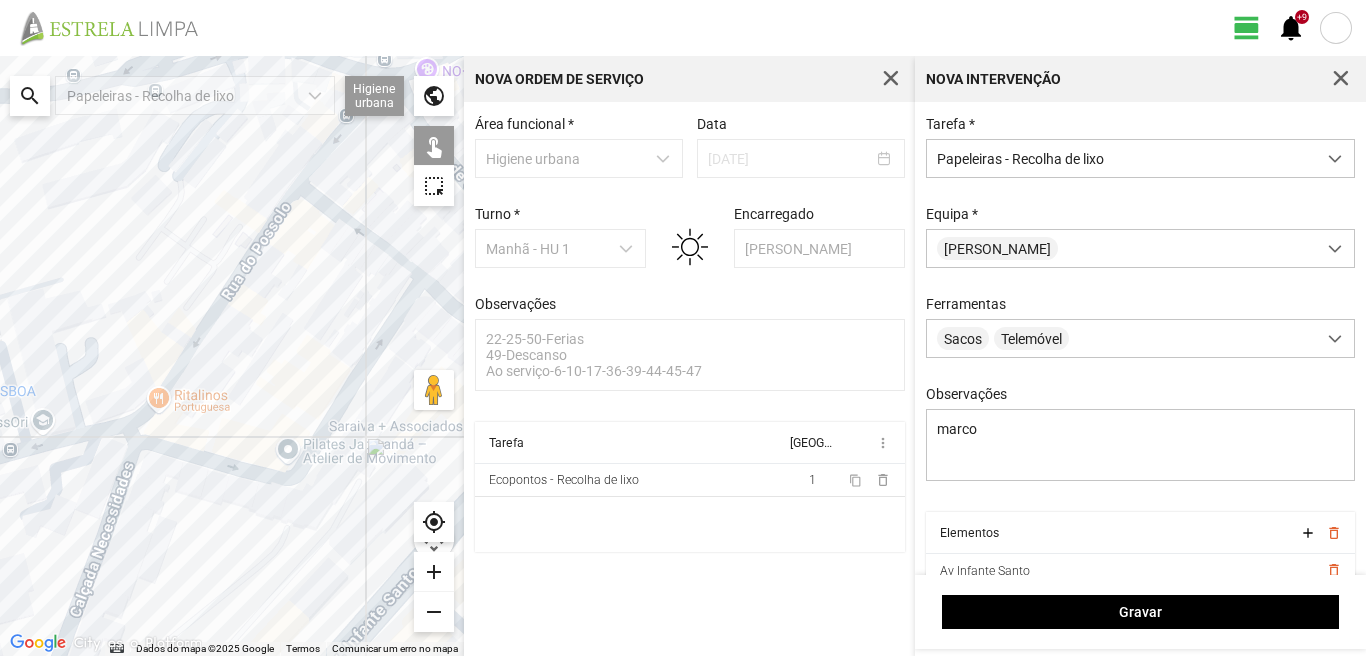 click on "Para navegar, prima as teclas de seta." 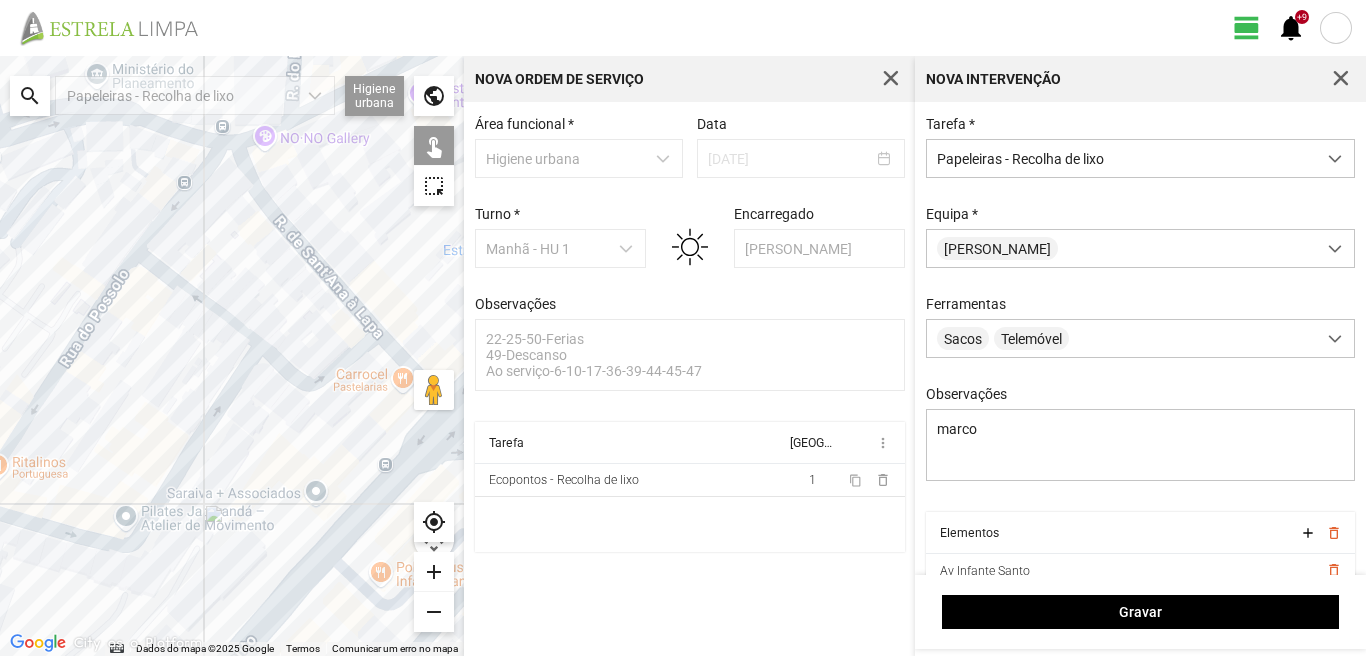 drag, startPoint x: 300, startPoint y: 415, endPoint x: 116, endPoint y: 487, distance: 197.58542 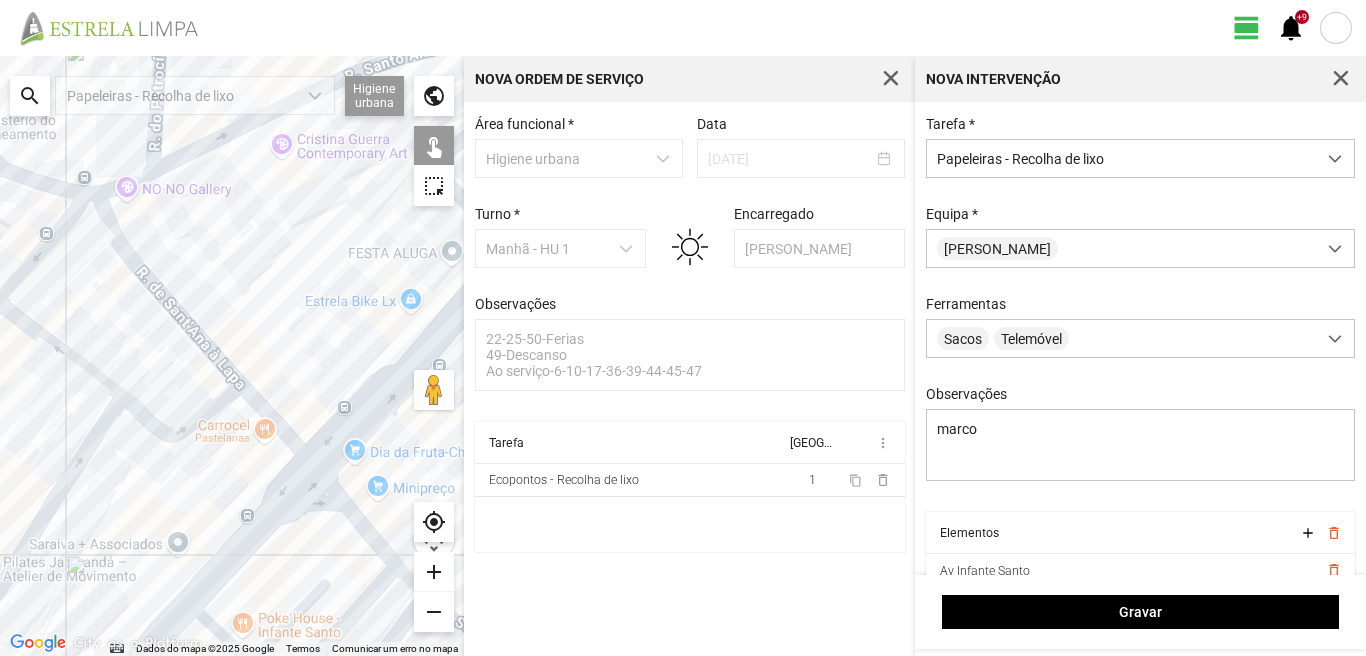 drag, startPoint x: 145, startPoint y: 507, endPoint x: 130, endPoint y: 426, distance: 82.37718 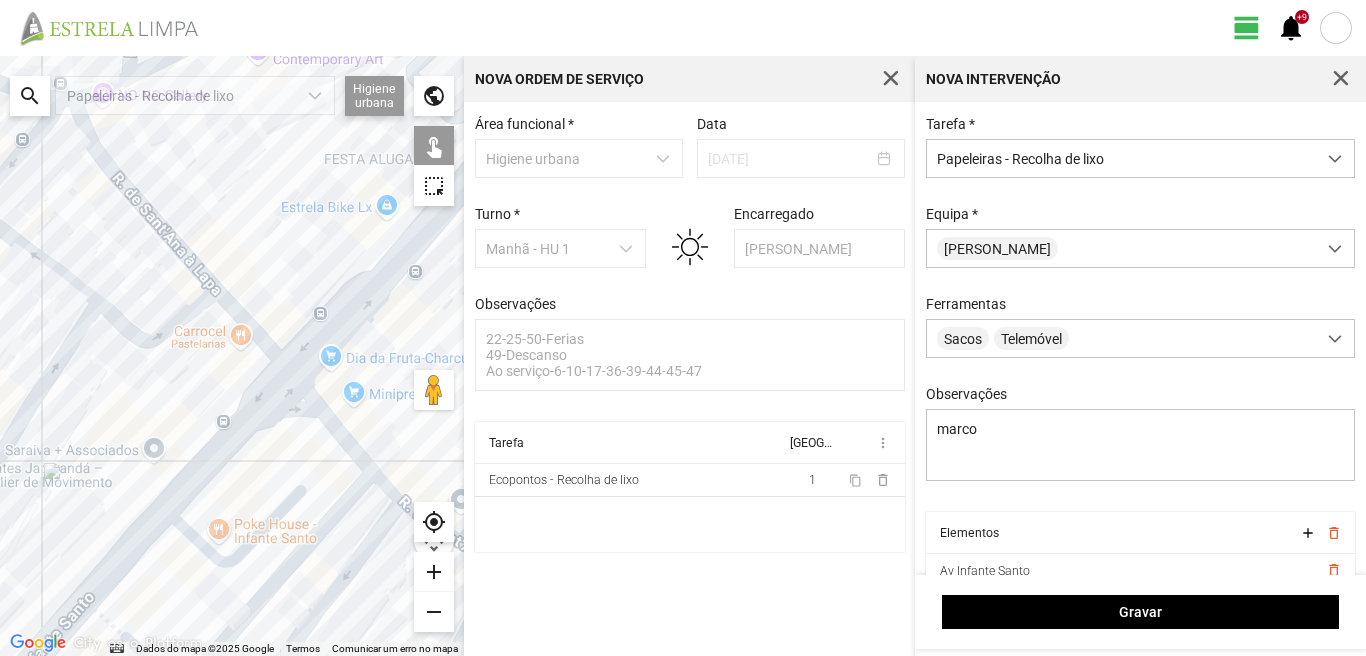click on "Para navegar, prima as teclas de seta." 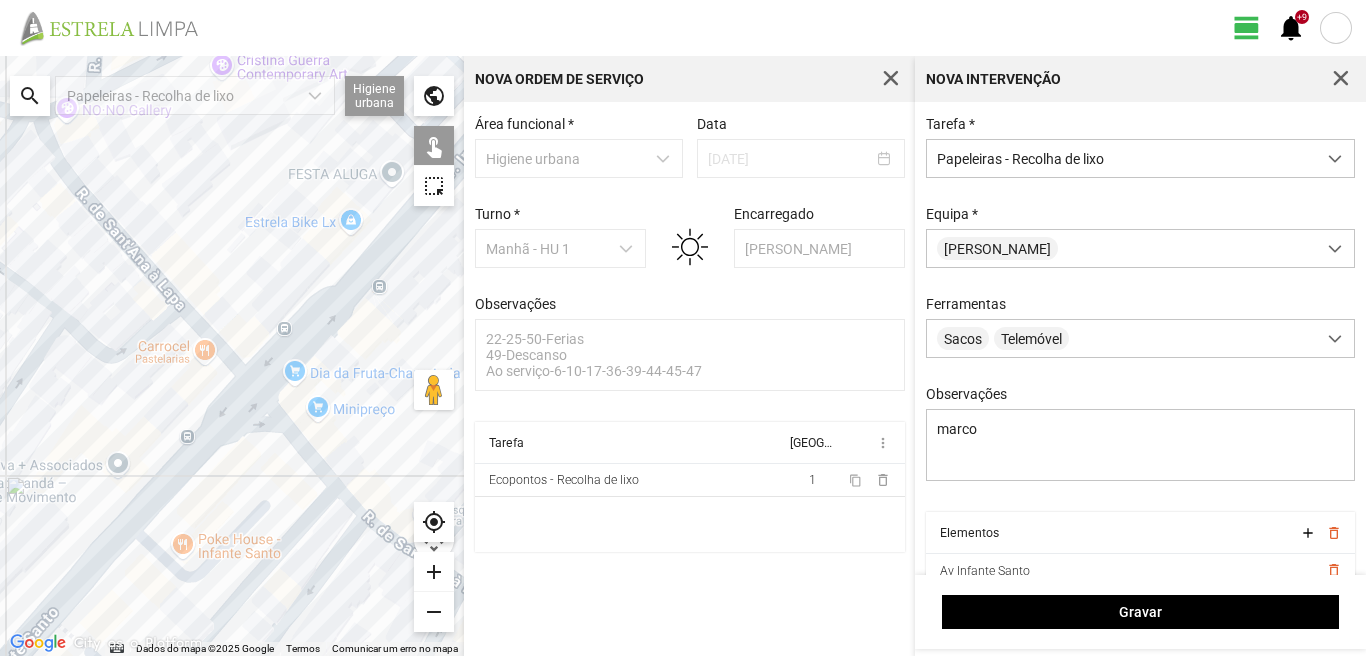 drag, startPoint x: 228, startPoint y: 368, endPoint x: 120, endPoint y: 391, distance: 110.42192 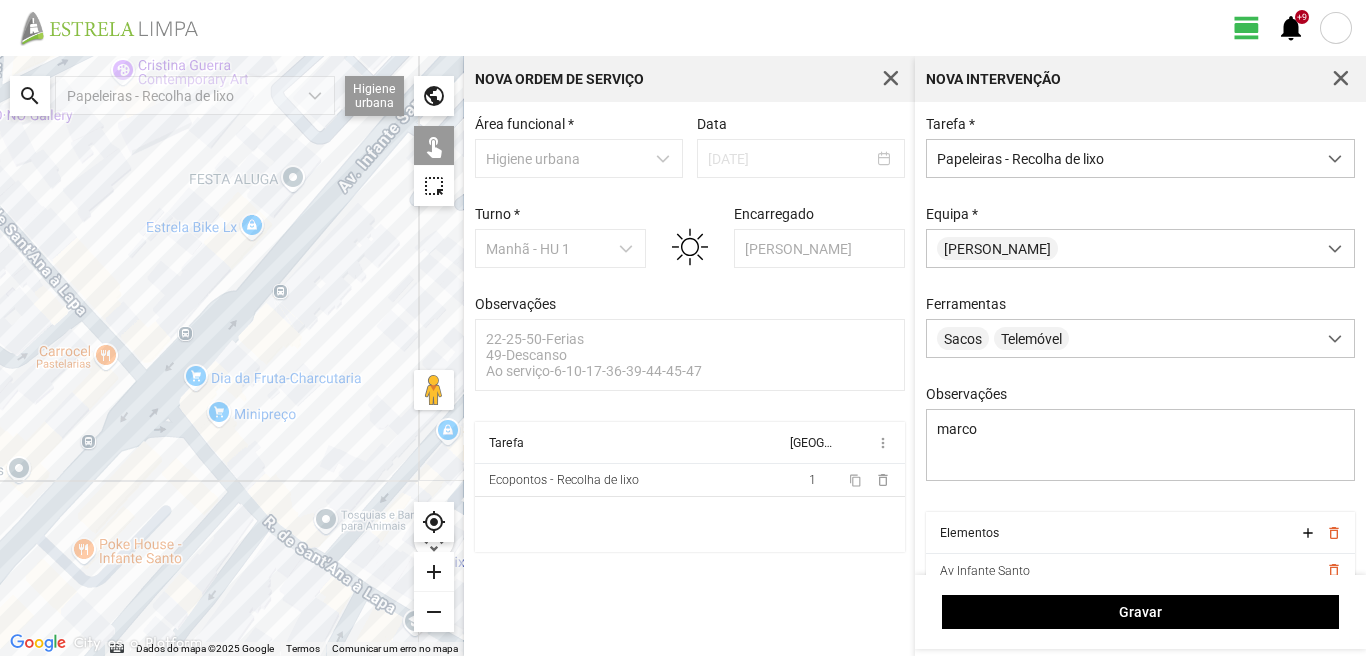click on "Para navegar, prima as teclas de seta." 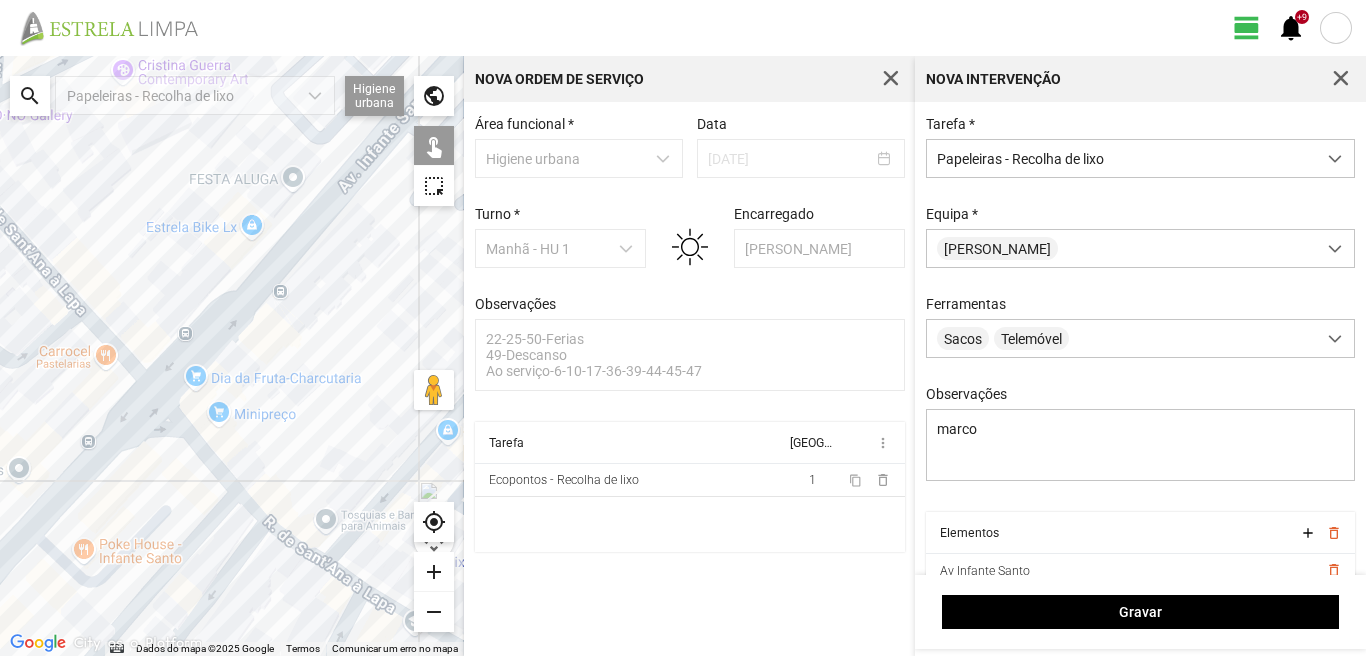 click on "Para navegar, prima as teclas de seta." 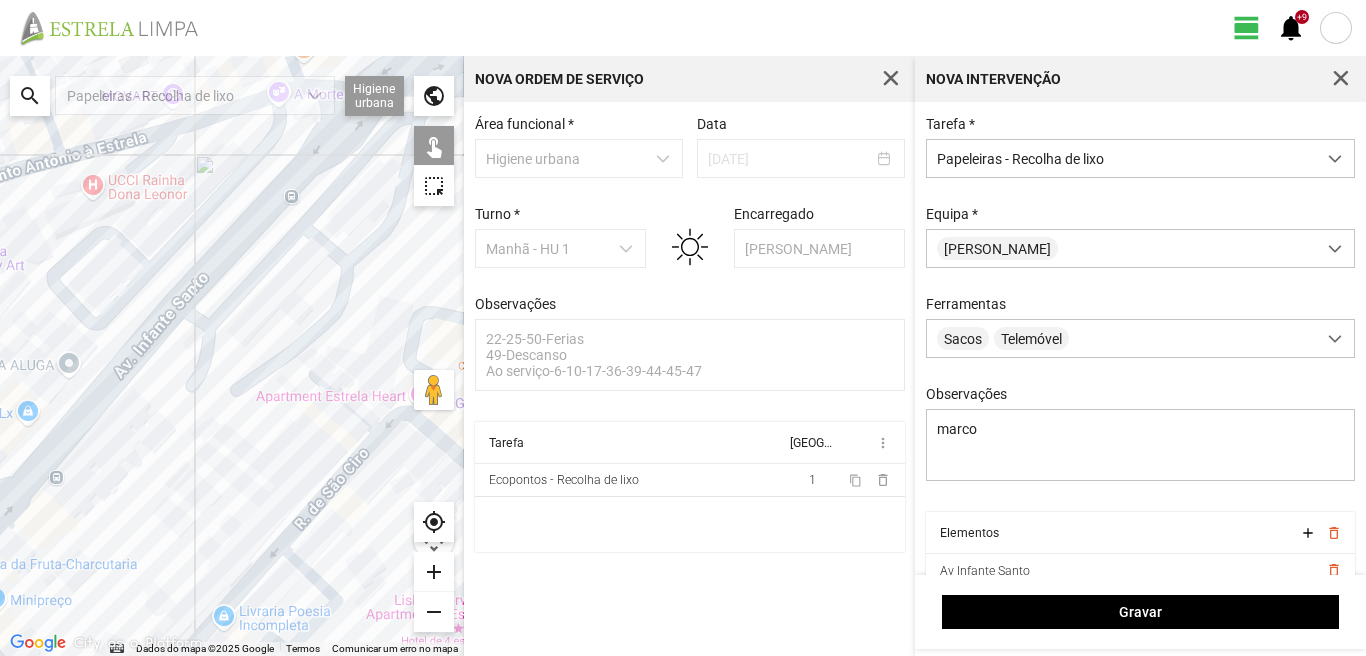 drag, startPoint x: 279, startPoint y: 238, endPoint x: 54, endPoint y: 428, distance: 294.4911 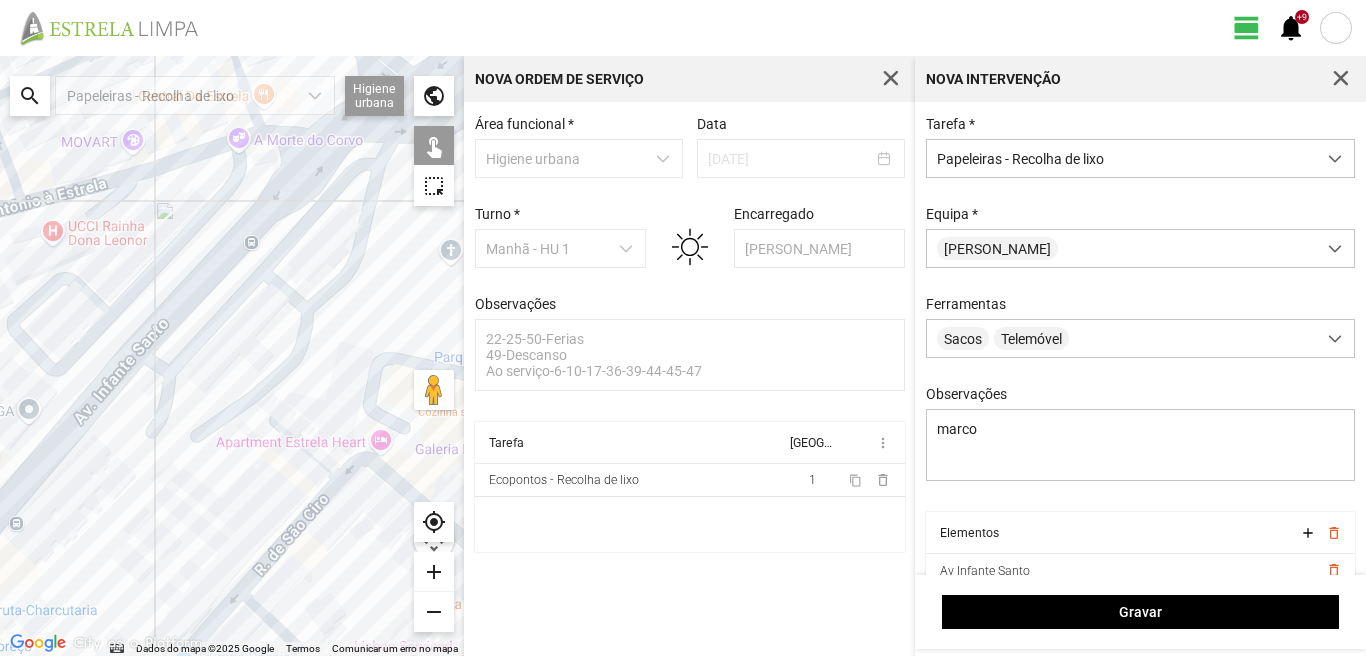 click on "Para navegar, prima as teclas de seta." 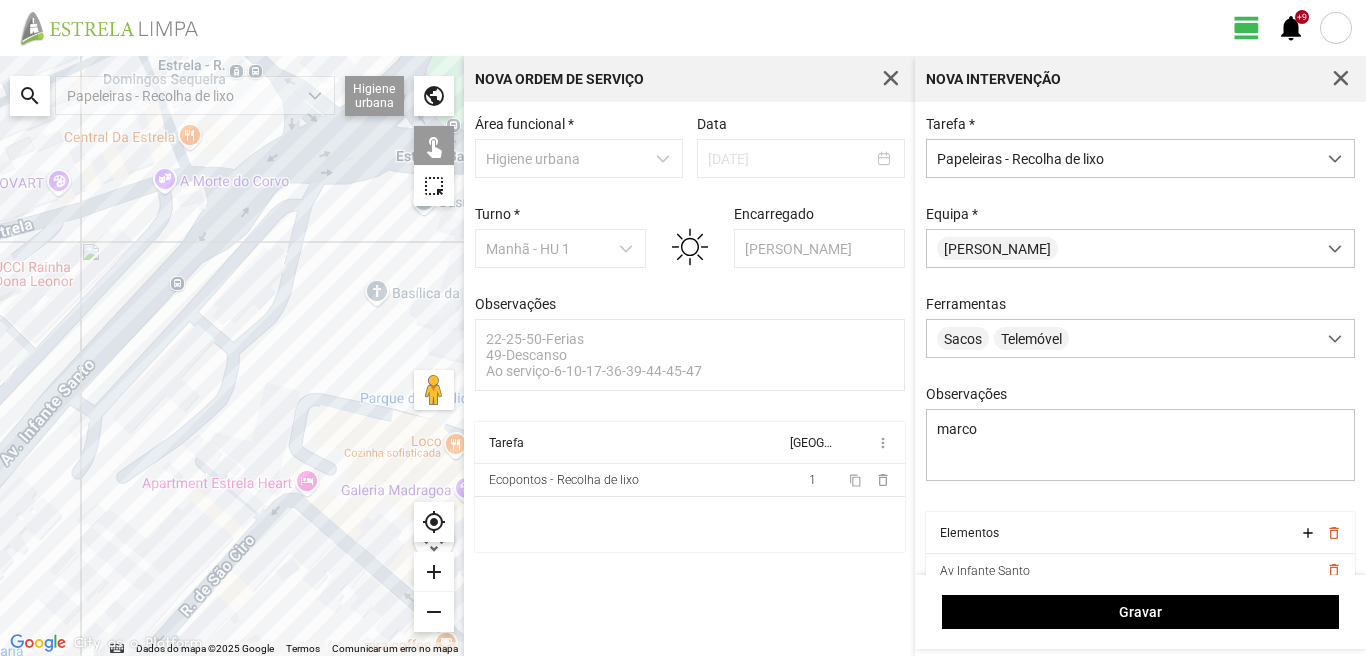 drag, startPoint x: 295, startPoint y: 268, endPoint x: 14, endPoint y: 367, distance: 297.92953 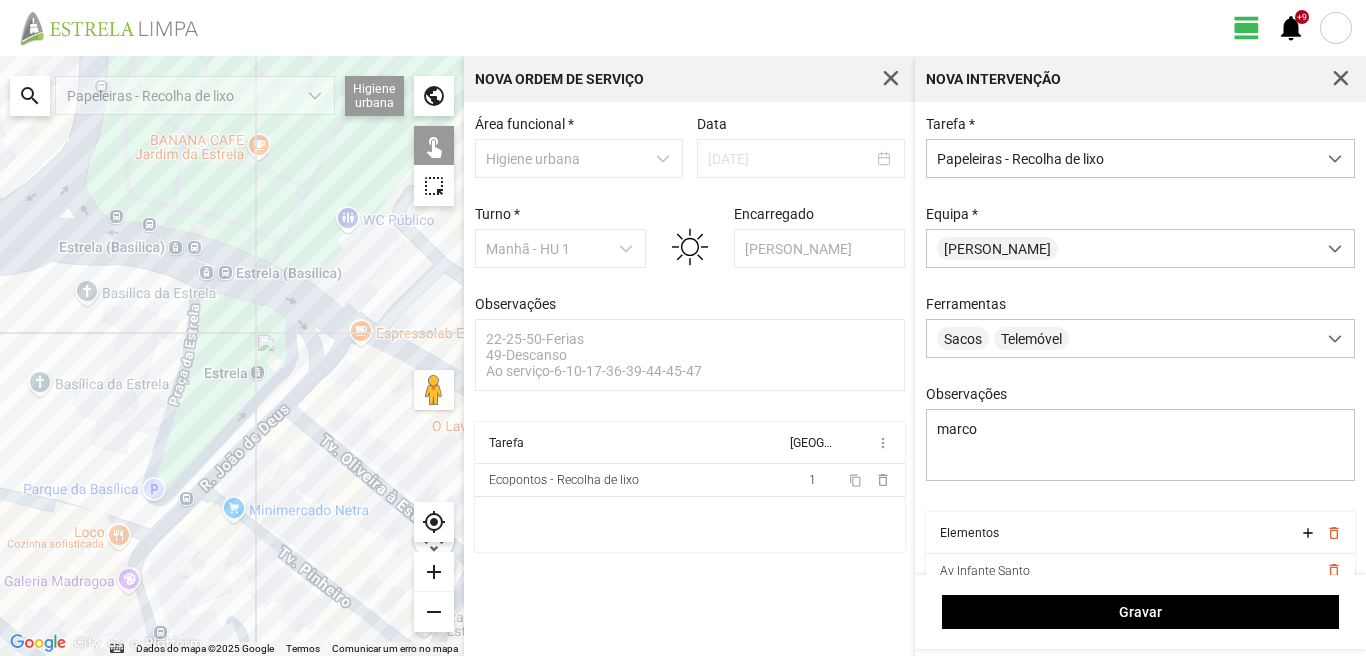 drag, startPoint x: 192, startPoint y: 332, endPoint x: 136, endPoint y: 356, distance: 60.926186 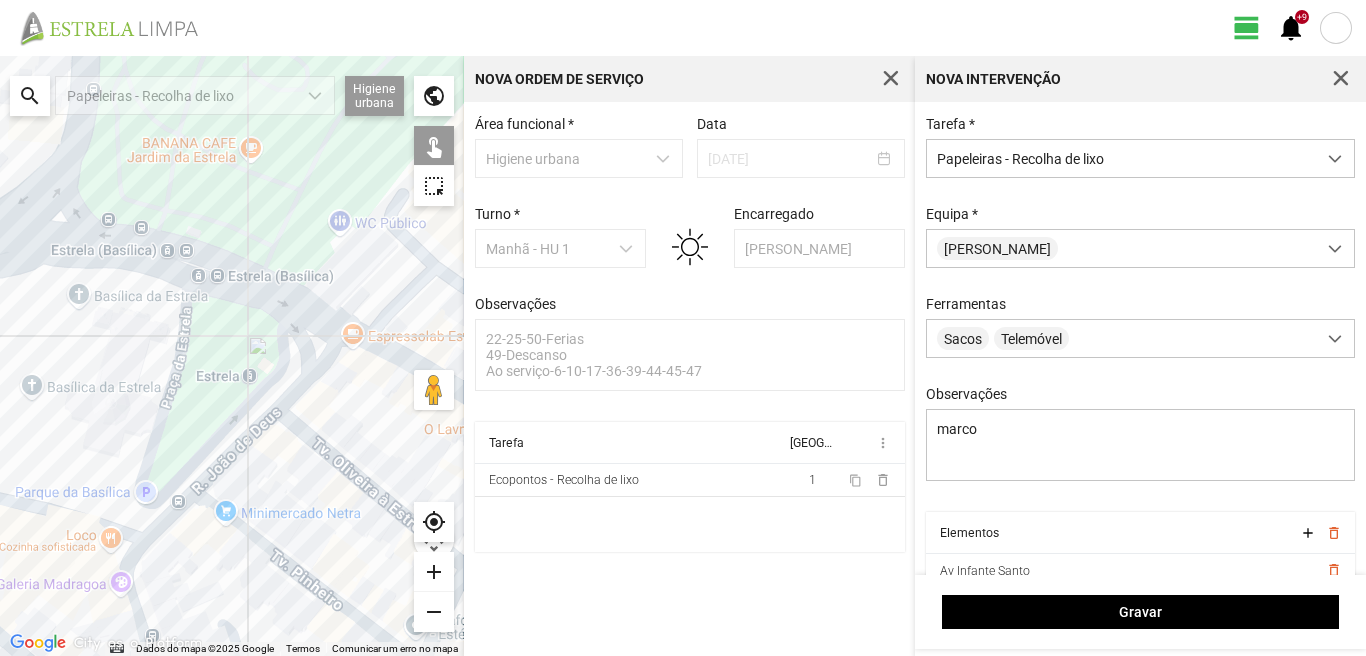 click on "Para navegar, prima as teclas de seta." 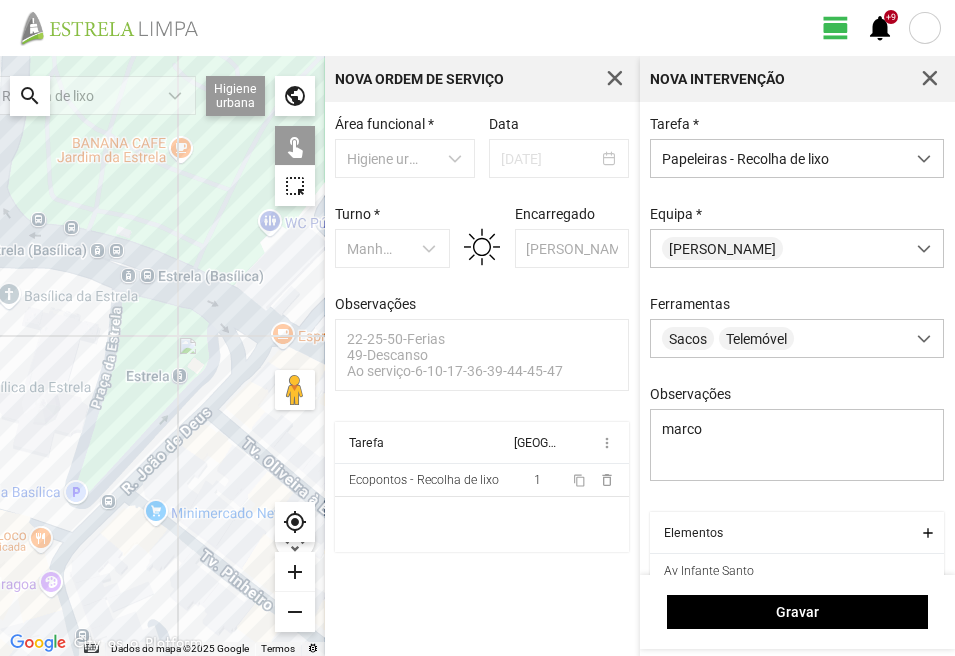 click on "Para navegar, prima as teclas de seta." 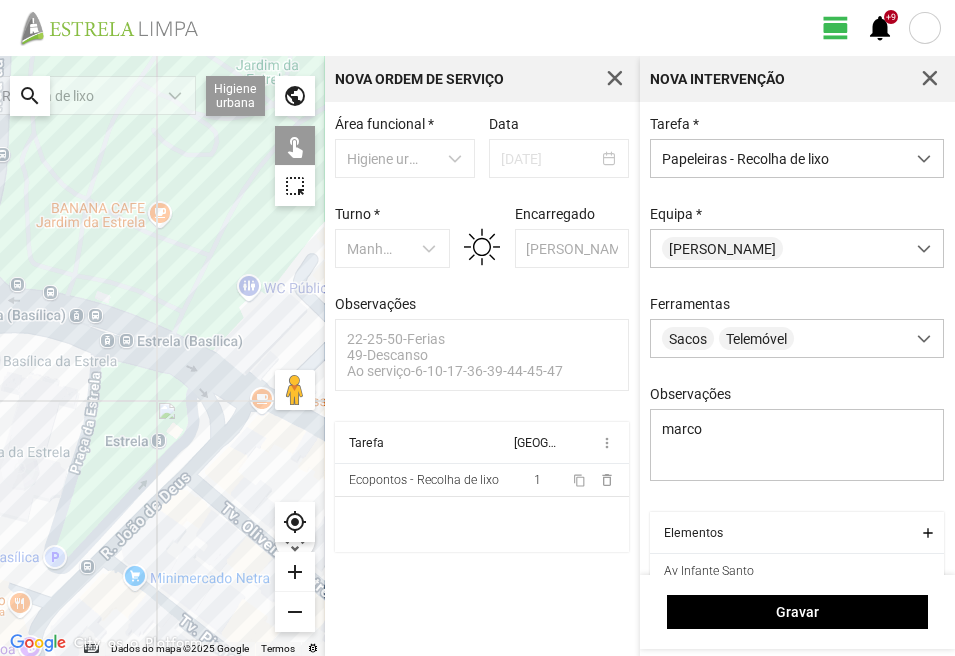 drag, startPoint x: 138, startPoint y: 408, endPoint x: 117, endPoint y: 459, distance: 55.154327 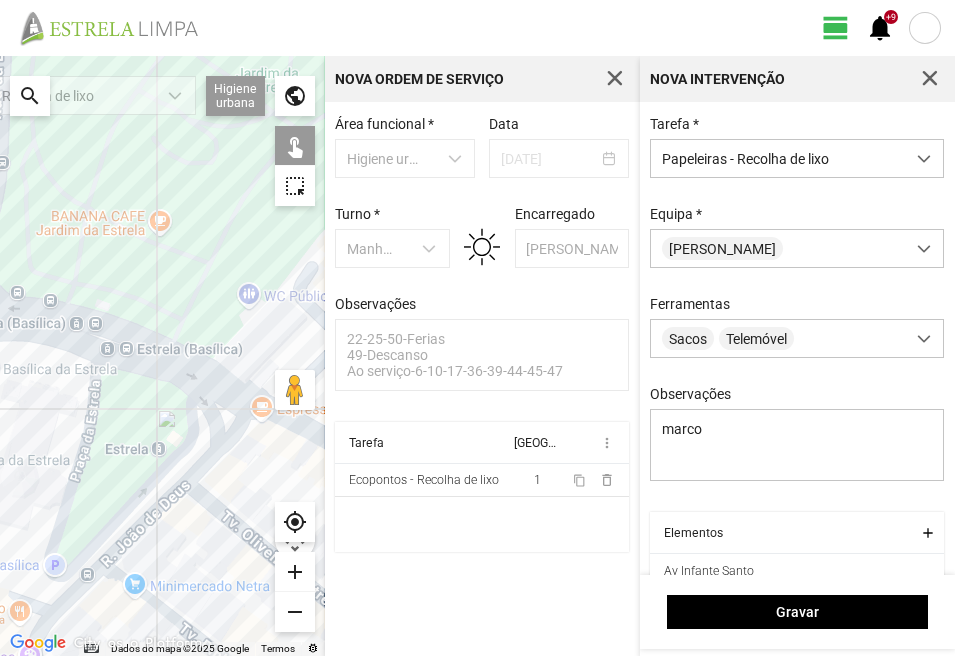 click on "Para navegar, prima as teclas de seta." 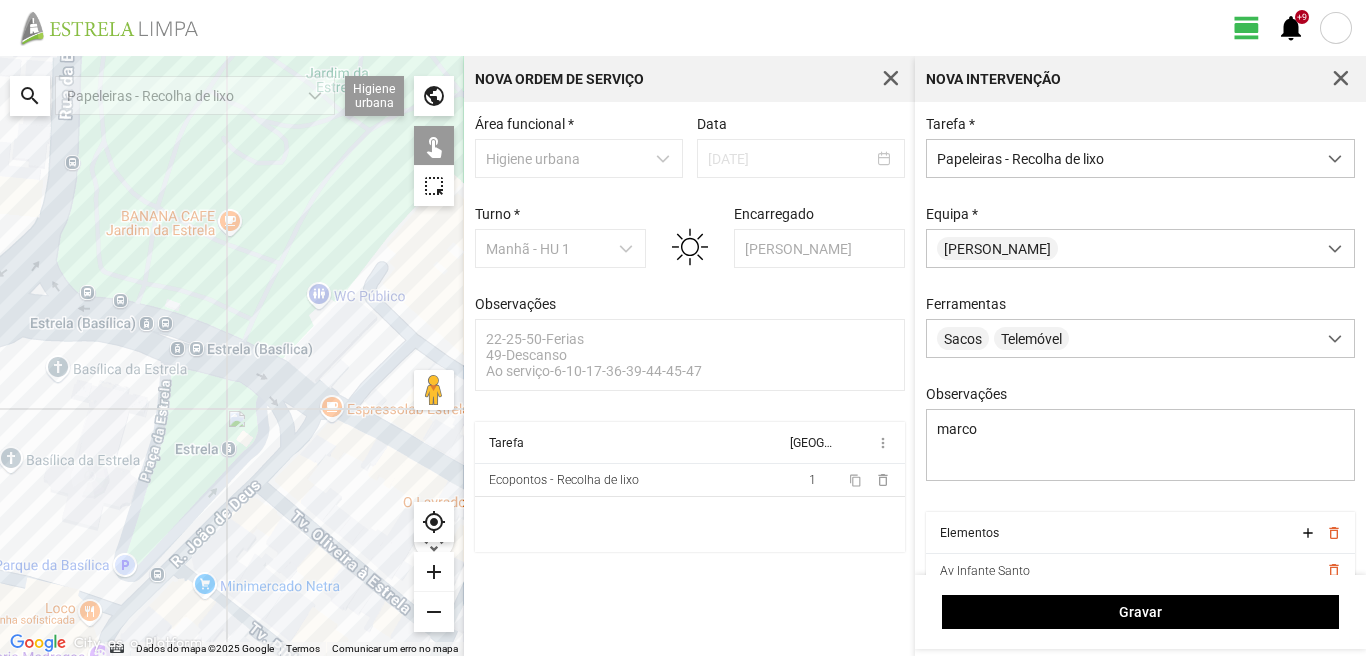 click on "Para navegar, prima as teclas de seta." 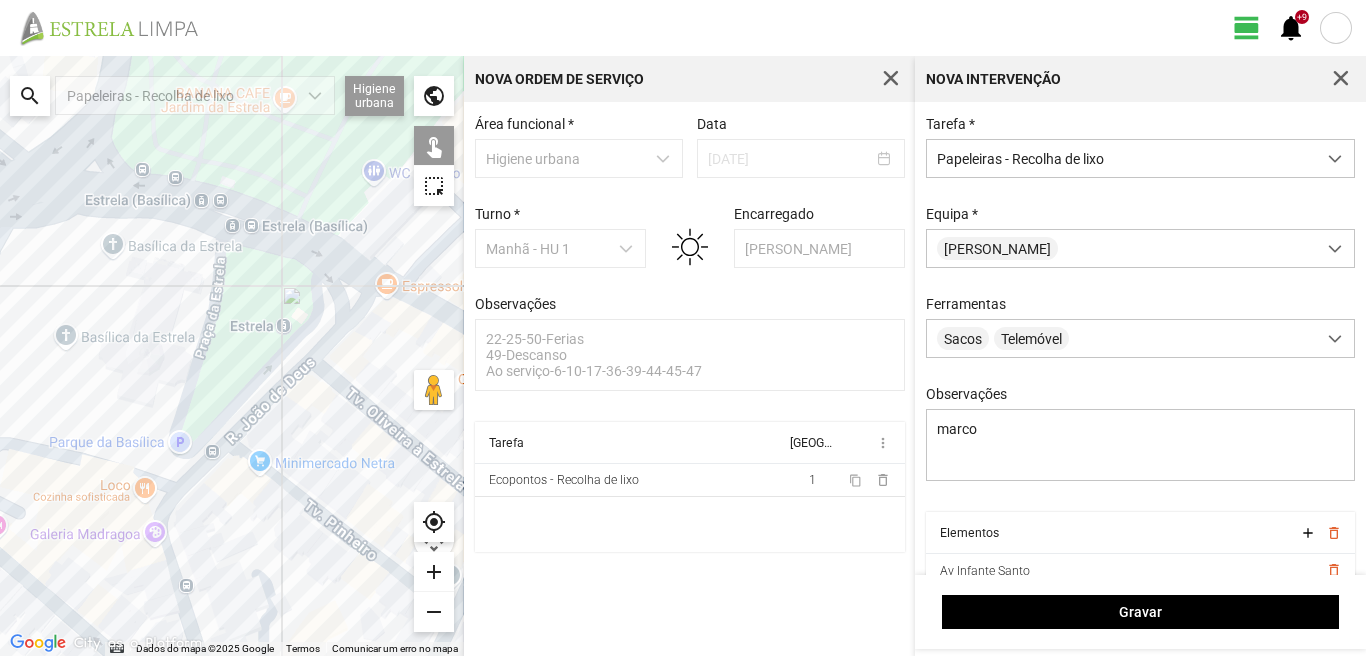 drag, startPoint x: 229, startPoint y: 530, endPoint x: 309, endPoint y: 380, distance: 170 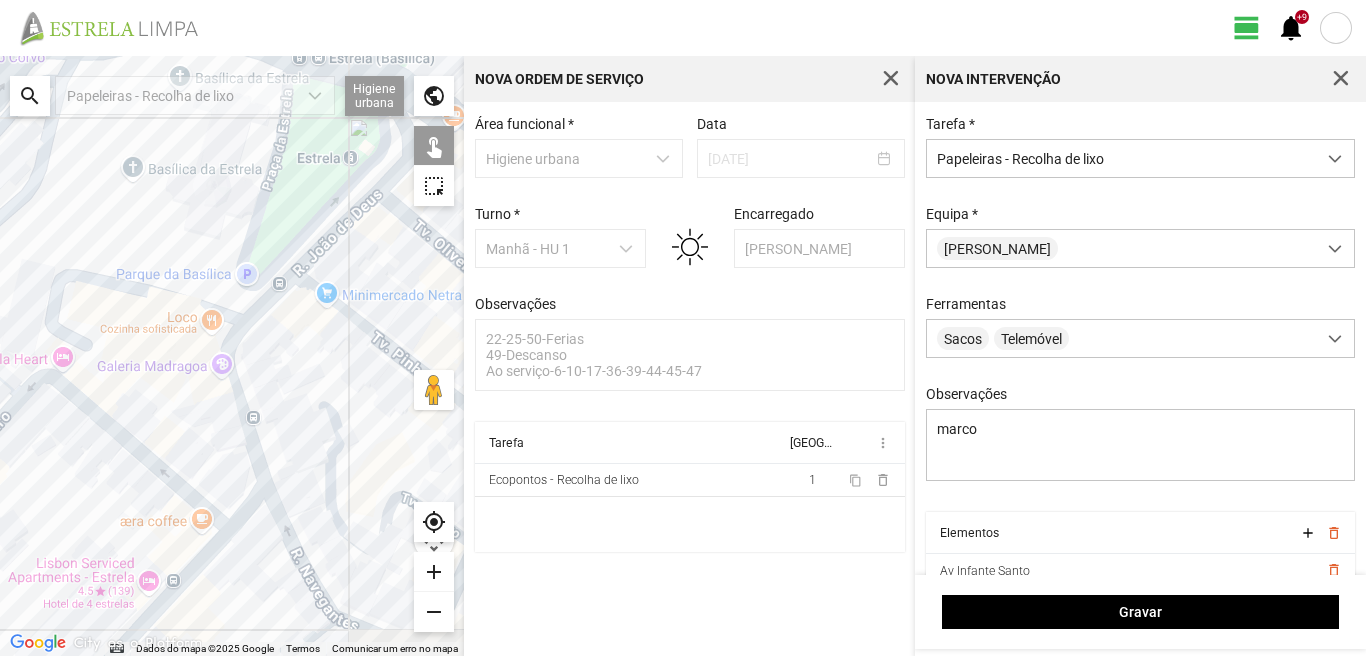 drag, startPoint x: 217, startPoint y: 596, endPoint x: 235, endPoint y: 402, distance: 194.83327 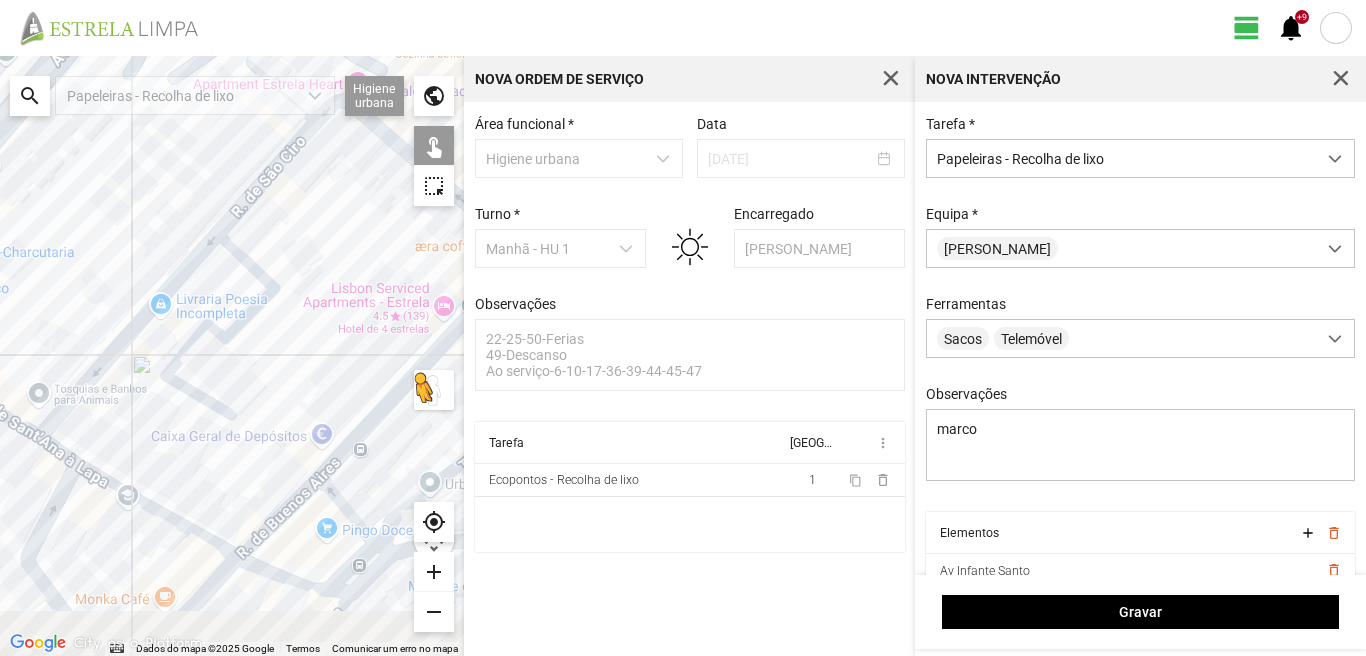 drag, startPoint x: 431, startPoint y: 393, endPoint x: 544, endPoint y: 313, distance: 138.45216 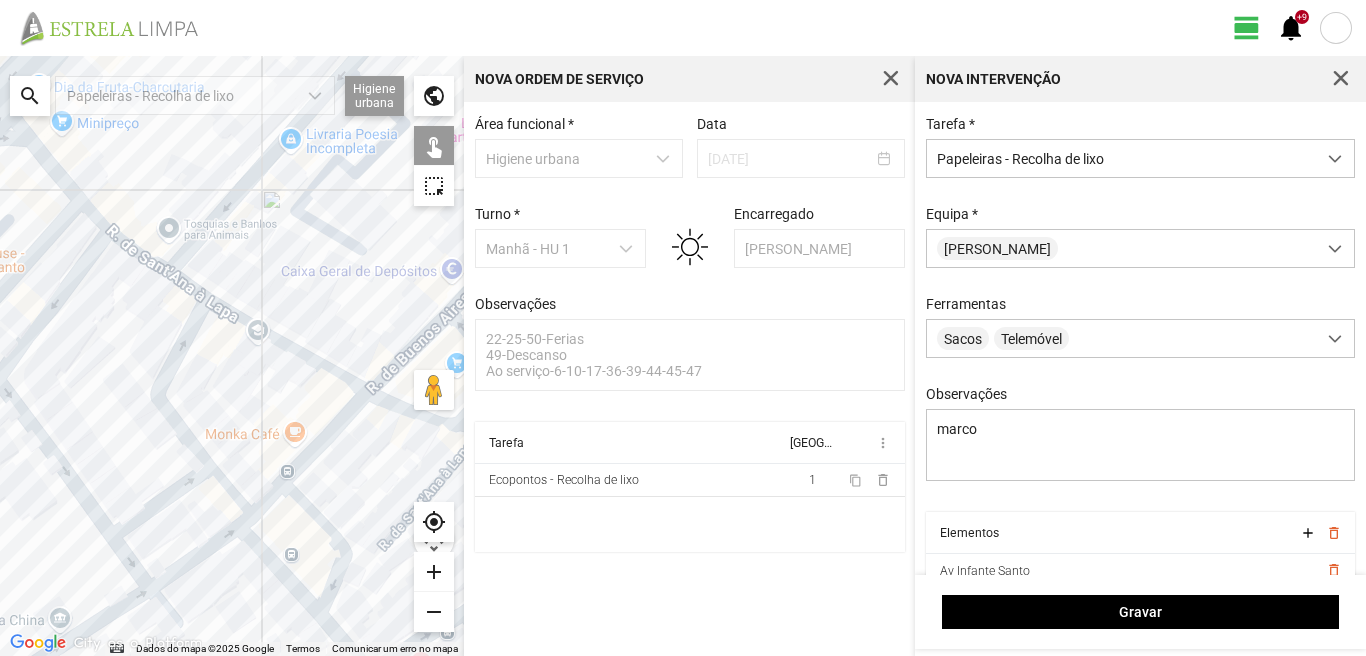 drag, startPoint x: 288, startPoint y: 529, endPoint x: 185, endPoint y: 516, distance: 103.81715 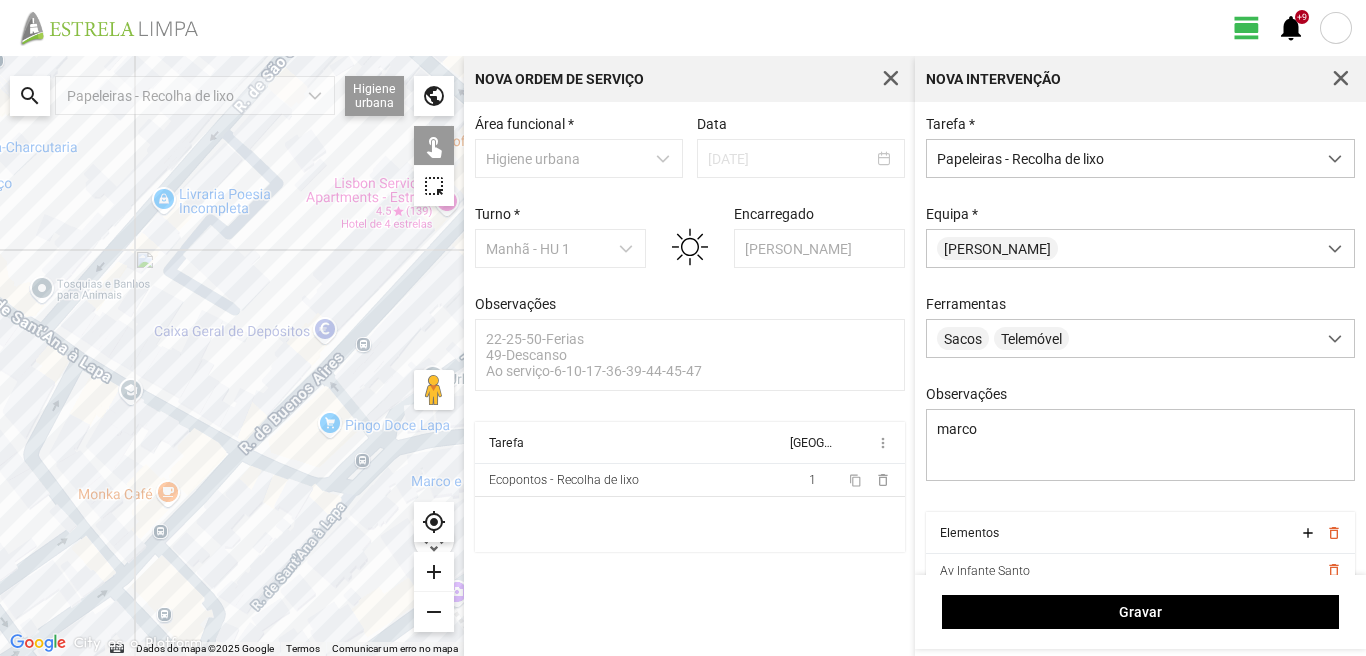 drag, startPoint x: 313, startPoint y: 493, endPoint x: 173, endPoint y: 562, distance: 156.08011 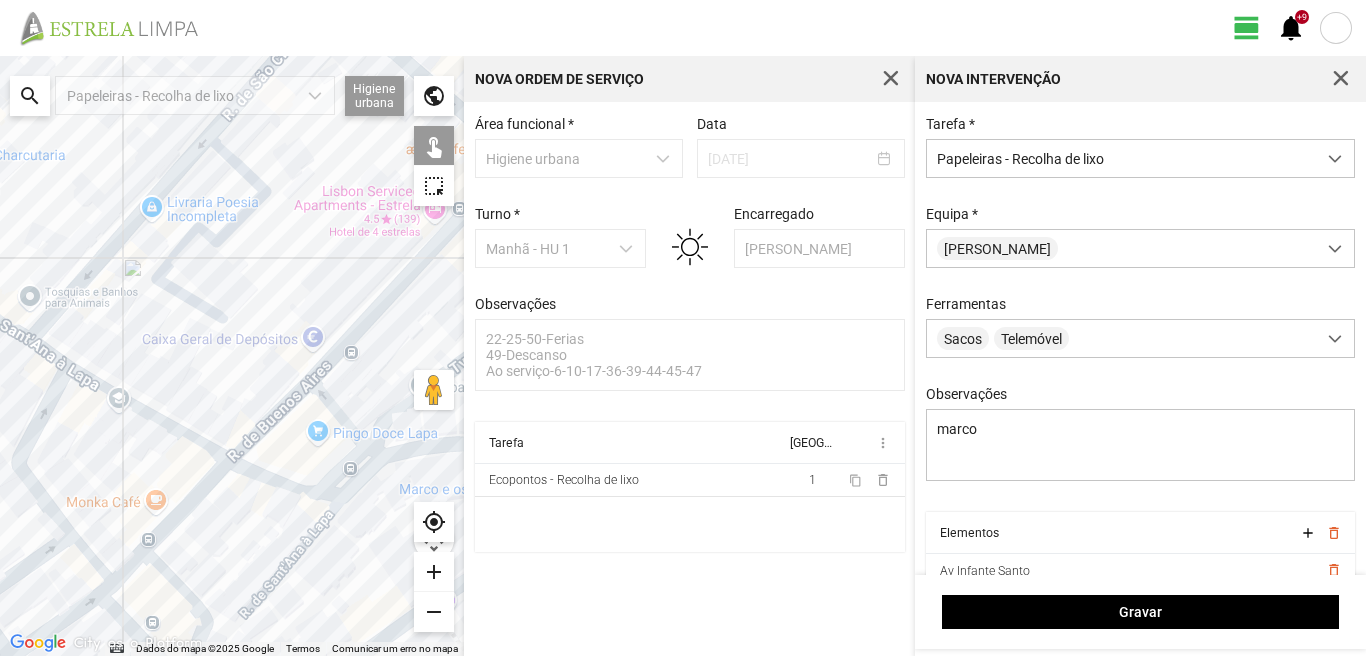 click on "Para navegar, prima as teclas de seta." 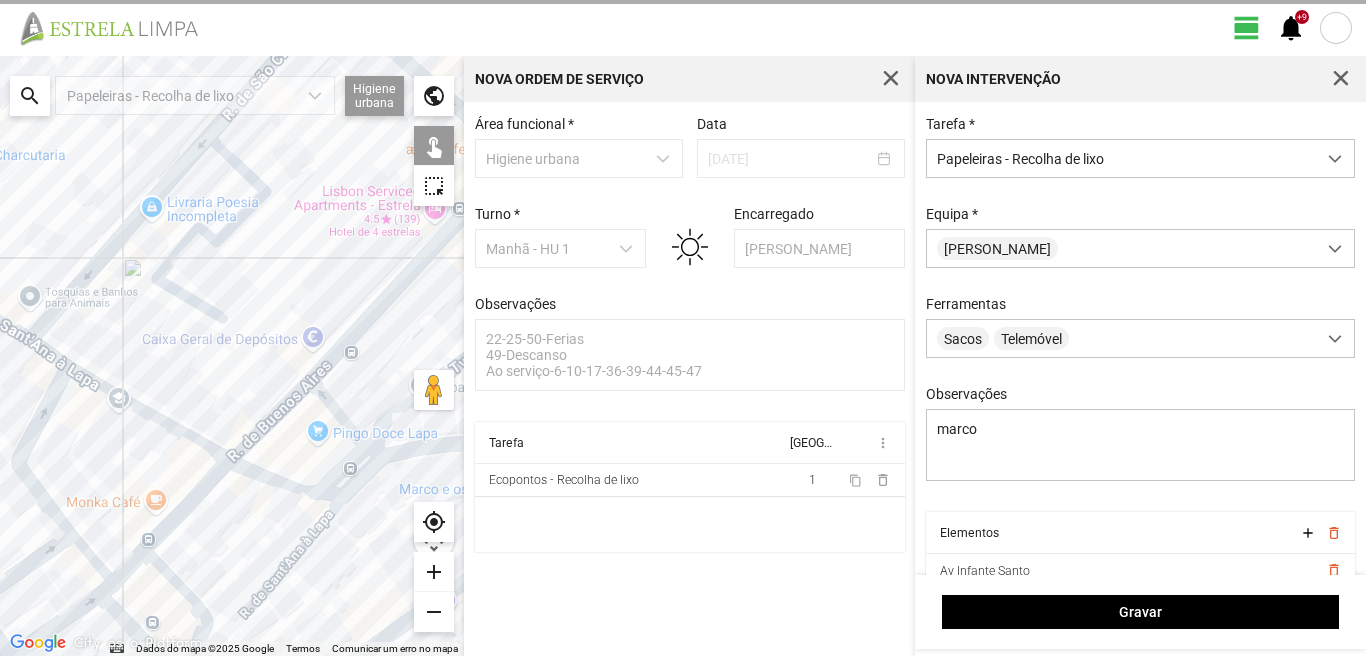 click on "Para navegar, prima as teclas de seta." 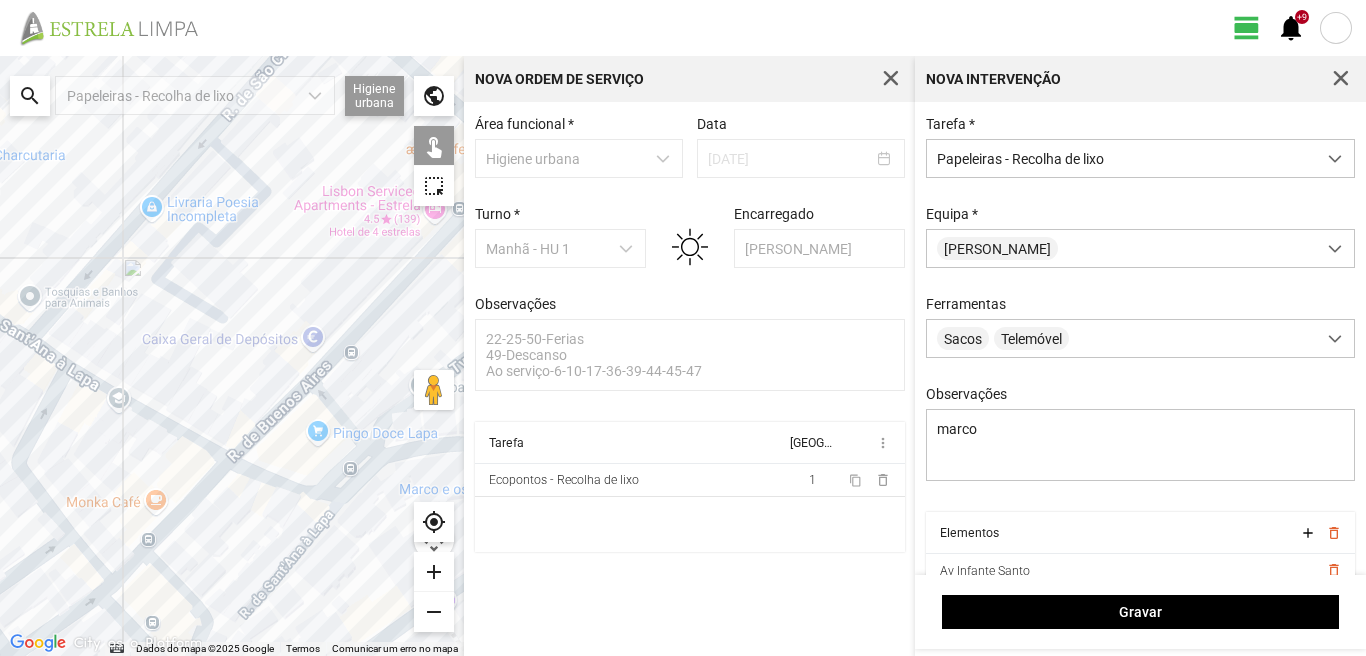 click on "Para navegar, prima as teclas de seta." 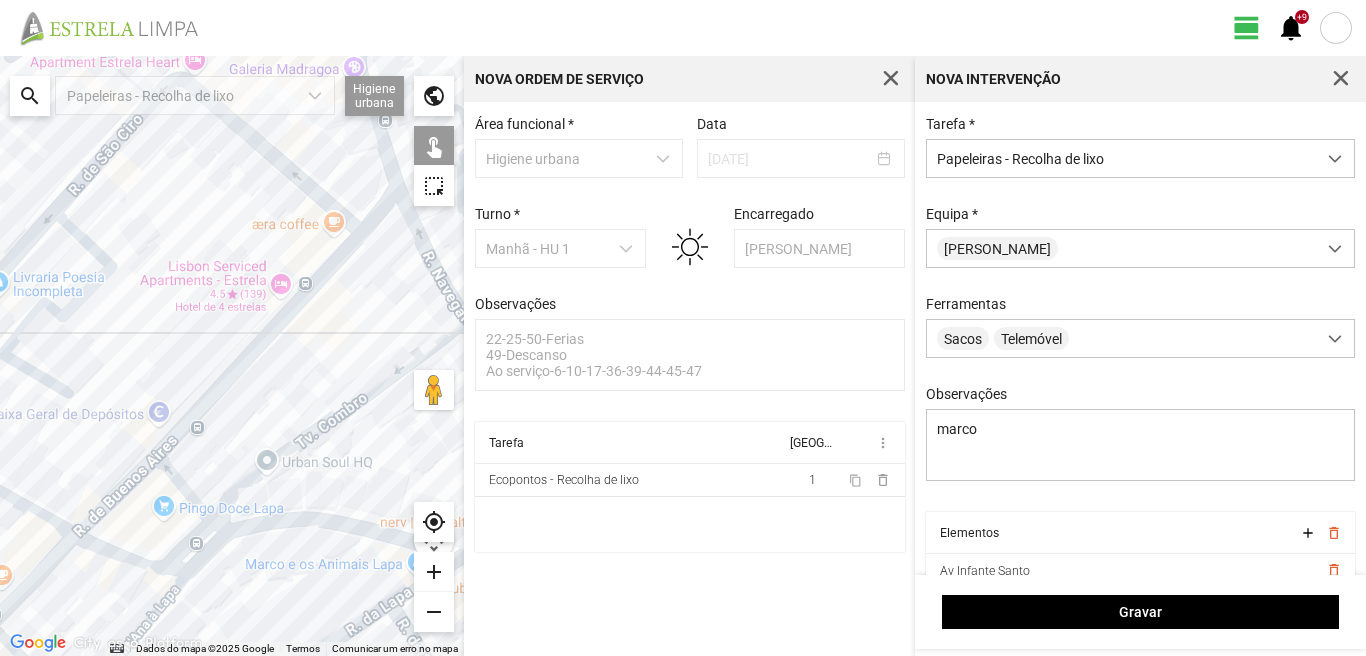 drag, startPoint x: 314, startPoint y: 429, endPoint x: 160, endPoint y: 504, distance: 171.29214 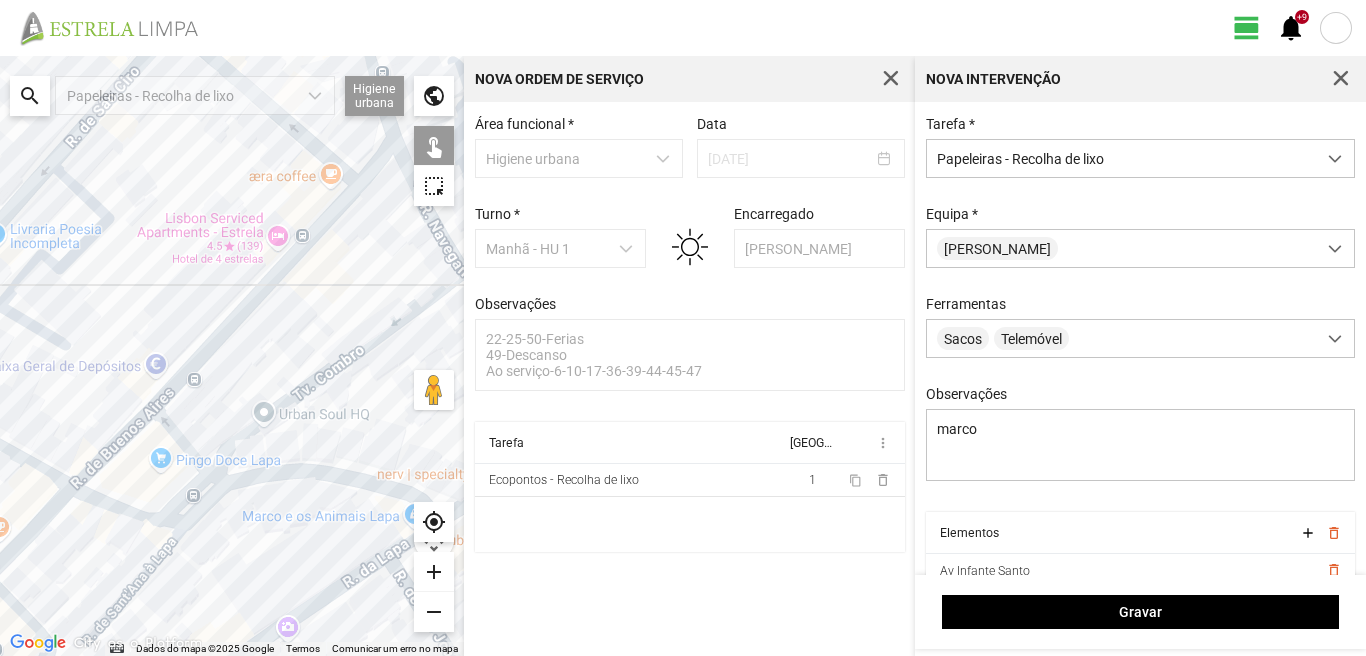 drag, startPoint x: 310, startPoint y: 536, endPoint x: 260, endPoint y: 389, distance: 155.27074 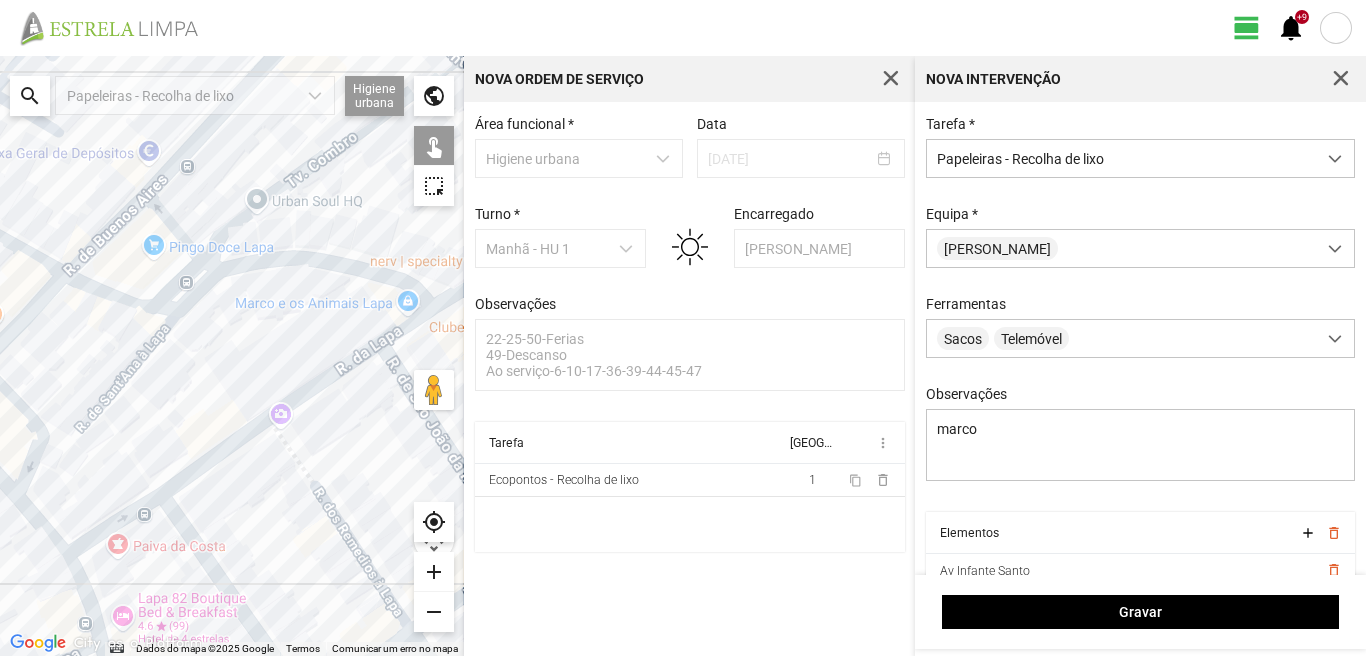 drag, startPoint x: 260, startPoint y: 518, endPoint x: 364, endPoint y: 341, distance: 205.29248 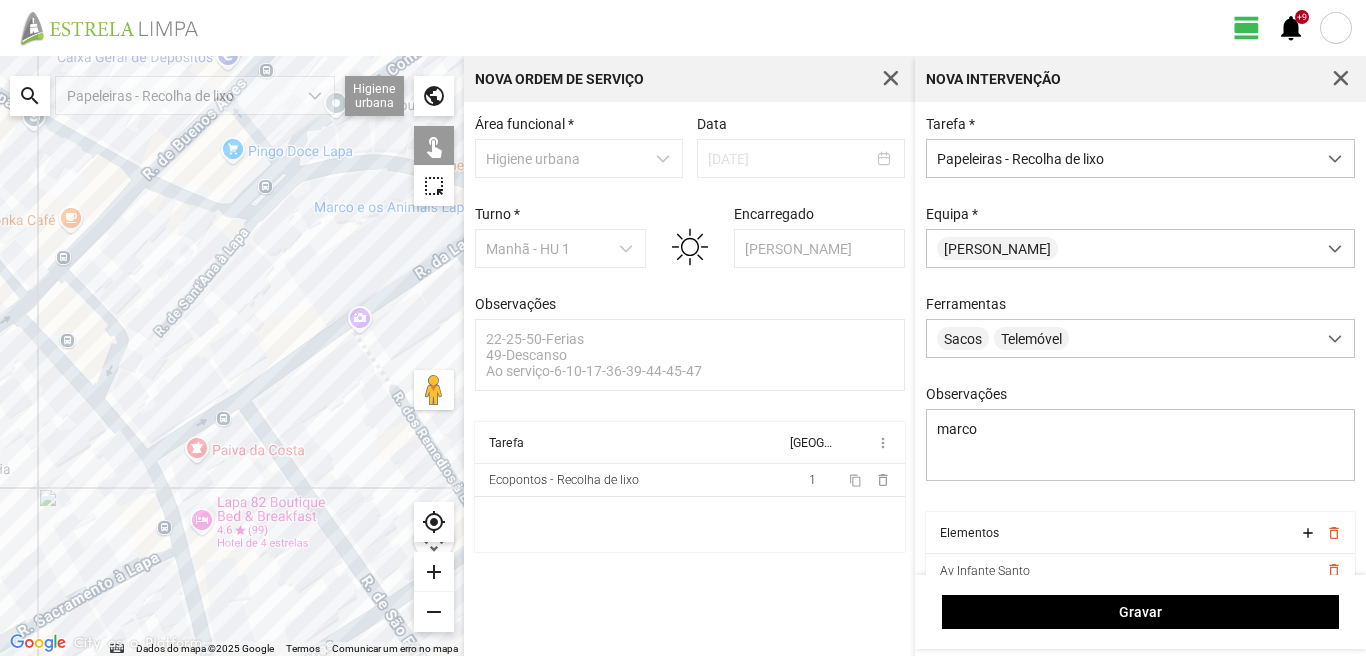 click on "Para navegar, prima as teclas de seta." 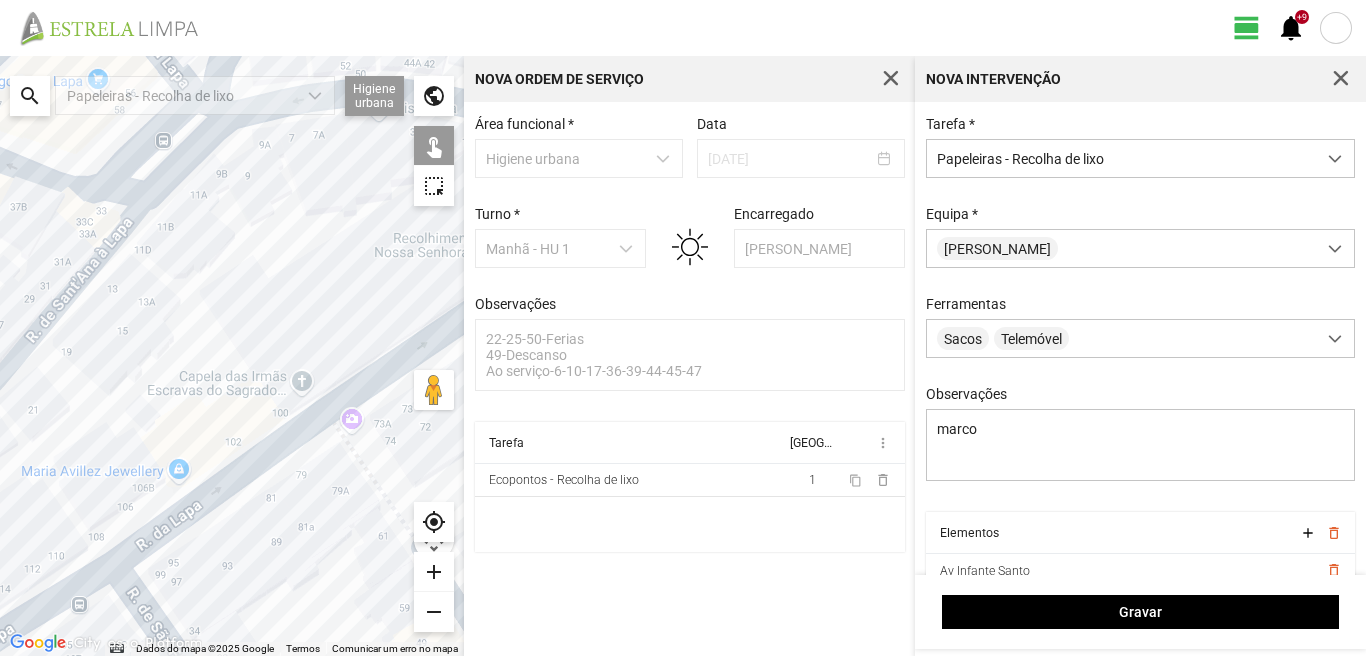 drag, startPoint x: 262, startPoint y: 359, endPoint x: 153, endPoint y: 499, distance: 177.42886 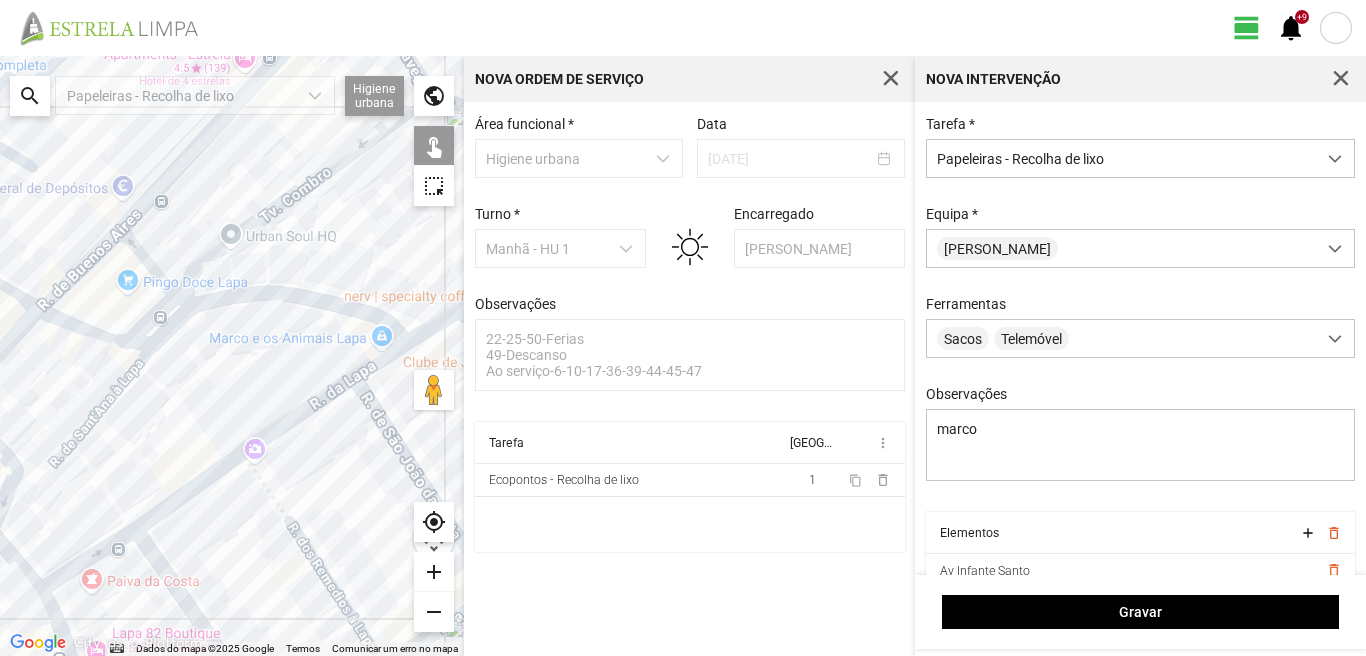 click on "Para navegar, prima as teclas de seta." 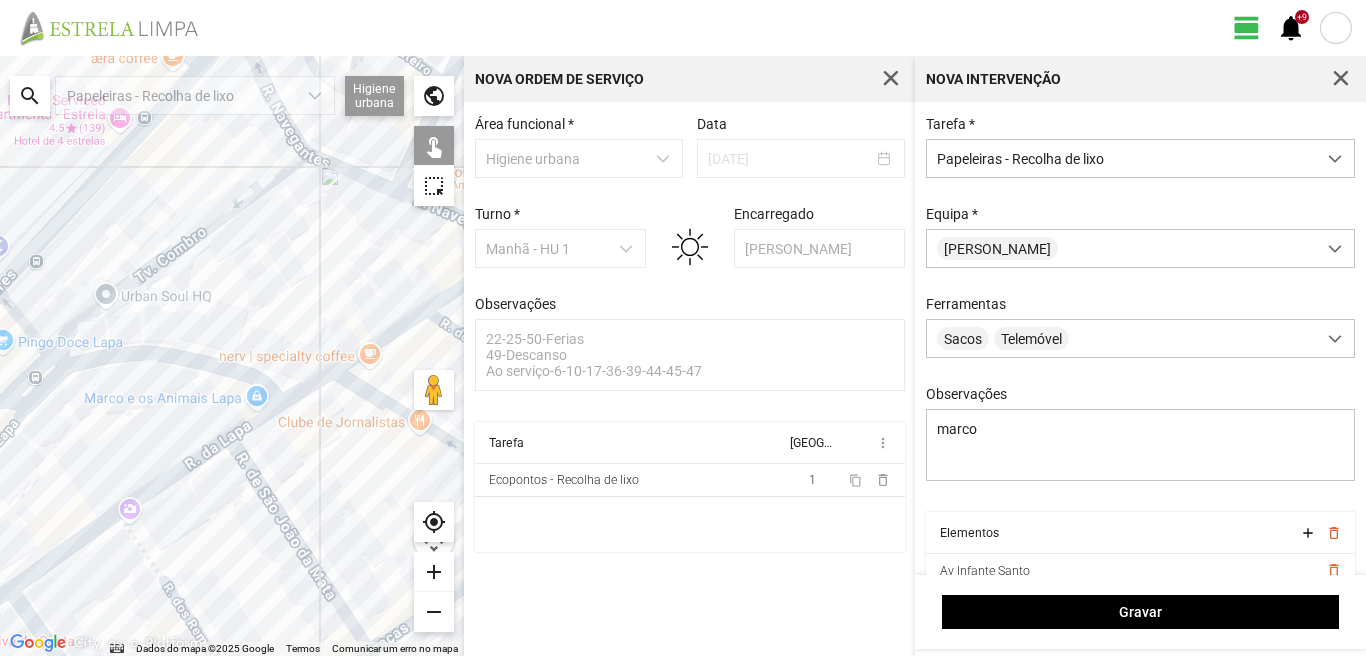 drag, startPoint x: 341, startPoint y: 417, endPoint x: 127, endPoint y: 506, distance: 231.76929 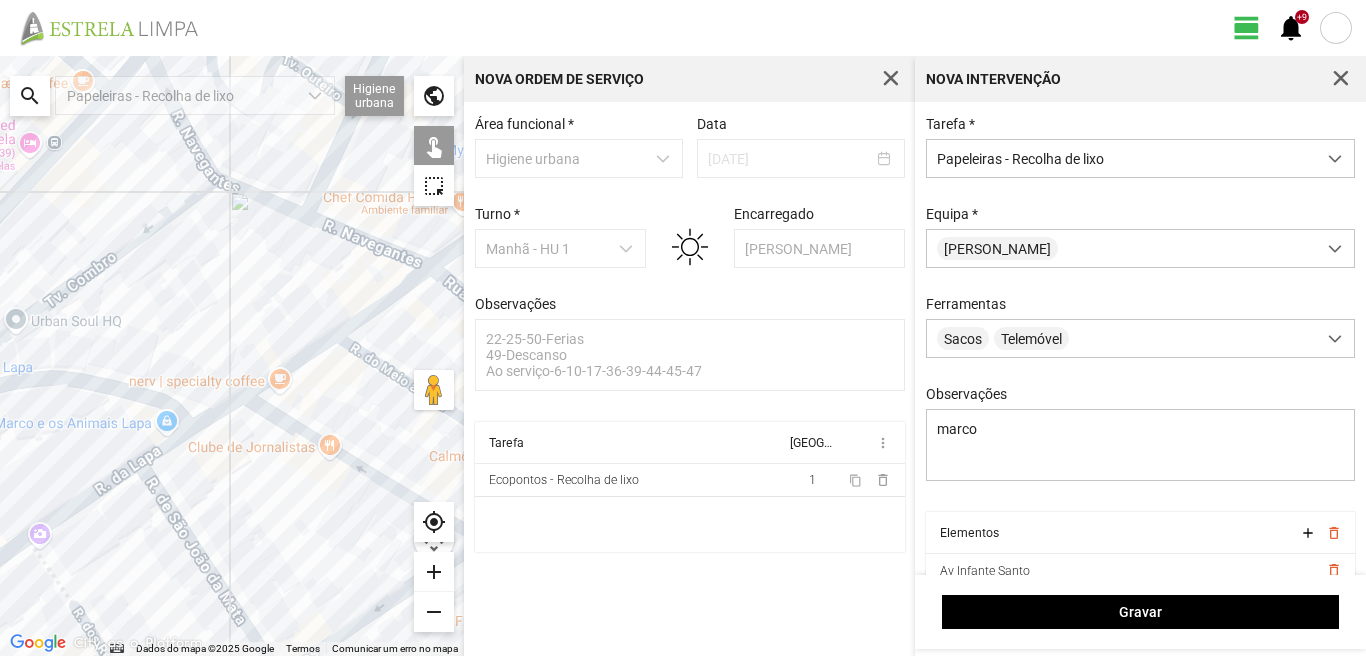 click on "Para navegar, prima as teclas de seta." 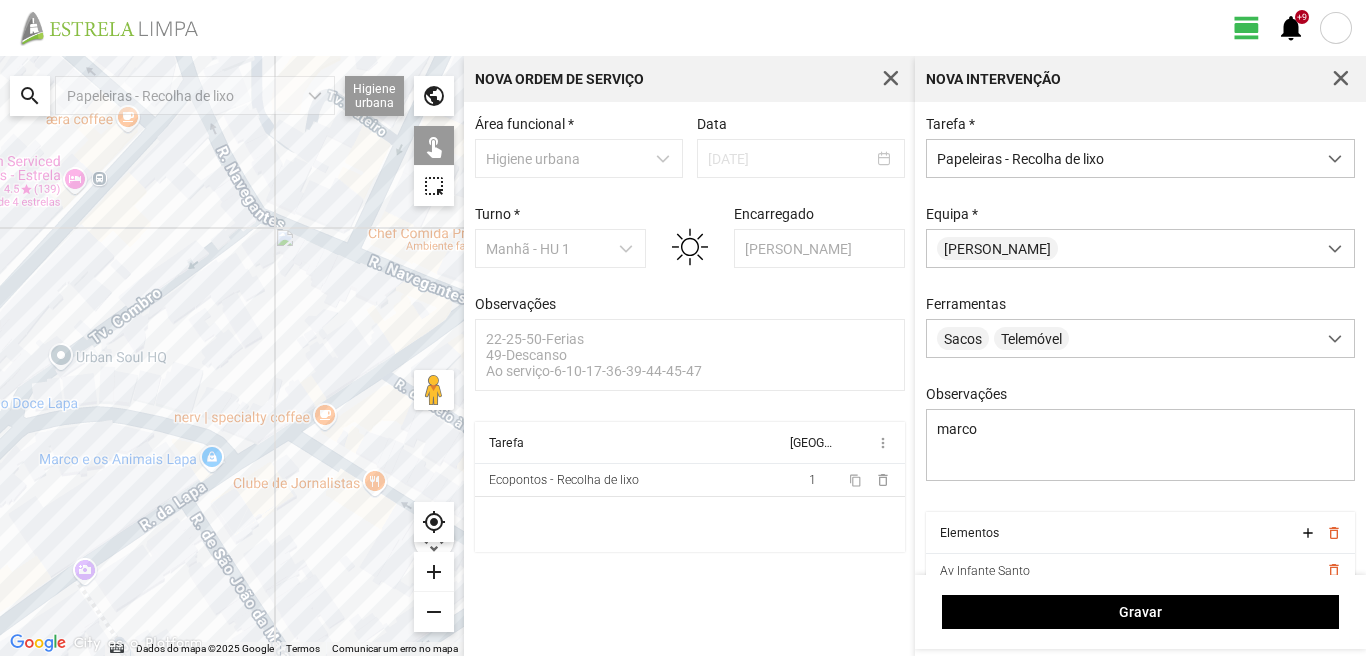 drag, startPoint x: 233, startPoint y: 275, endPoint x: 305, endPoint y: 345, distance: 100.41912 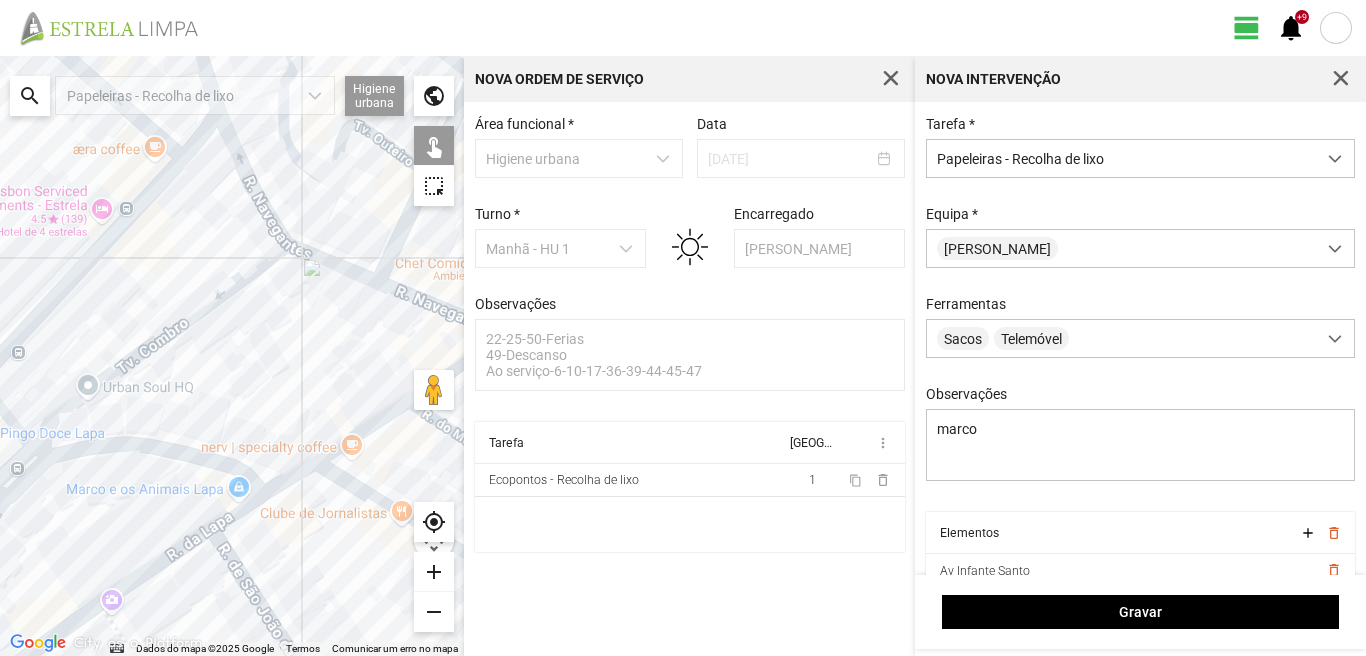 click on "Para navegar, prima as teclas de seta." 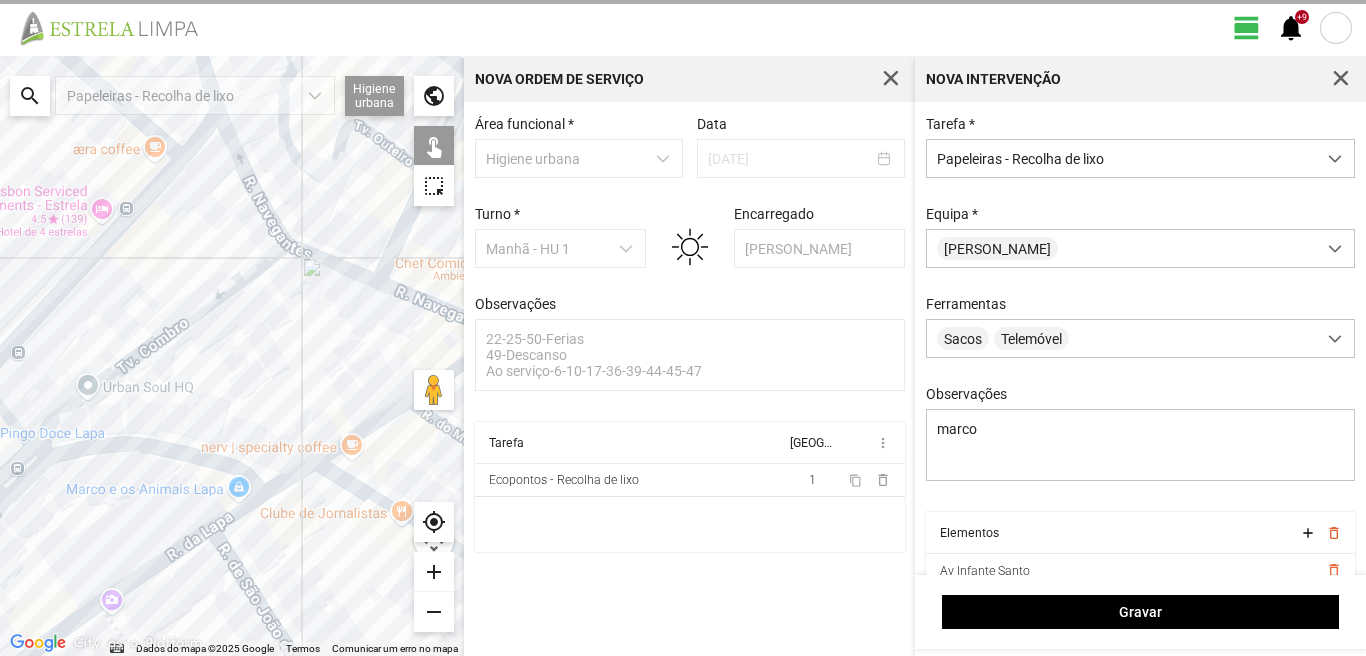 click on "Para navegar, prima as teclas de seta." 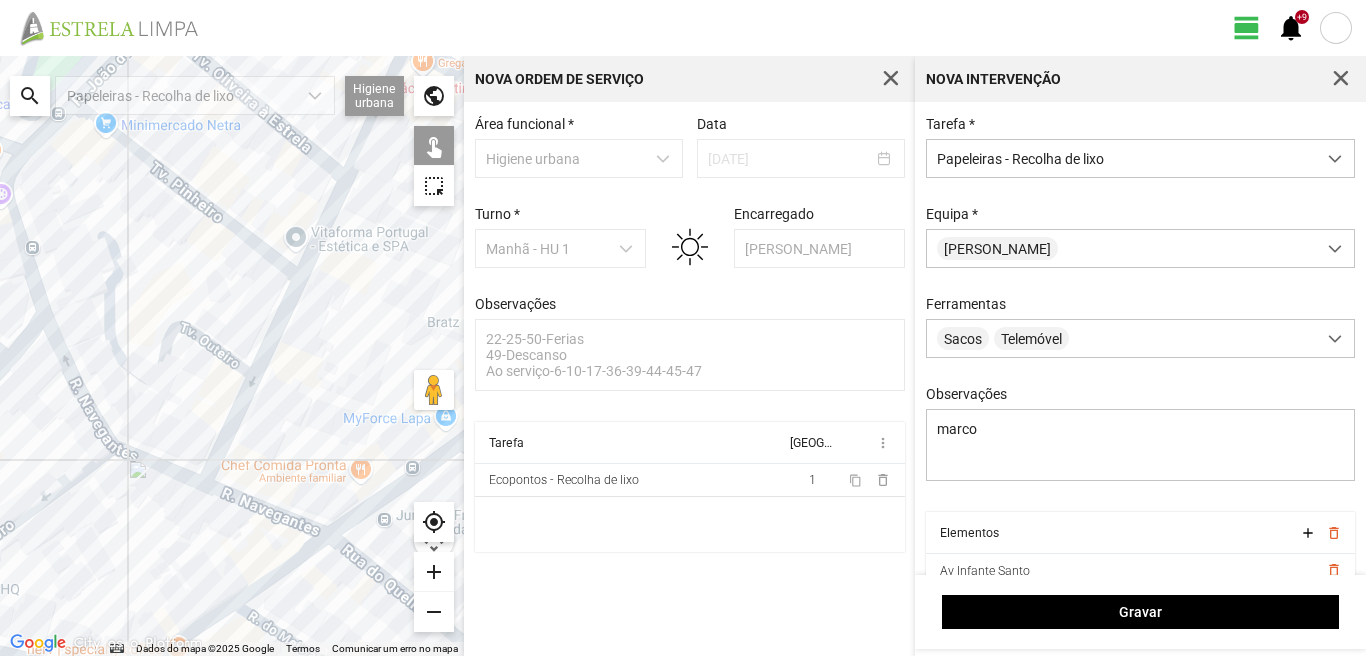 drag, startPoint x: 283, startPoint y: 359, endPoint x: 109, endPoint y: 560, distance: 265.85147 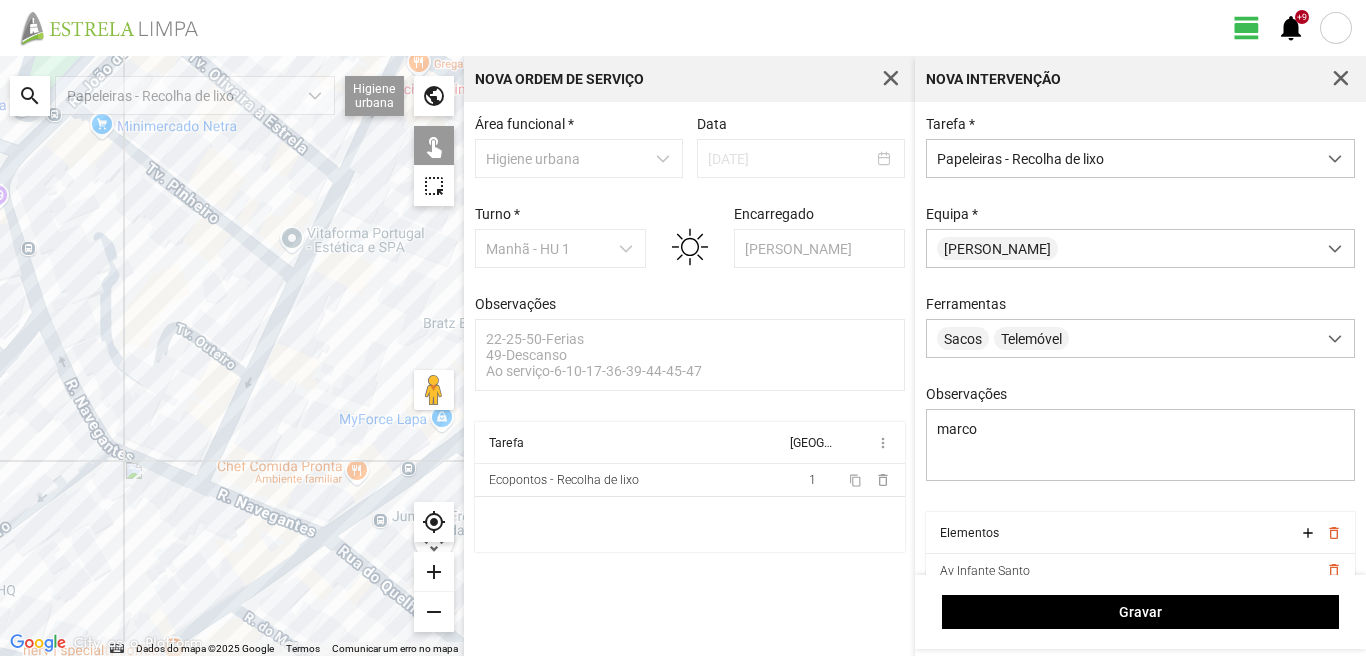 drag, startPoint x: 225, startPoint y: 395, endPoint x: 268, endPoint y: 330, distance: 77.93587 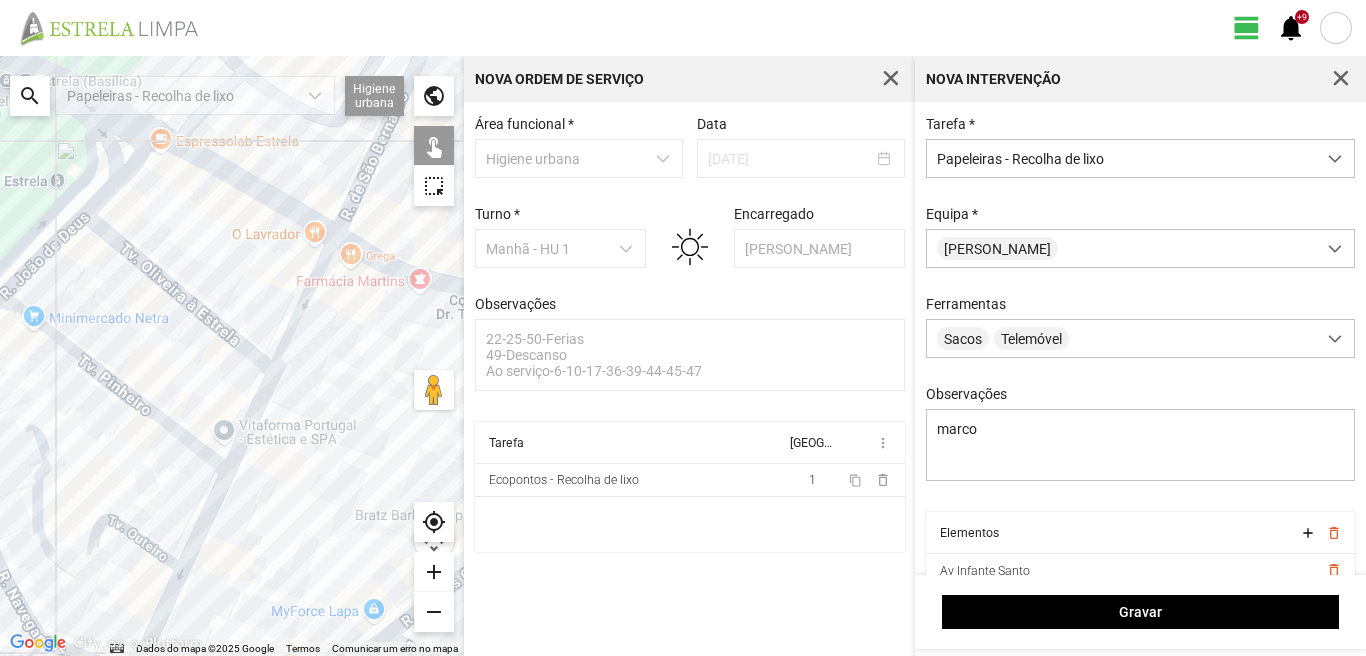 drag, startPoint x: 244, startPoint y: 364, endPoint x: 176, endPoint y: 556, distance: 203.68604 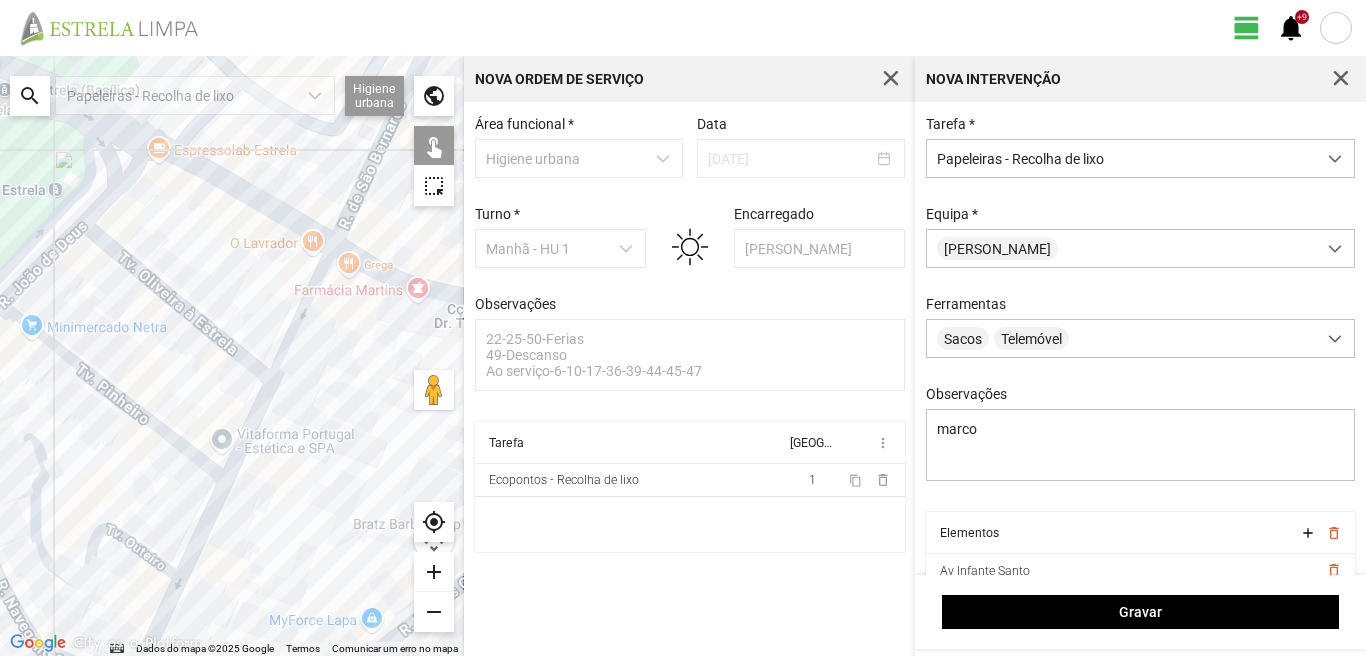 click on "Para navegar, prima as teclas de seta." 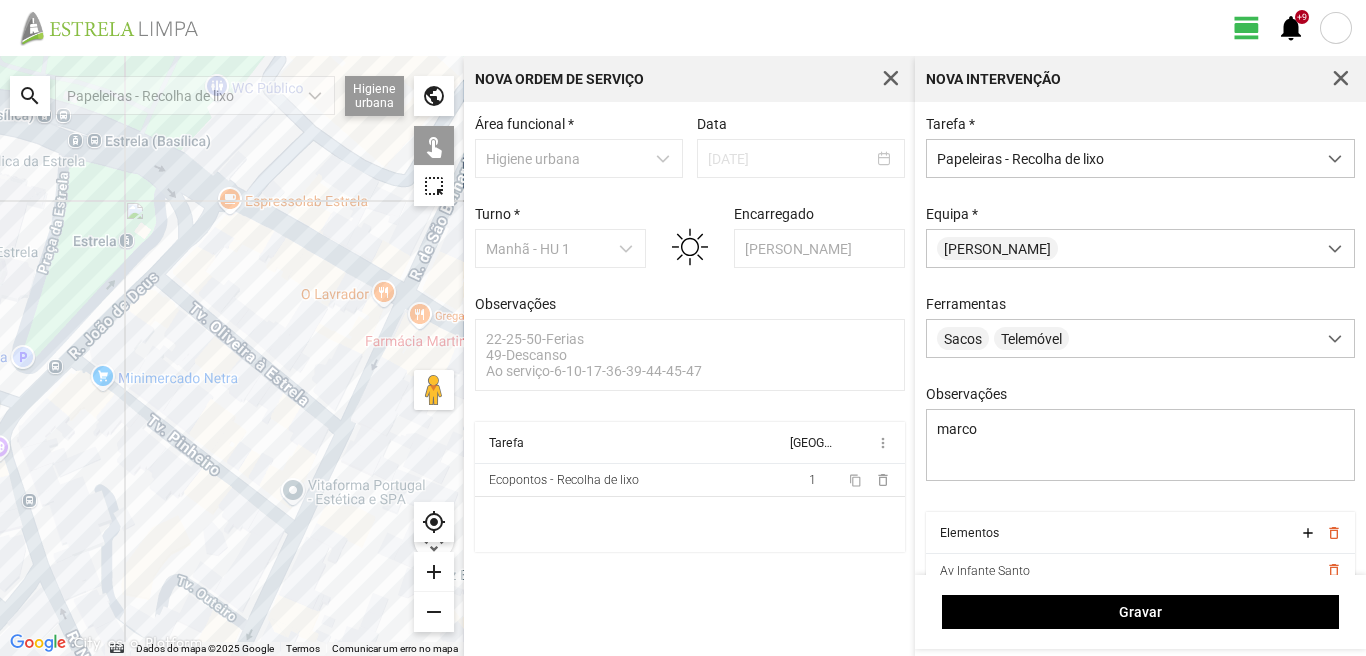 drag, startPoint x: 98, startPoint y: 339, endPoint x: 258, endPoint y: 438, distance: 188.15154 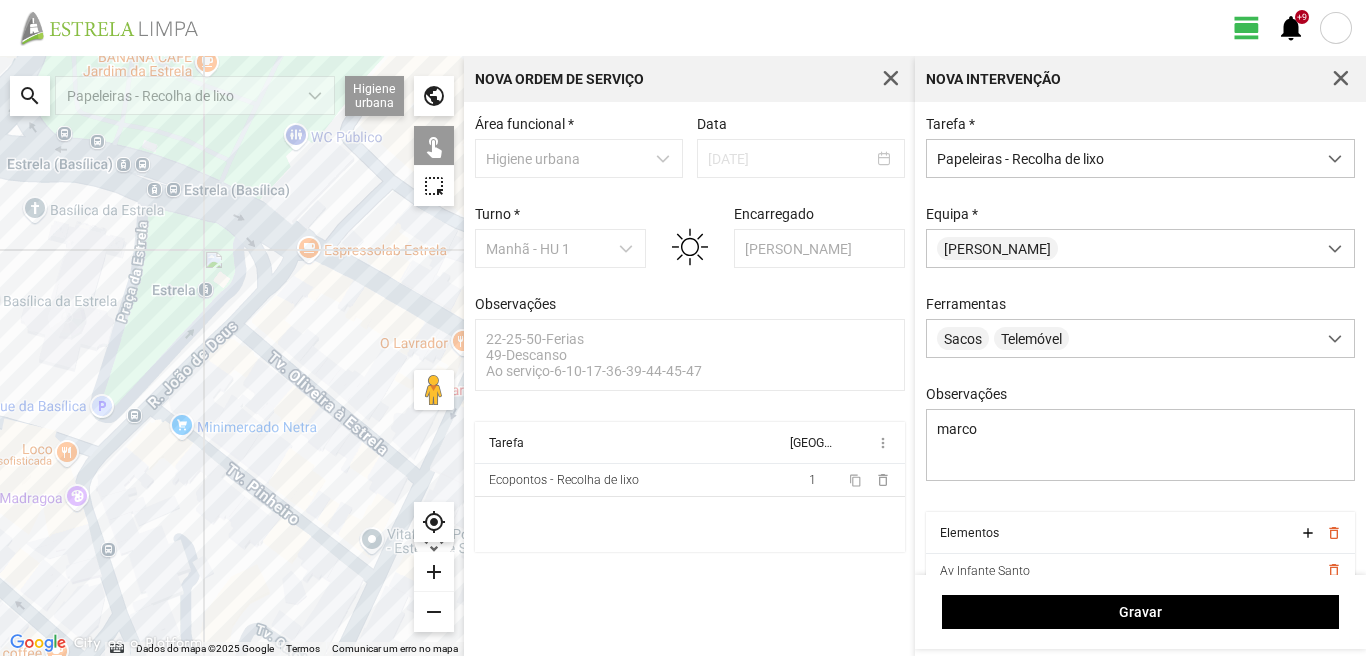 click on "Para navegar, prima as teclas de seta." 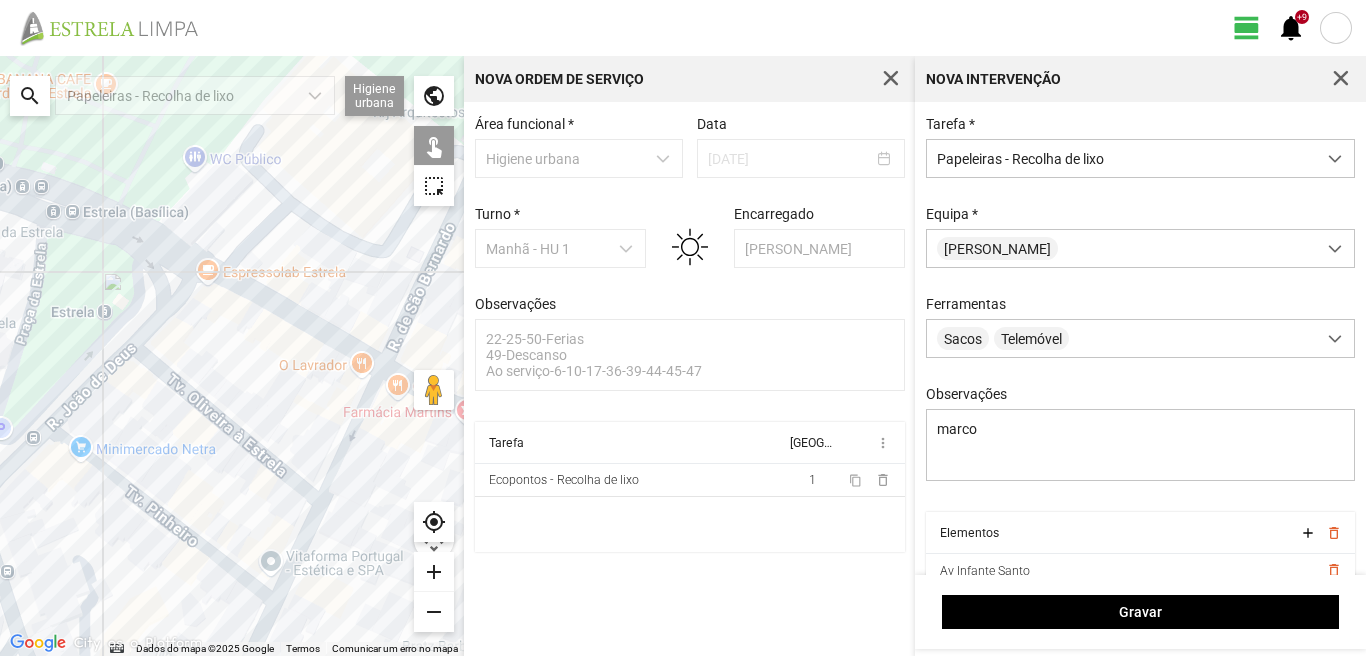 drag, startPoint x: 149, startPoint y: 411, endPoint x: 179, endPoint y: 443, distance: 43.863426 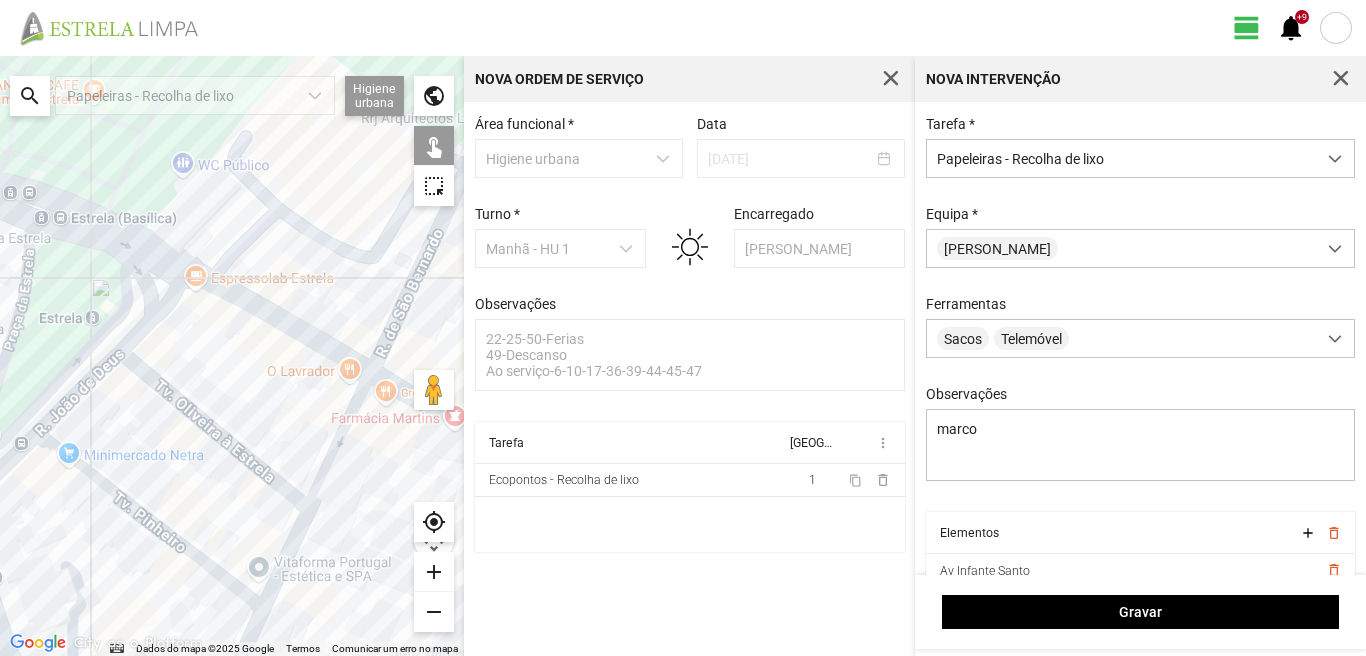click on "Para navegar, prima as teclas de seta." 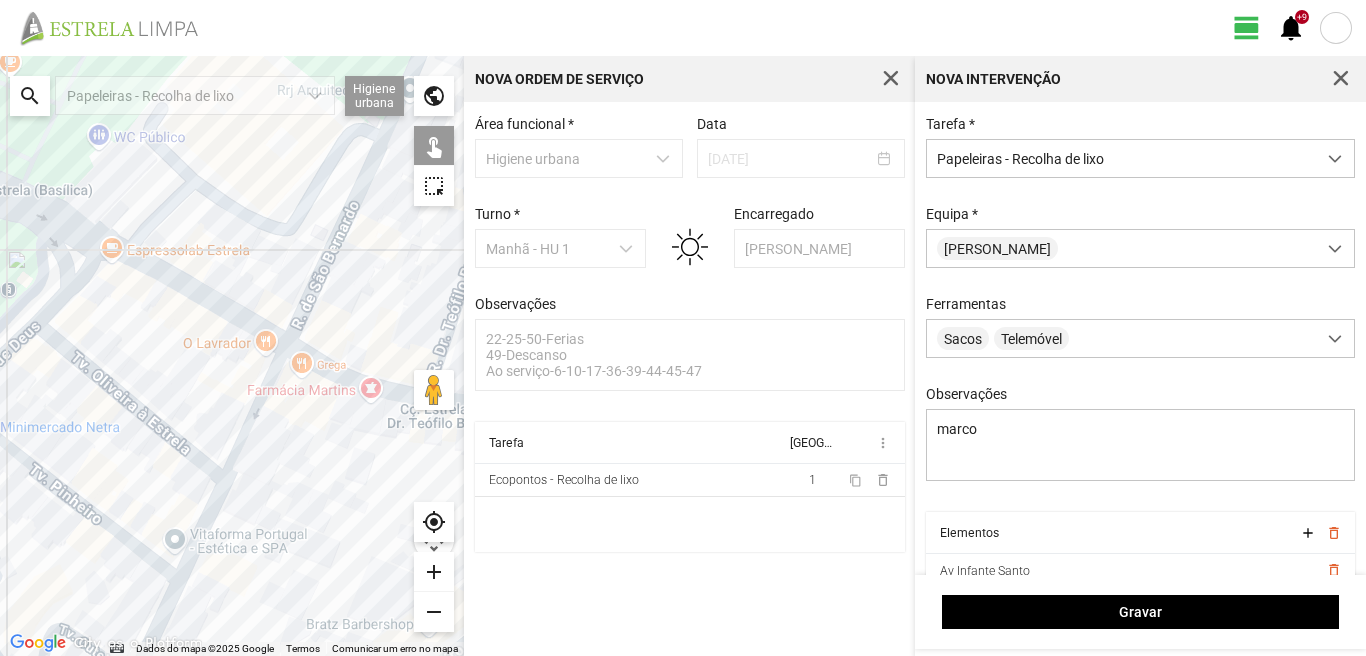 drag, startPoint x: 330, startPoint y: 431, endPoint x: 243, endPoint y: 404, distance: 91.09336 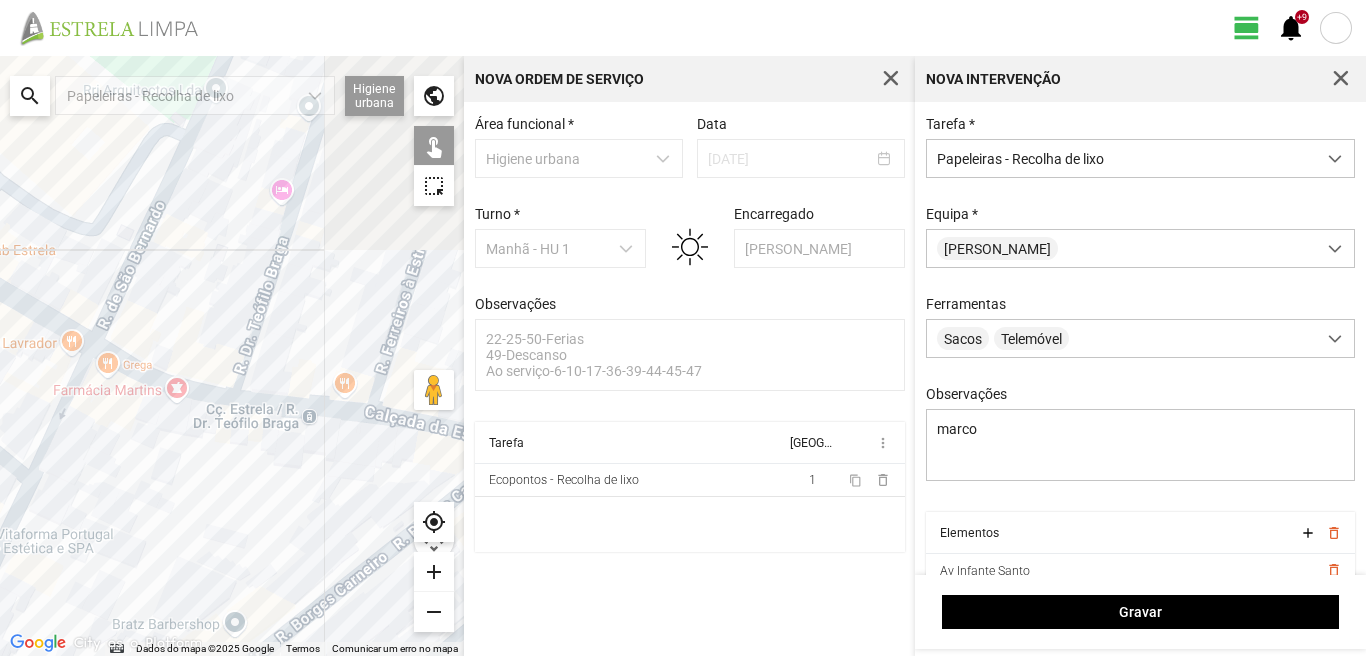 drag, startPoint x: 194, startPoint y: 441, endPoint x: 0, endPoint y: 441, distance: 194 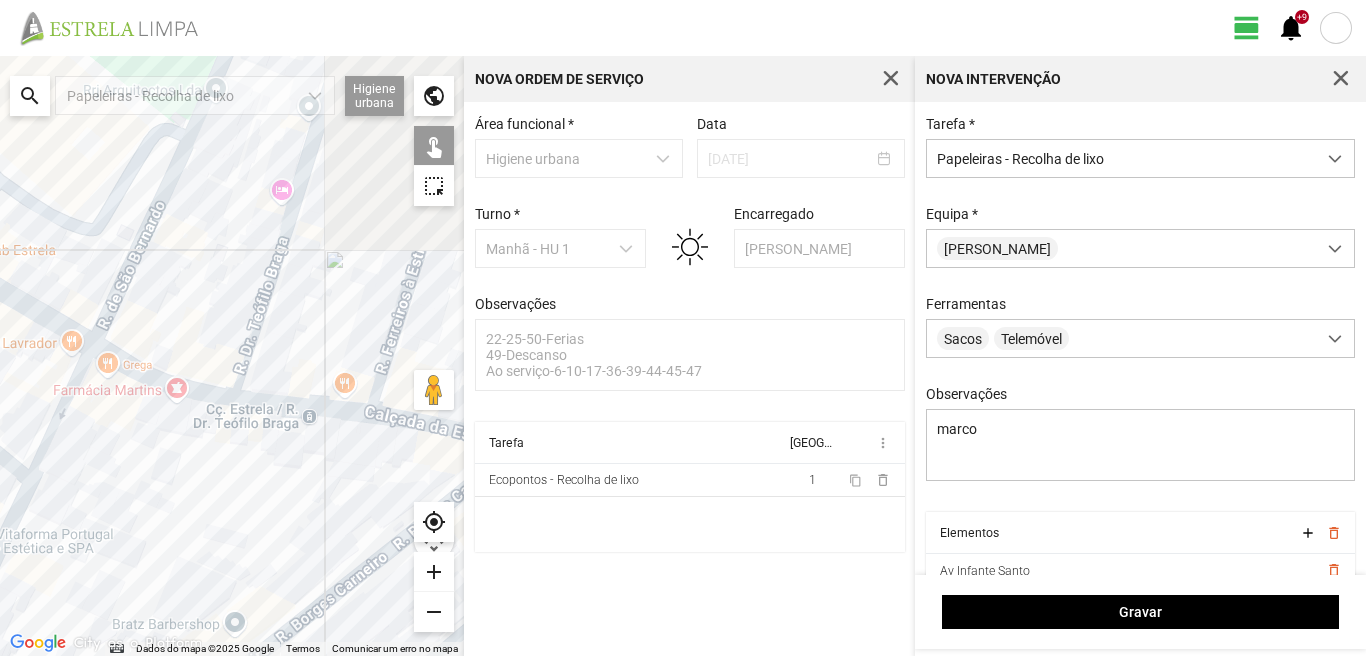 click on "Para navegar, prima as teclas de seta." 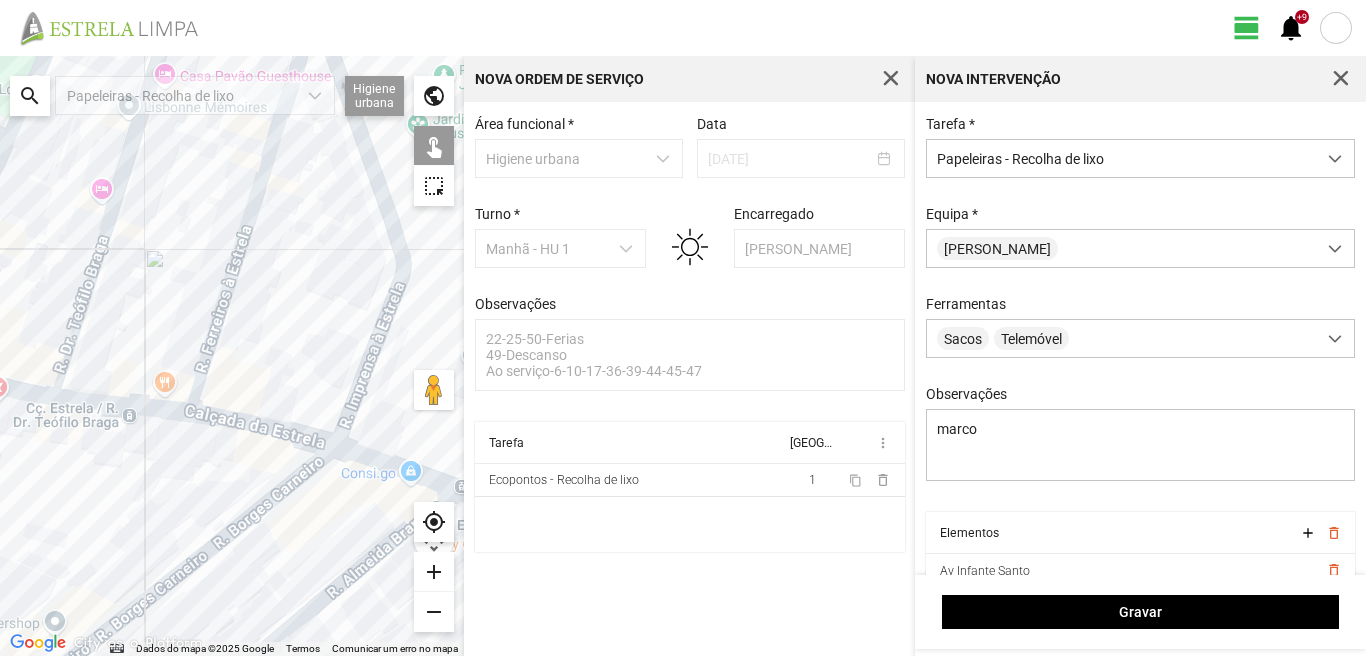 drag, startPoint x: 23, startPoint y: 431, endPoint x: 124, endPoint y: 430, distance: 101.00495 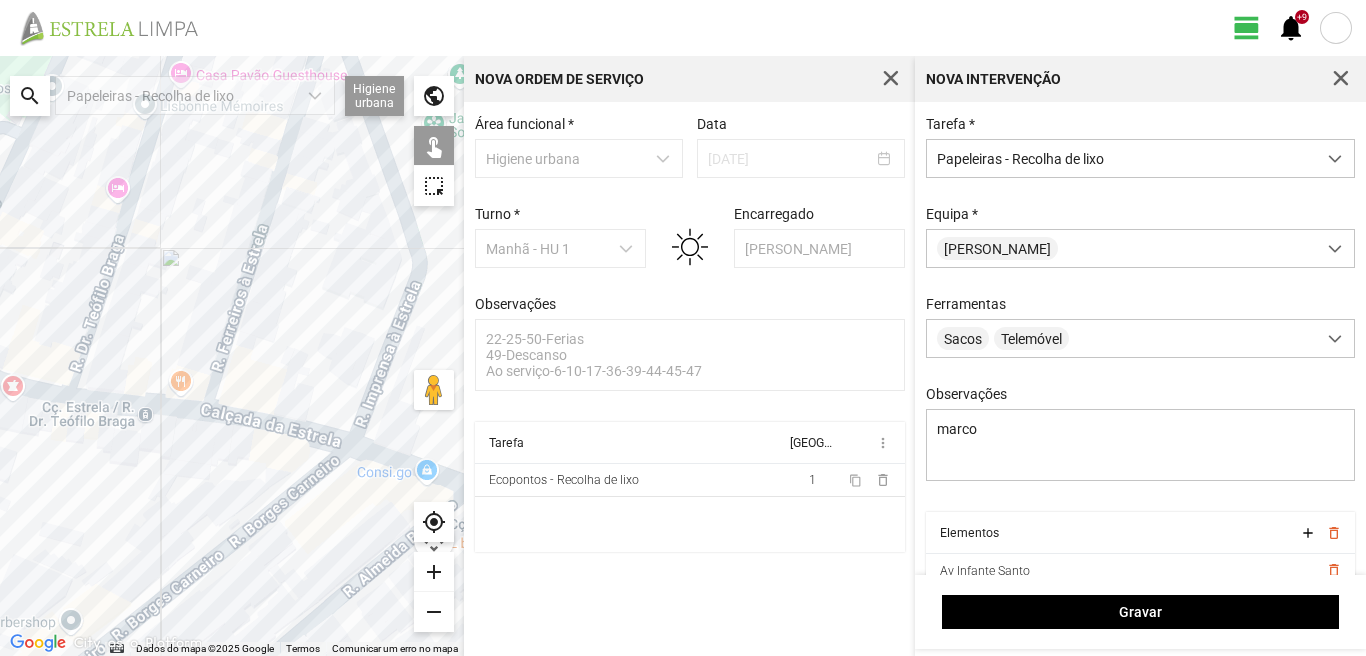 drag, startPoint x: 145, startPoint y: 428, endPoint x: 158, endPoint y: 428, distance: 13 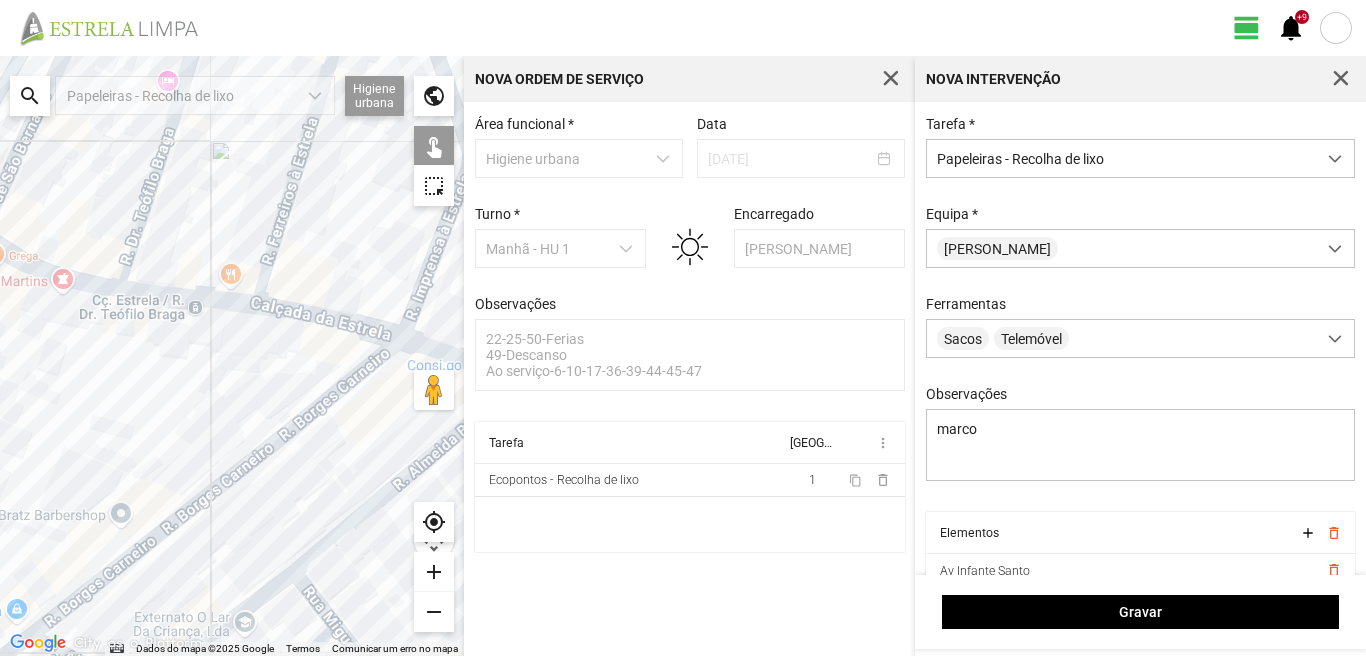 drag, startPoint x: 167, startPoint y: 513, endPoint x: 179, endPoint y: 405, distance: 108.66462 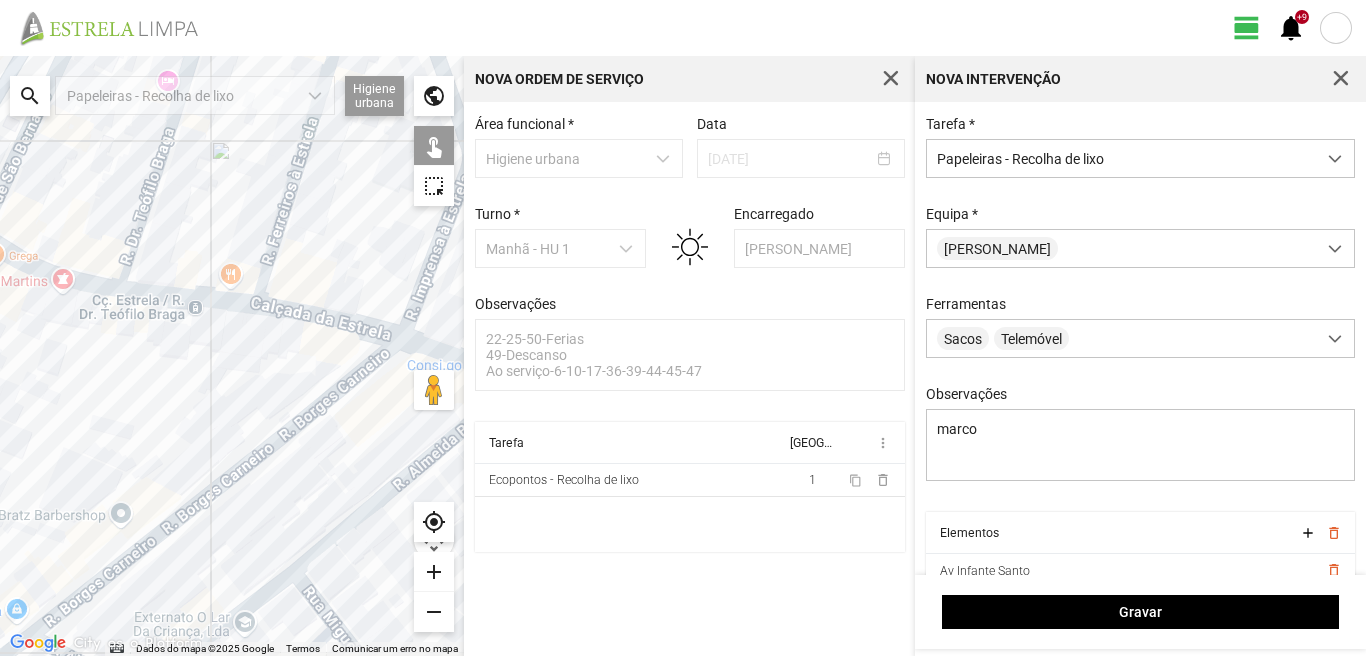 click on "Para navegar, prima as teclas de seta." 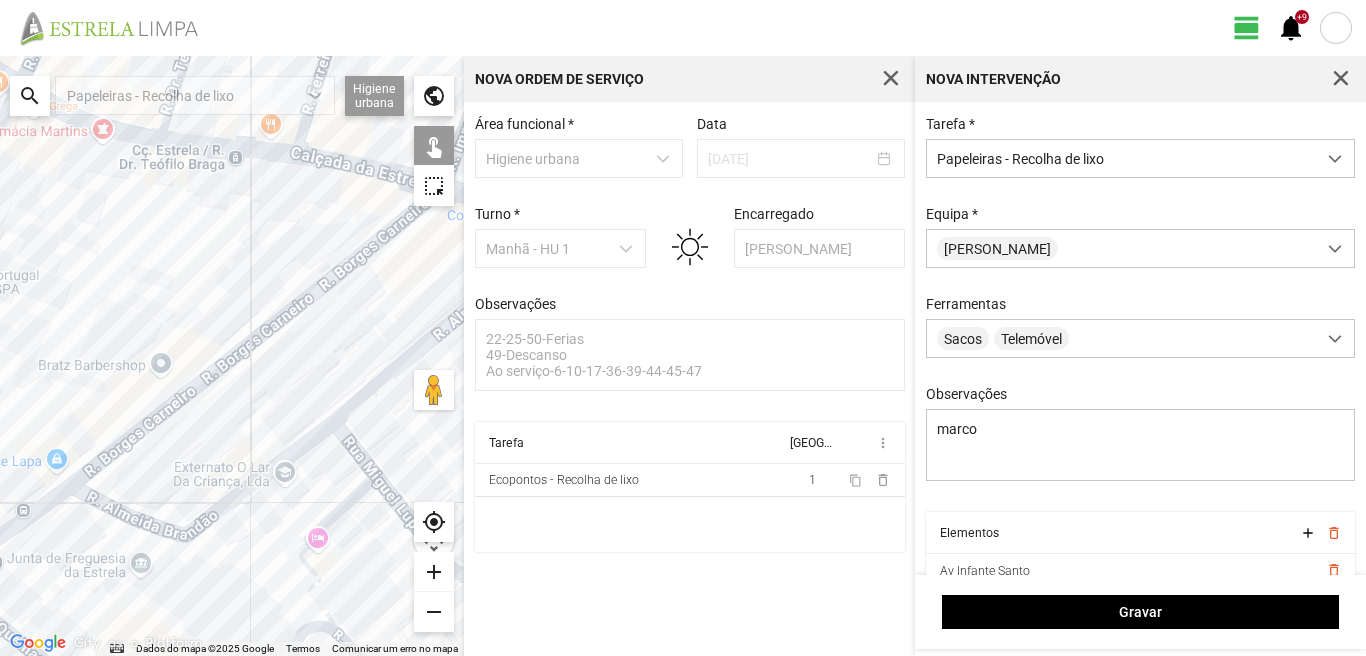 drag, startPoint x: 133, startPoint y: 596, endPoint x: 205, endPoint y: 453, distance: 160.10309 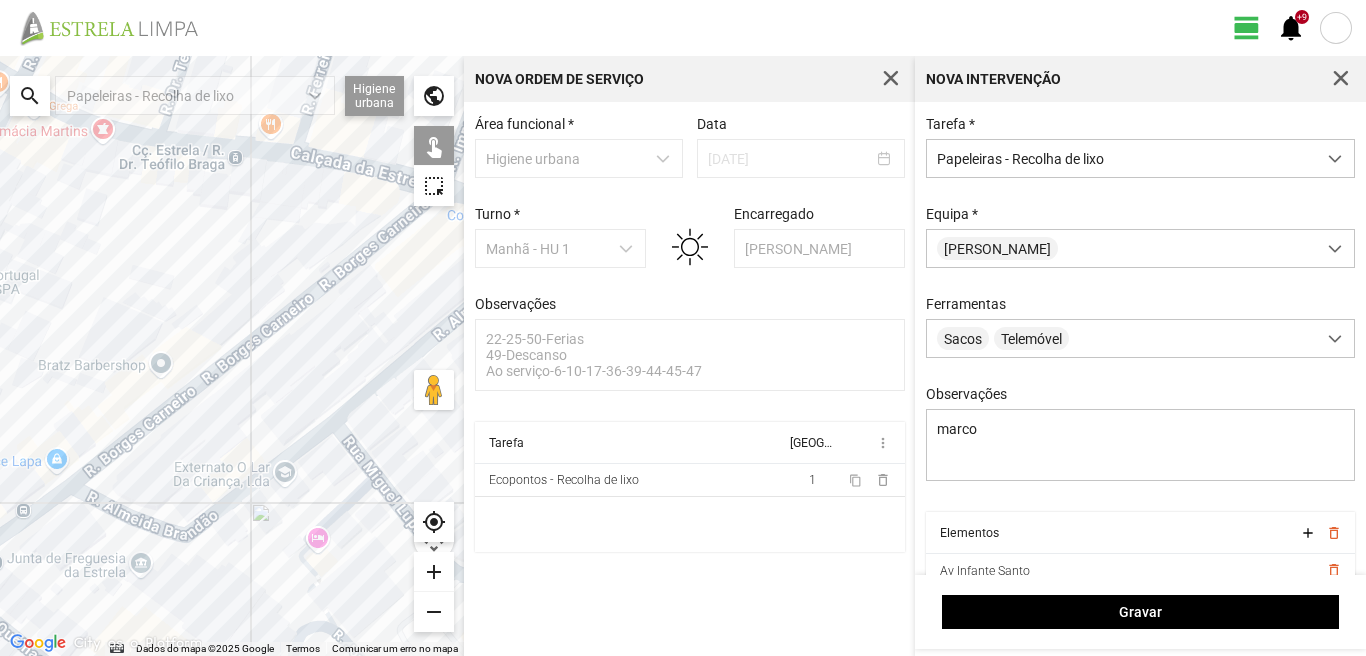 click on "Para navegar, prima as teclas de seta." 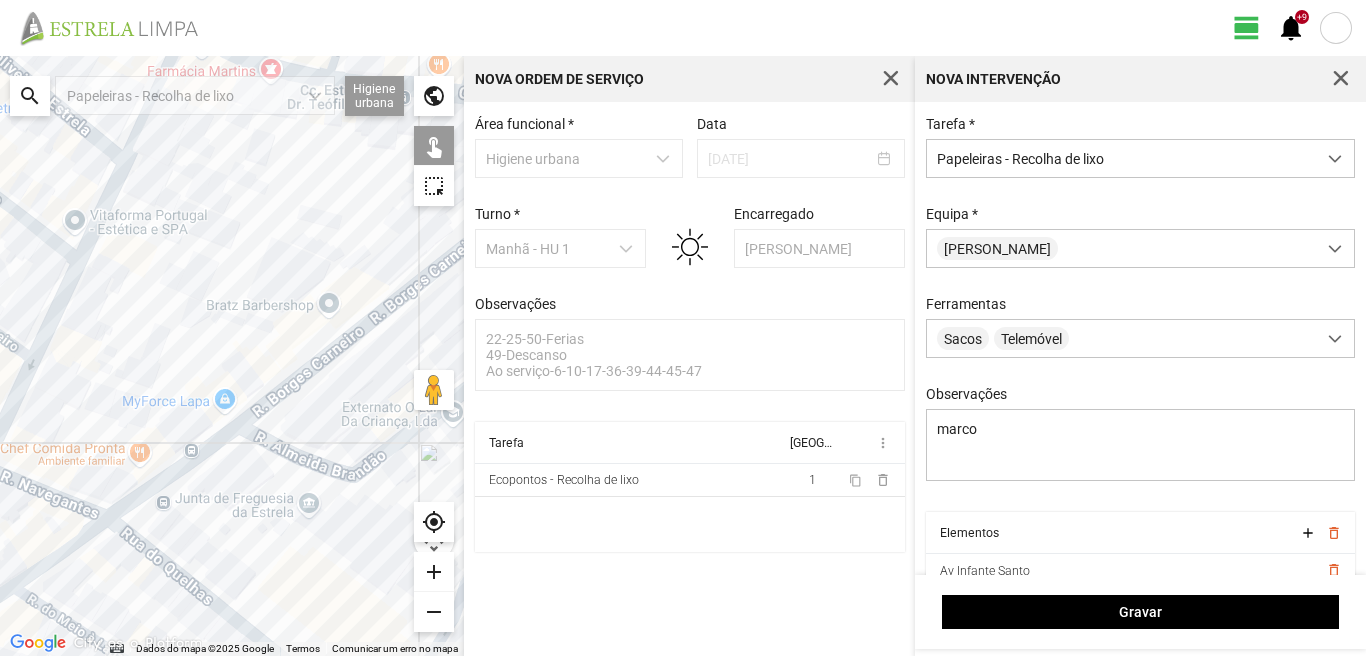 drag, startPoint x: 63, startPoint y: 547, endPoint x: 196, endPoint y: 519, distance: 135.91542 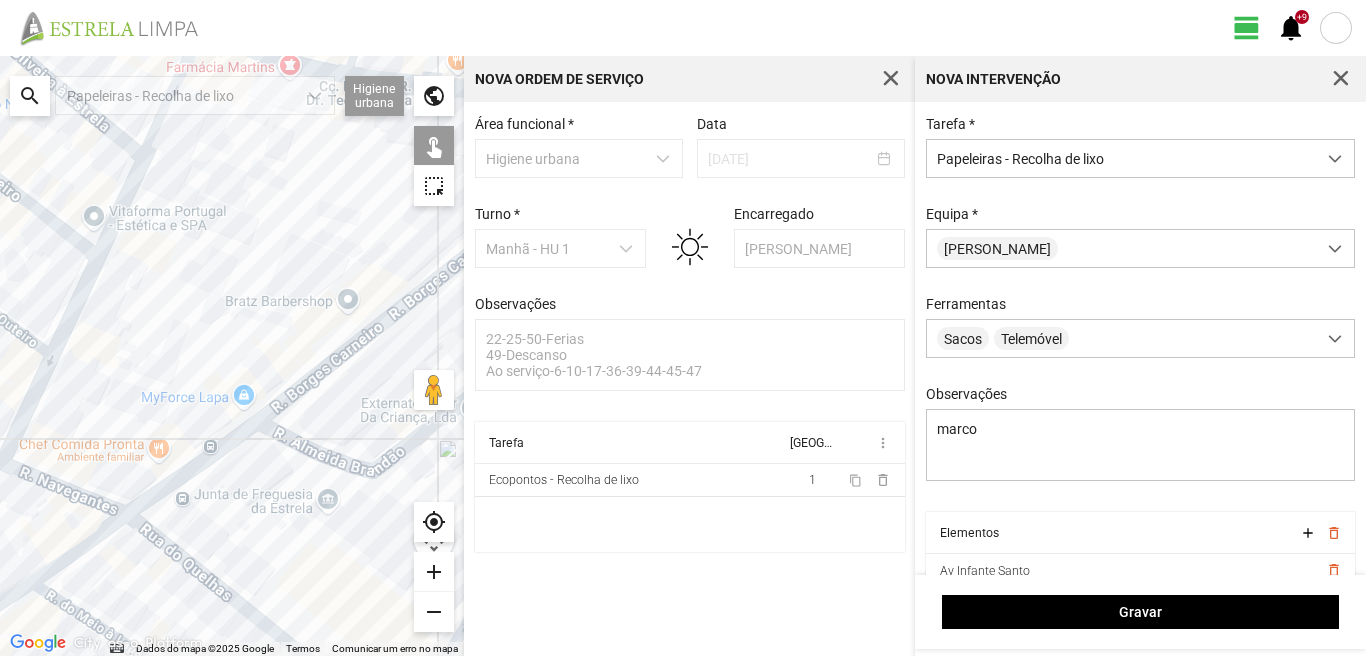 click on "Para navegar, prima as teclas de seta." 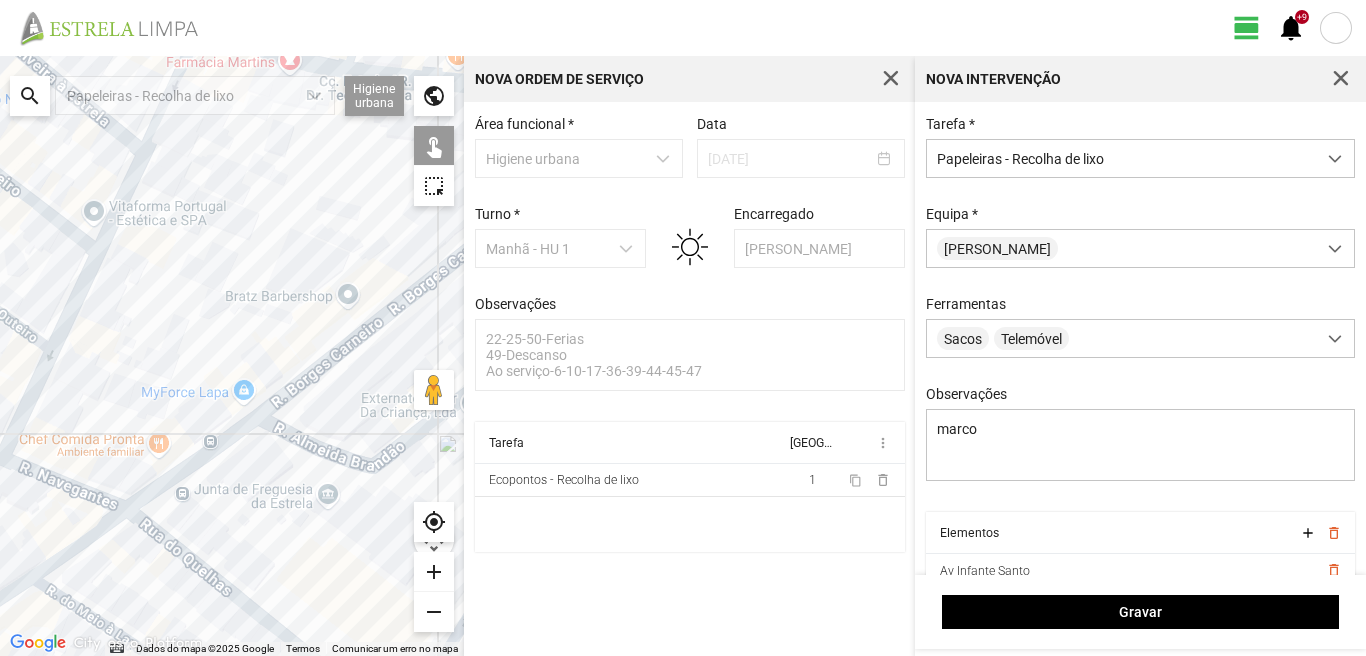 click on "Para navegar, prima as teclas de seta." 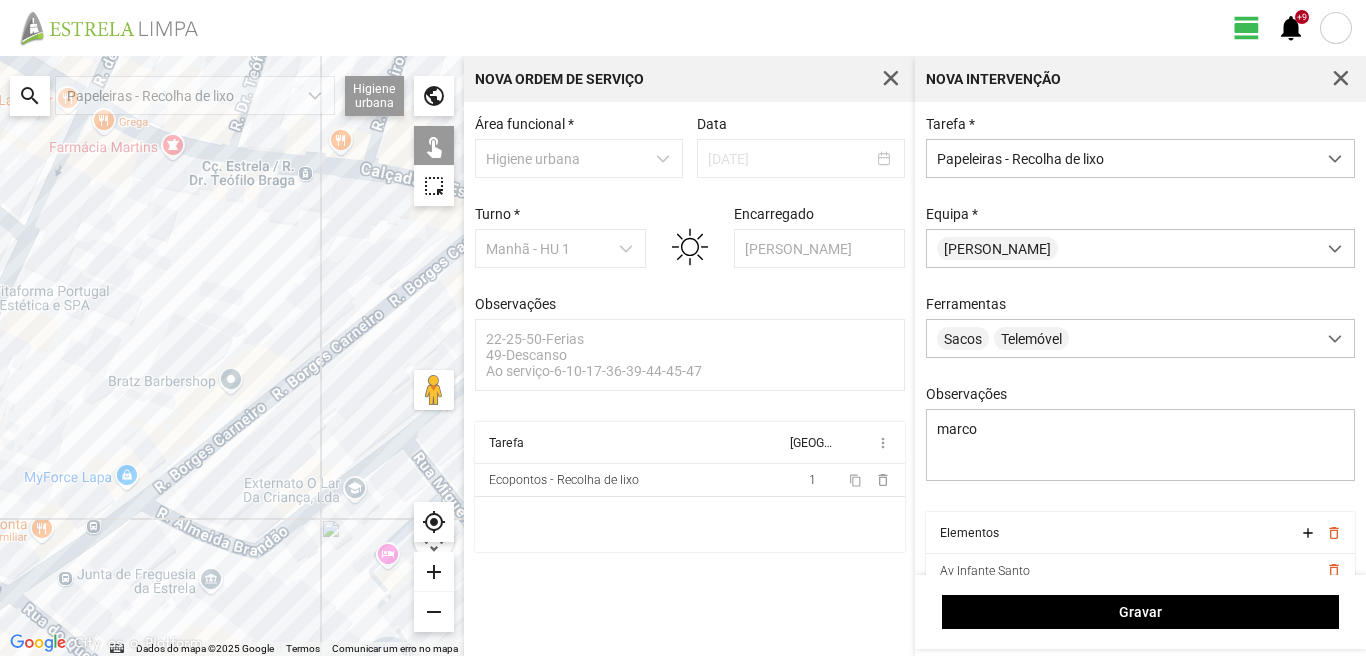 drag, startPoint x: 309, startPoint y: 429, endPoint x: 191, endPoint y: 507, distance: 141.44963 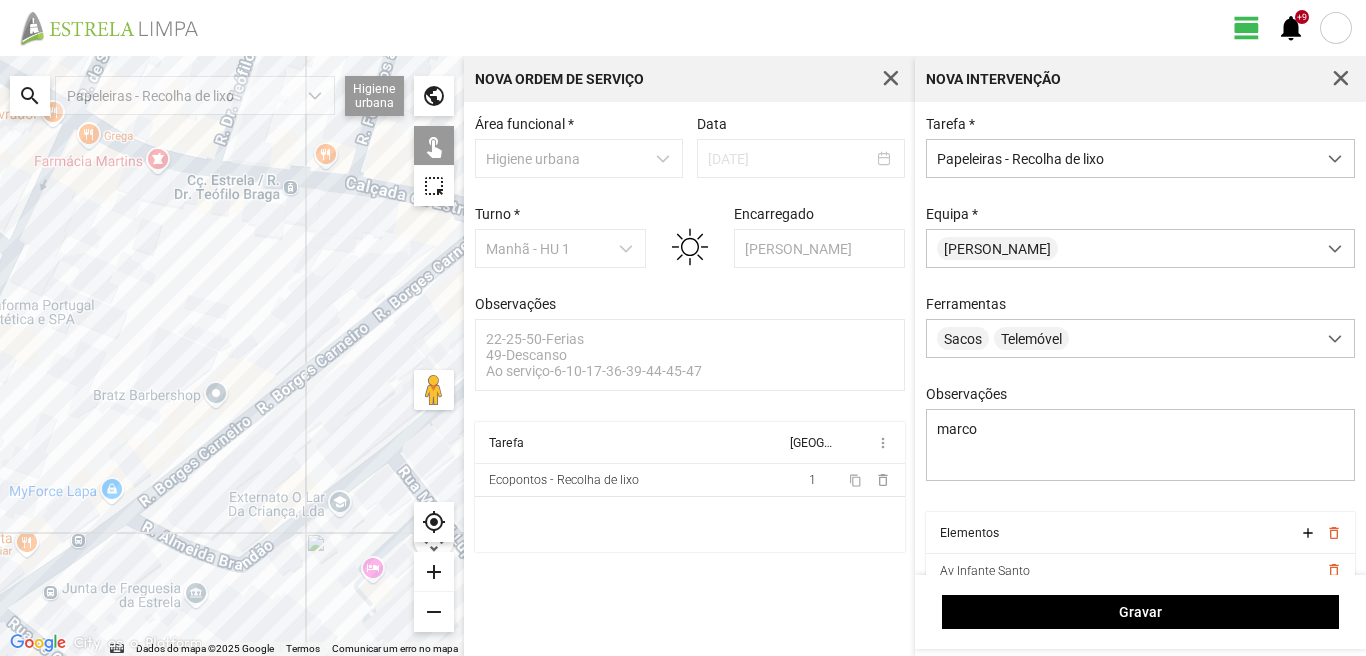 click on "Para navegar, prima as teclas de seta." 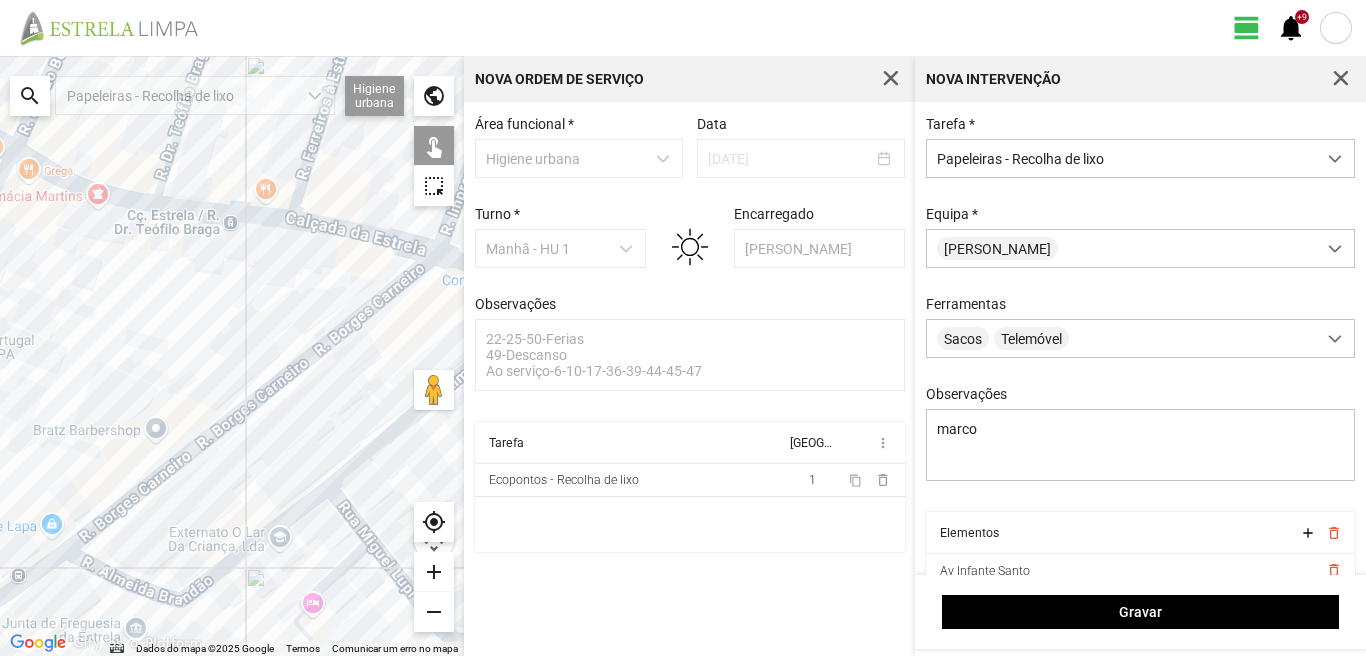 drag, startPoint x: 372, startPoint y: 398, endPoint x: 293, endPoint y: 403, distance: 79.15807 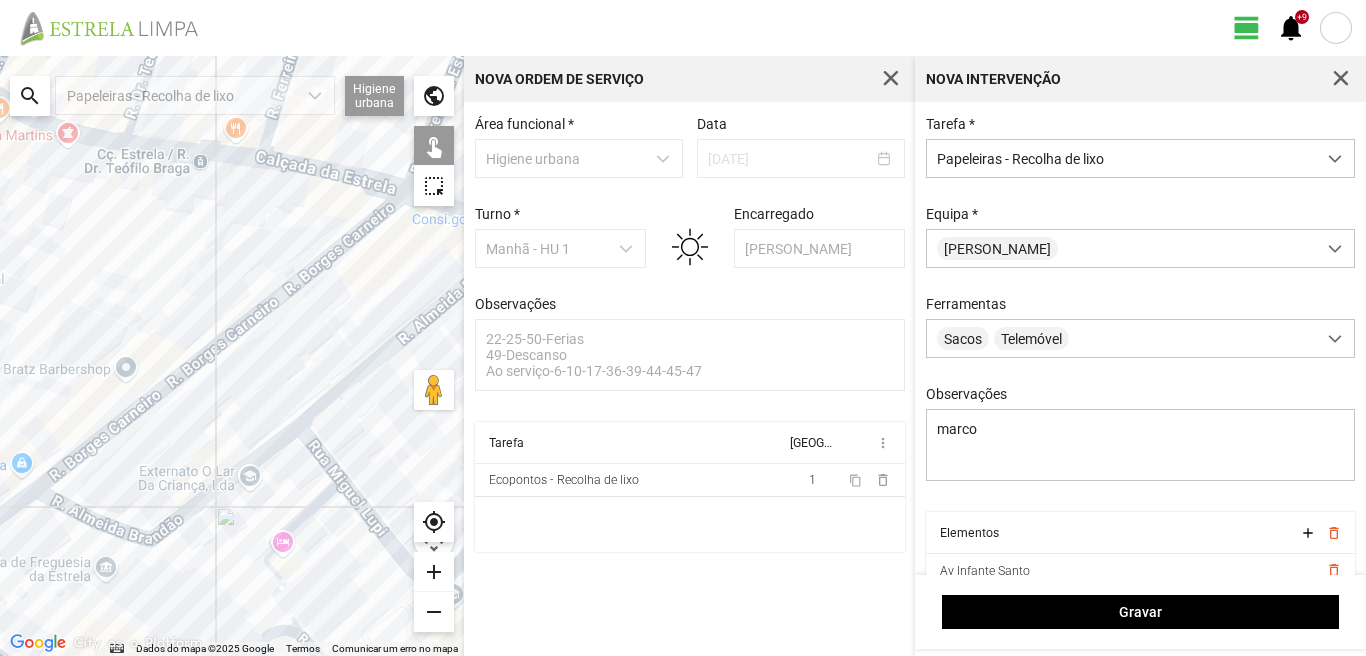 click on "Para navegar, prima as teclas de seta." 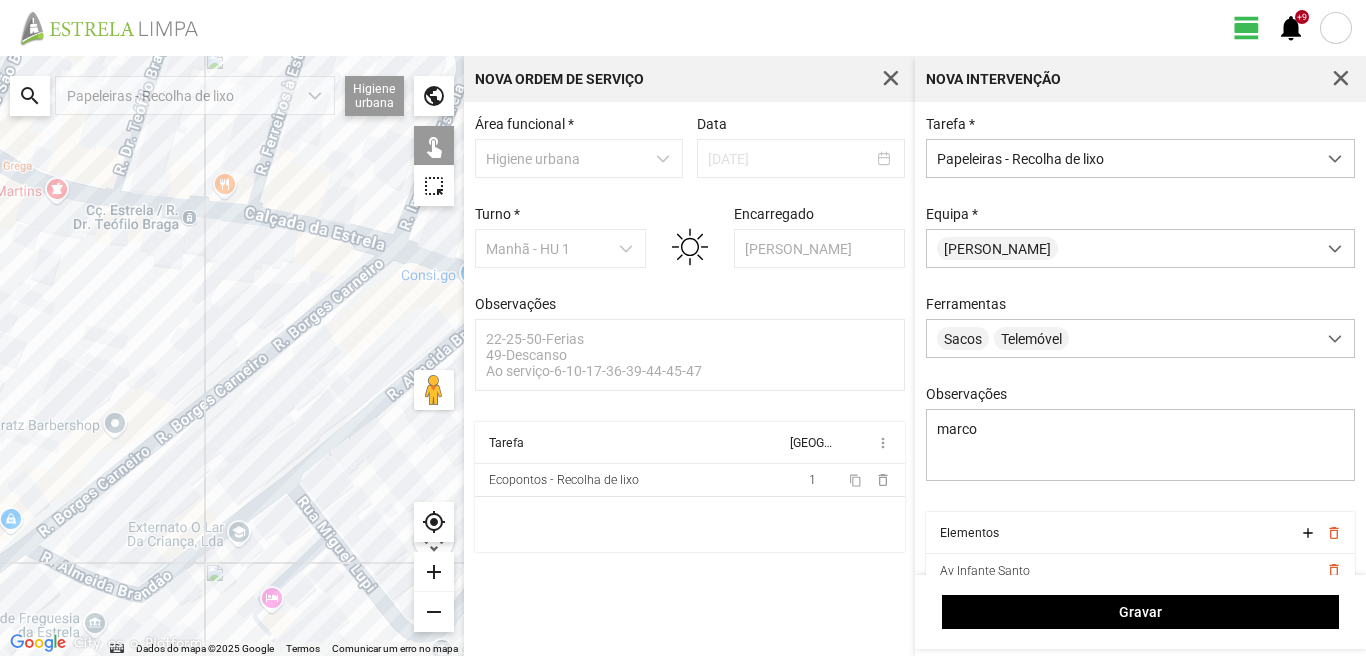 drag, startPoint x: 324, startPoint y: 365, endPoint x: 313, endPoint y: 433, distance: 68.88396 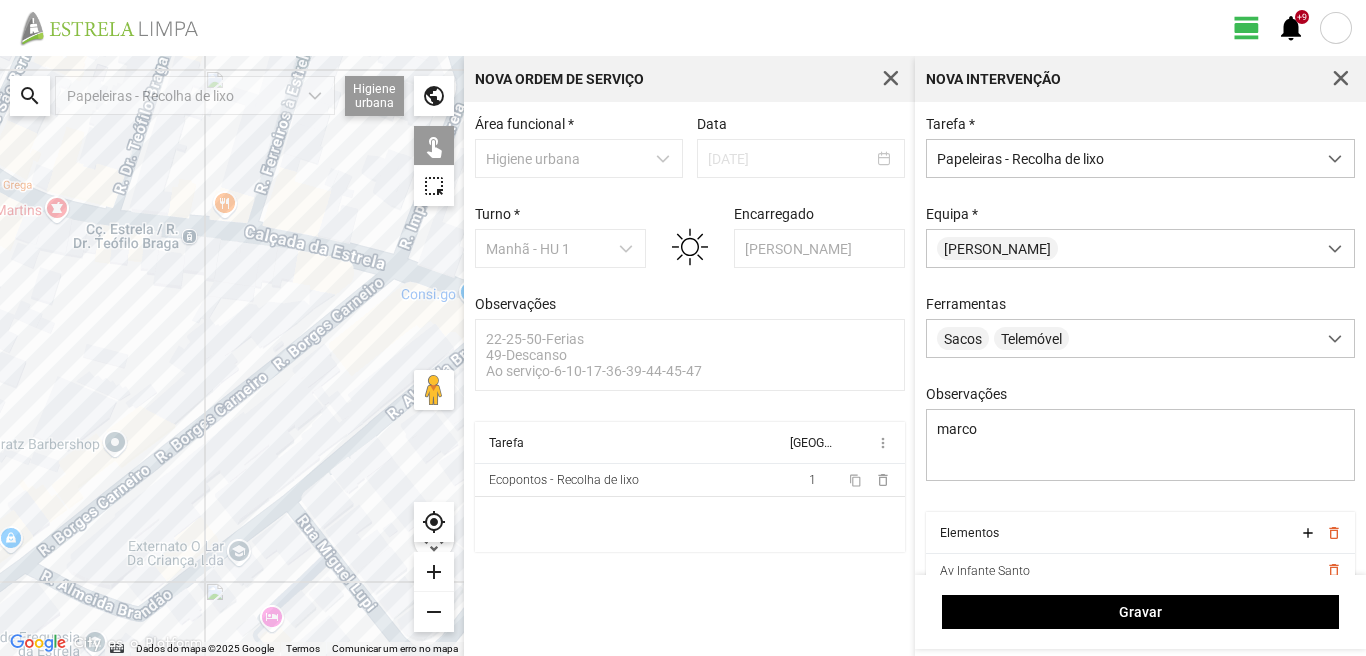 click on "Para navegar, prima as teclas de seta." 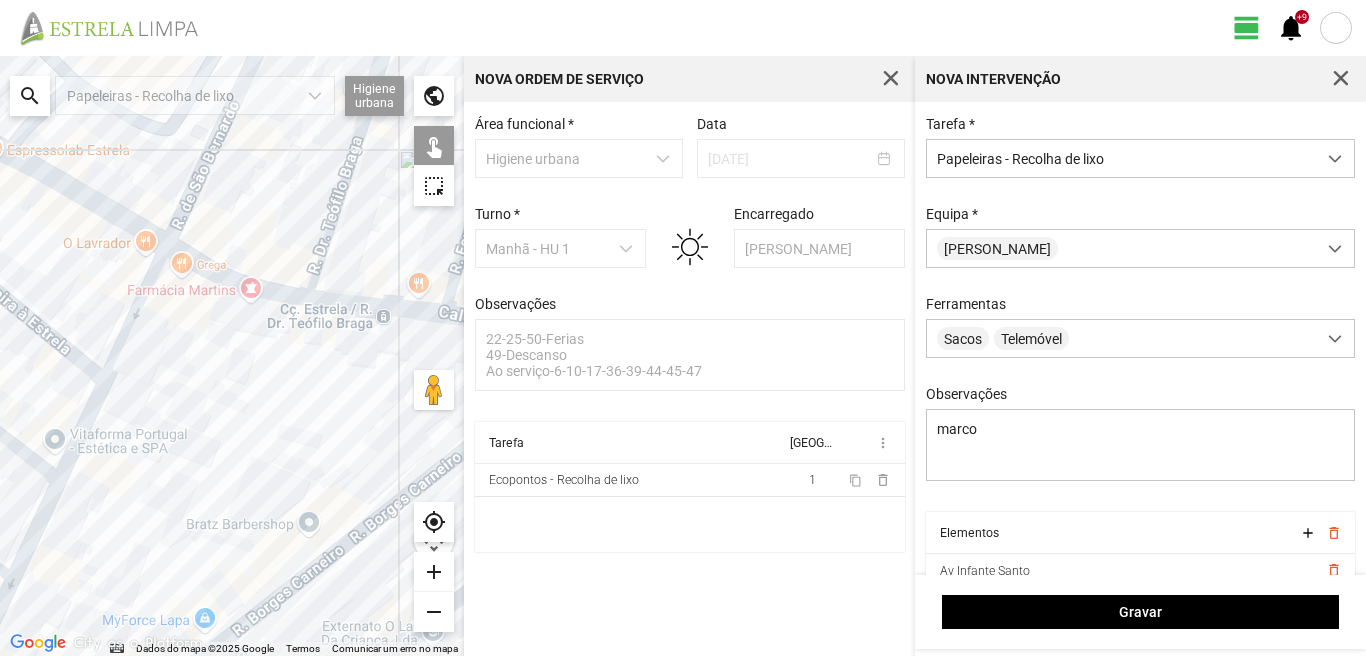 drag, startPoint x: 37, startPoint y: 319, endPoint x: 229, endPoint y: 399, distance: 208 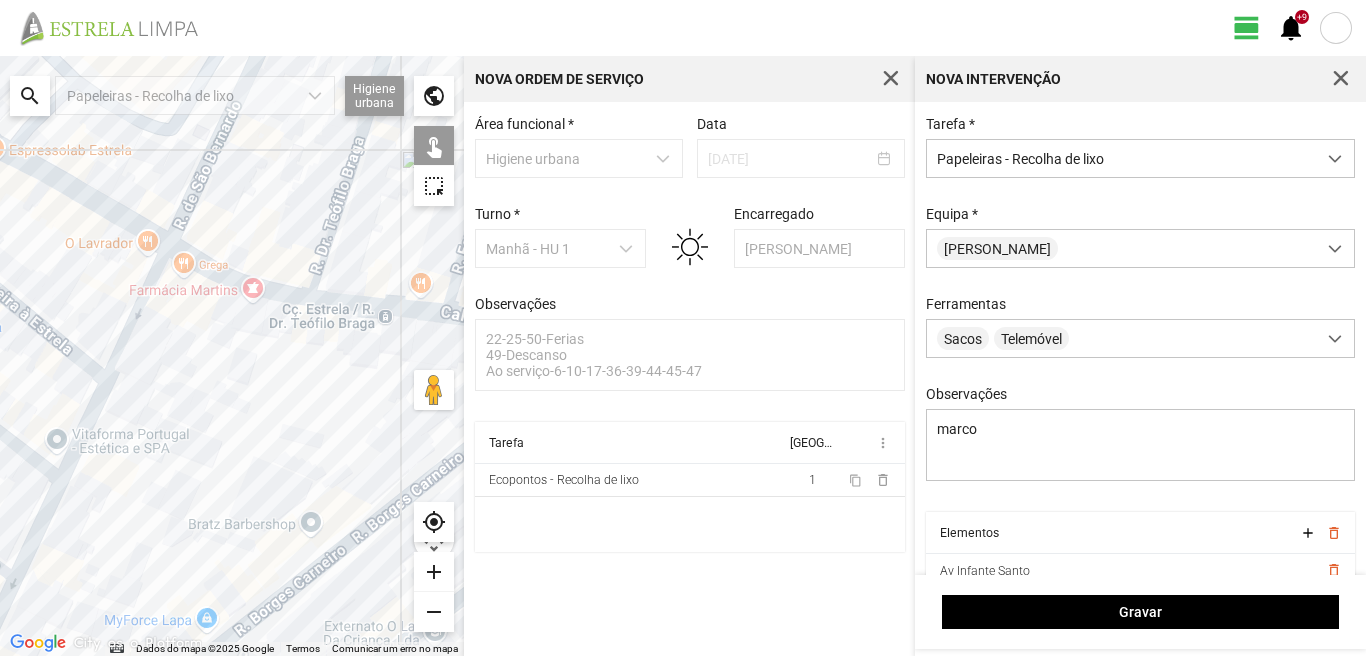 click on "Para navegar, prima as teclas de seta." 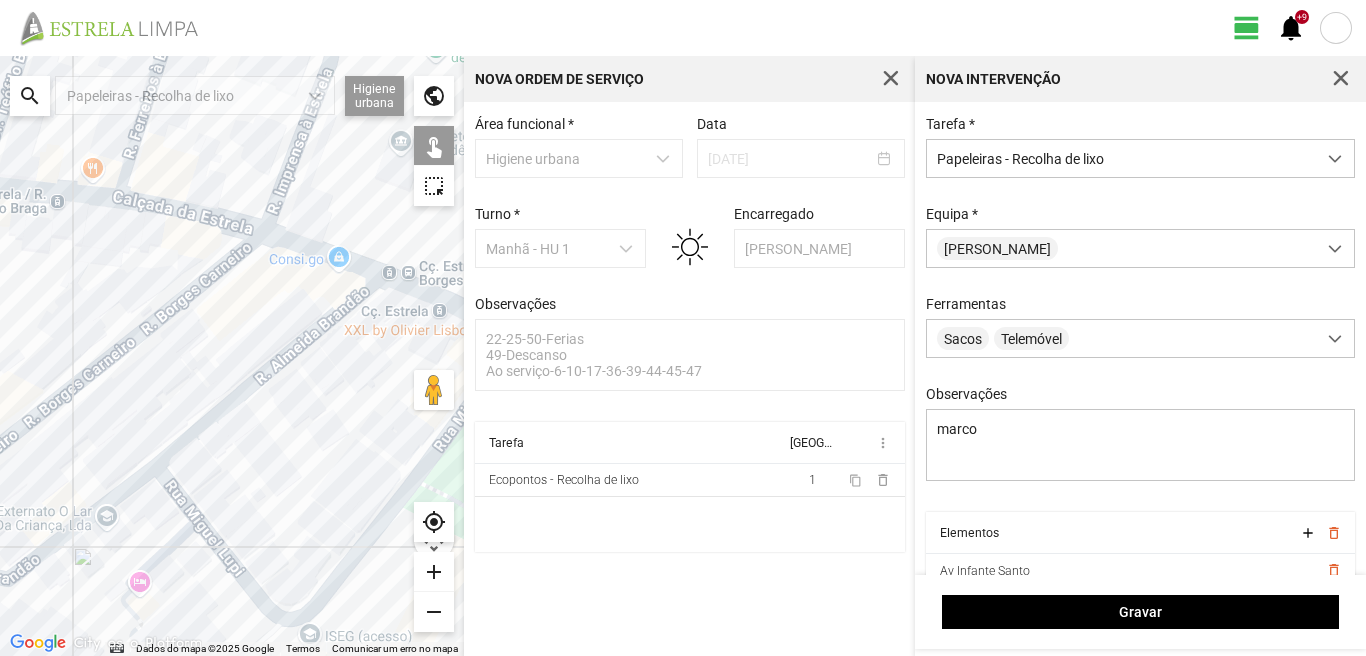drag, startPoint x: 336, startPoint y: 413, endPoint x: 0, endPoint y: 281, distance: 360.99863 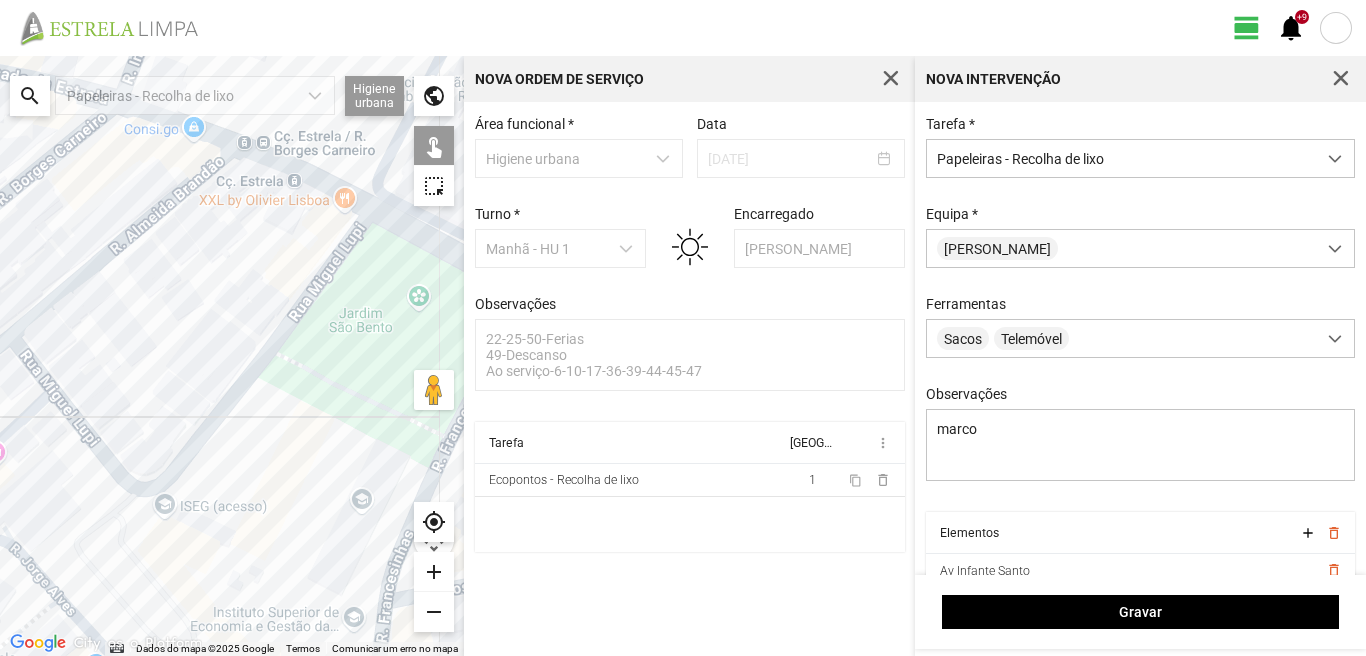 click on "Para navegar, prima as teclas de seta." 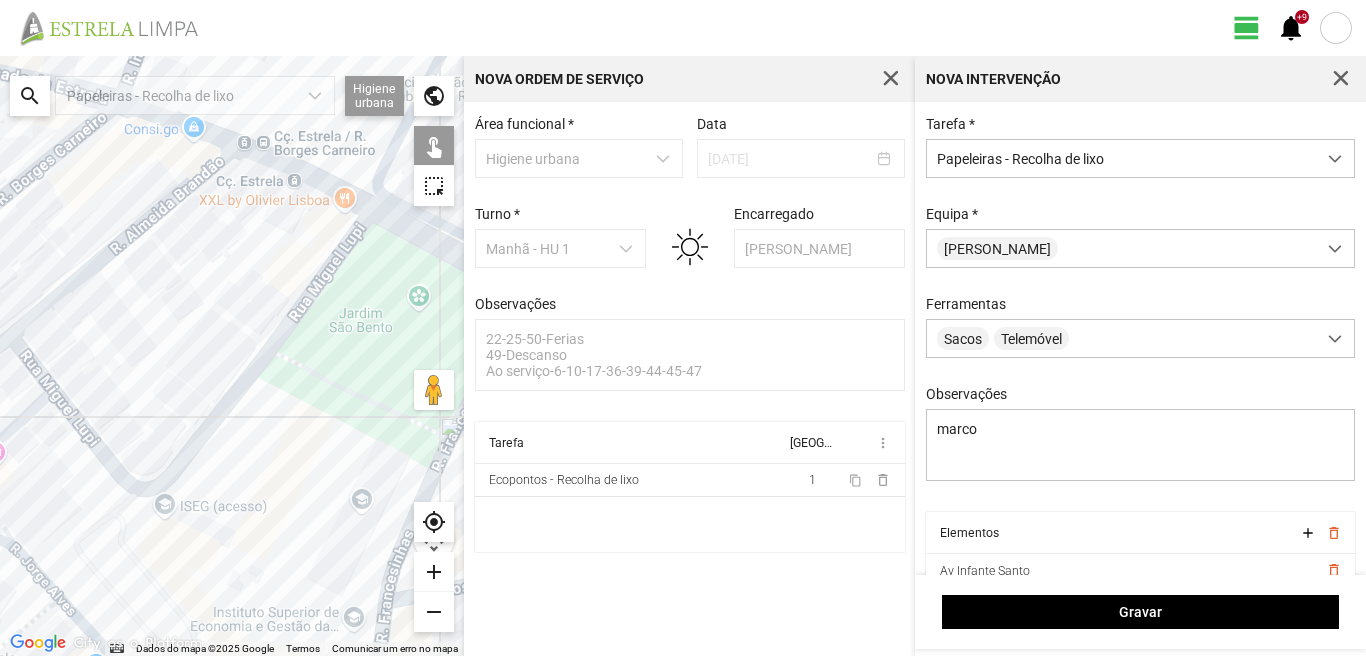 click on "Para navegar, prima as teclas de seta." 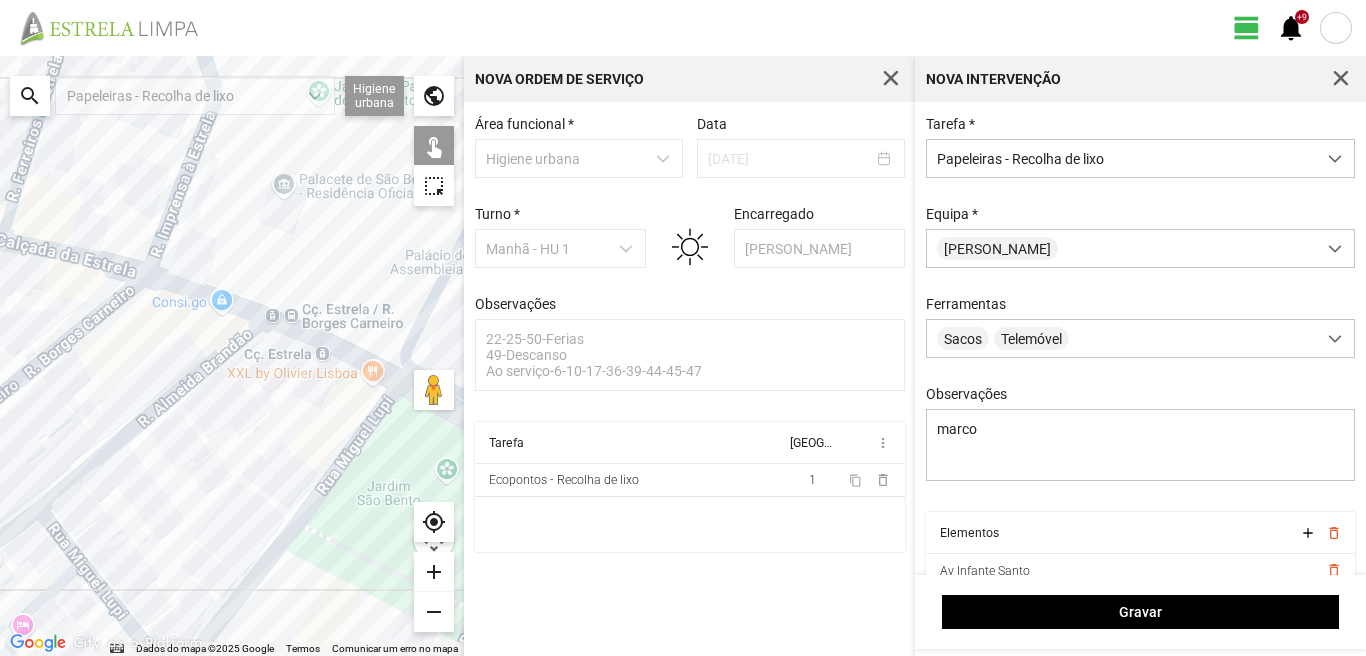 drag, startPoint x: 263, startPoint y: 194, endPoint x: 291, endPoint y: 369, distance: 177.22585 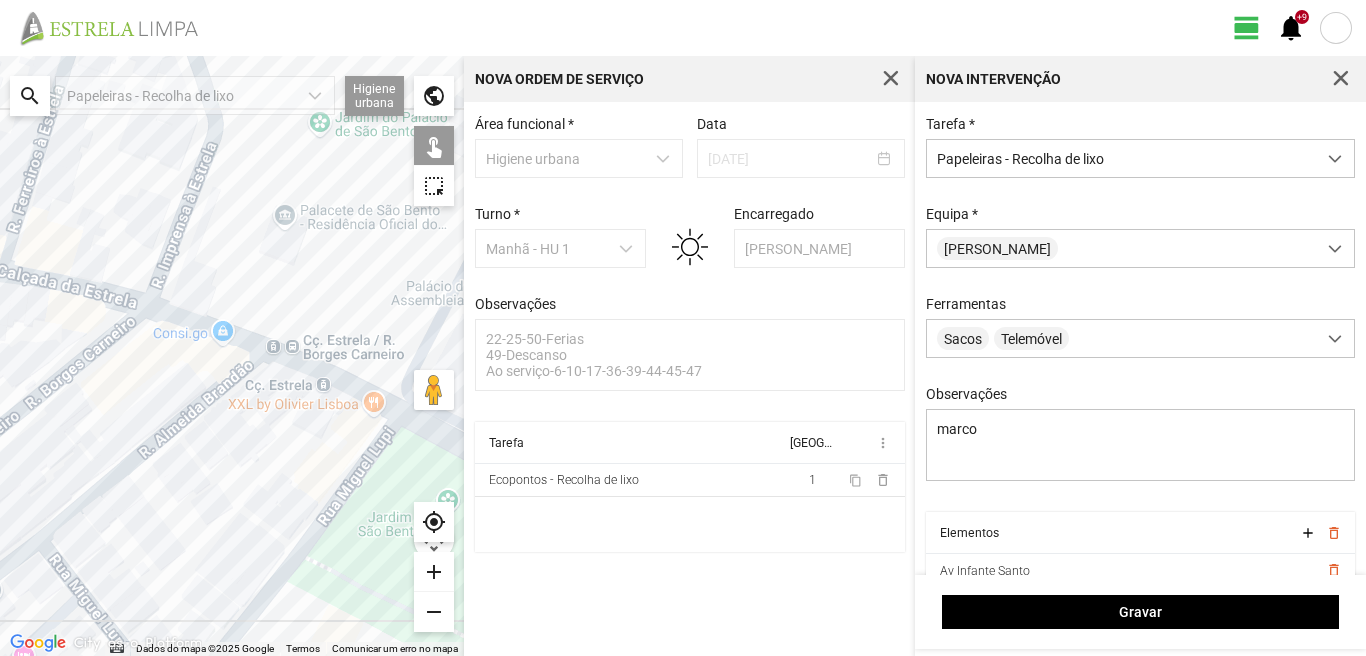 click on "Para navegar, prima as teclas de seta." 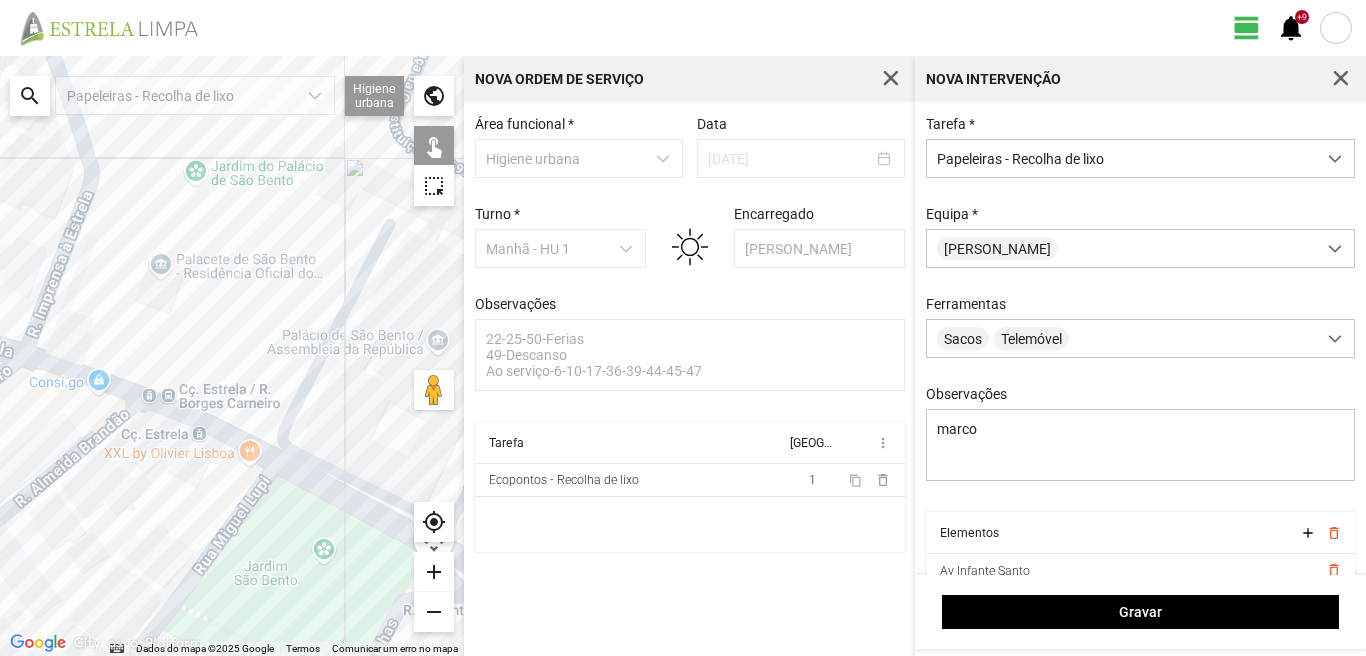 drag, startPoint x: 132, startPoint y: 386, endPoint x: 0, endPoint y: 437, distance: 141.50972 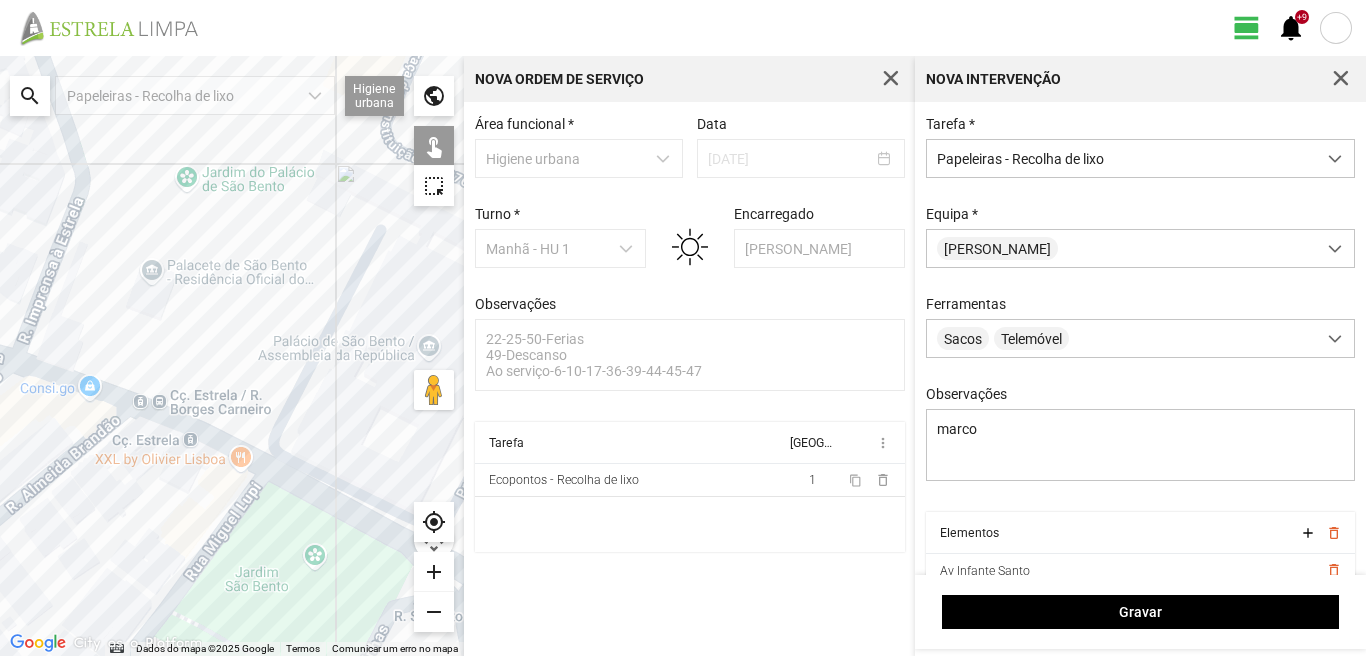 click on "Para navegar, prima as teclas de seta." 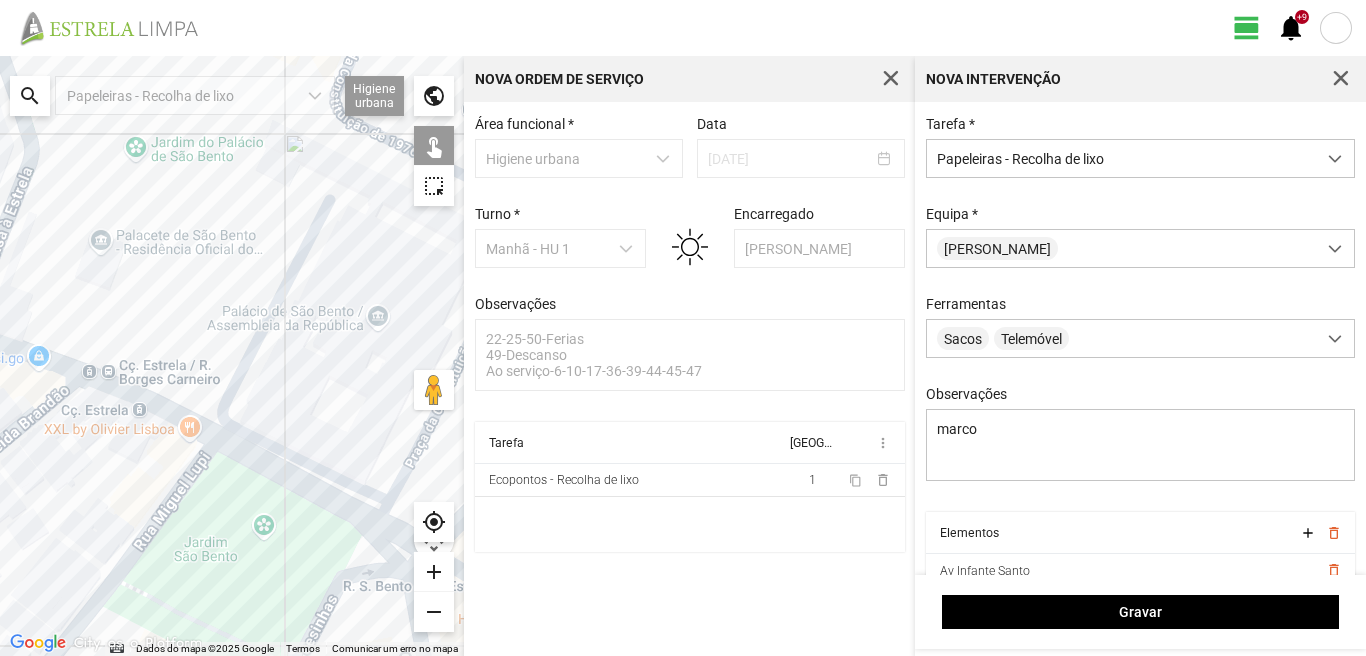 drag, startPoint x: 265, startPoint y: 484, endPoint x: 126, endPoint y: 442, distance: 145.20676 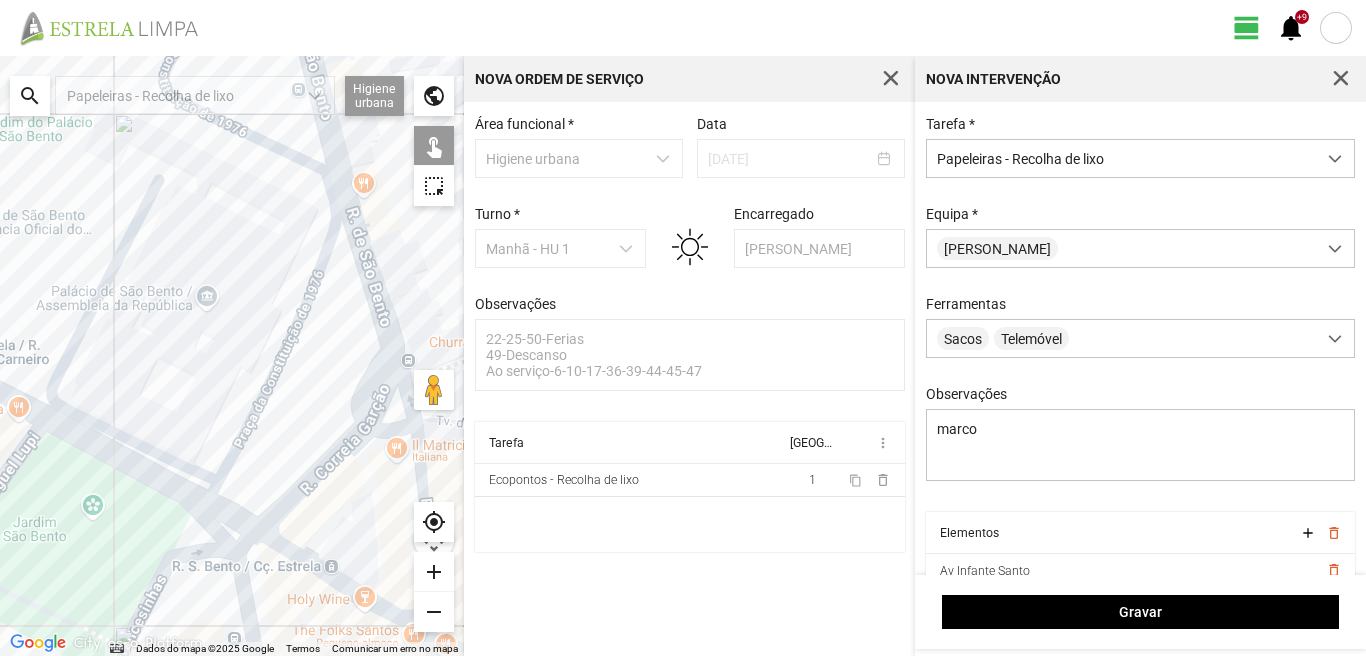 click on "Para navegar, prima as teclas de seta." 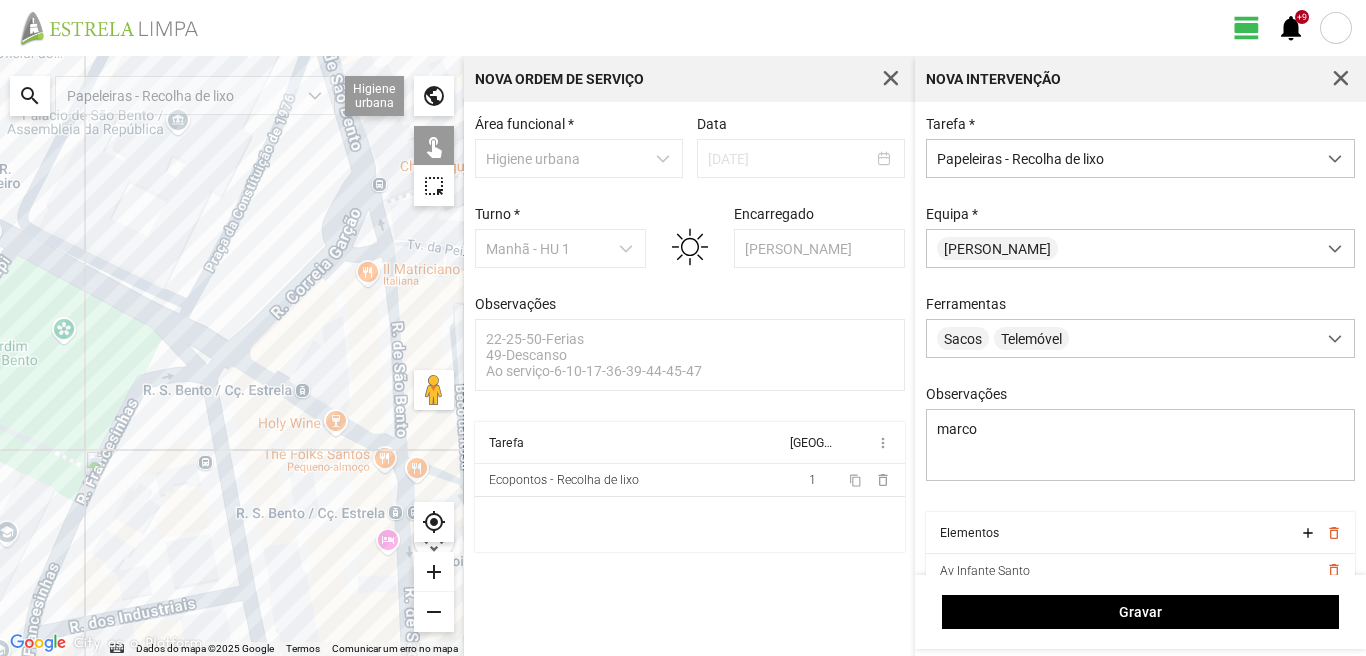 drag, startPoint x: 205, startPoint y: 605, endPoint x: 174, endPoint y: 417, distance: 190.53871 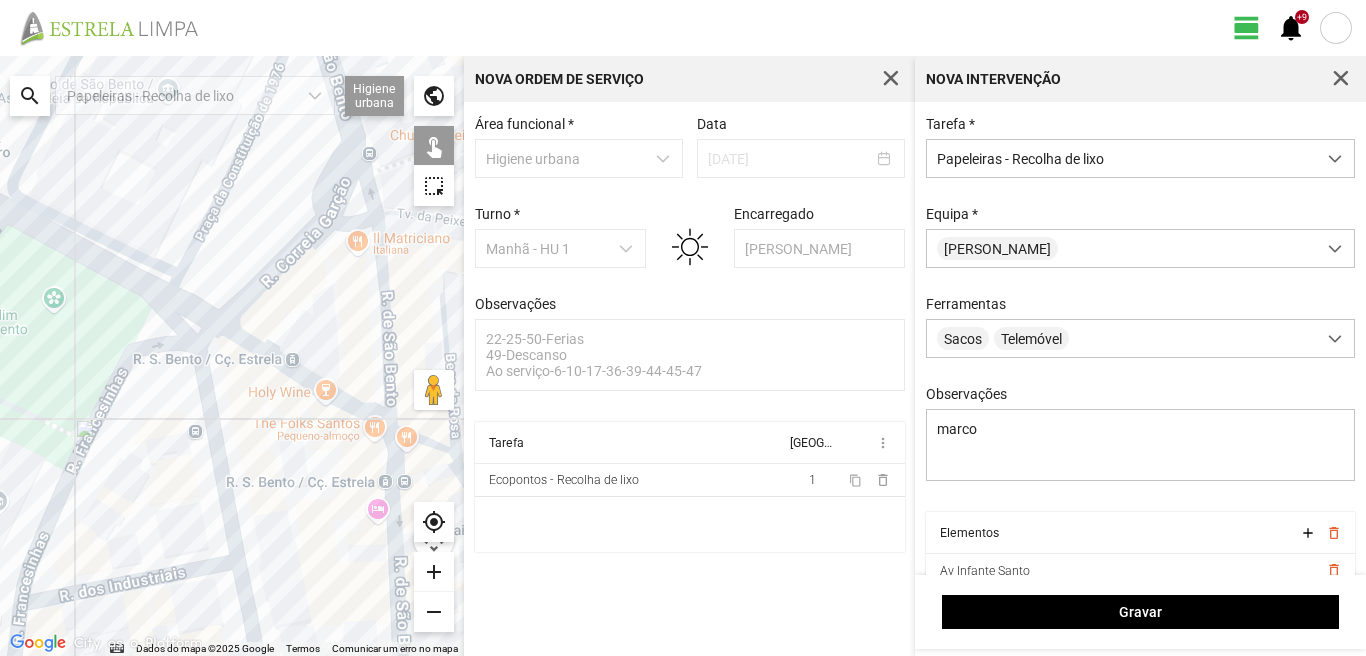 click on "Para navegar, prima as teclas de seta." 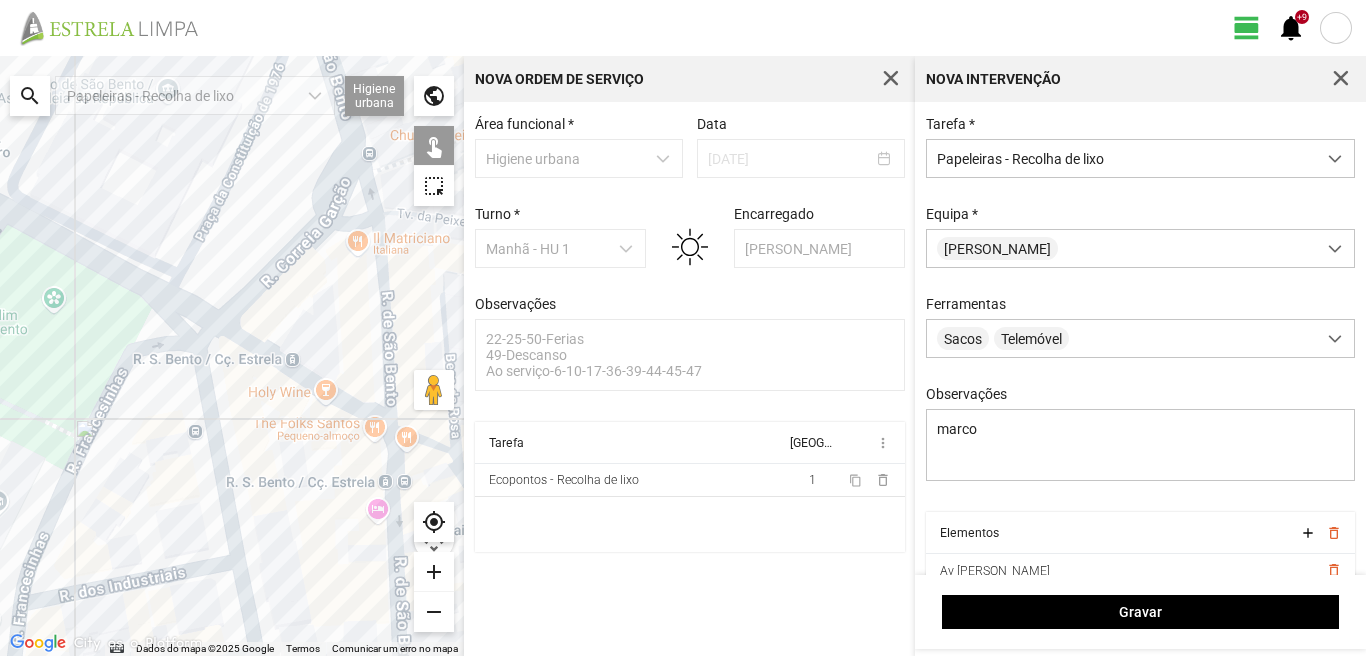 click on "Para navegar, prima as teclas de seta." 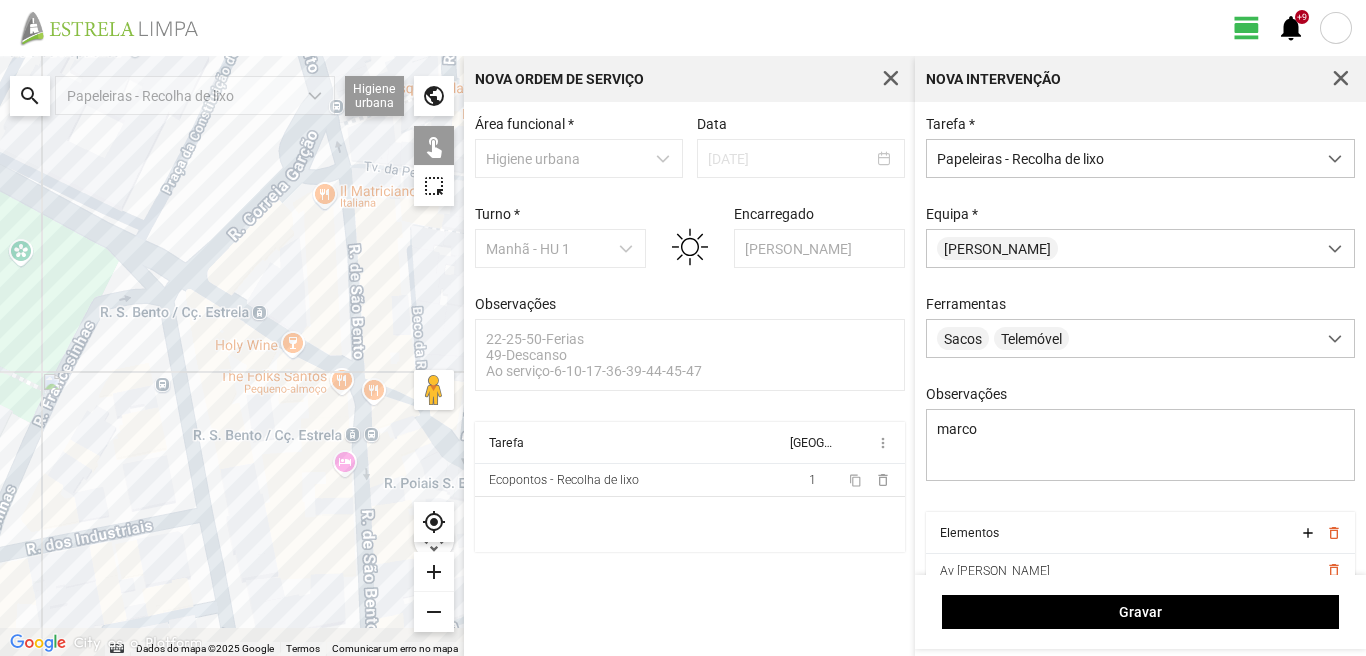 drag, startPoint x: 202, startPoint y: 589, endPoint x: 140, endPoint y: 513, distance: 98.0816 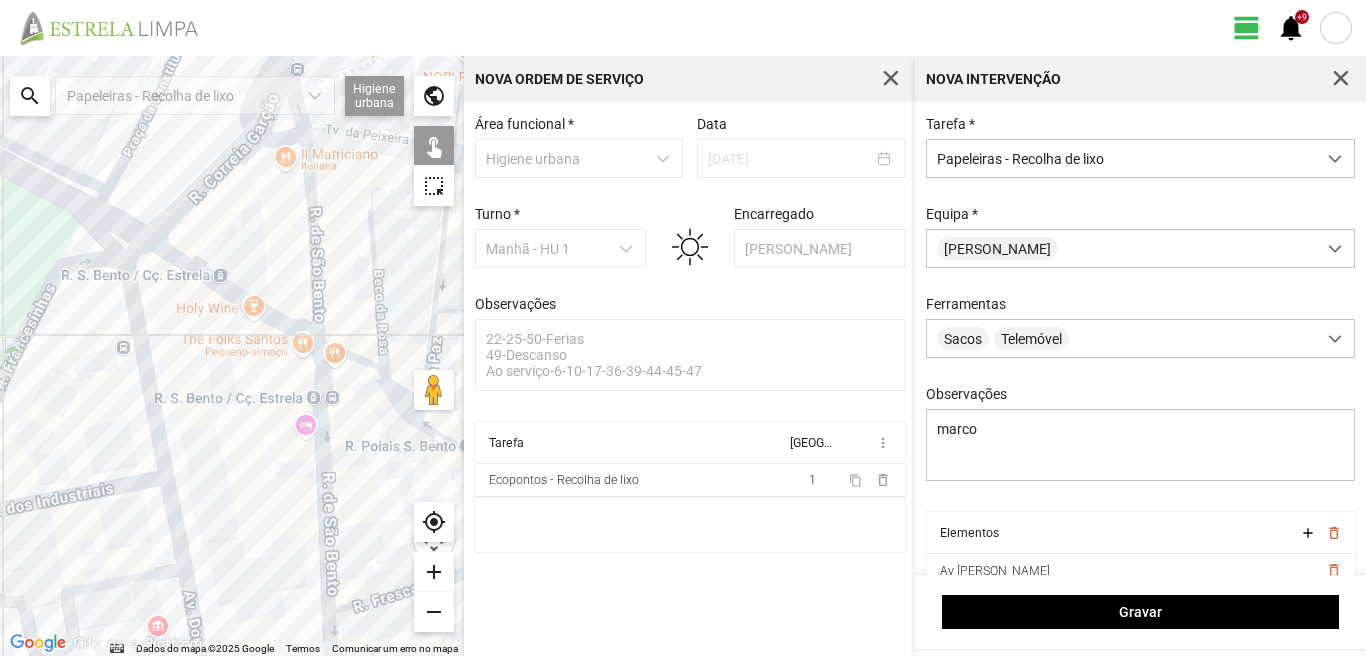 click on "Para navegar, prima as teclas de seta." 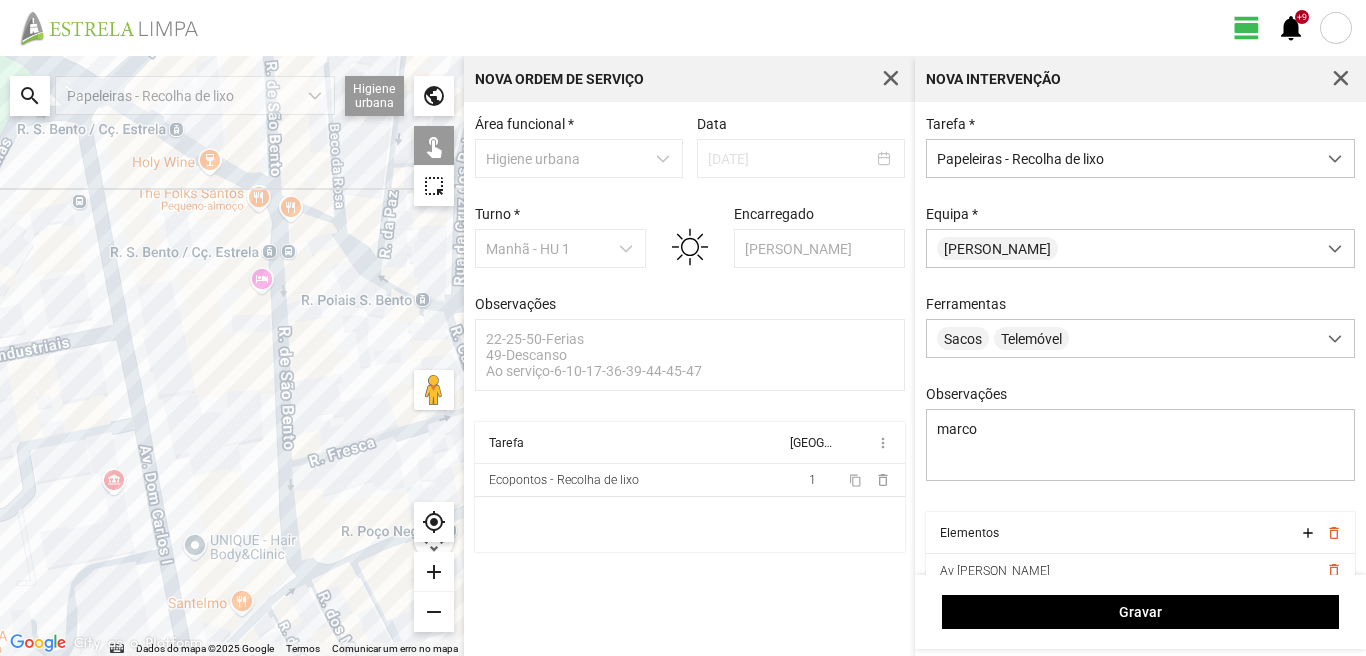 drag, startPoint x: 165, startPoint y: 627, endPoint x: 119, endPoint y: 472, distance: 161.6818 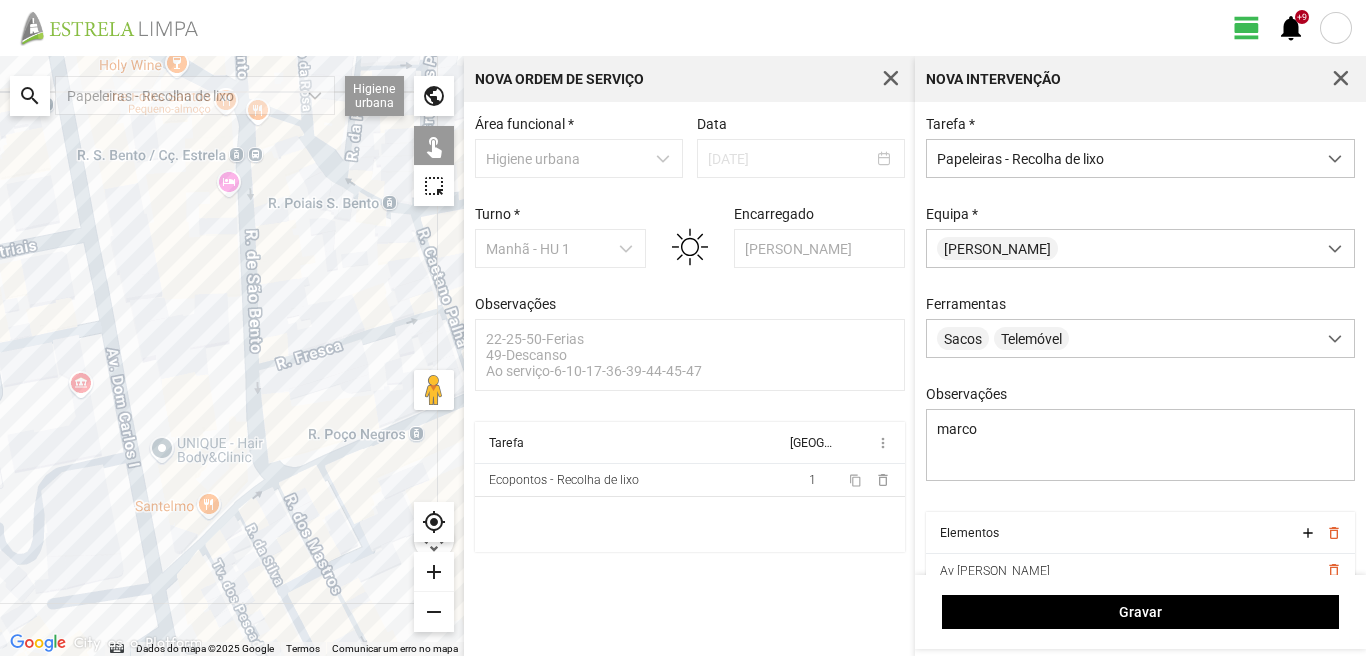 drag, startPoint x: 110, startPoint y: 562, endPoint x: 109, endPoint y: 481, distance: 81.00617 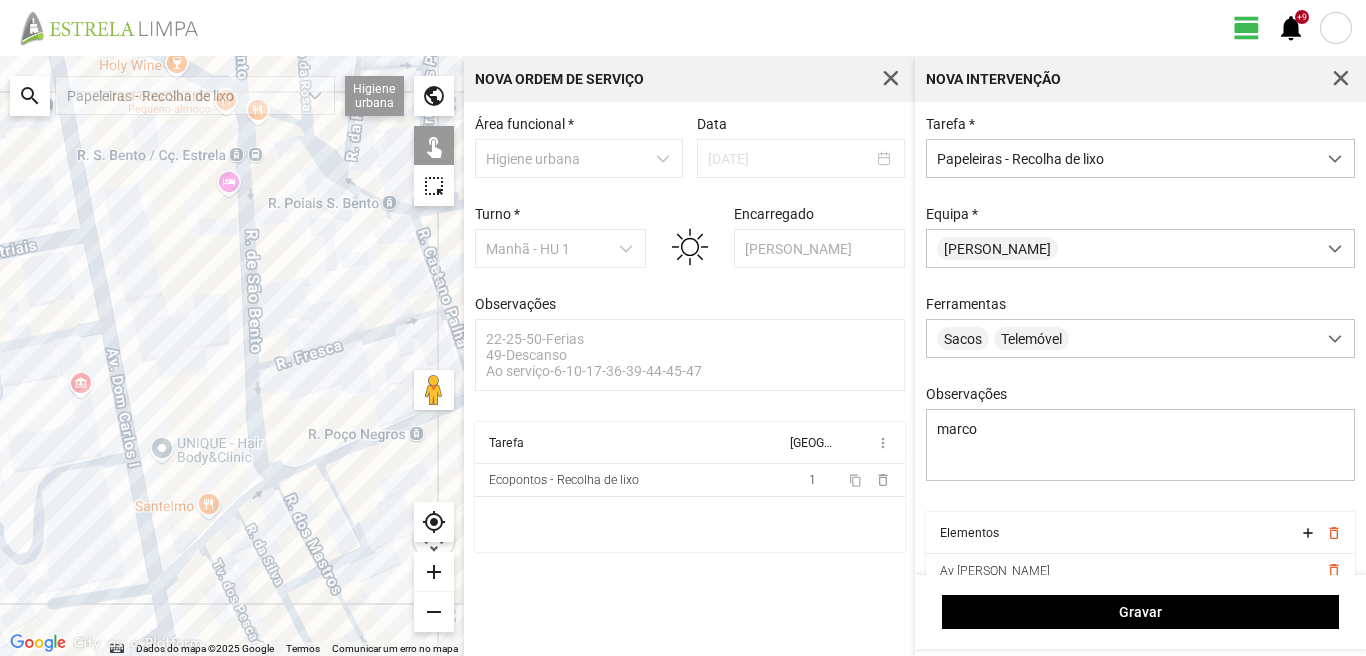 click on "Para navegar, prima as teclas de seta." 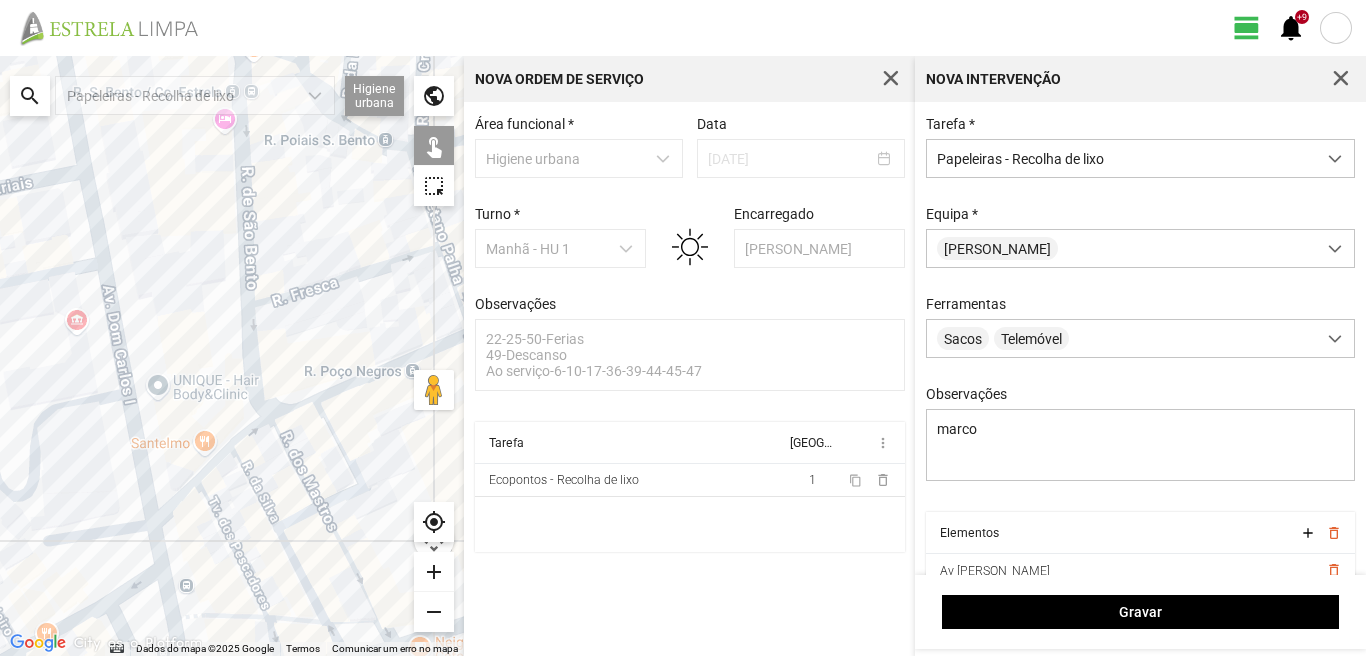 click on "Para navegar, prima as teclas de seta." 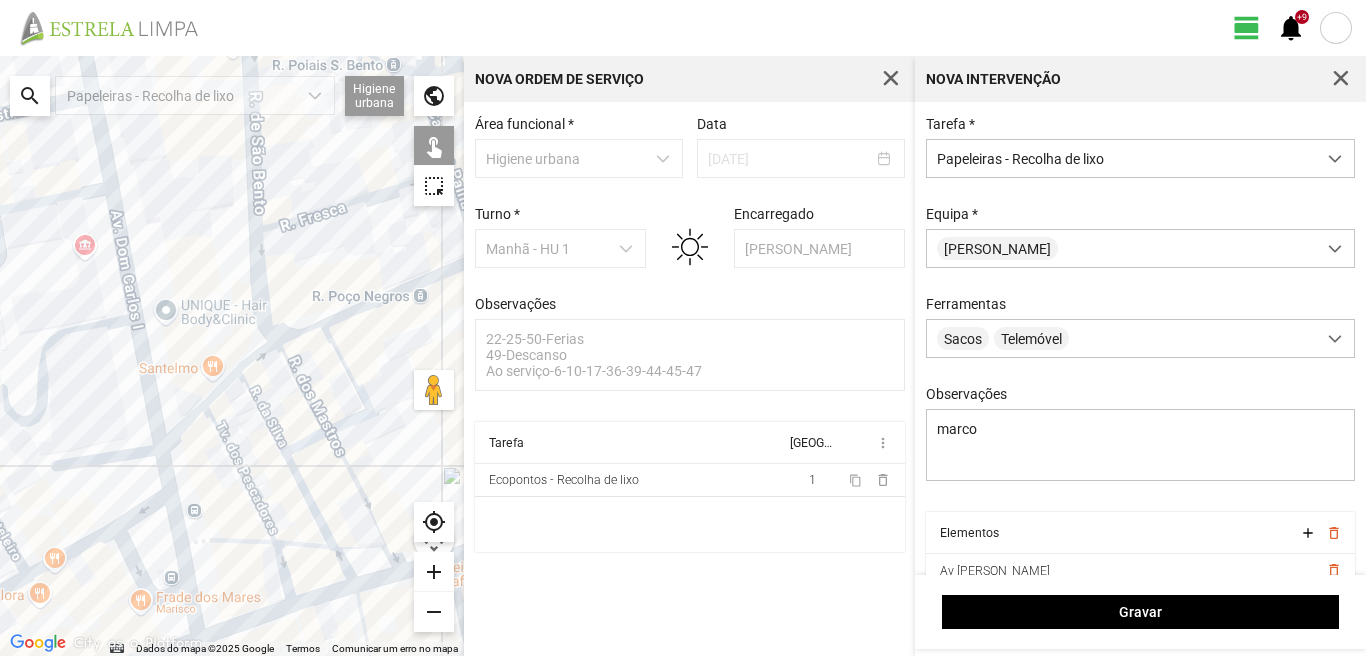 drag, startPoint x: 96, startPoint y: 561, endPoint x: 106, endPoint y: 386, distance: 175.28548 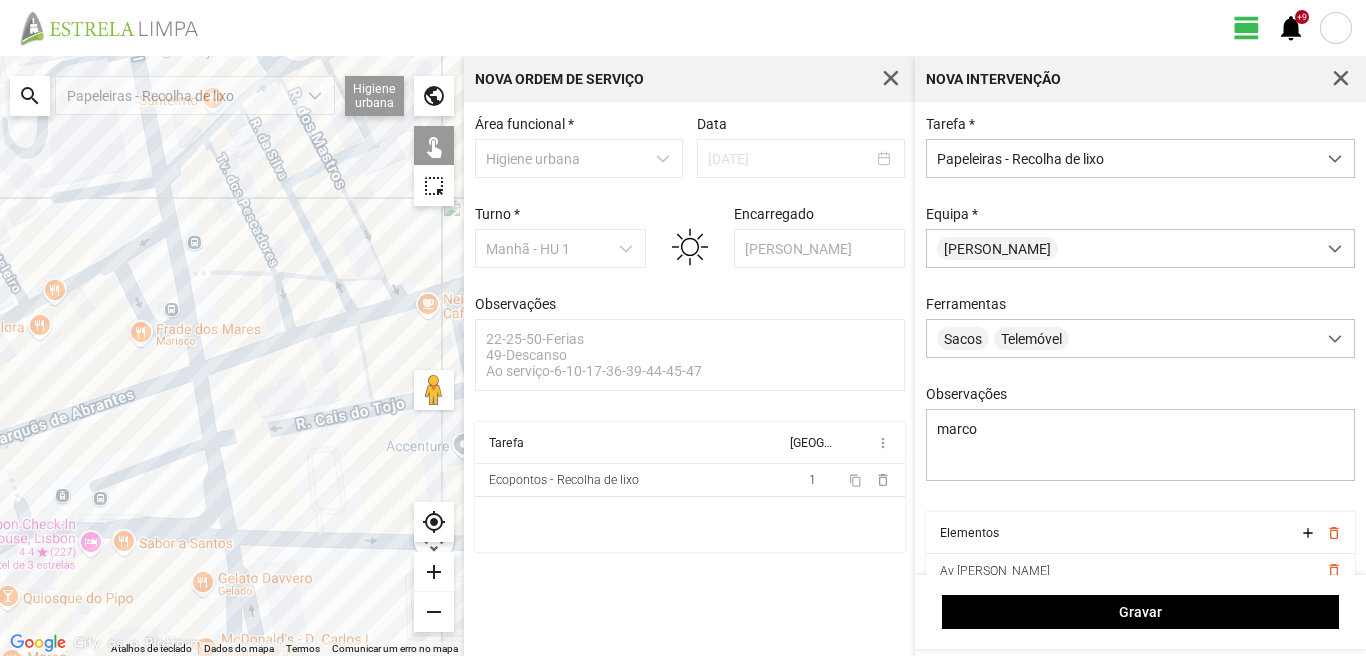 click on "Para navegar, prima as teclas de seta." 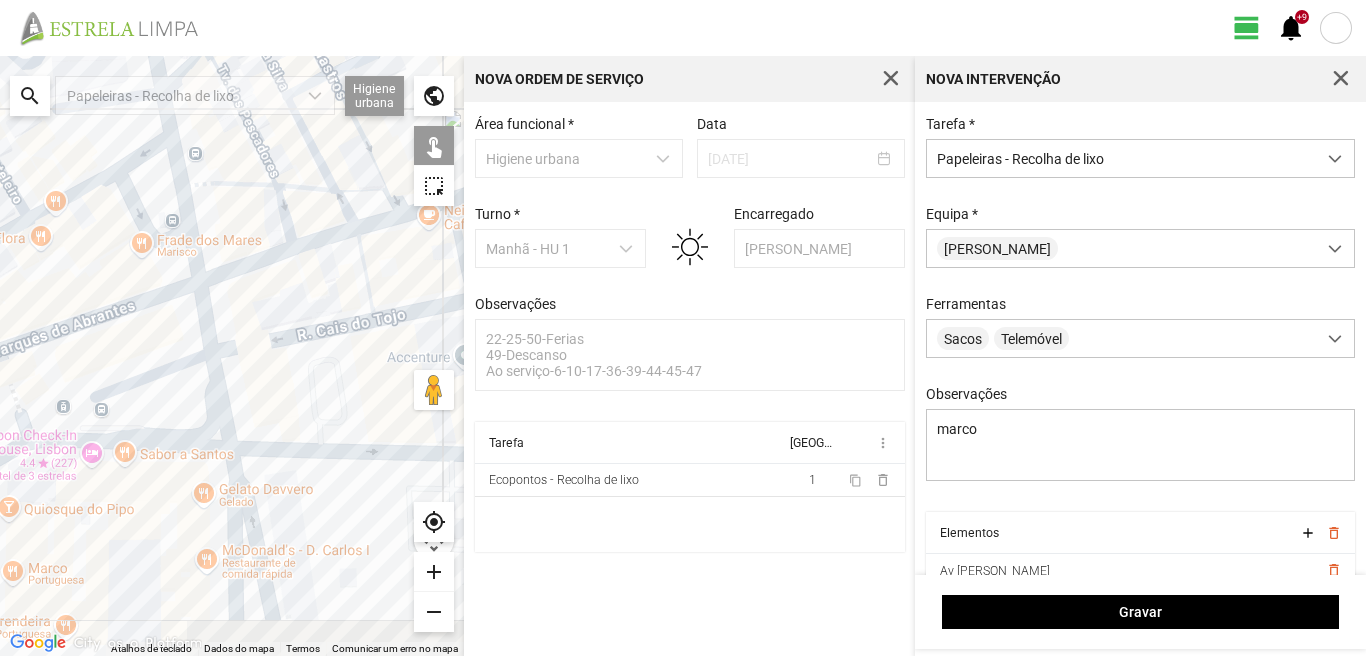 drag, startPoint x: 125, startPoint y: 379, endPoint x: 125, endPoint y: 316, distance: 63 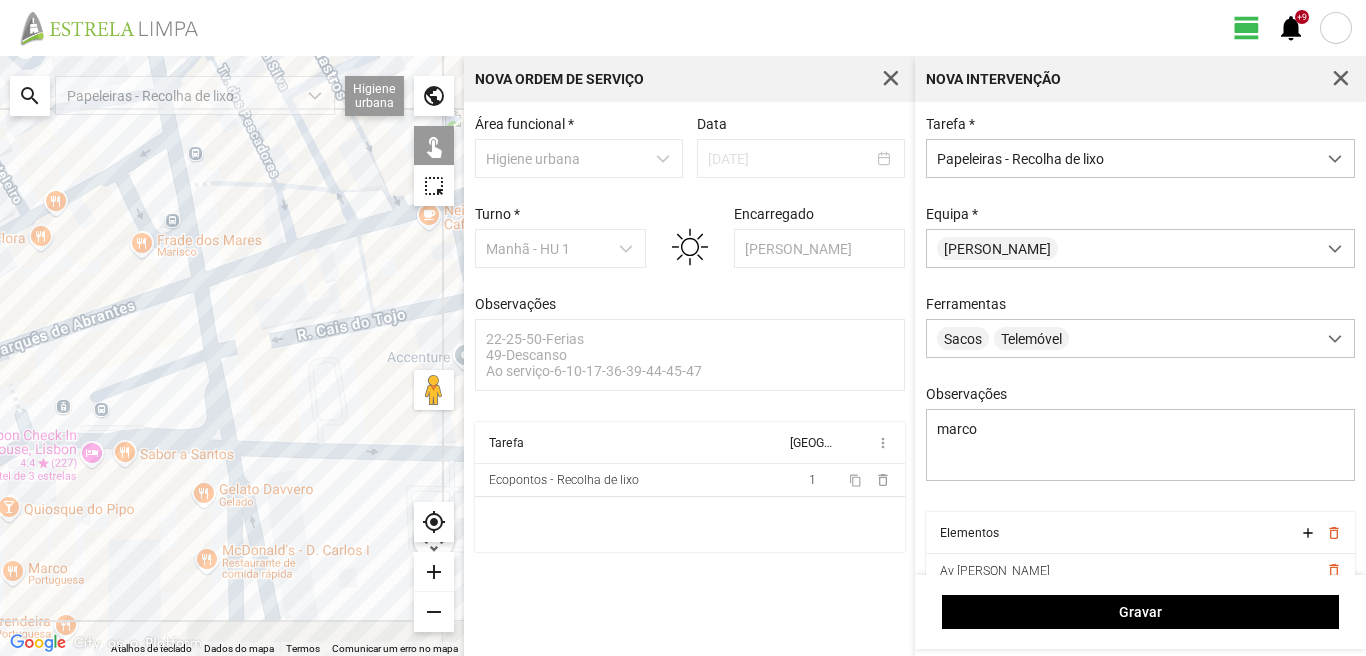 click on "Para navegar, prima as teclas de seta." 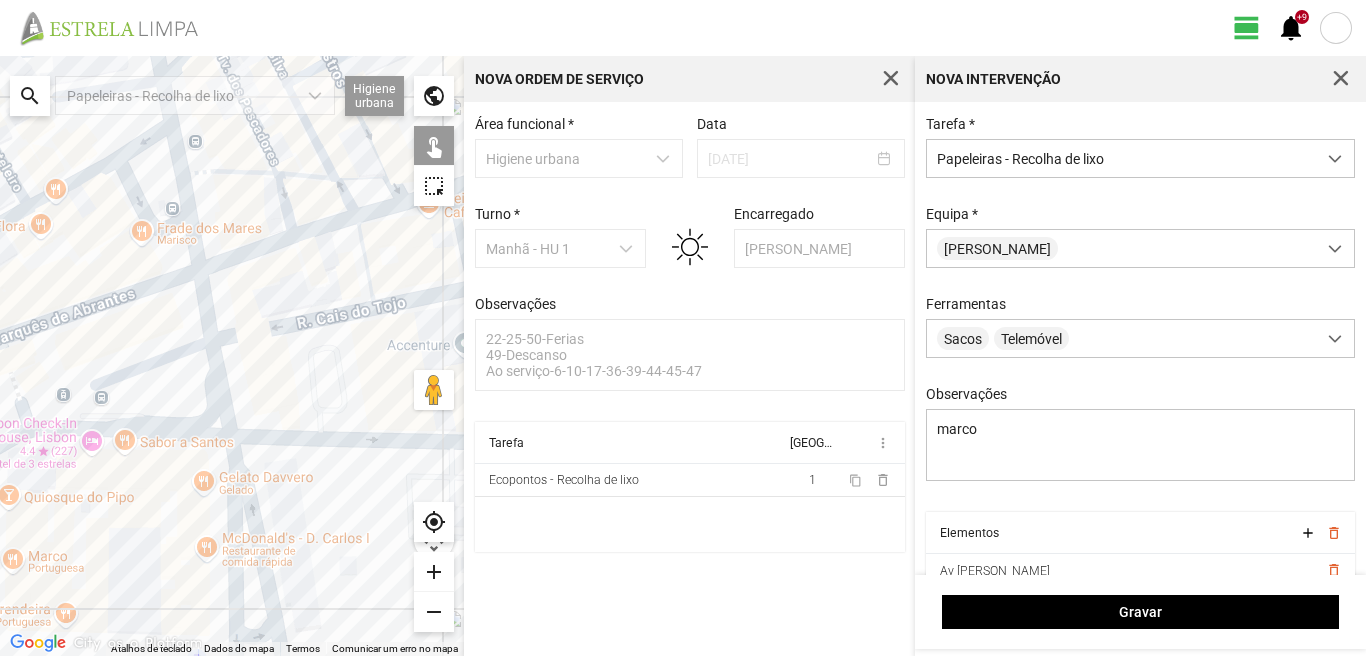 click on "Para navegar, prima as teclas de seta." 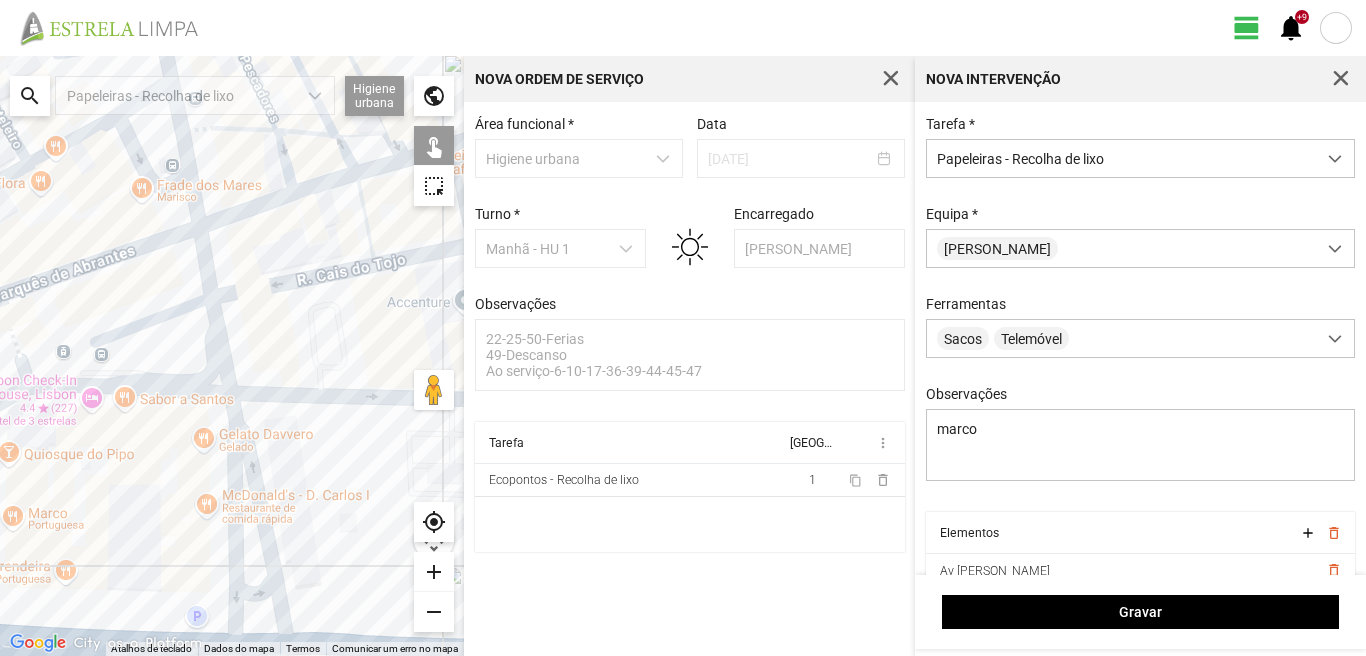 drag, startPoint x: 95, startPoint y: 475, endPoint x: 84, endPoint y: 360, distance: 115.52489 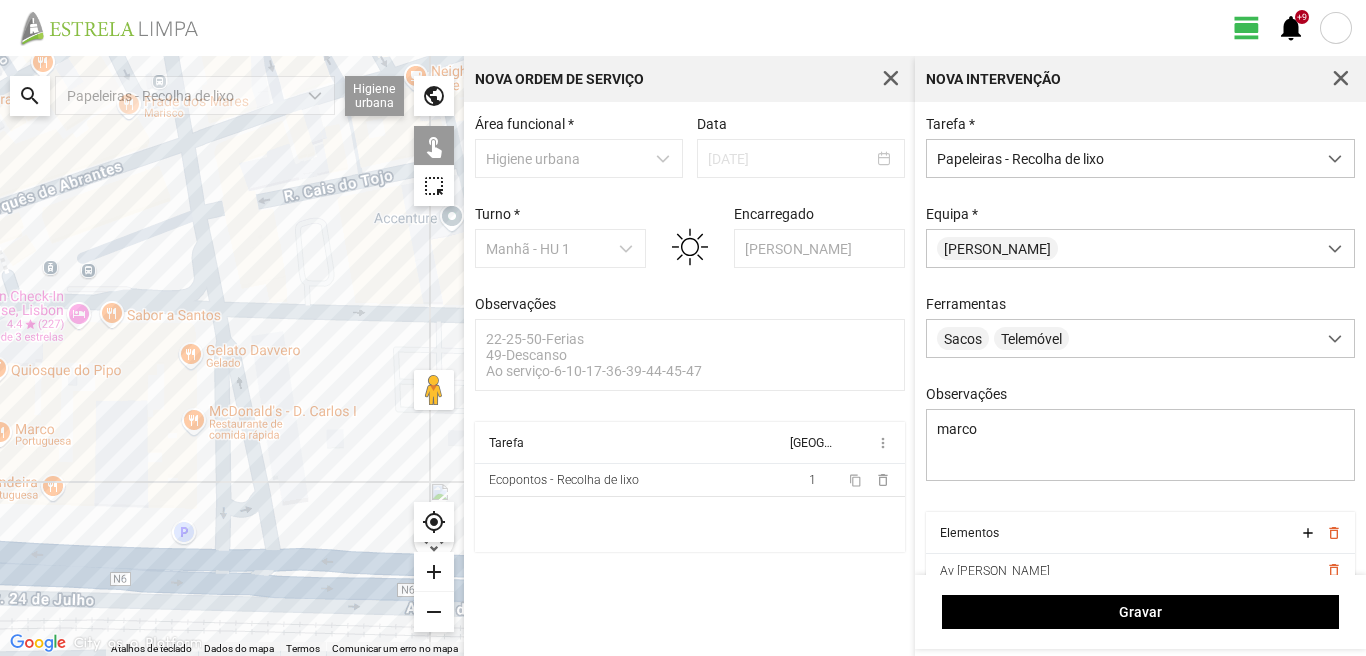 click on "Para navegar, prima as teclas de seta." 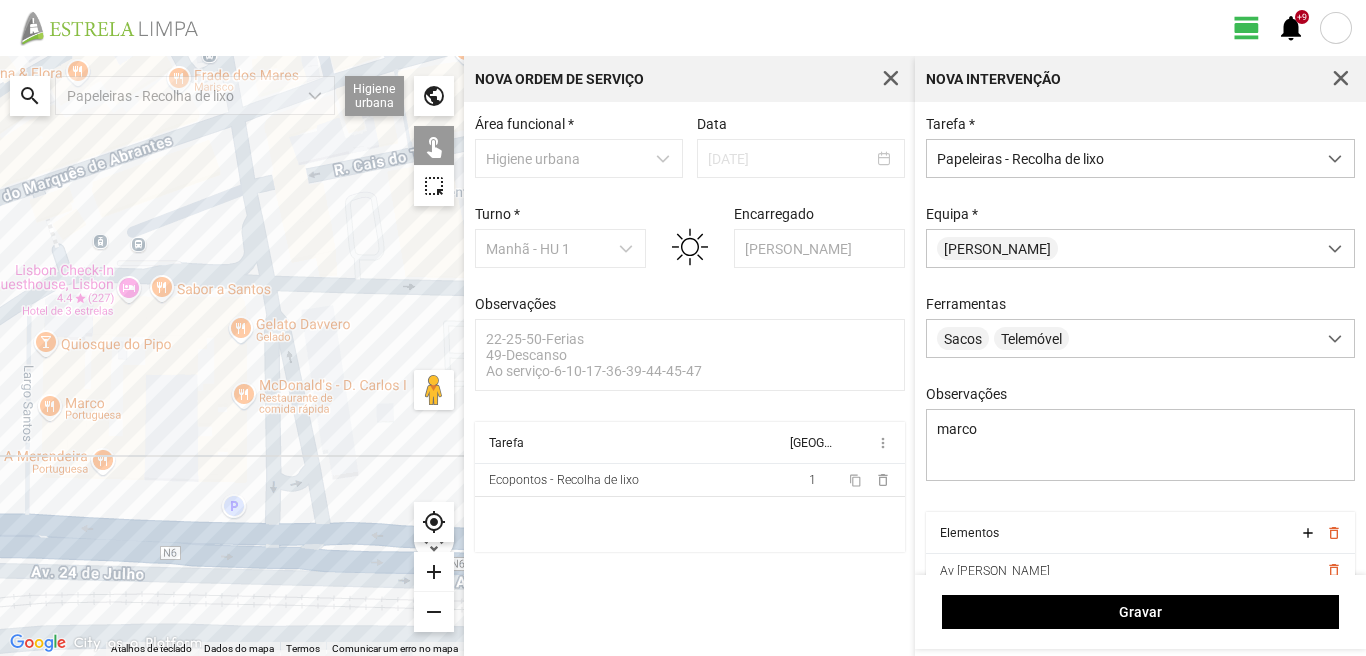 drag, startPoint x: 126, startPoint y: 492, endPoint x: 261, endPoint y: 434, distance: 146.93196 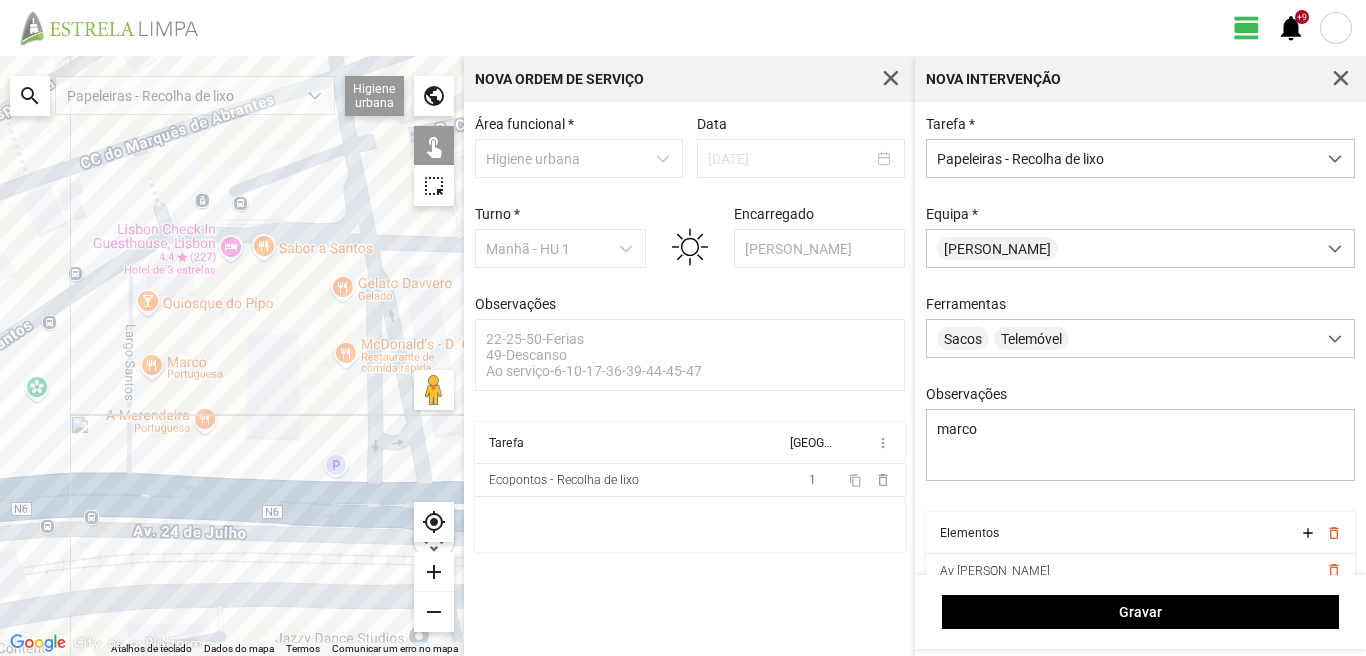 drag, startPoint x: 209, startPoint y: 451, endPoint x: 174, endPoint y: 458, distance: 35.69314 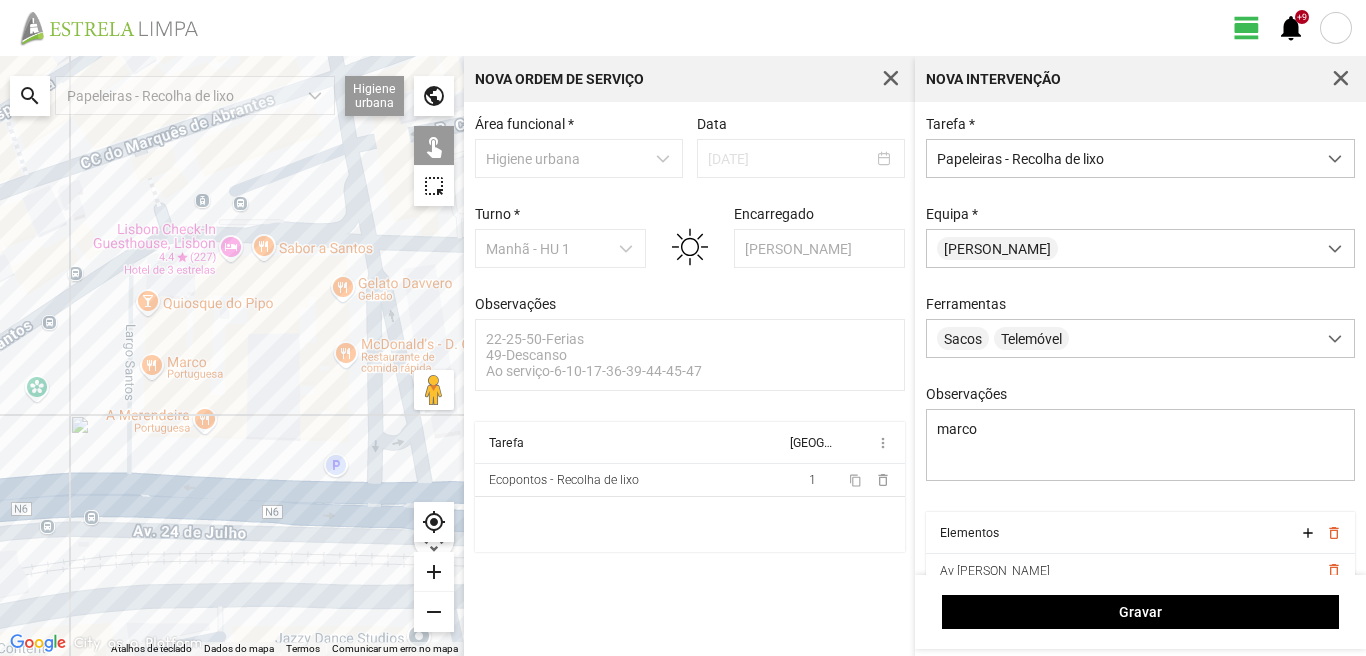 click on "Para navegar, prima as teclas de seta." 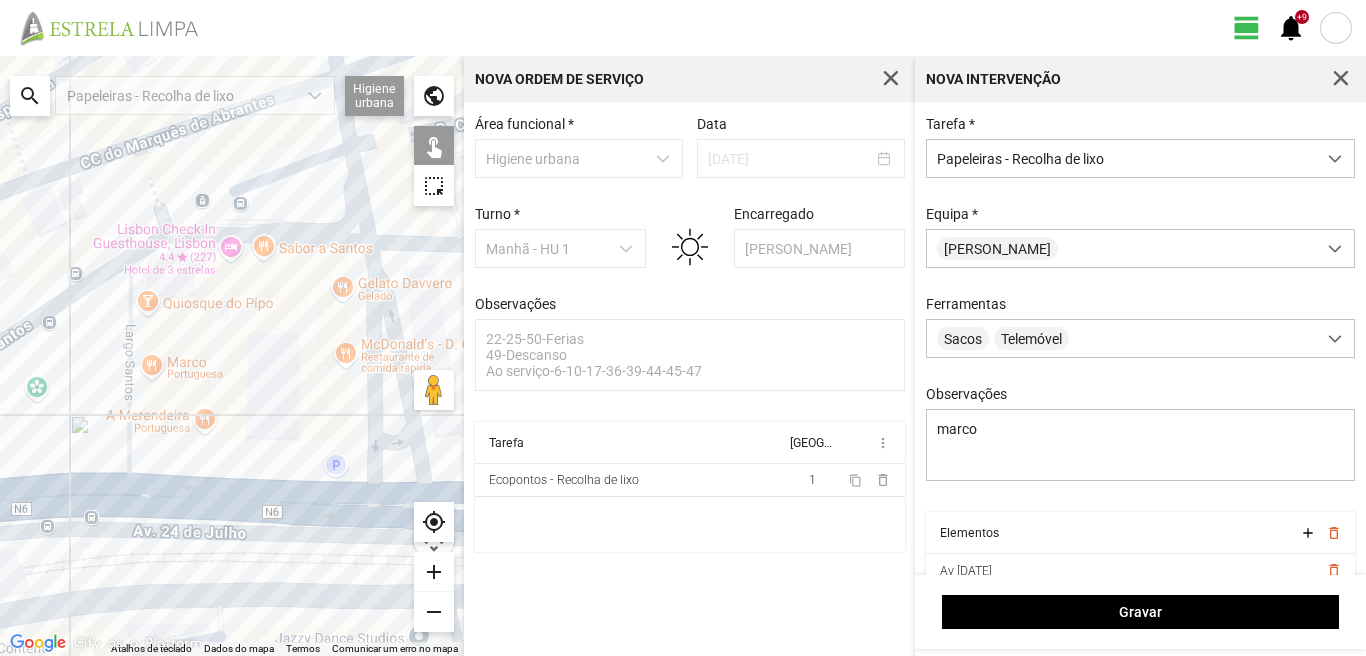 click on "Para navegar, prima as teclas de seta." 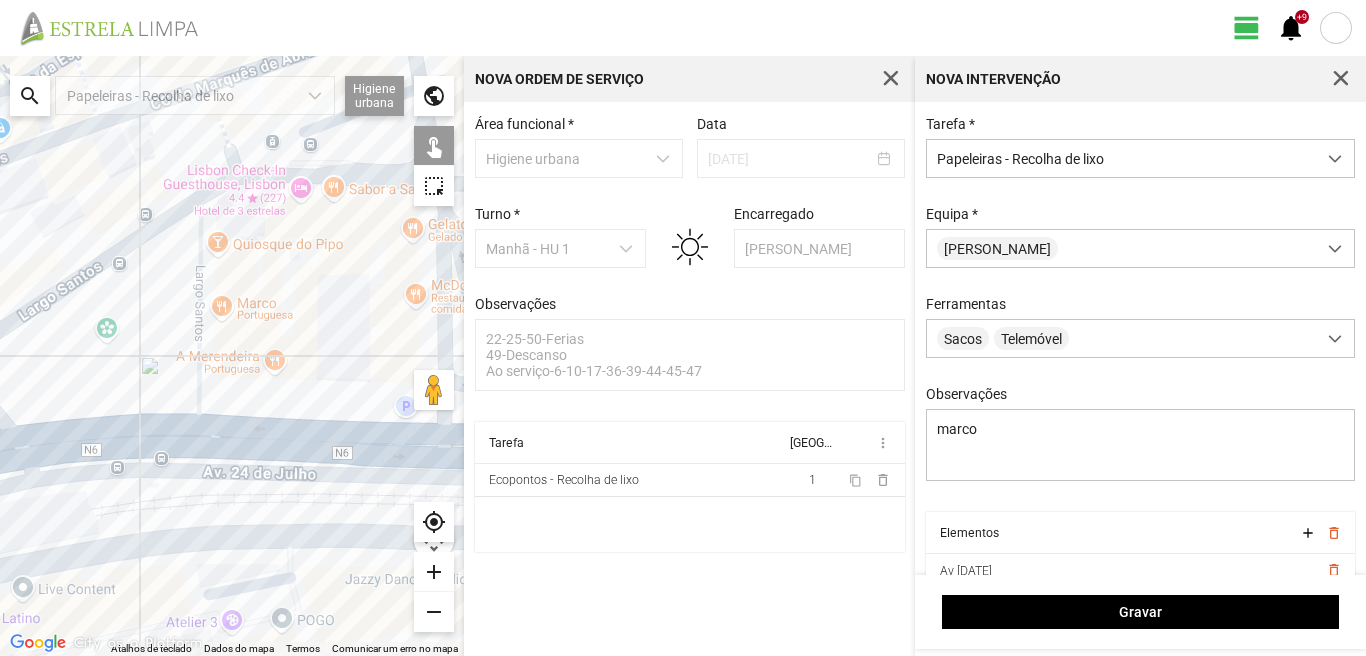 drag, startPoint x: 158, startPoint y: 530, endPoint x: 271, endPoint y: 433, distance: 148.9228 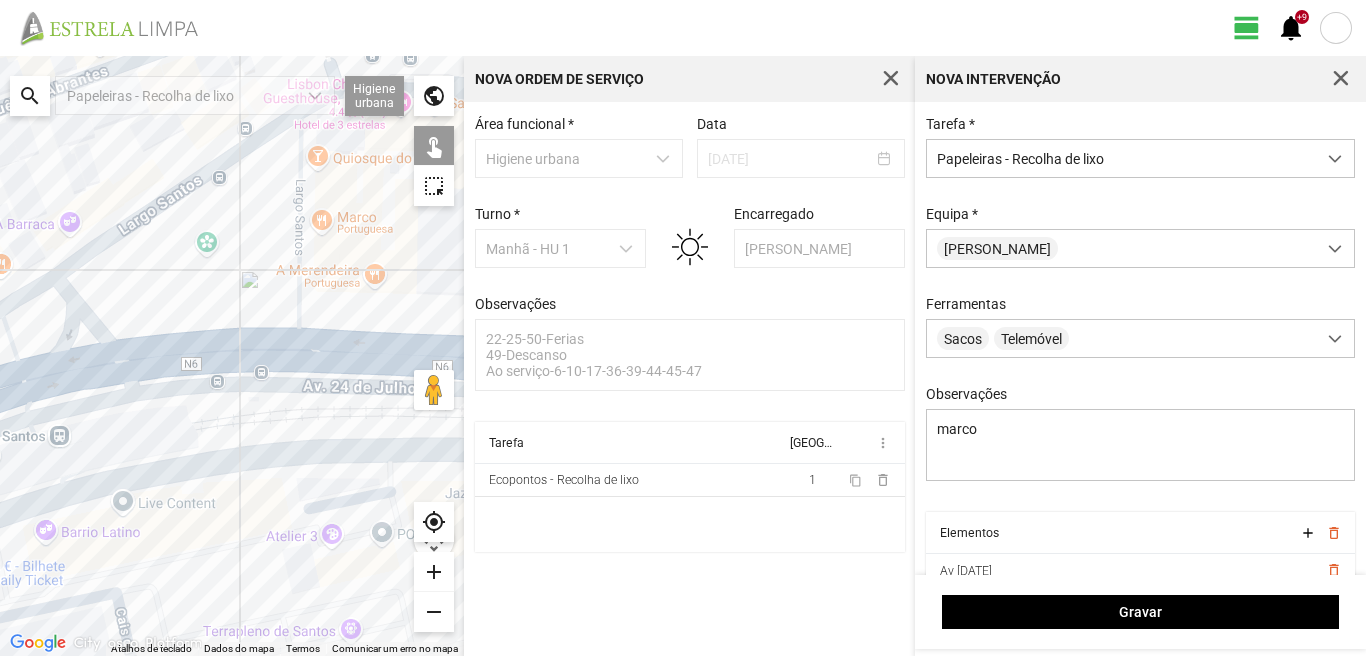 click on "Para navegar, prima as teclas de seta." 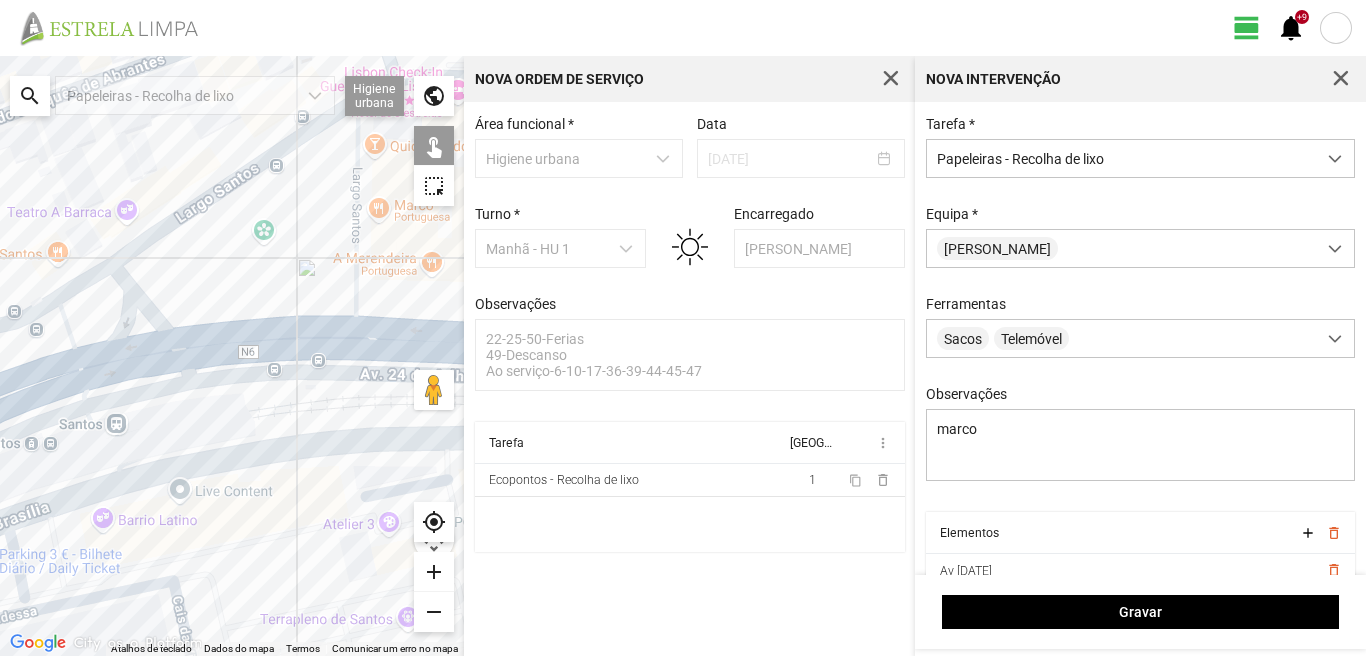 drag, startPoint x: 249, startPoint y: 305, endPoint x: 313, endPoint y: 293, distance: 65.11528 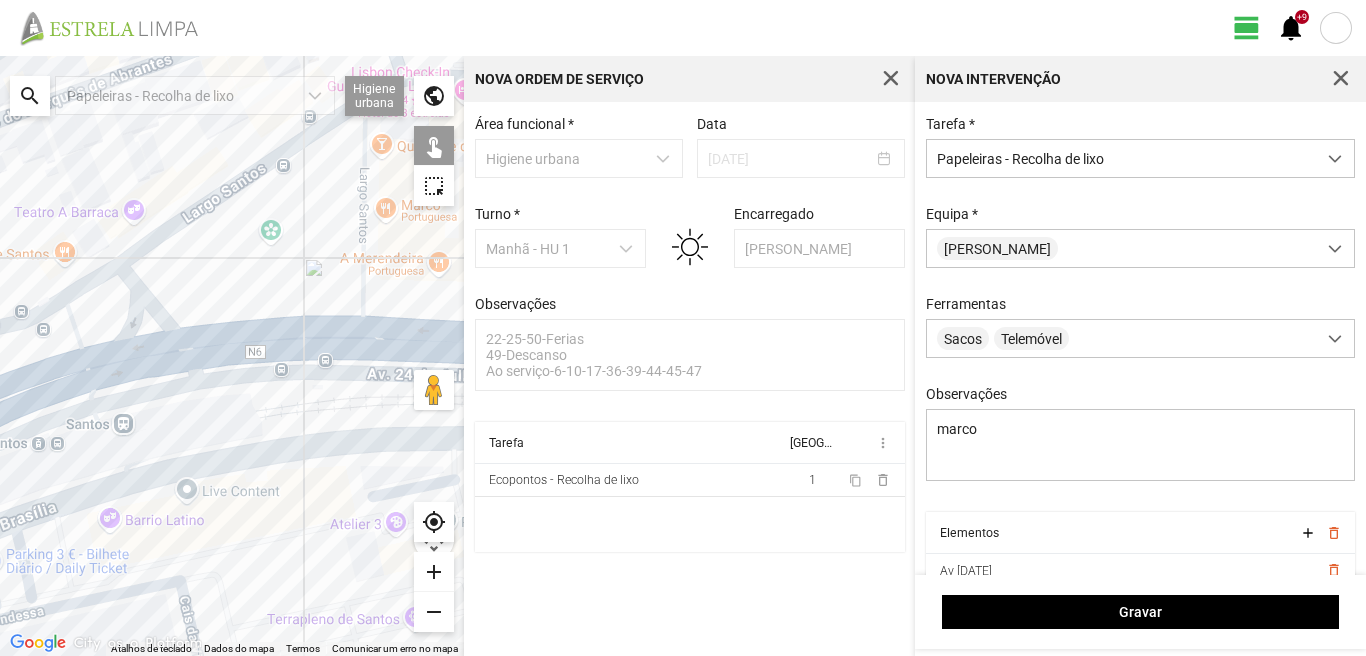 click on "Para navegar, prima as teclas de seta." 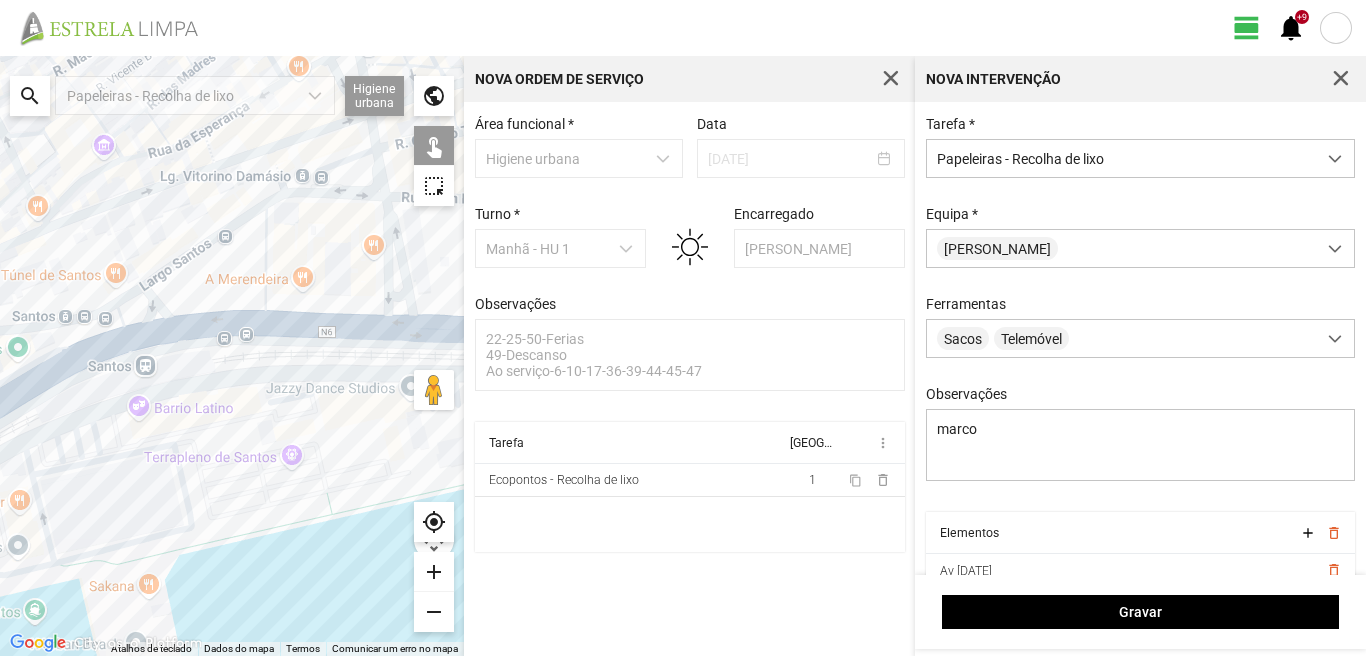 click on "Para navegar, prima as teclas de seta." 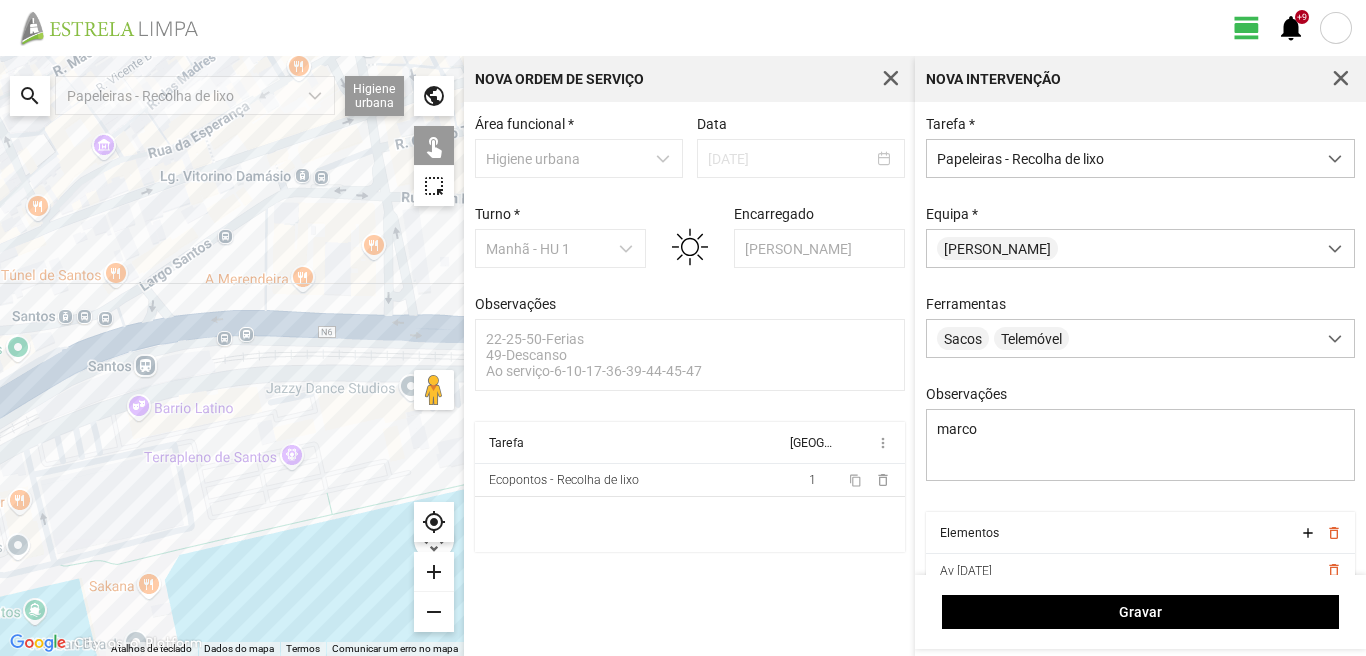 click on "Para navegar, prima as teclas de seta." 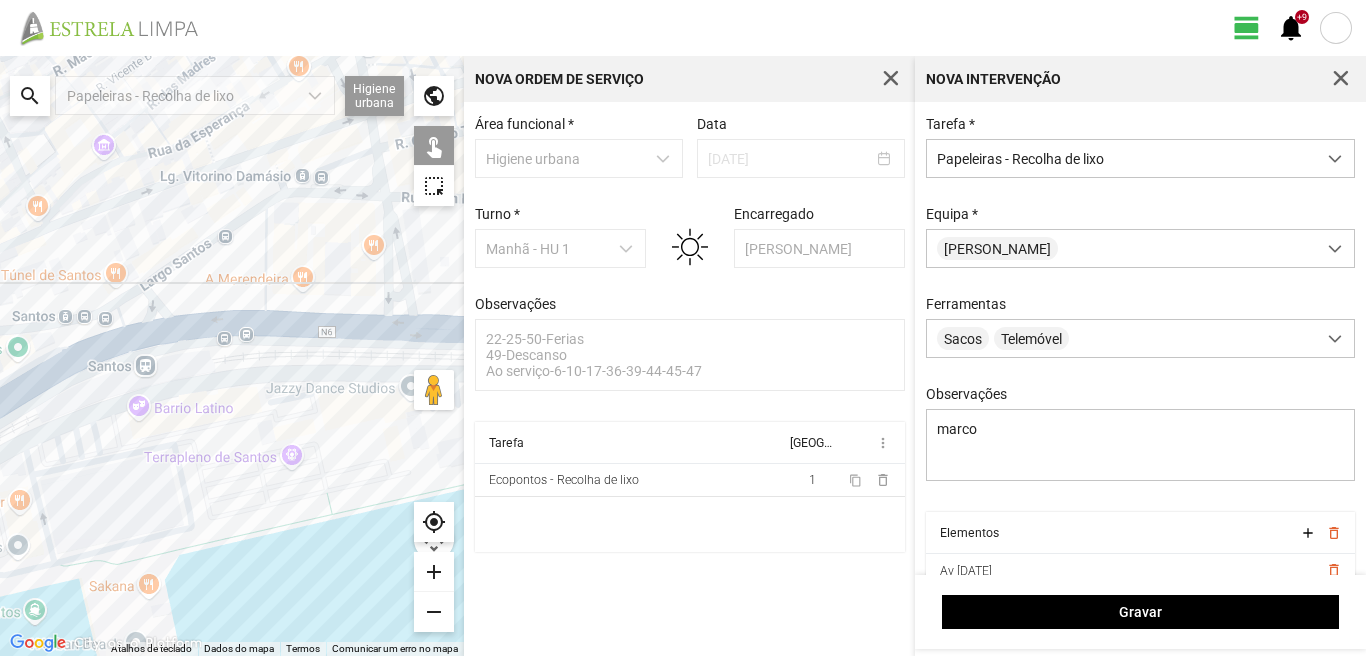 click on "Para navegar, prima as teclas de seta." 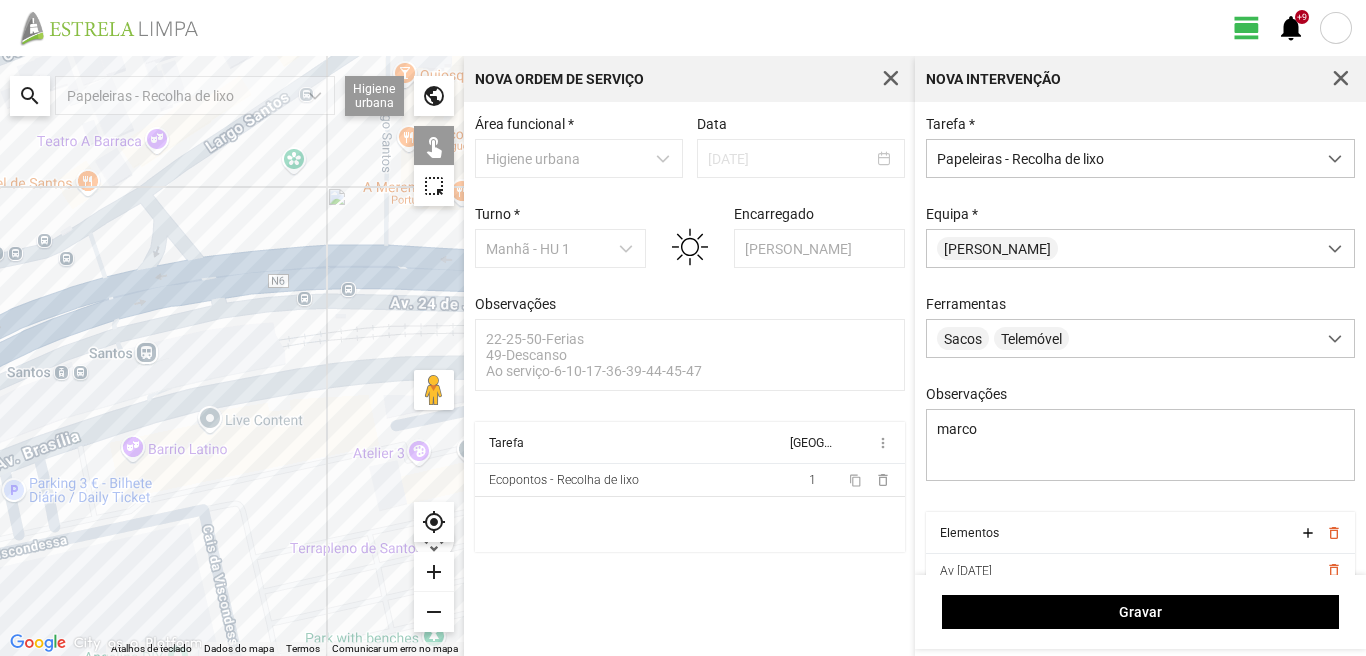 click on "Para navegar, prima as teclas de seta." 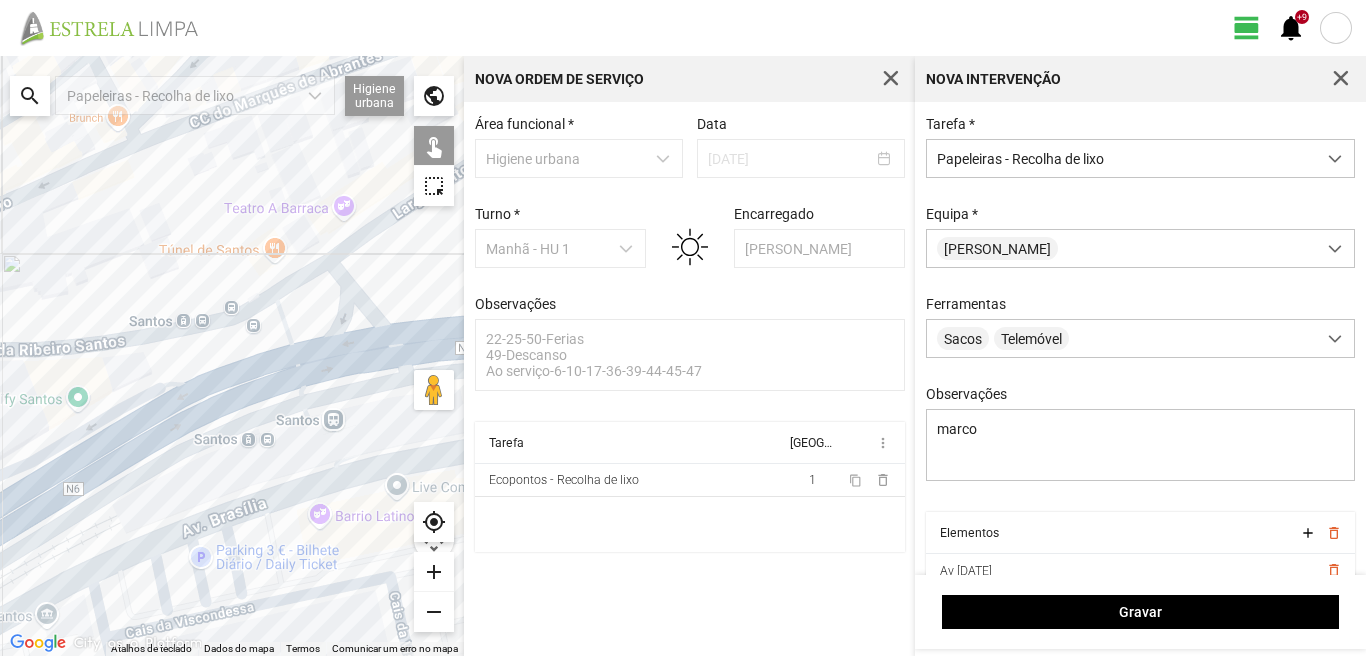 drag, startPoint x: 57, startPoint y: 325, endPoint x: 243, endPoint y: 392, distance: 197.69926 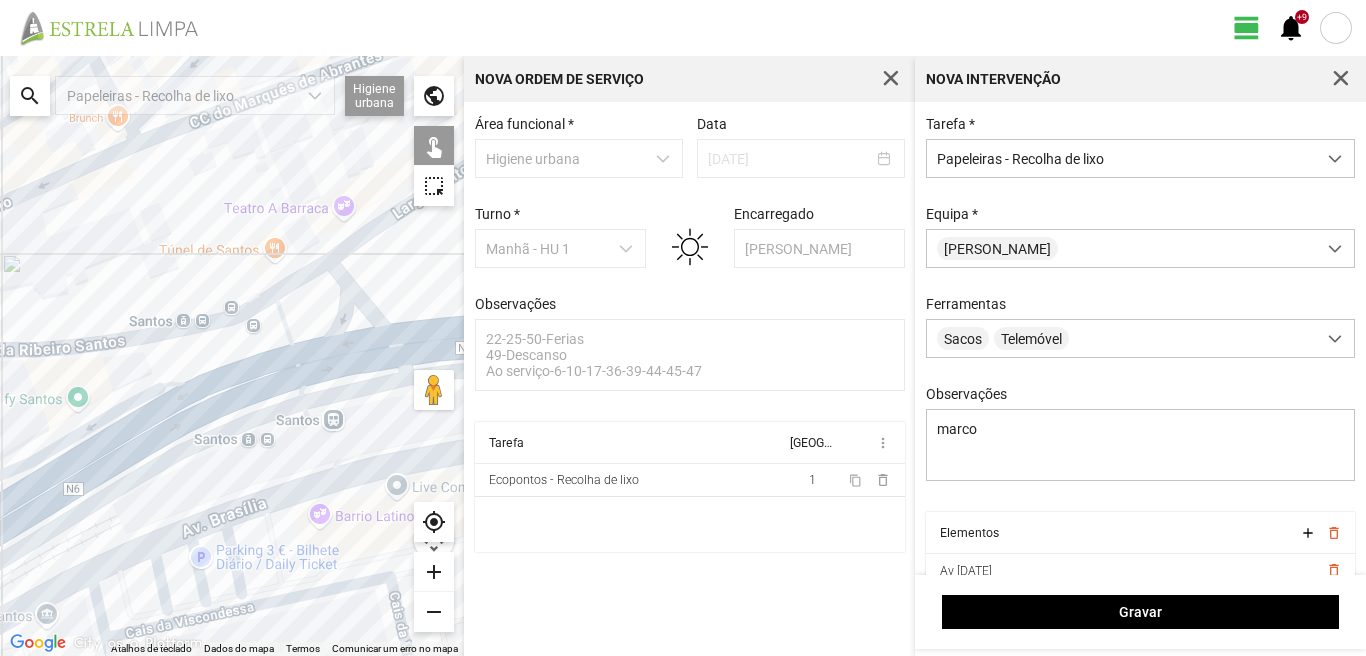 click on "Para navegar, prima as teclas de seta." 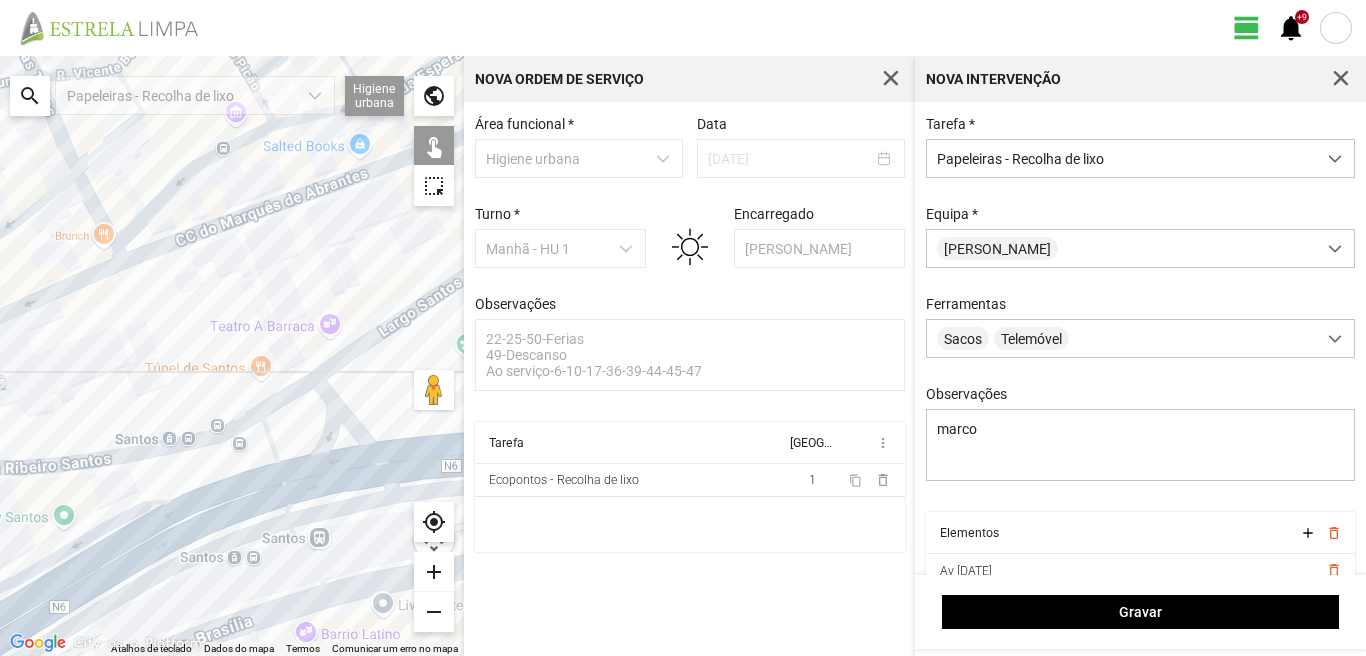 drag, startPoint x: 241, startPoint y: 277, endPoint x: 223, endPoint y: 417, distance: 141.1524 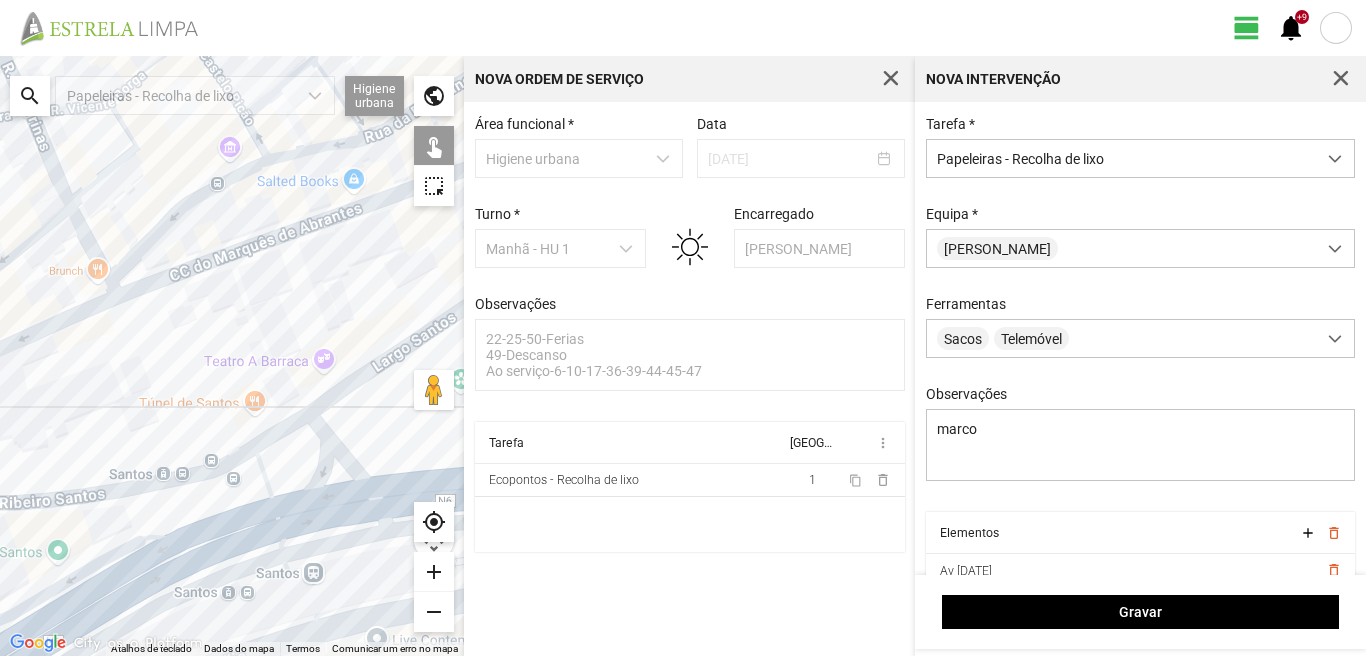 drag, startPoint x: 325, startPoint y: 233, endPoint x: 268, endPoint y: 252, distance: 60.083275 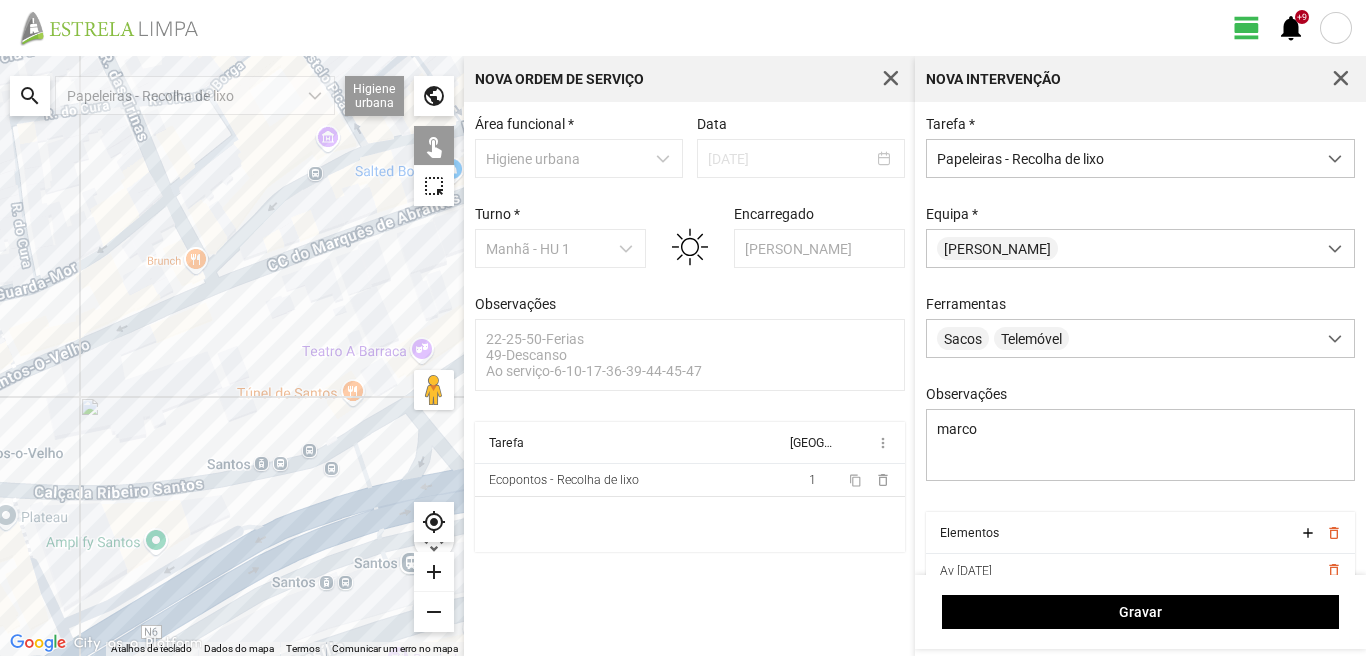 drag, startPoint x: 143, startPoint y: 358, endPoint x: 245, endPoint y: 348, distance: 102.48902 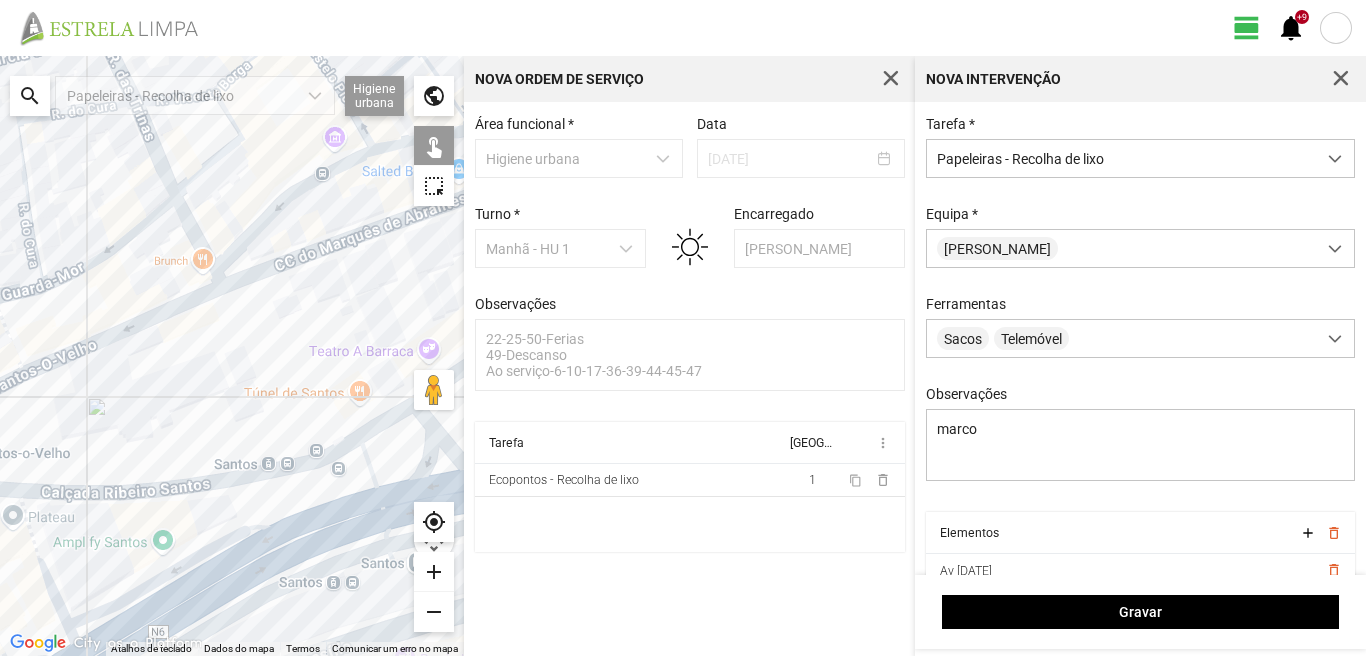 click on "Para navegar, prima as teclas de seta." 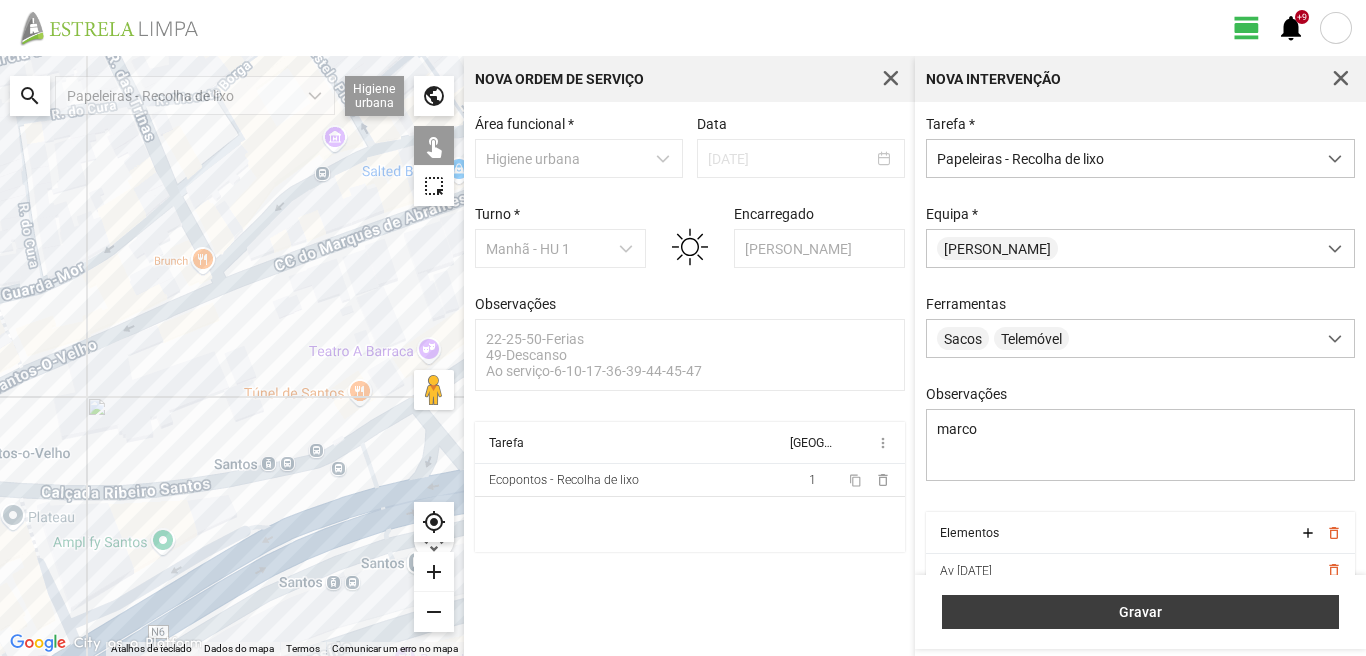 click on "Gravar" at bounding box center (1141, 612) 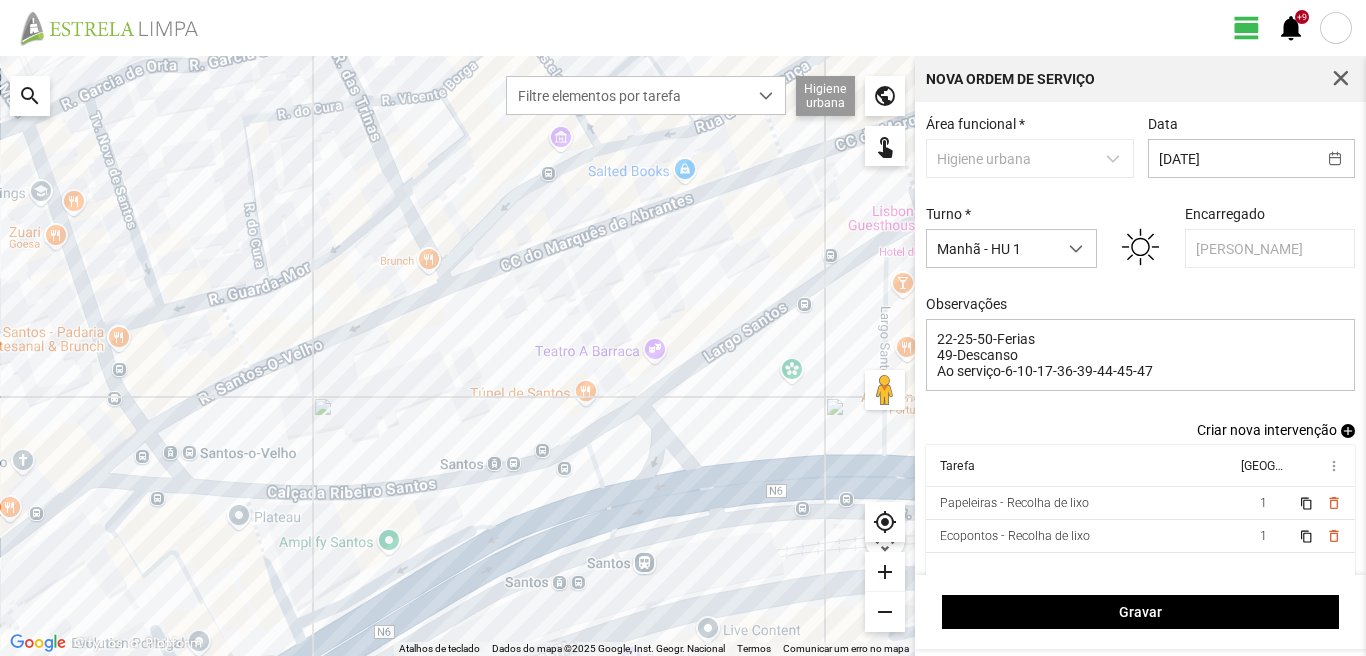 click on "add" at bounding box center [1348, 431] 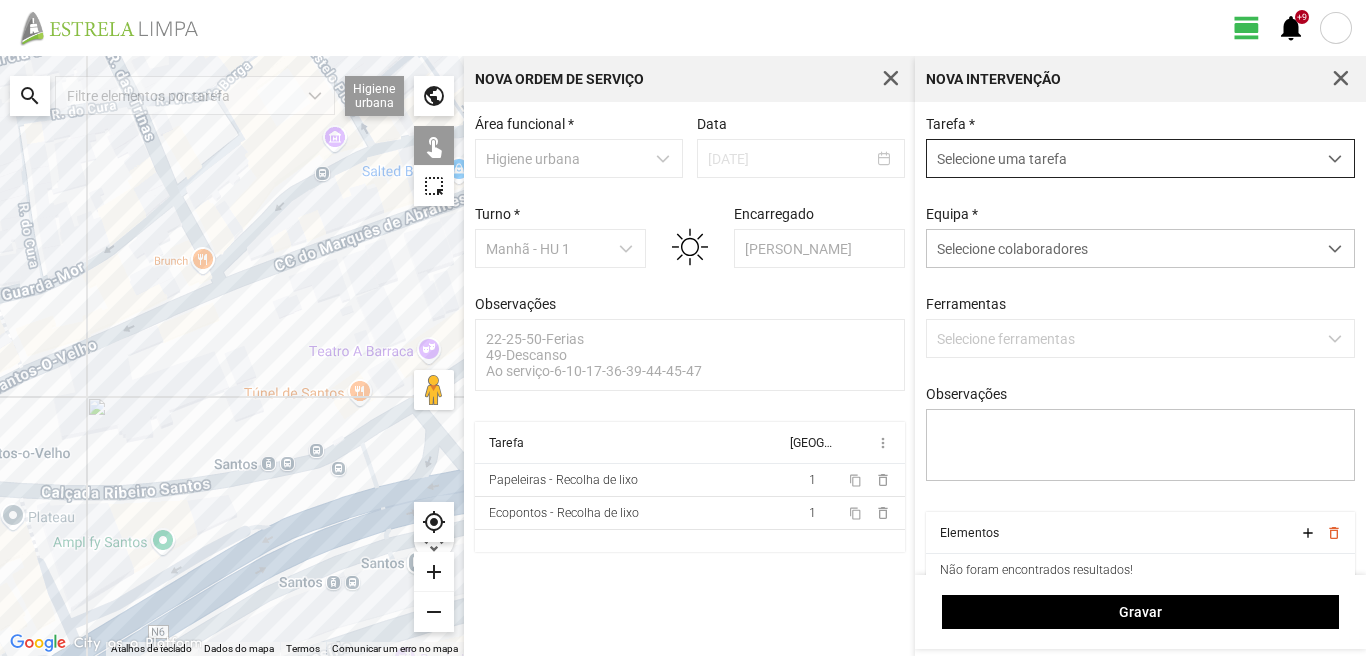 click on "Selecione uma tarefa" at bounding box center (1121, 158) 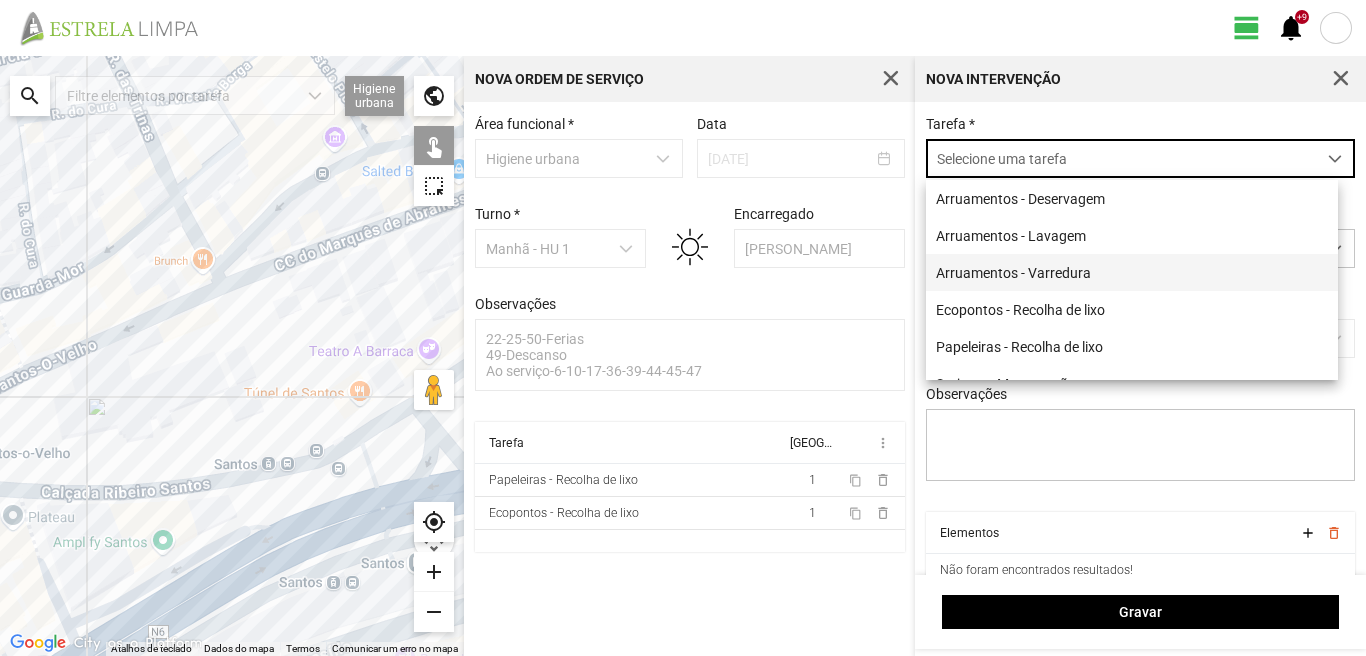 click on "Arruamentos - Varredura" at bounding box center (1132, 272) 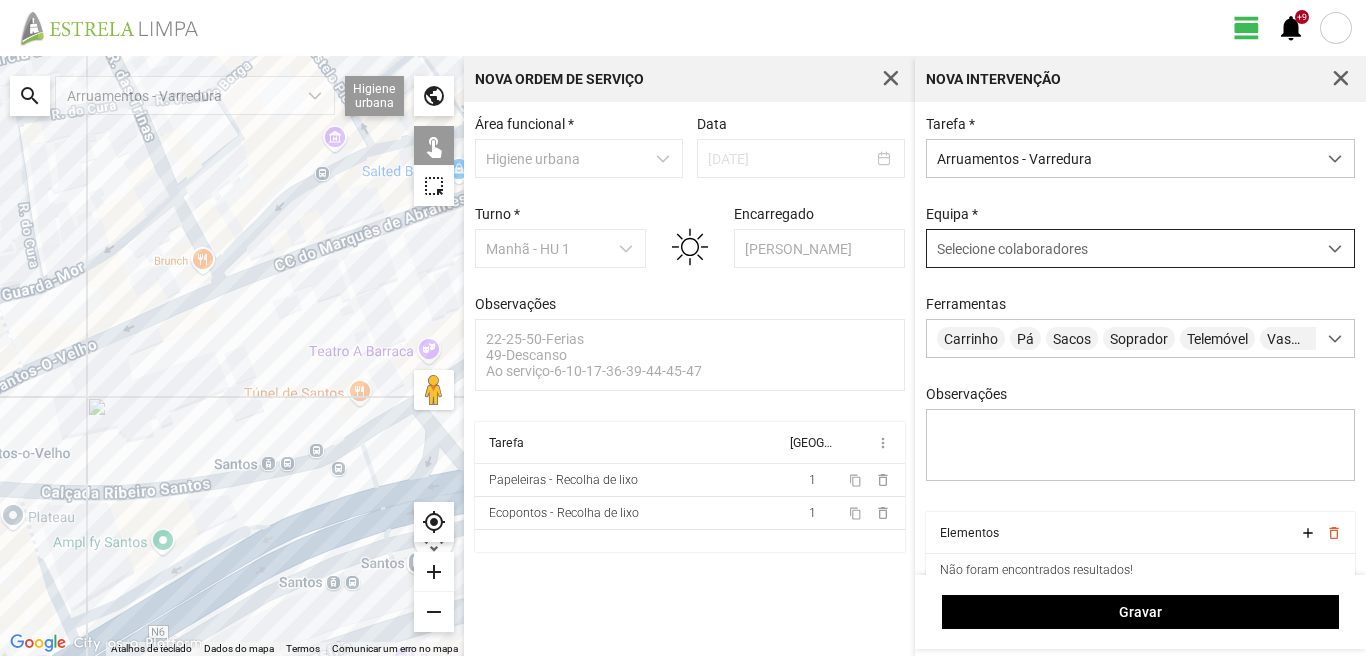 click on "Selecione colaboradores" at bounding box center (1012, 249) 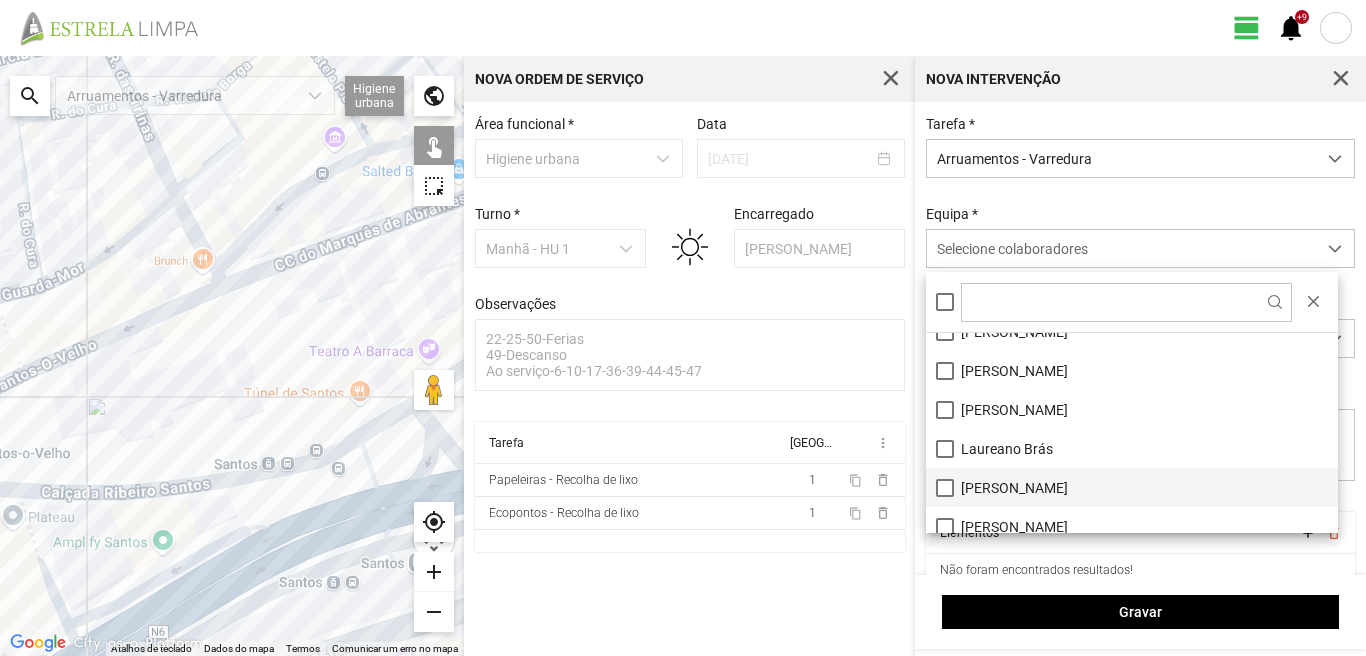 scroll, scrollTop: 268, scrollLeft: 0, axis: vertical 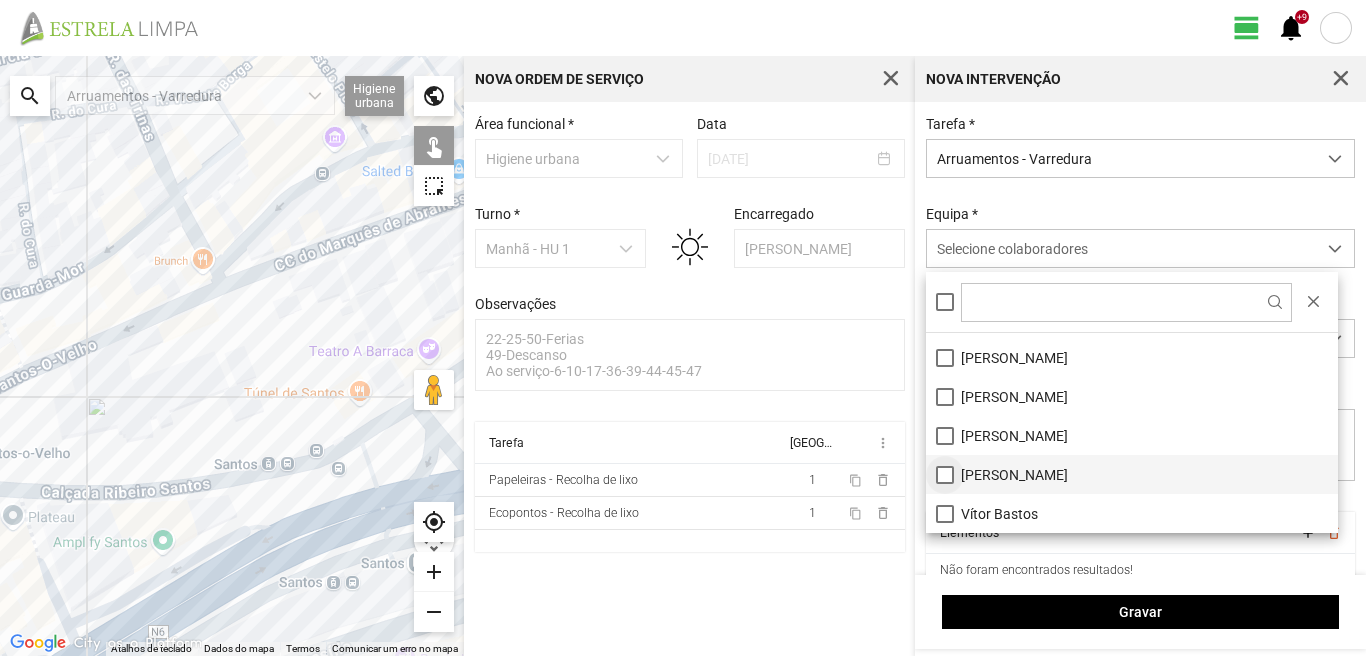 click on "[PERSON_NAME]" at bounding box center [1132, 474] 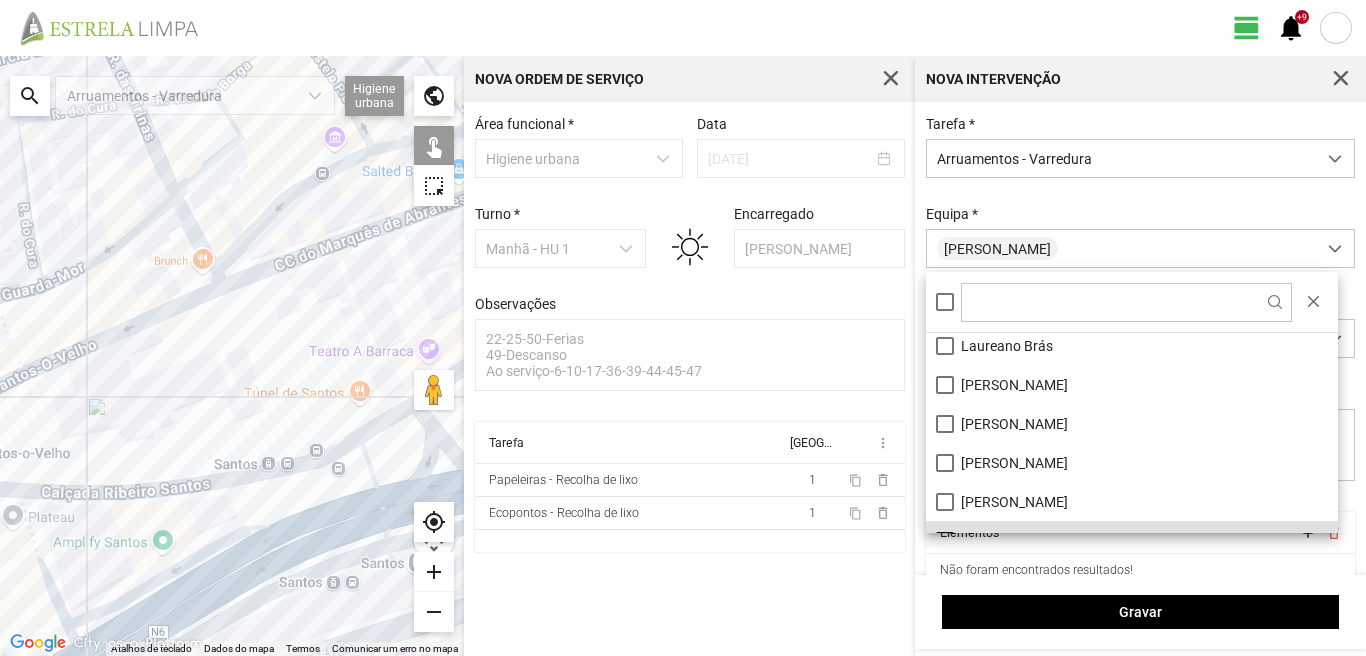 scroll, scrollTop: 168, scrollLeft: 0, axis: vertical 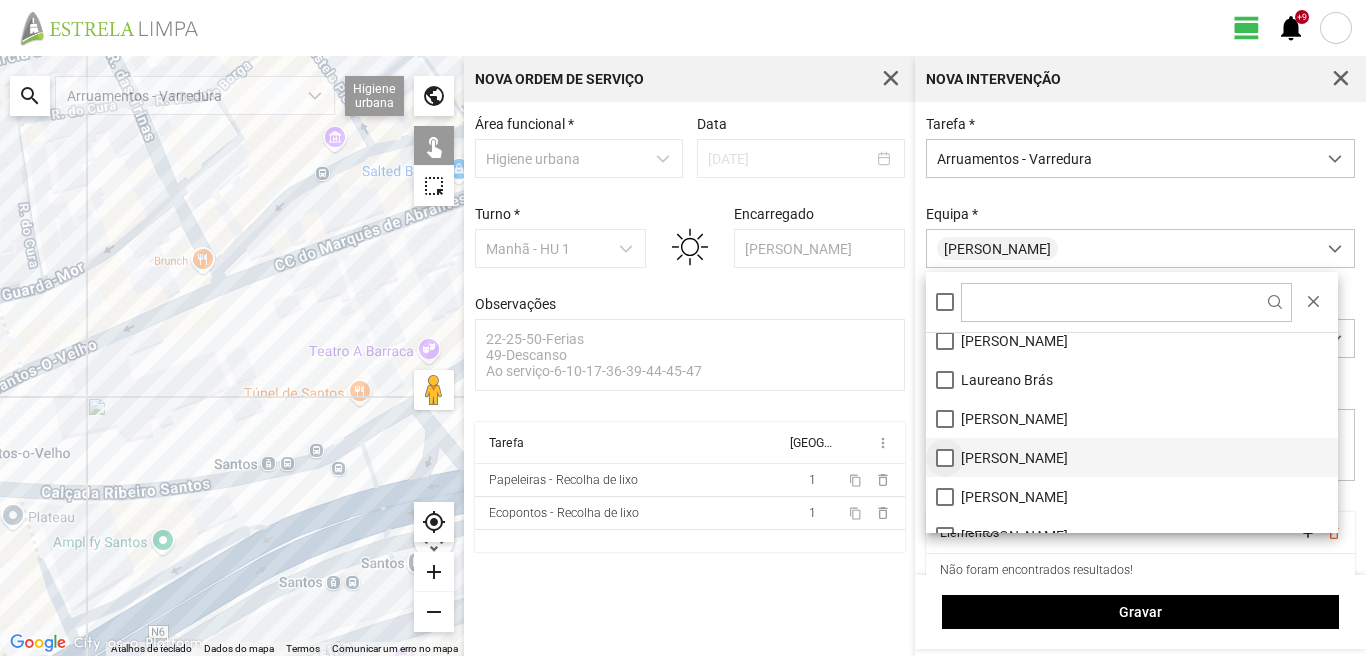 click on "[PERSON_NAME]" at bounding box center (1132, 457) 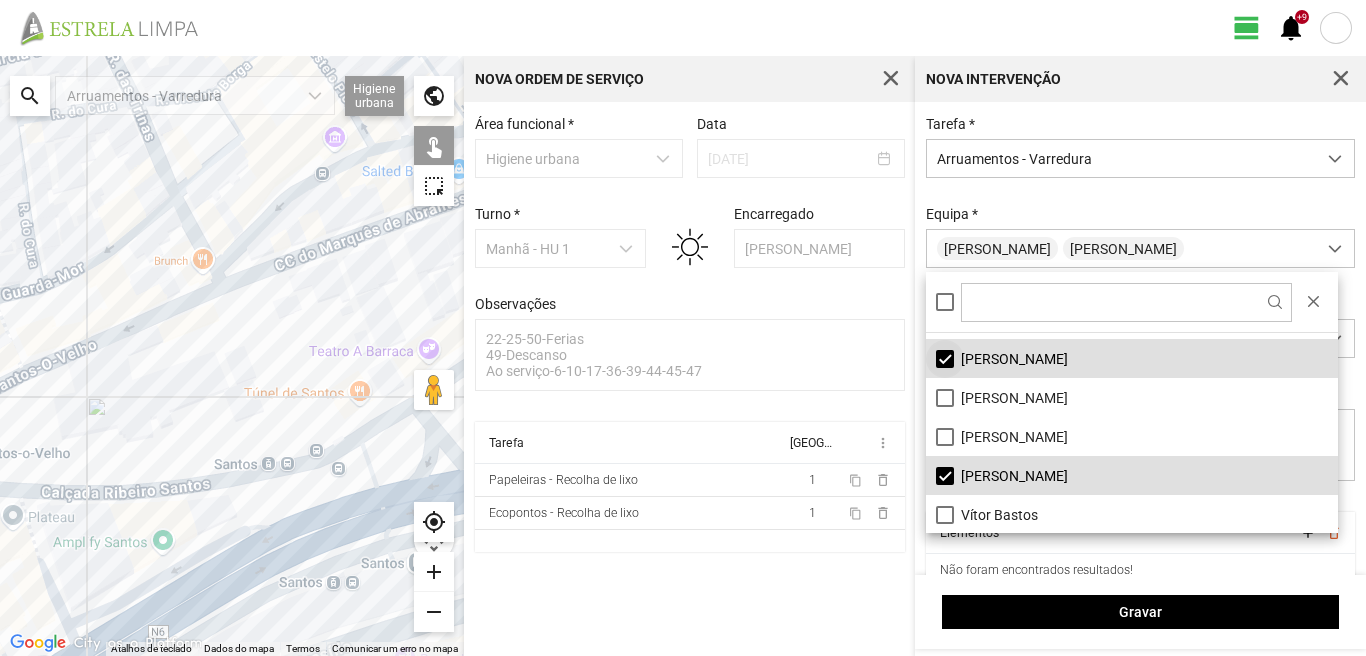 scroll, scrollTop: 268, scrollLeft: 0, axis: vertical 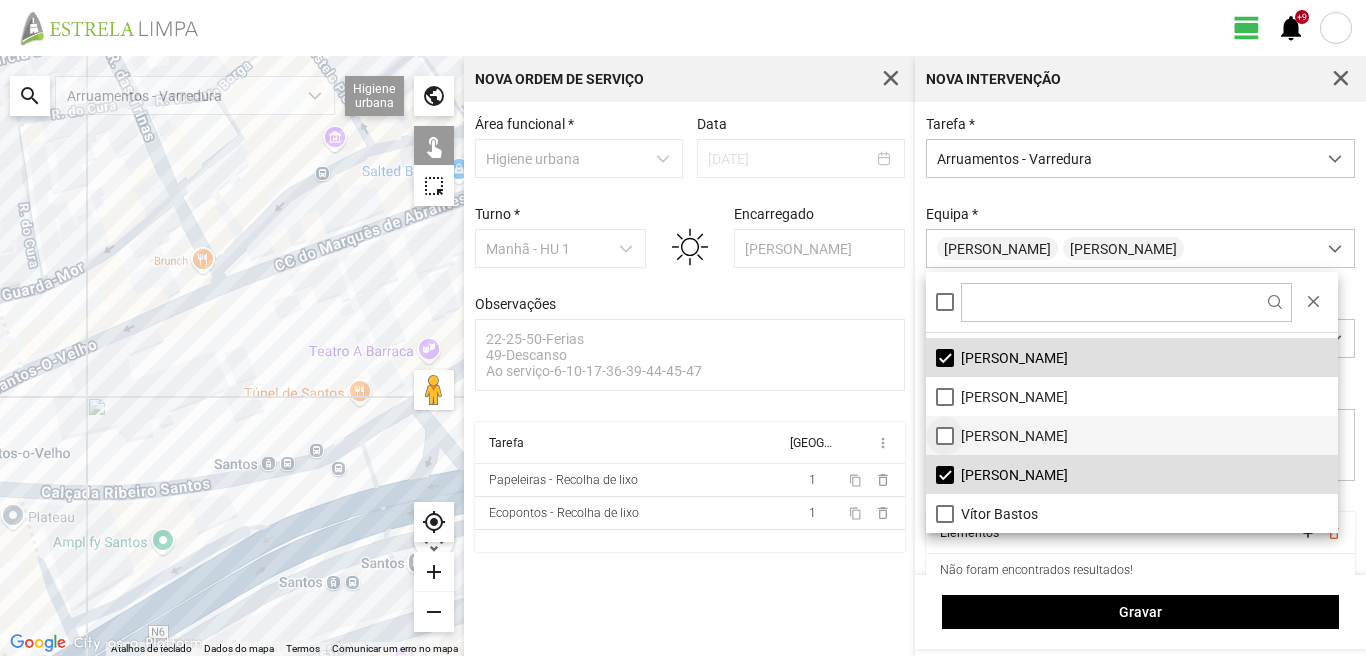 click on "[PERSON_NAME]" at bounding box center [1132, 435] 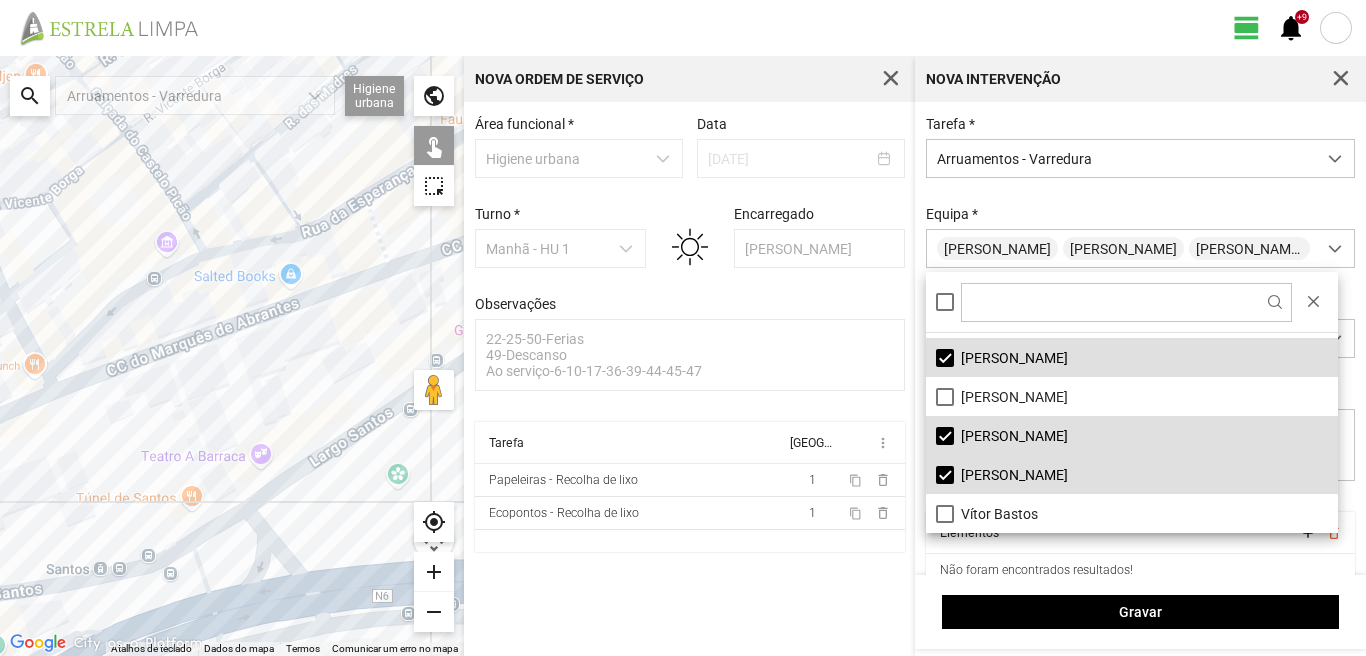 drag, startPoint x: 174, startPoint y: 383, endPoint x: 349, endPoint y: 370, distance: 175.4822 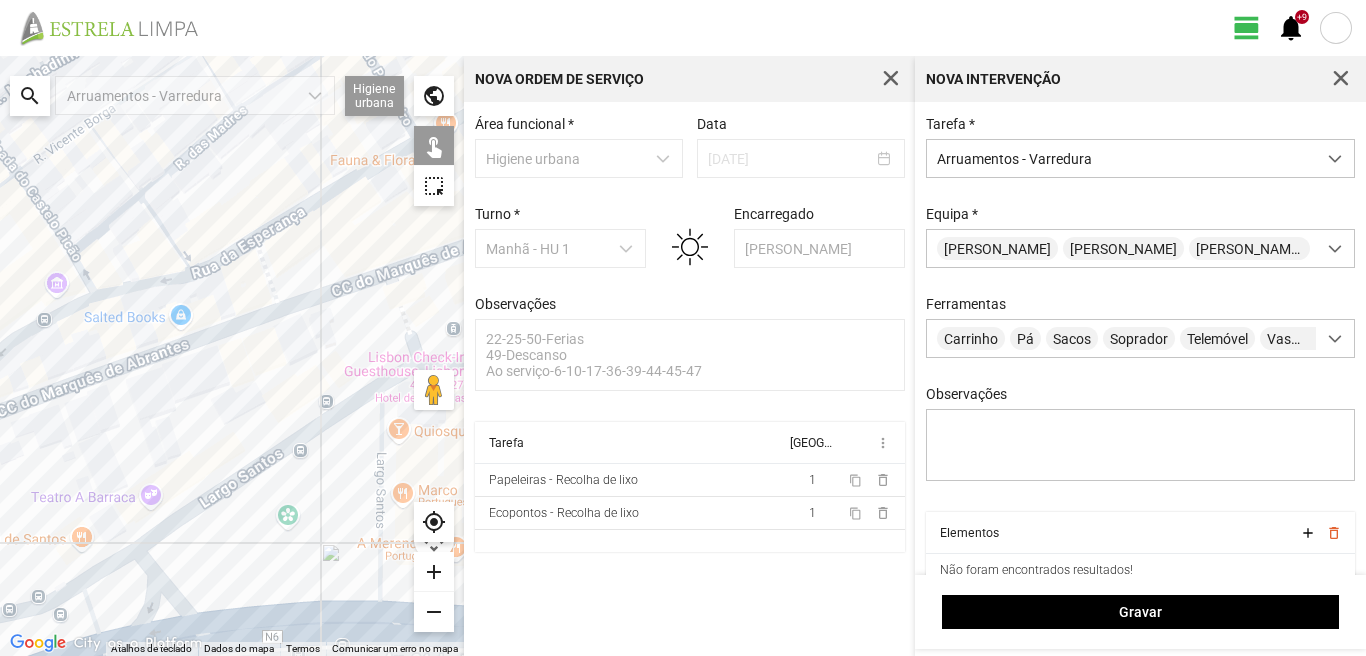 drag, startPoint x: 383, startPoint y: 367, endPoint x: 0, endPoint y: 436, distance: 389.16577 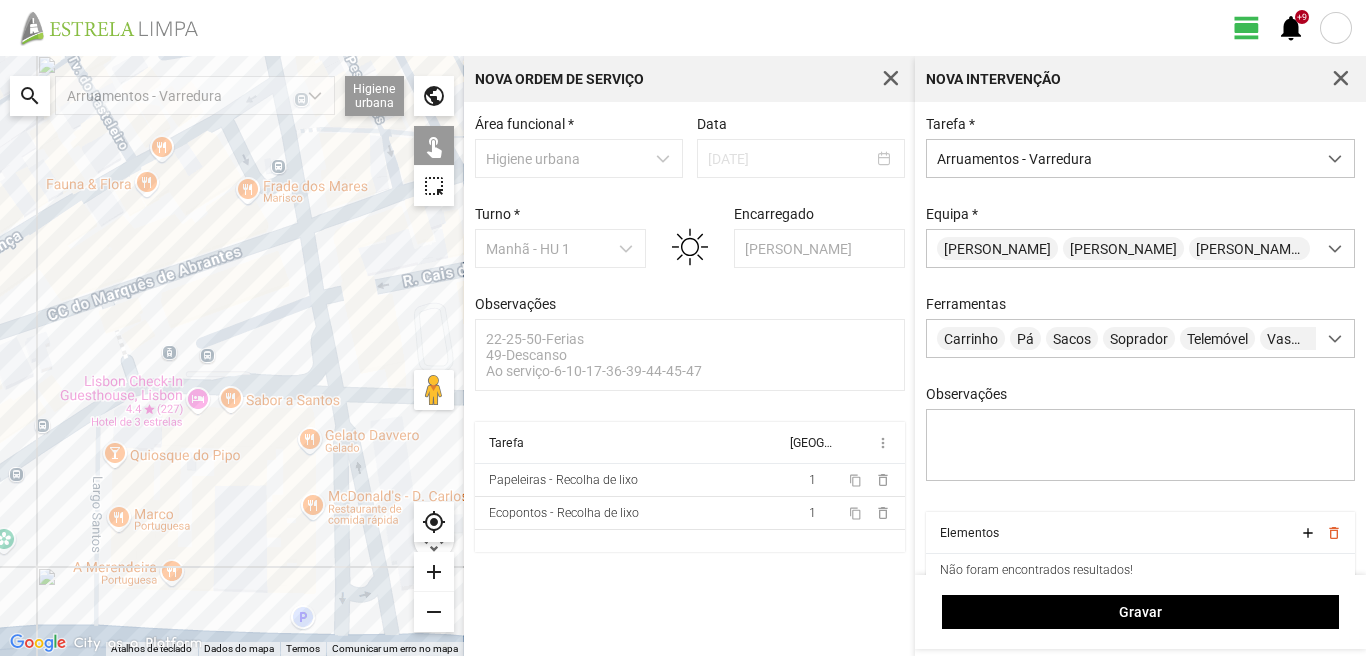drag, startPoint x: 42, startPoint y: 430, endPoint x: 432, endPoint y: 441, distance: 390.1551 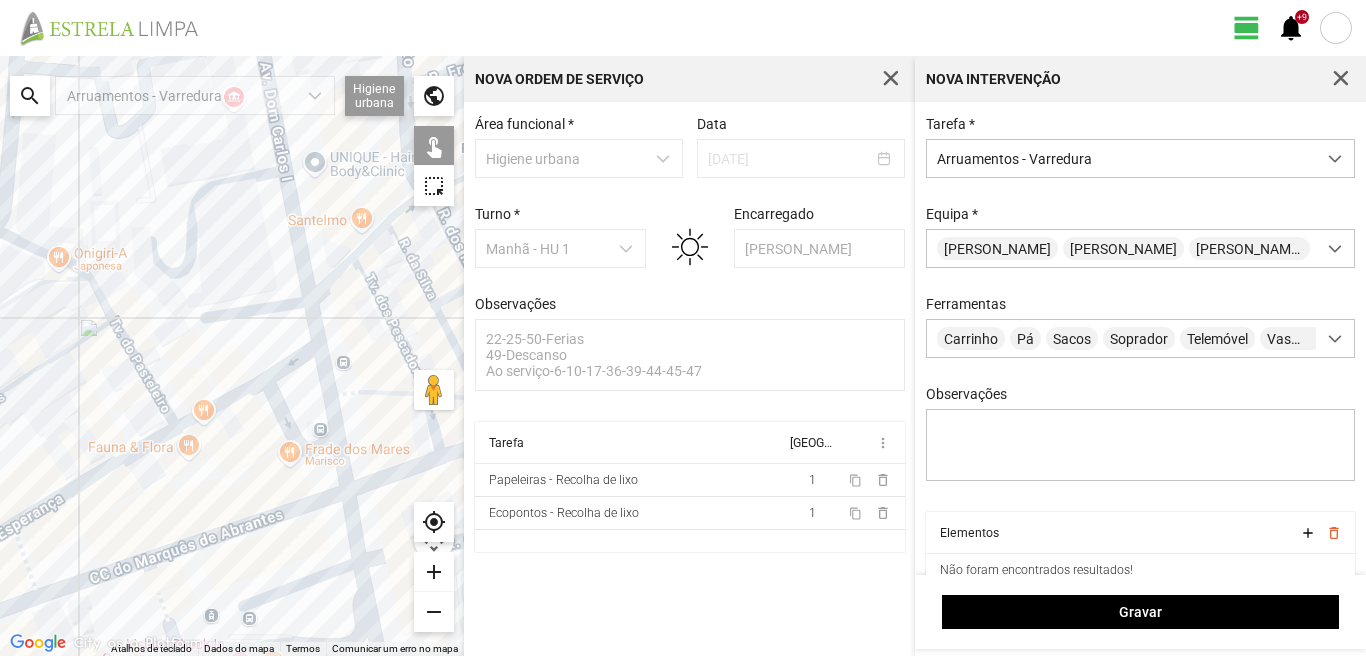 drag, startPoint x: 400, startPoint y: 359, endPoint x: 396, endPoint y: 587, distance: 228.03508 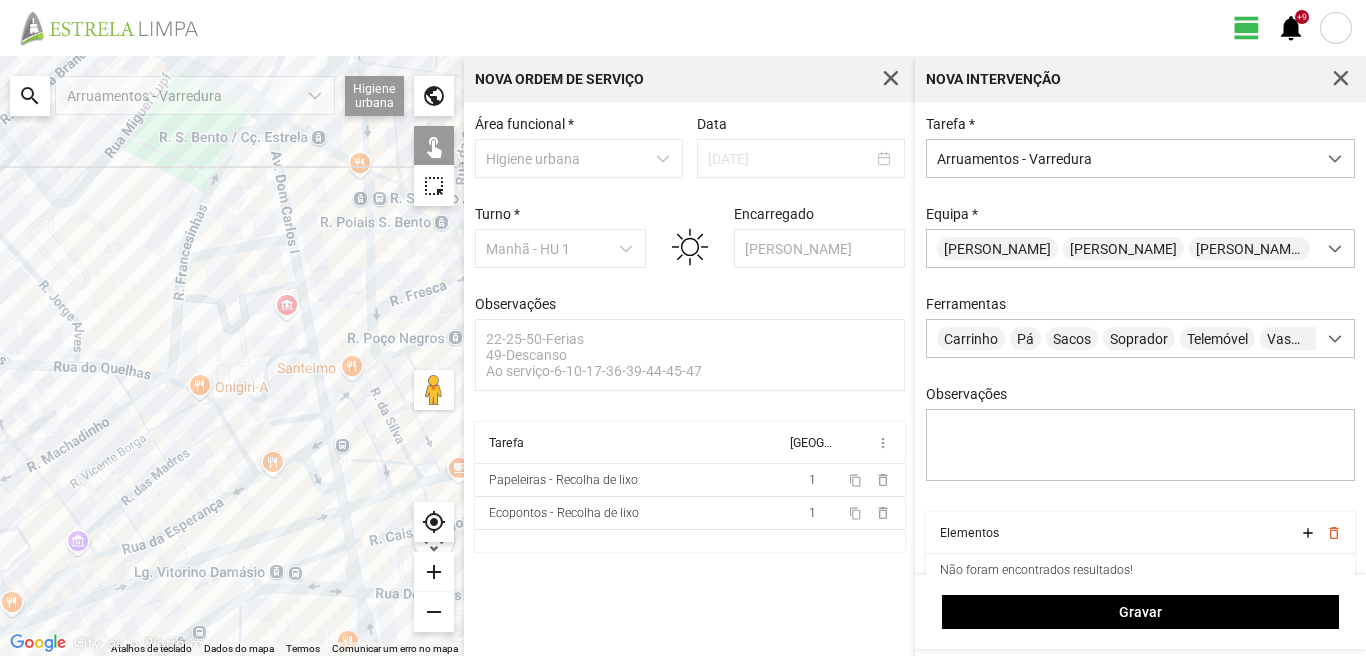 drag, startPoint x: 274, startPoint y: 265, endPoint x: 287, endPoint y: 411, distance: 146.57762 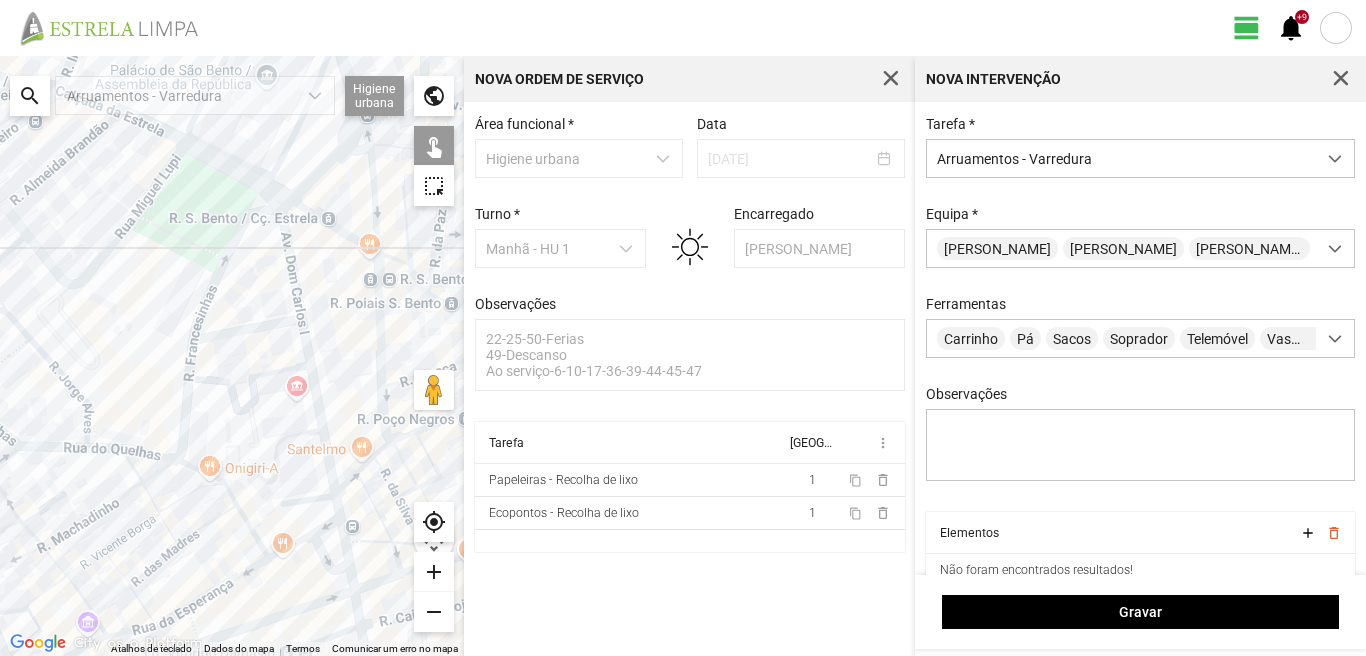 click on "Para navegar, prima as teclas de seta." 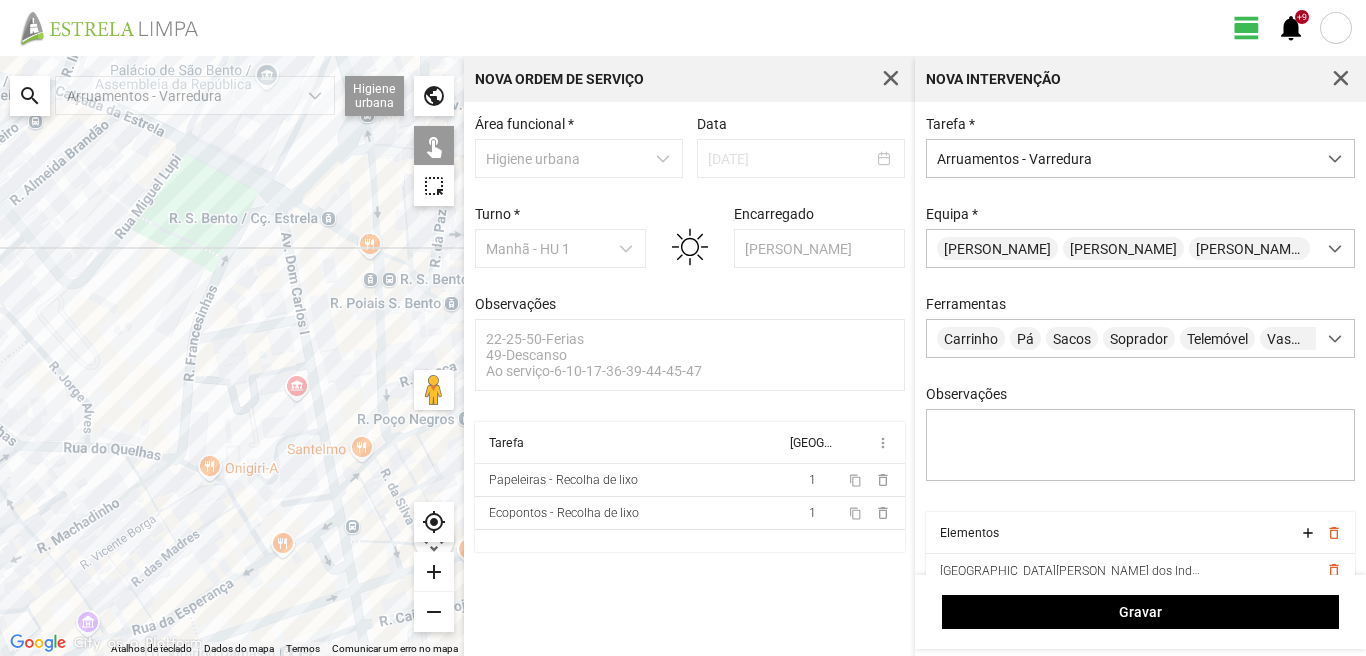 click on "Para navegar, prima as teclas de seta." 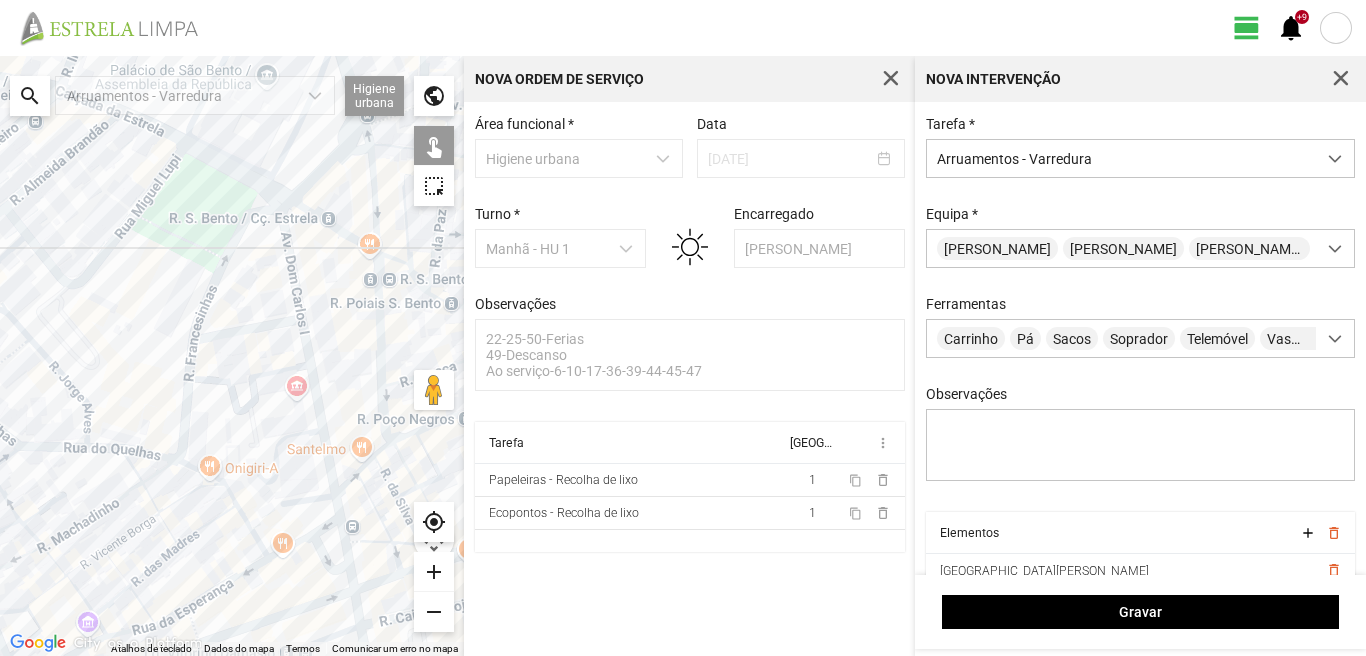 click on "Para navegar, prima as teclas de seta." 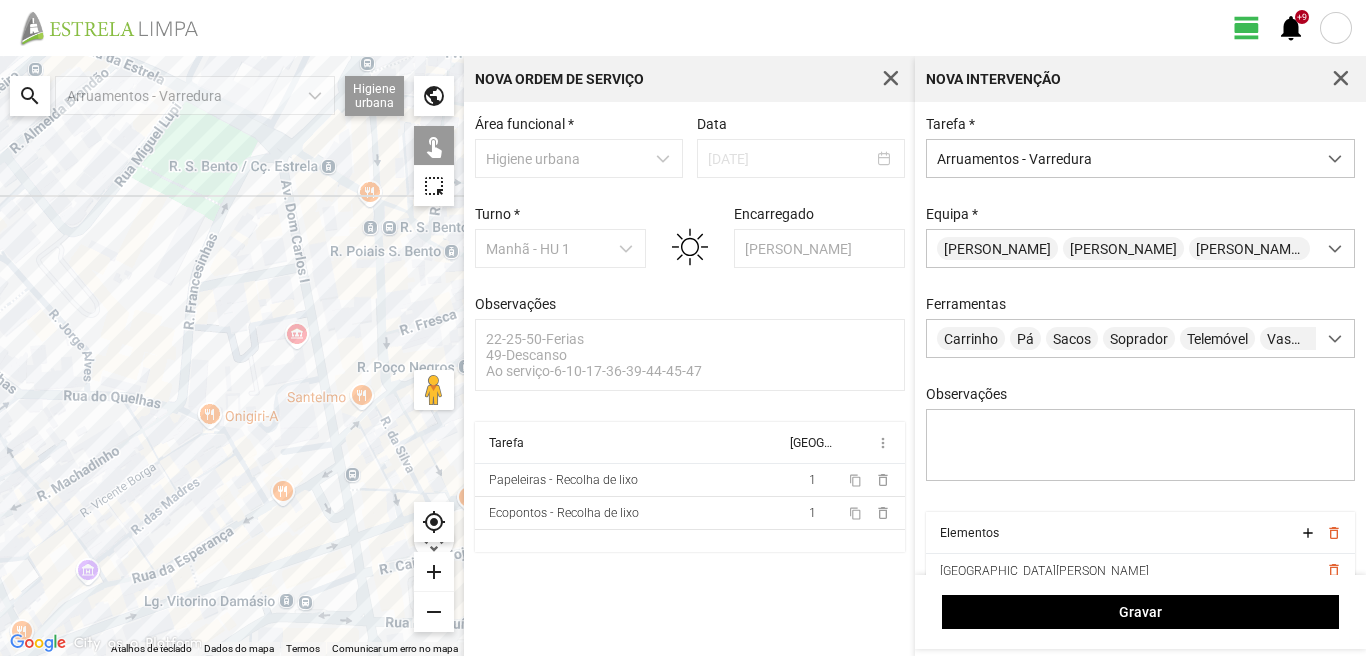 drag, startPoint x: 341, startPoint y: 605, endPoint x: 317, endPoint y: 457, distance: 149.93332 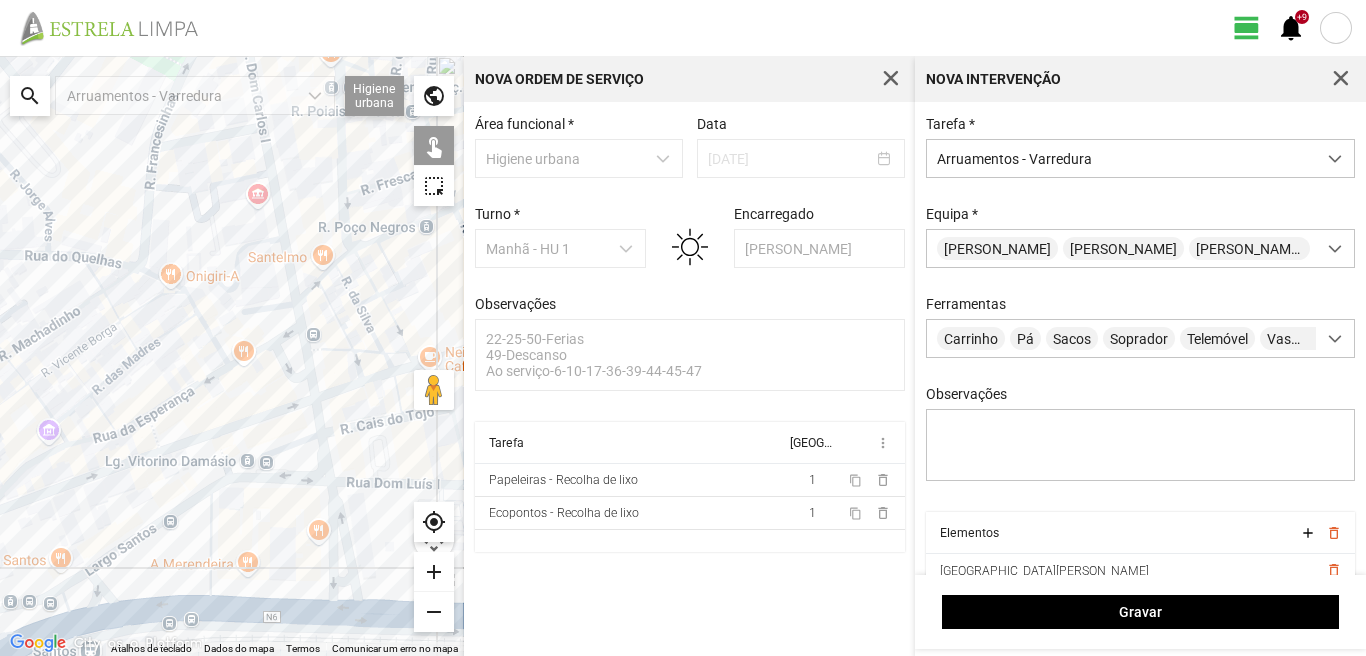 click on "Para navegar, prima as teclas de seta." 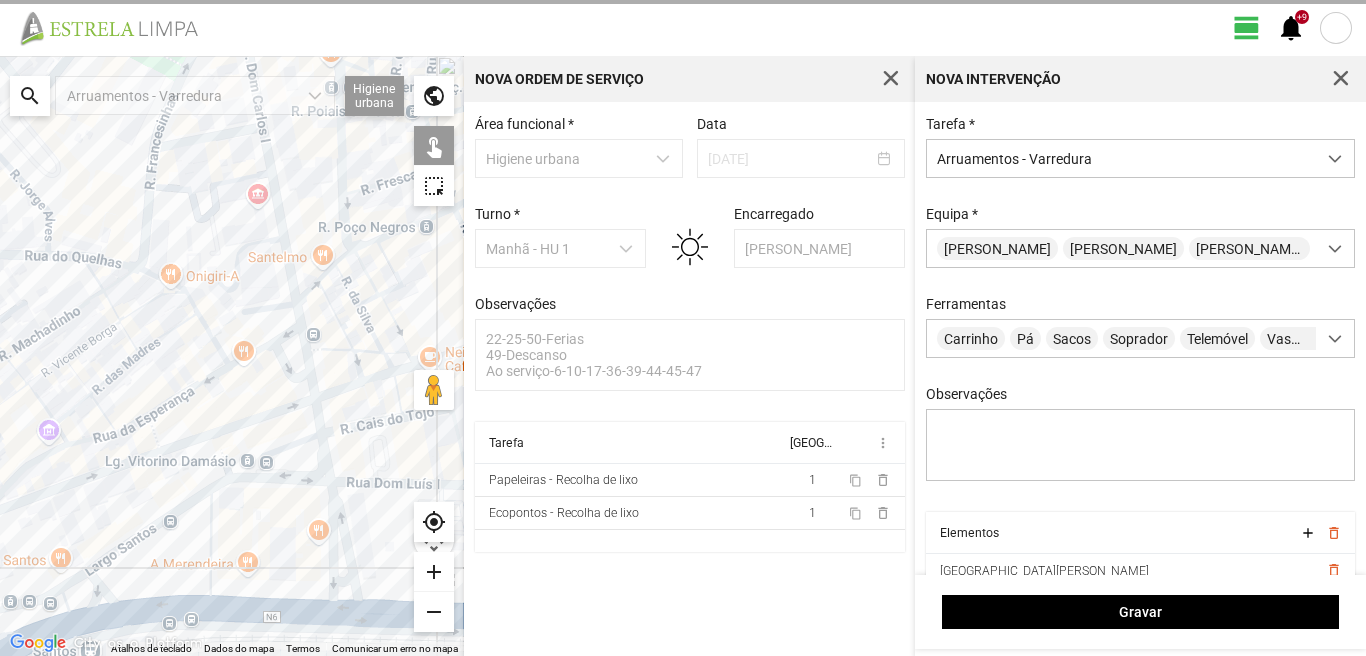 click on "Para navegar, prima as teclas de seta." 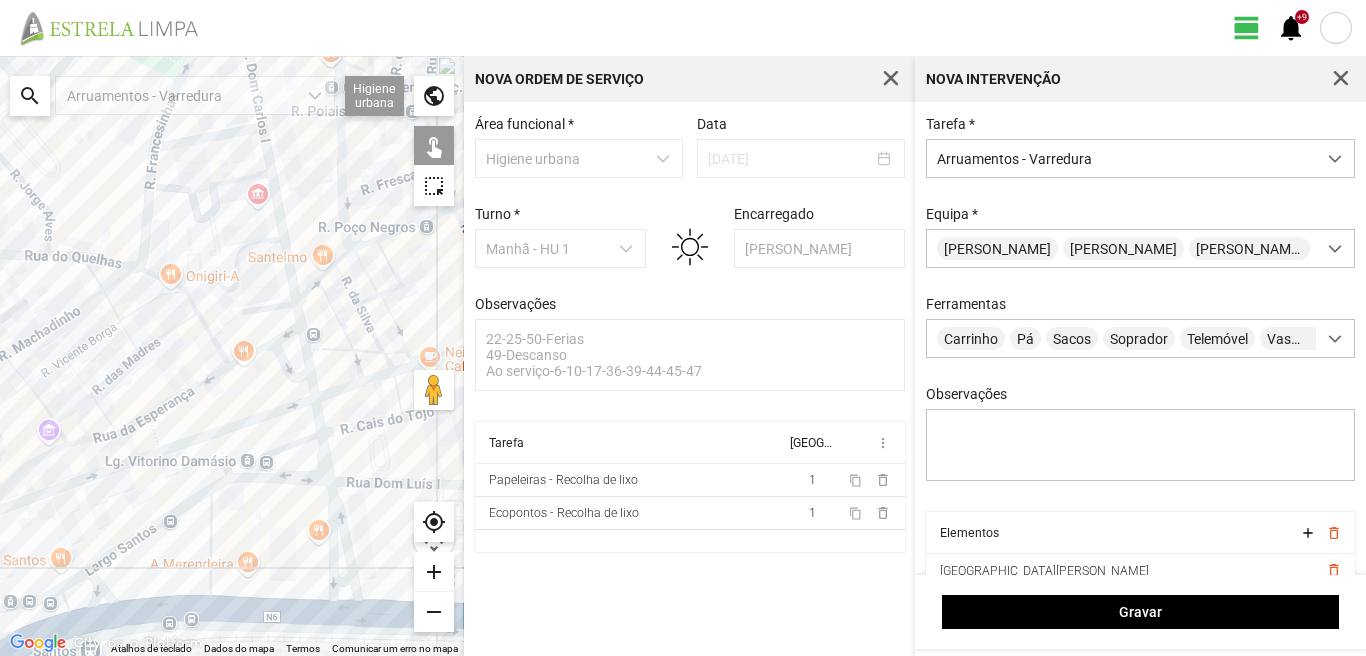 click on "Para navegar, prima as teclas de seta." 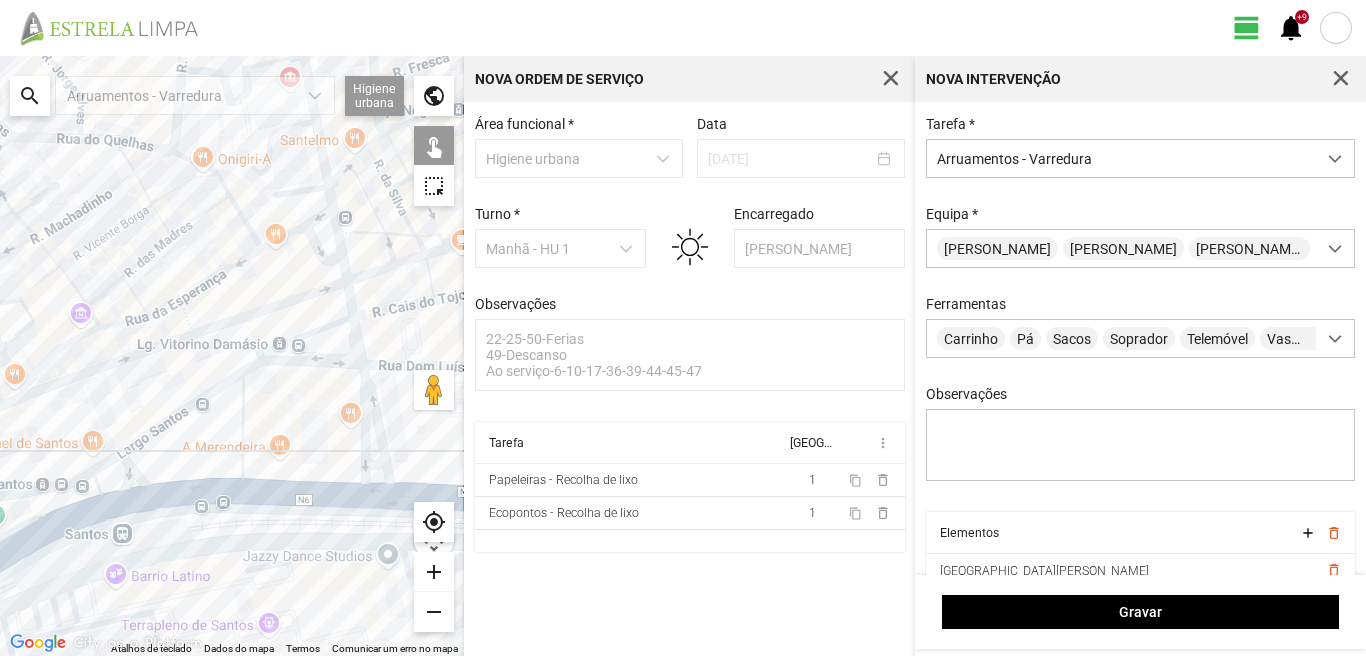 drag, startPoint x: 252, startPoint y: 547, endPoint x: 285, endPoint y: 412, distance: 138.97482 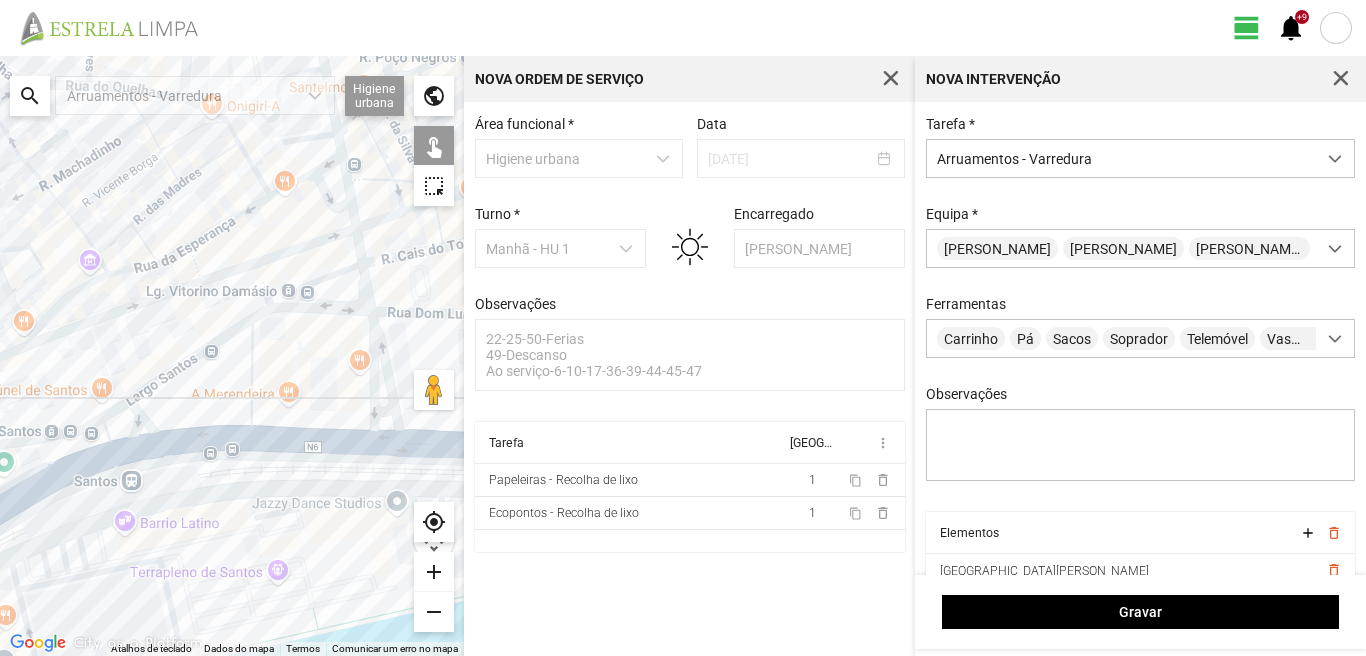 click on "Para navegar, prima as teclas de seta." 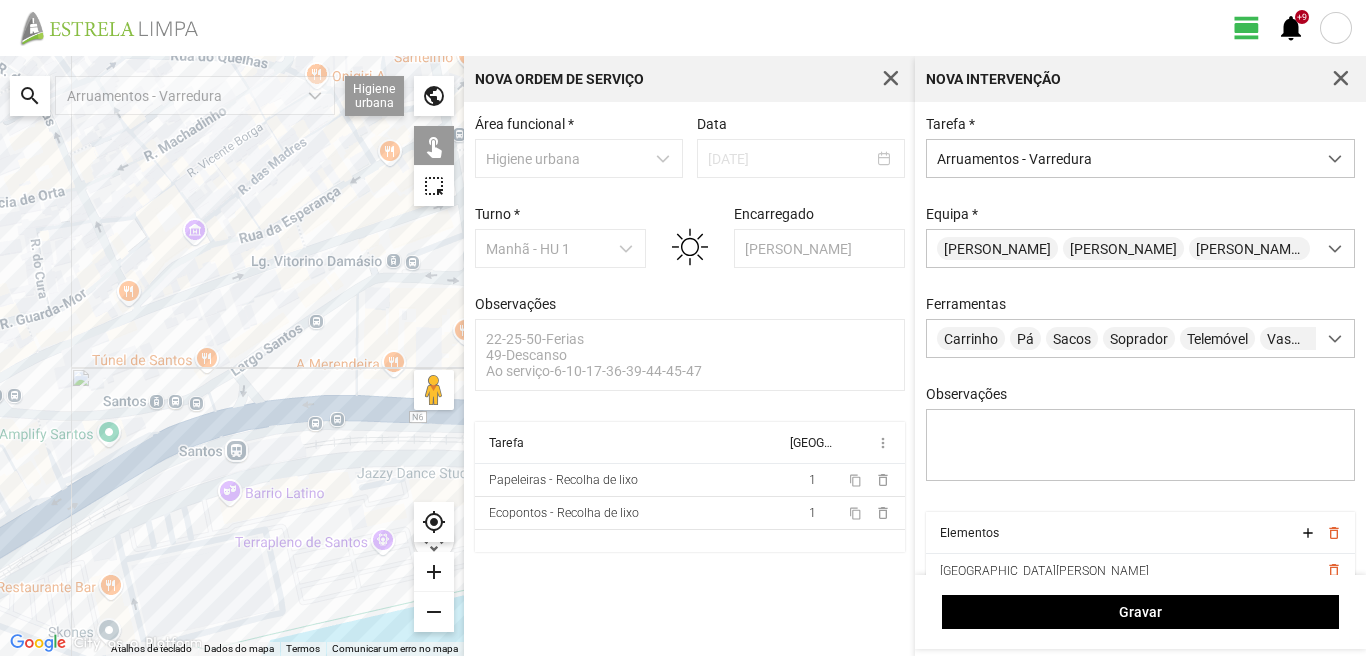 drag, startPoint x: 108, startPoint y: 440, endPoint x: 267, endPoint y: 401, distance: 163.71317 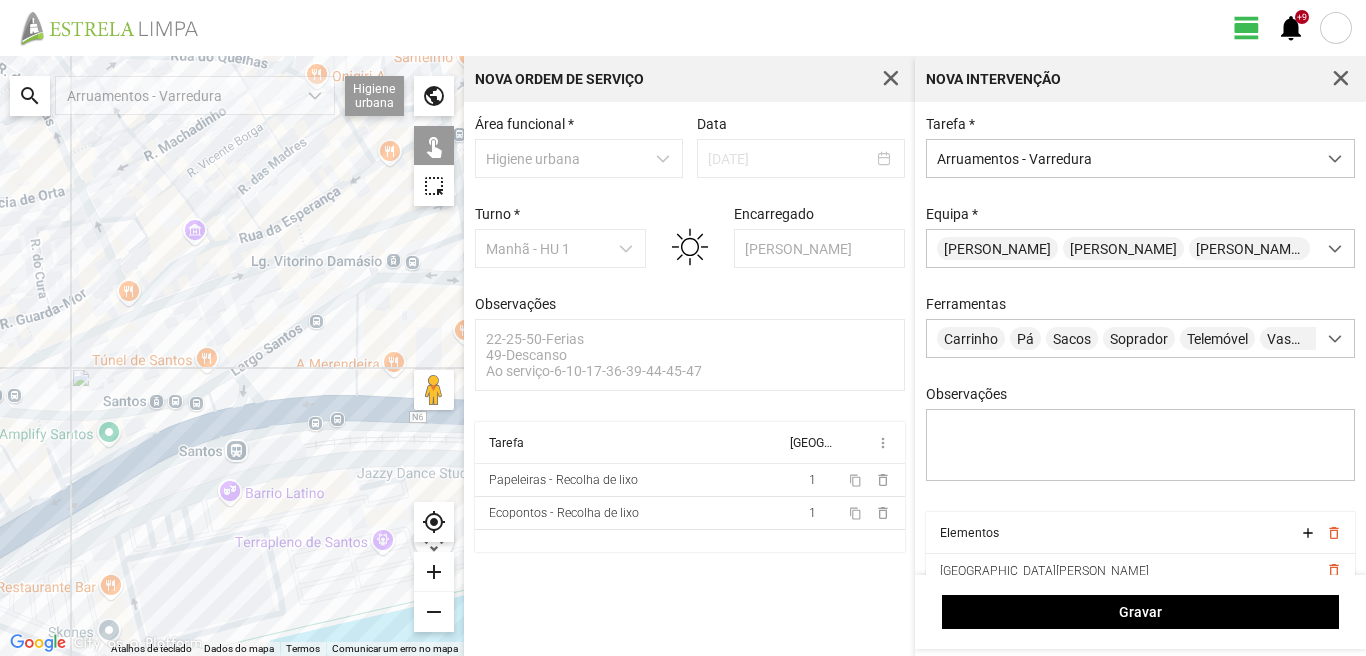 click on "Para navegar, prima as teclas de seta." 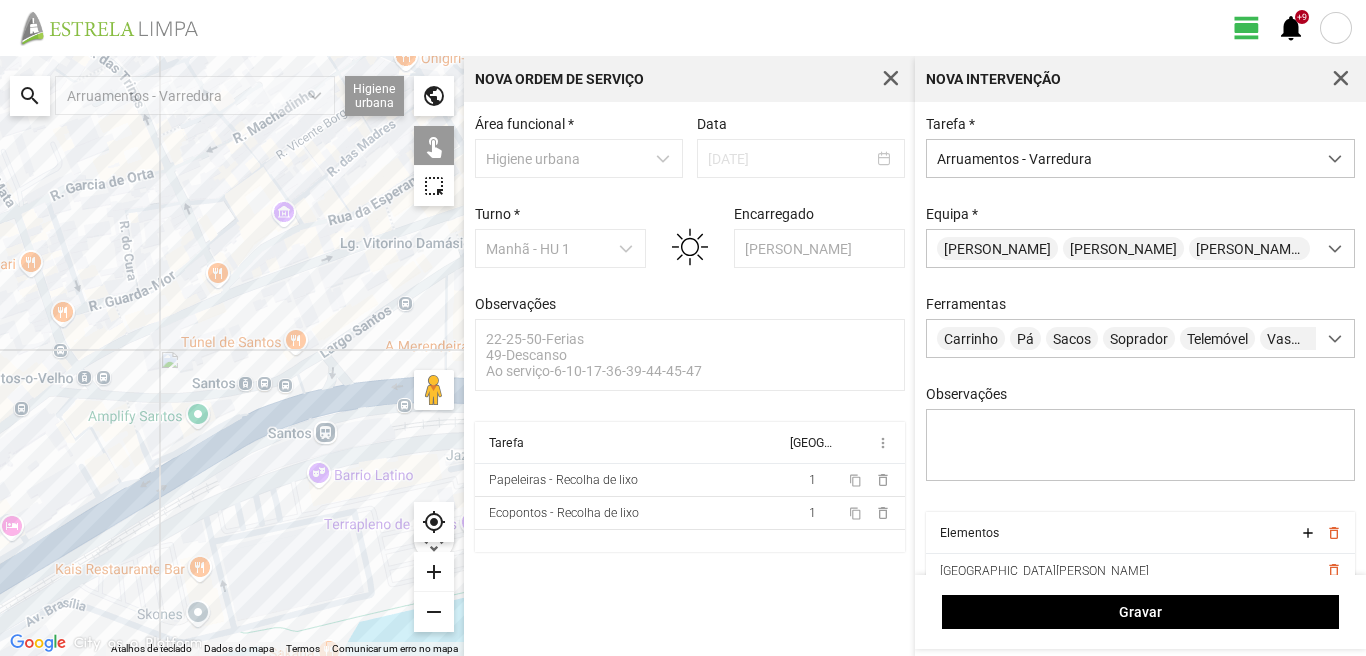 click on "Para navegar, prima as teclas de seta." 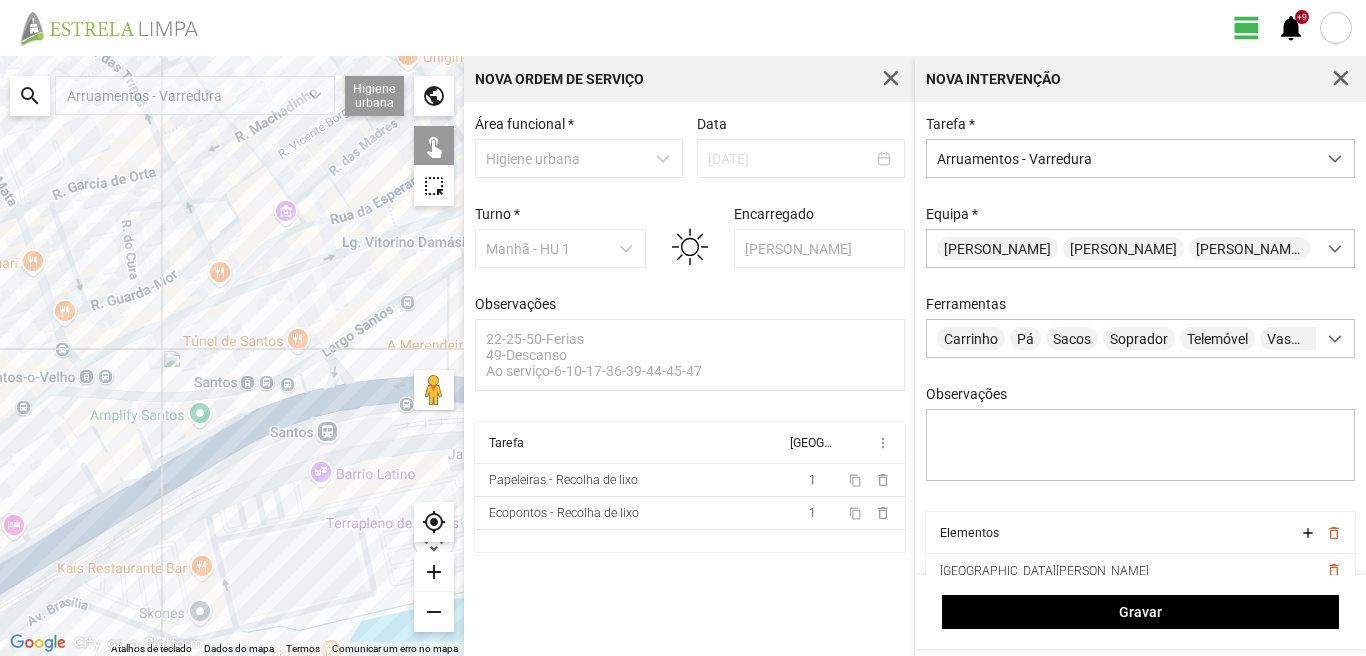 click on "Para navegar, prima as teclas de seta." 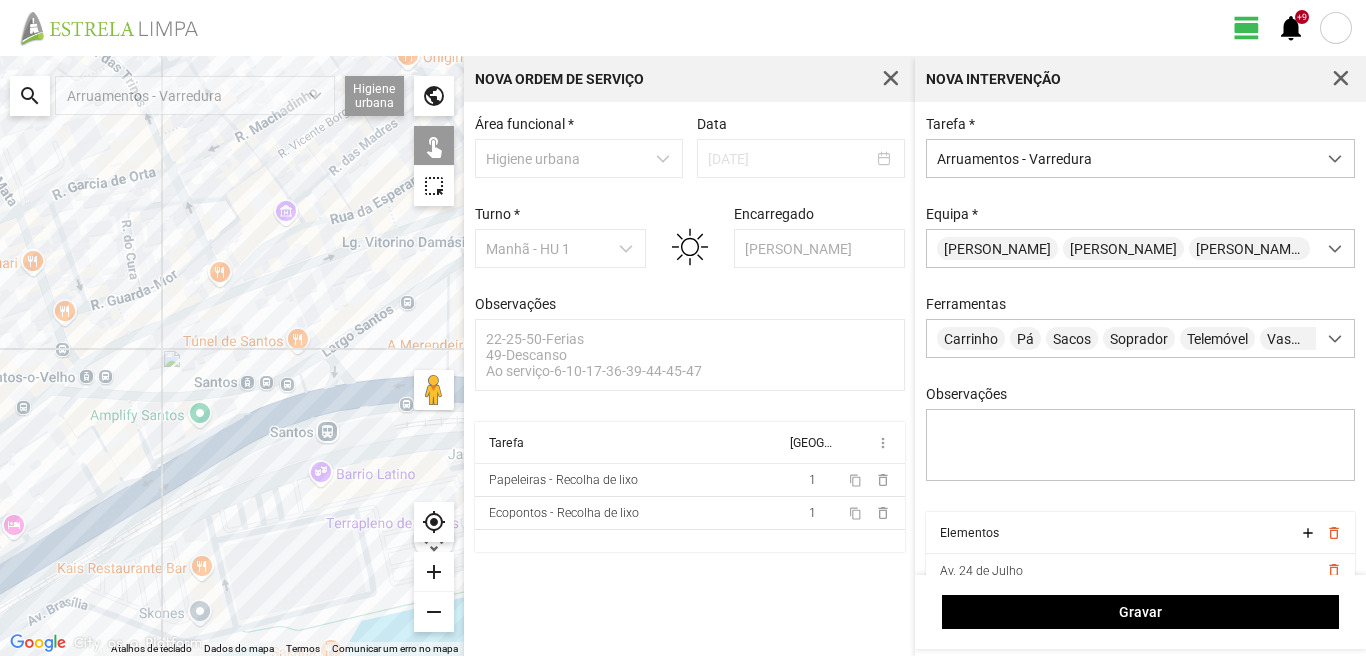 click on "Para navegar, prima as teclas de seta." 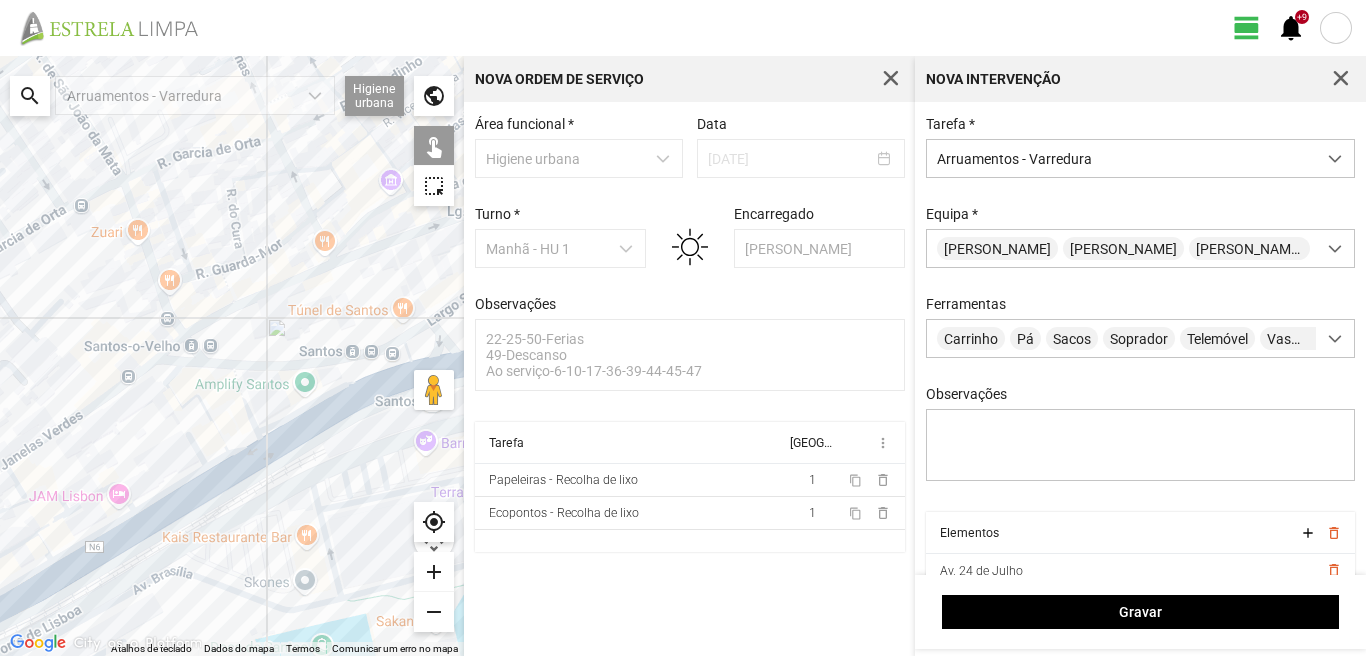 drag, startPoint x: 53, startPoint y: 492, endPoint x: 220, endPoint y: 452, distance: 171.72362 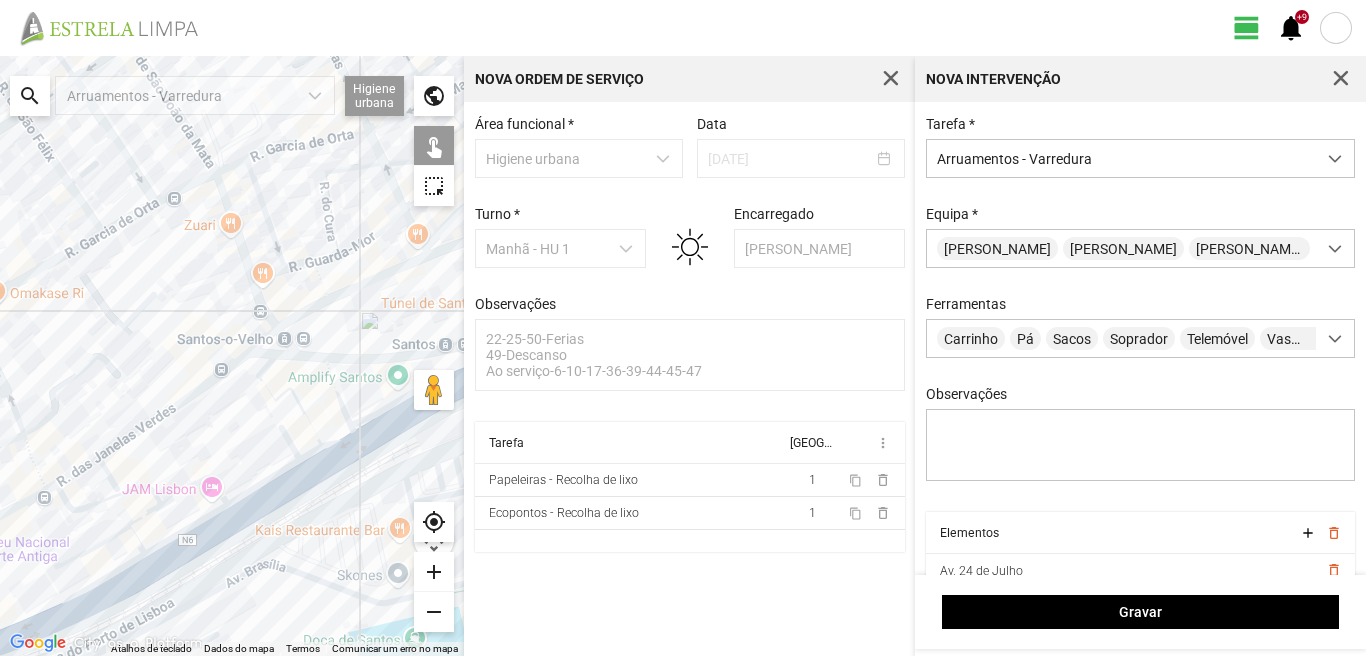 click on "Para navegar, prima as teclas de seta." 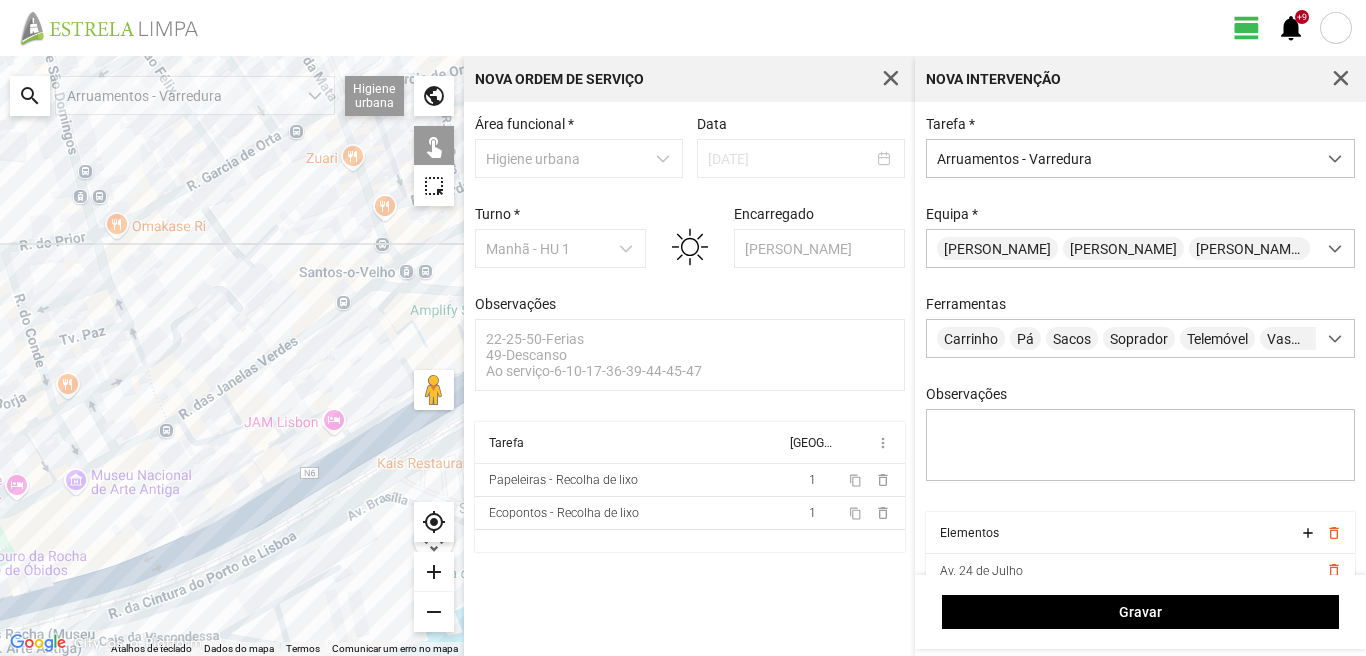 drag, startPoint x: 55, startPoint y: 593, endPoint x: 201, endPoint y: 515, distance: 165.52945 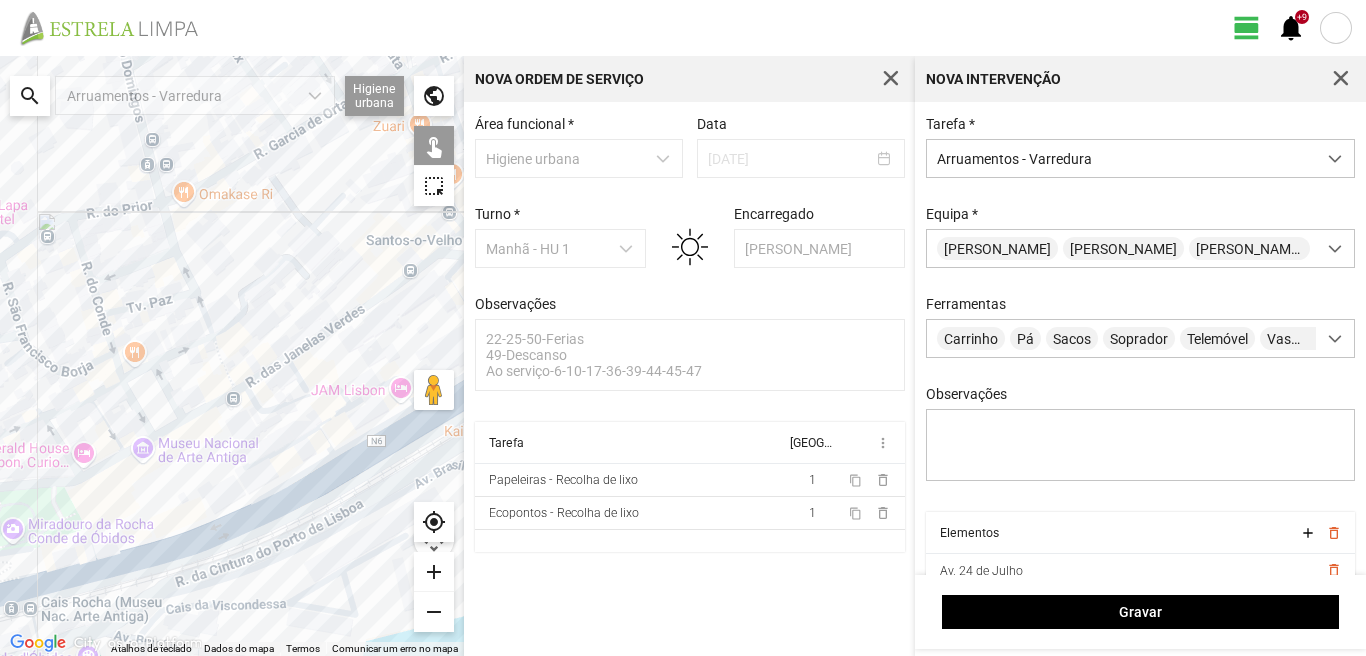 click on "Para navegar, prima as teclas de seta." 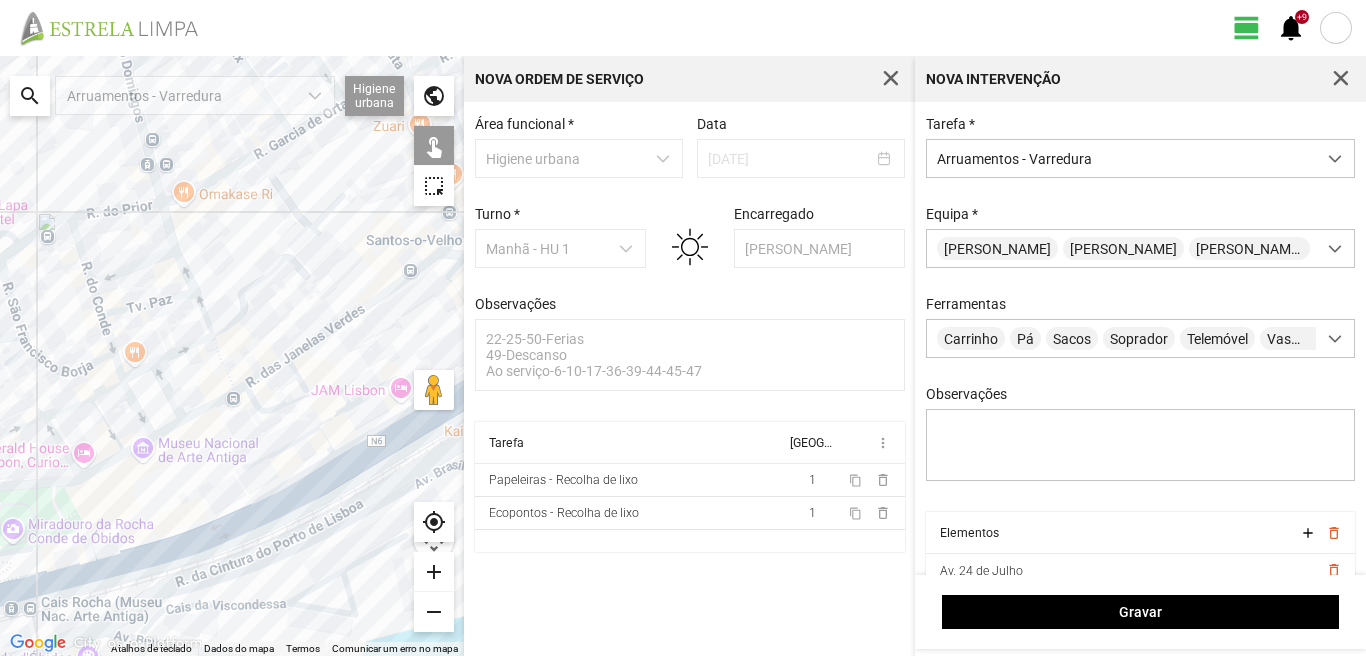 click on "Para navegar, prima as teclas de seta." 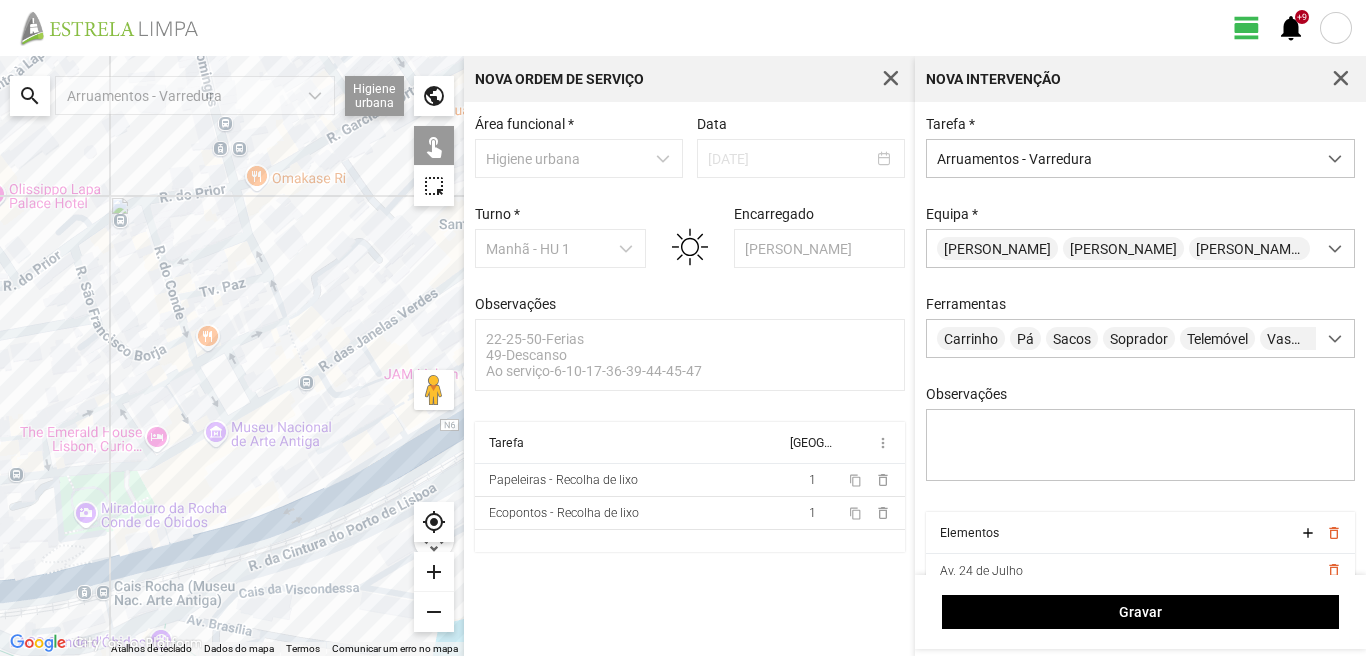 drag, startPoint x: 51, startPoint y: 568, endPoint x: 205, endPoint y: 536, distance: 157.28954 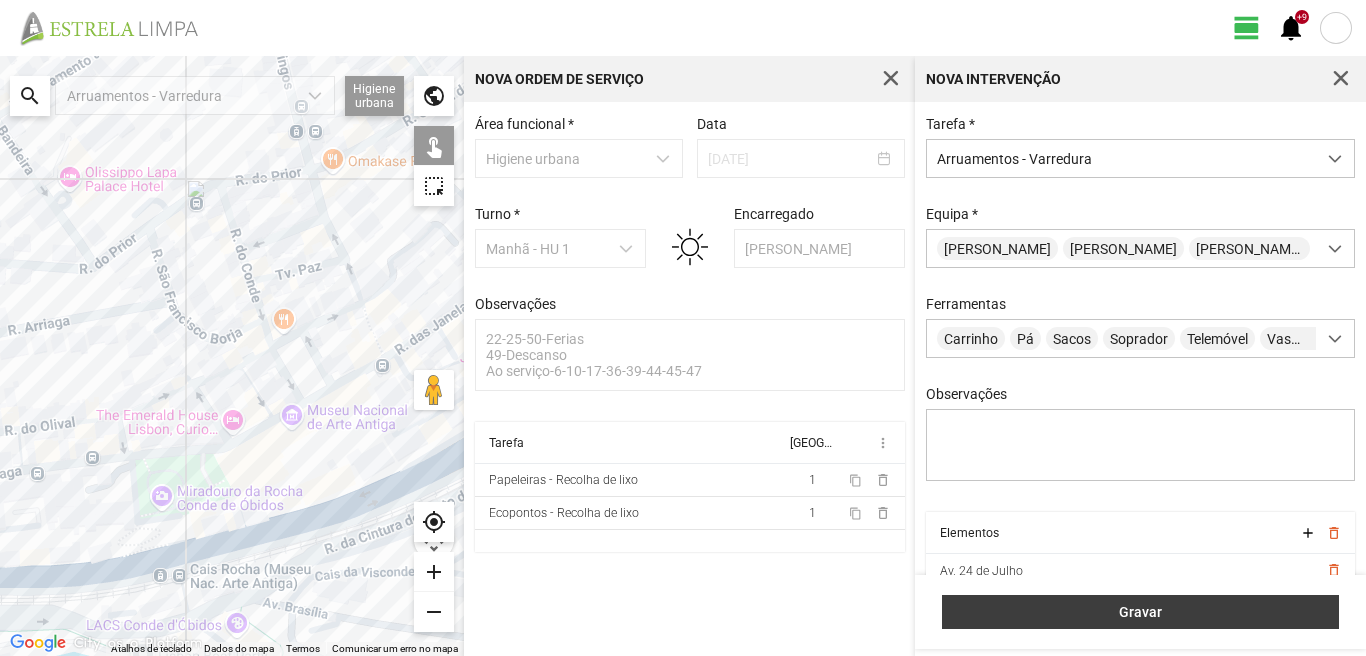 click on "Gravar" at bounding box center (1140, 612) 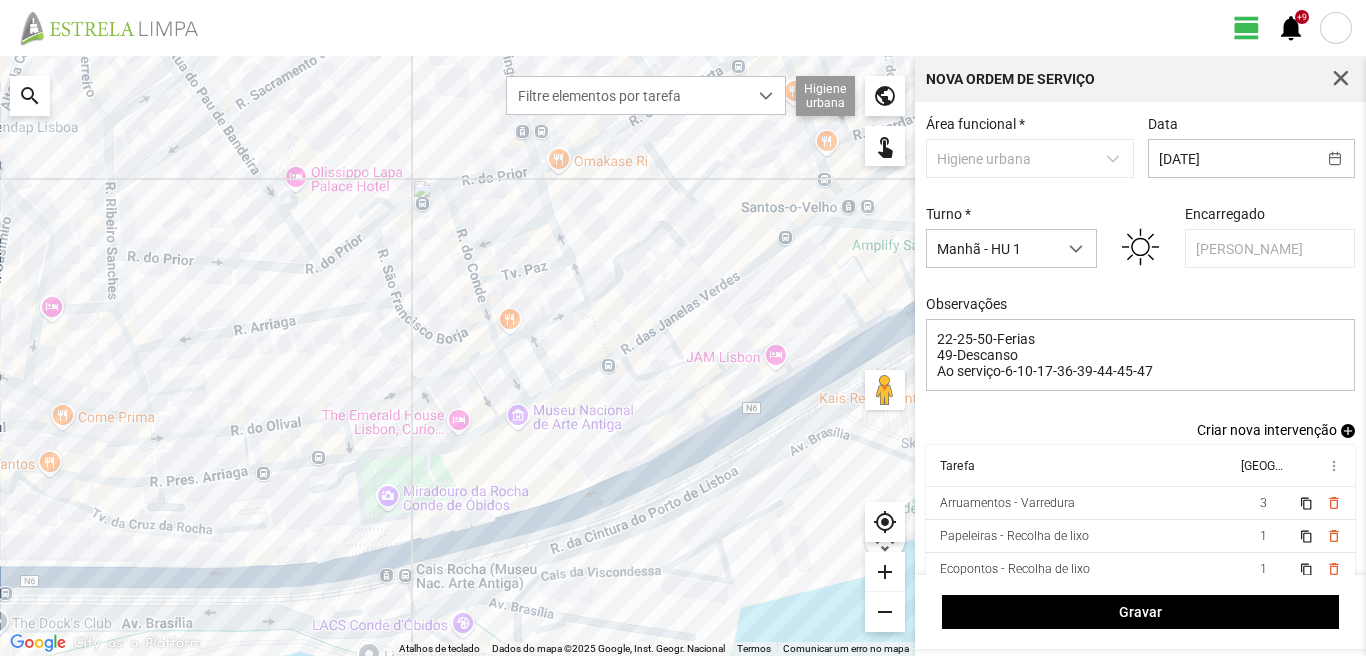 click on "add" at bounding box center [1348, 431] 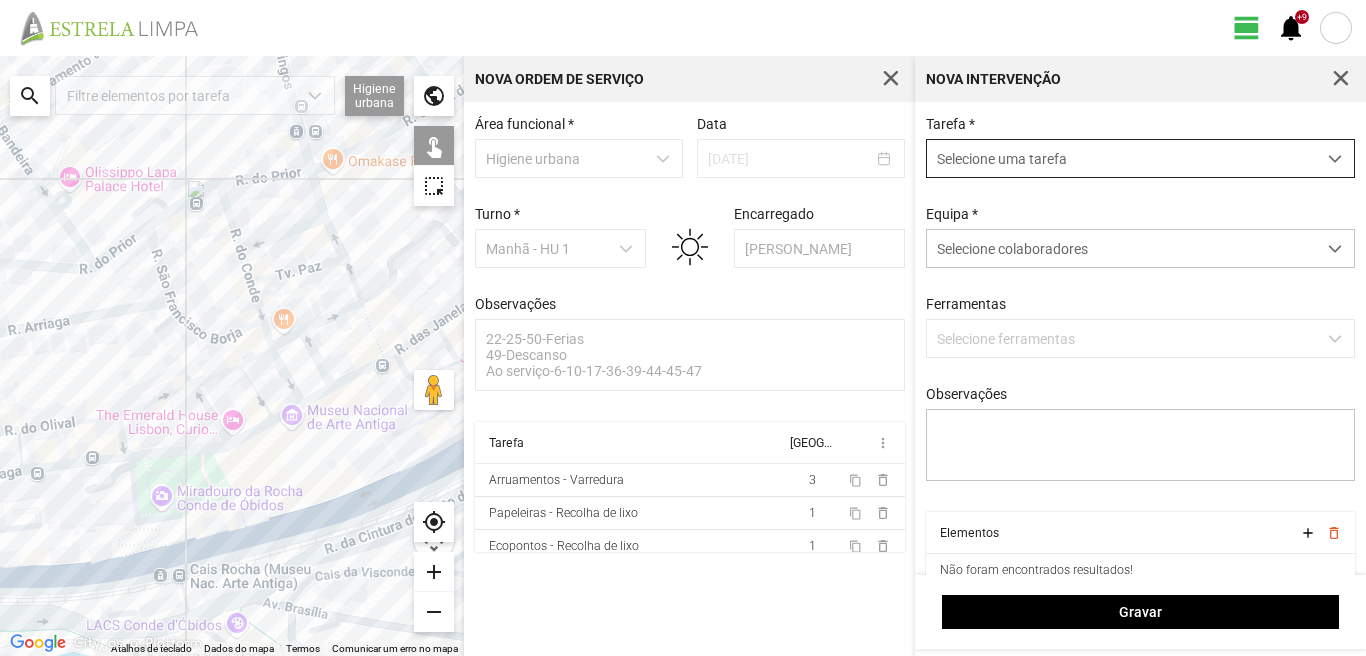 click on "Selecione uma tarefa" at bounding box center [1121, 158] 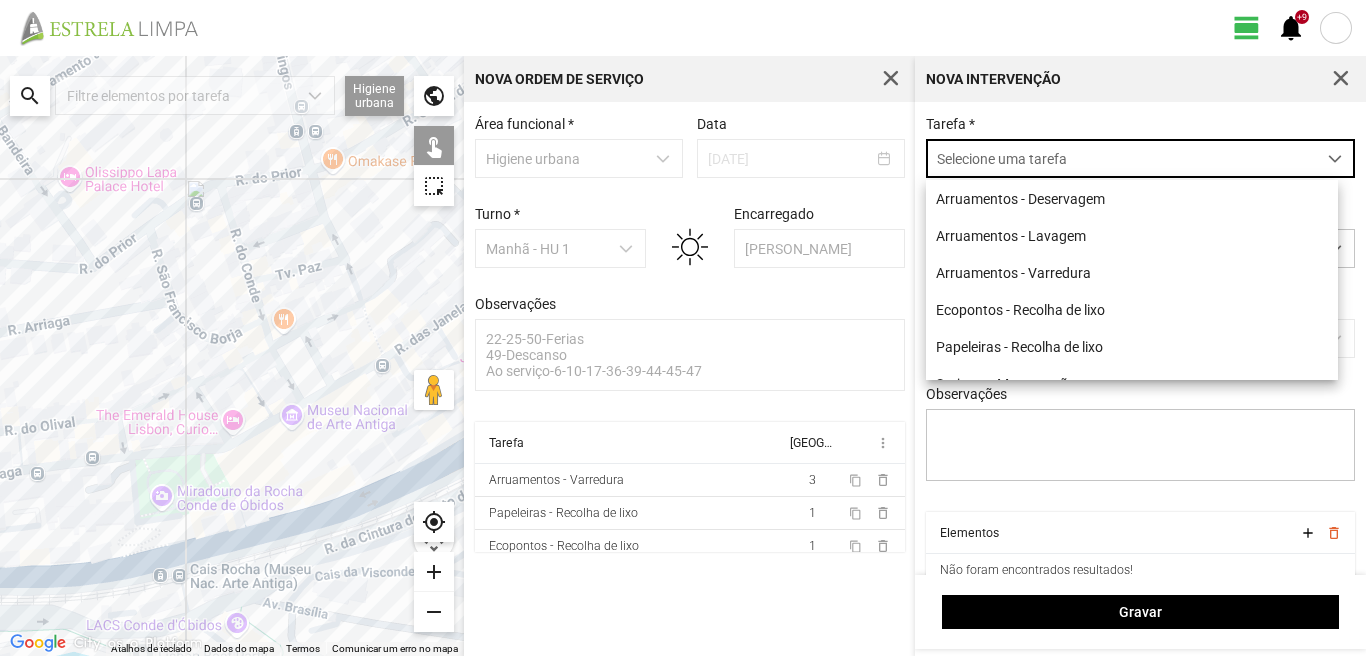 scroll, scrollTop: 11, scrollLeft: 89, axis: both 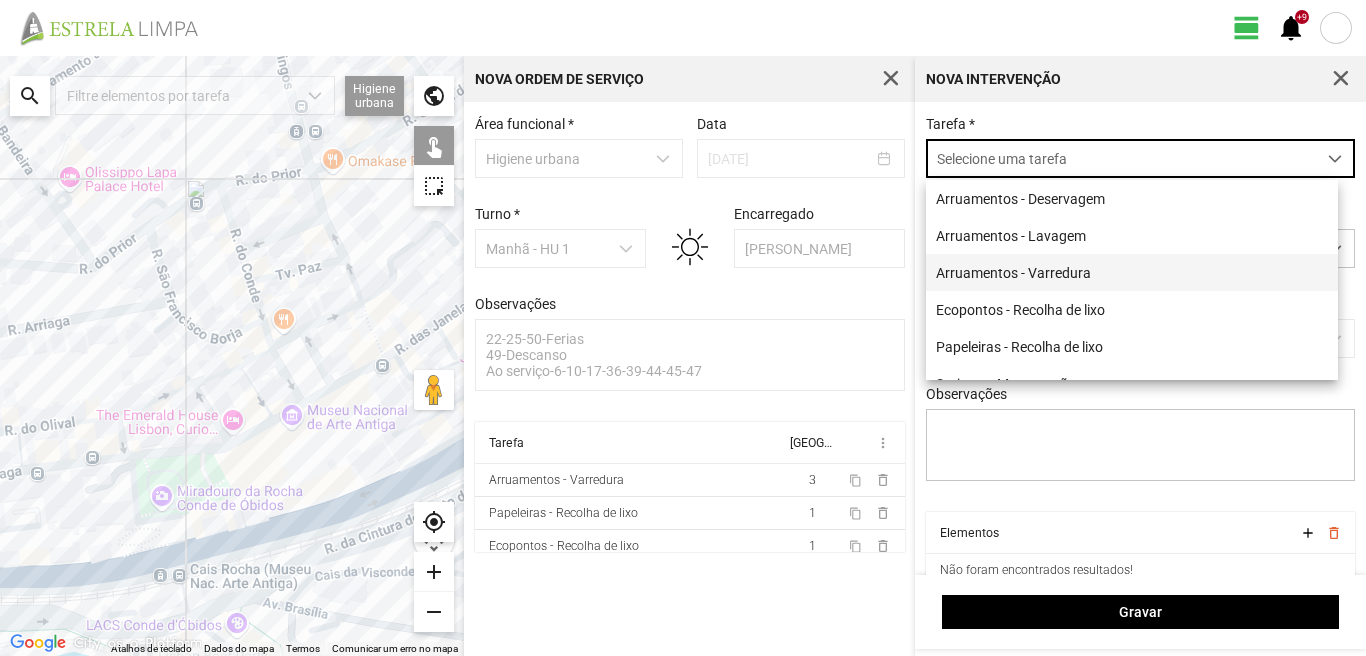 click on "Arruamentos - Varredura" at bounding box center [1132, 272] 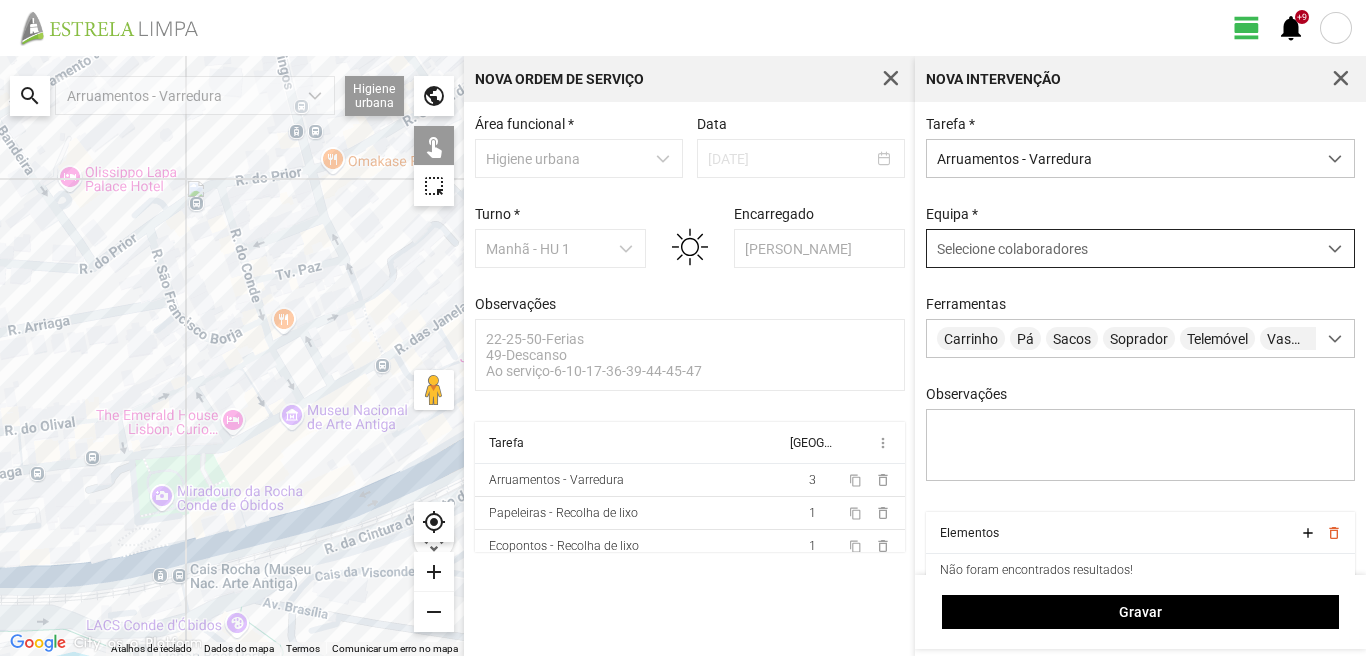 click on "Selecione colaboradores" at bounding box center [1012, 249] 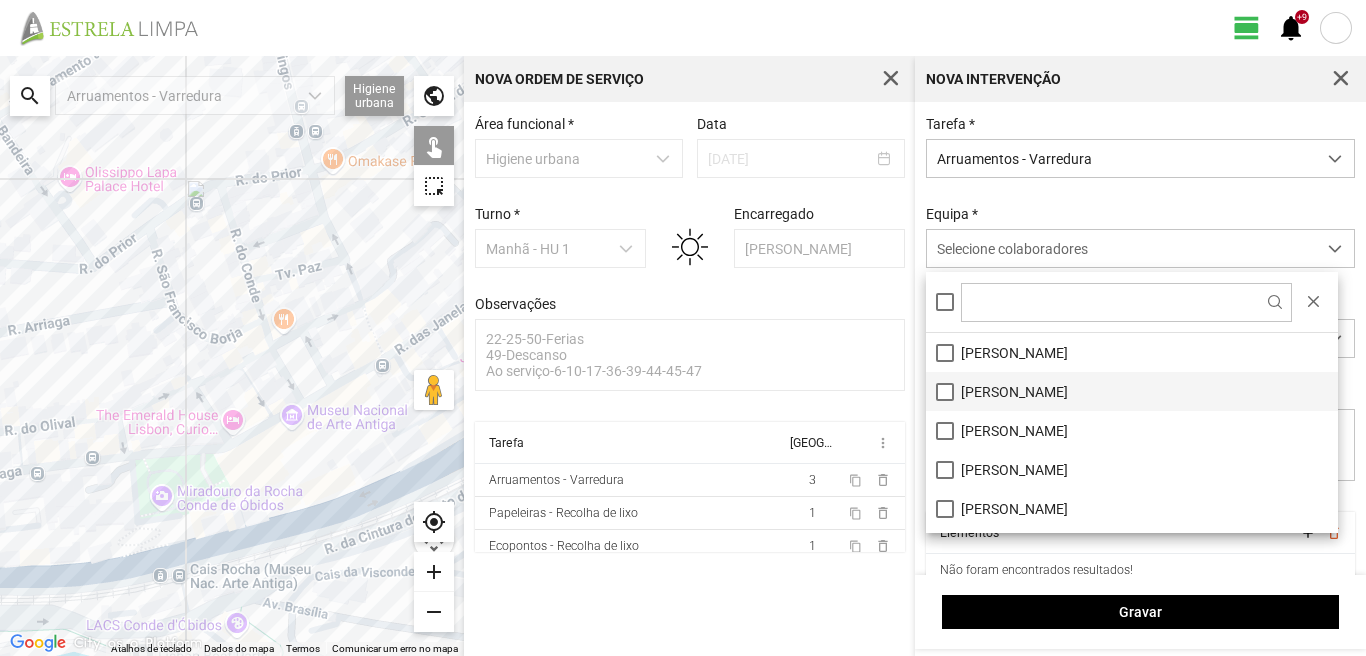 click on "[PERSON_NAME]" at bounding box center [1132, 391] 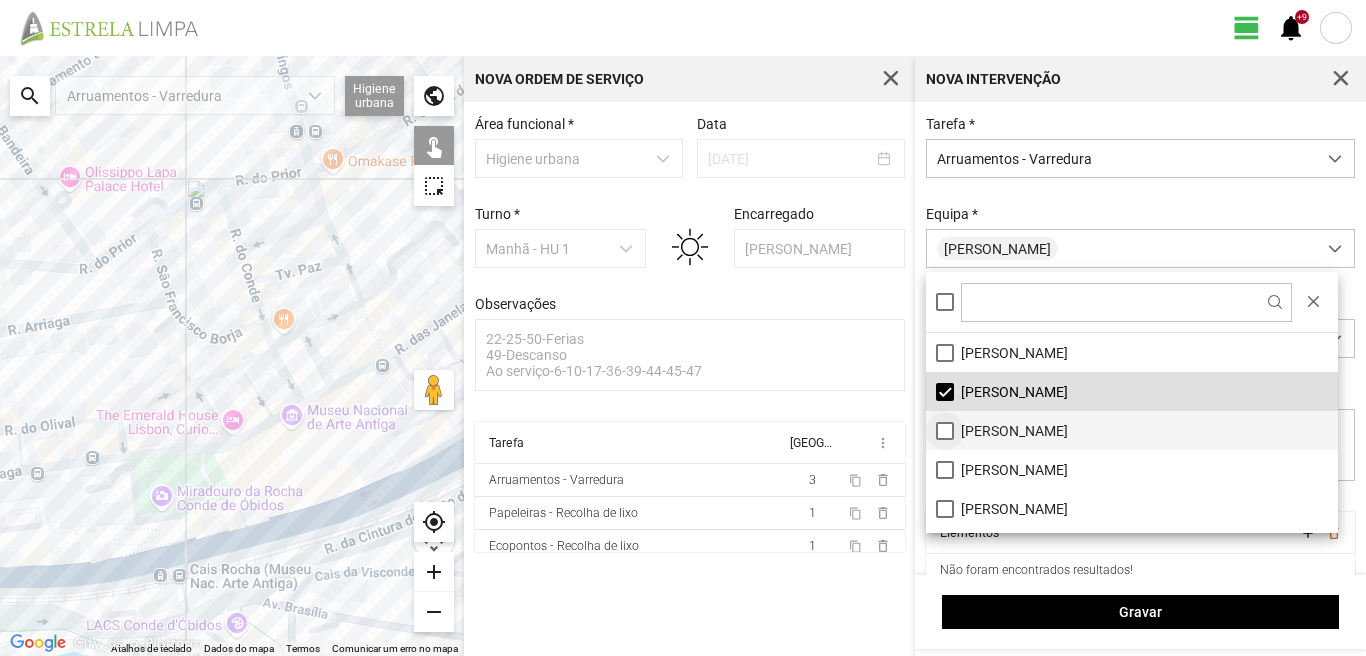 click on "[PERSON_NAME]" at bounding box center (1132, 430) 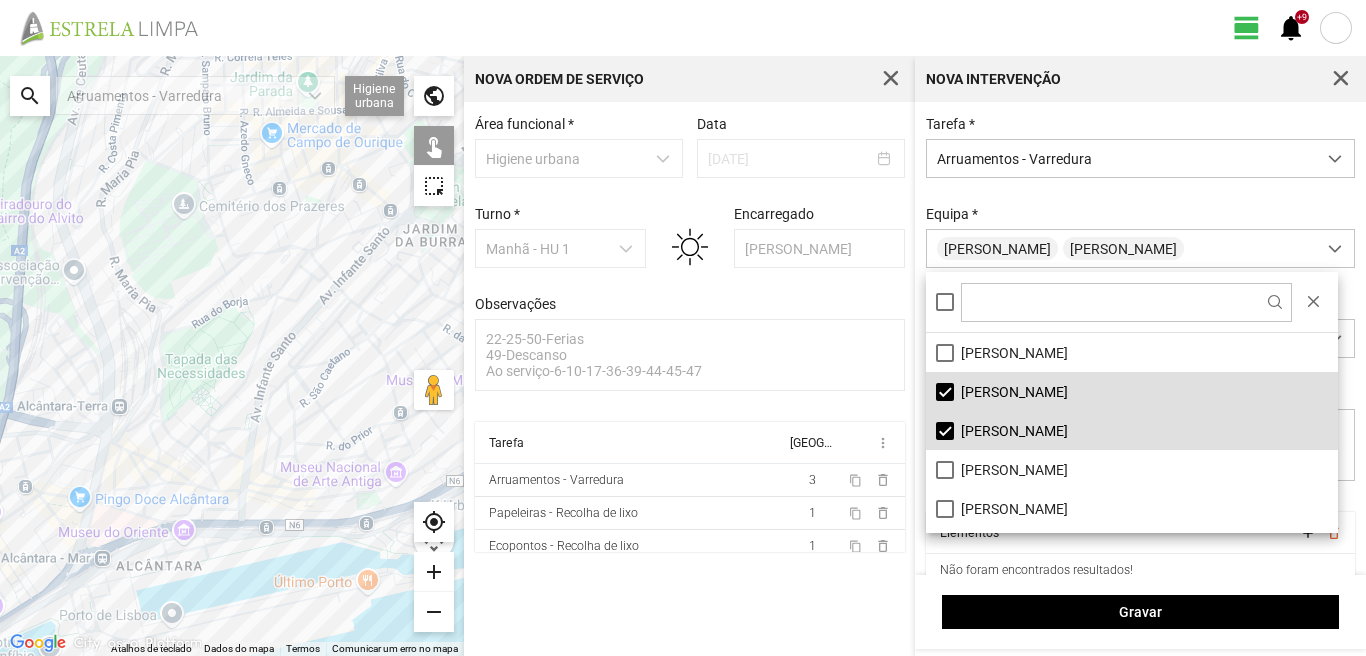 drag, startPoint x: 165, startPoint y: 290, endPoint x: 316, endPoint y: 436, distance: 210.04047 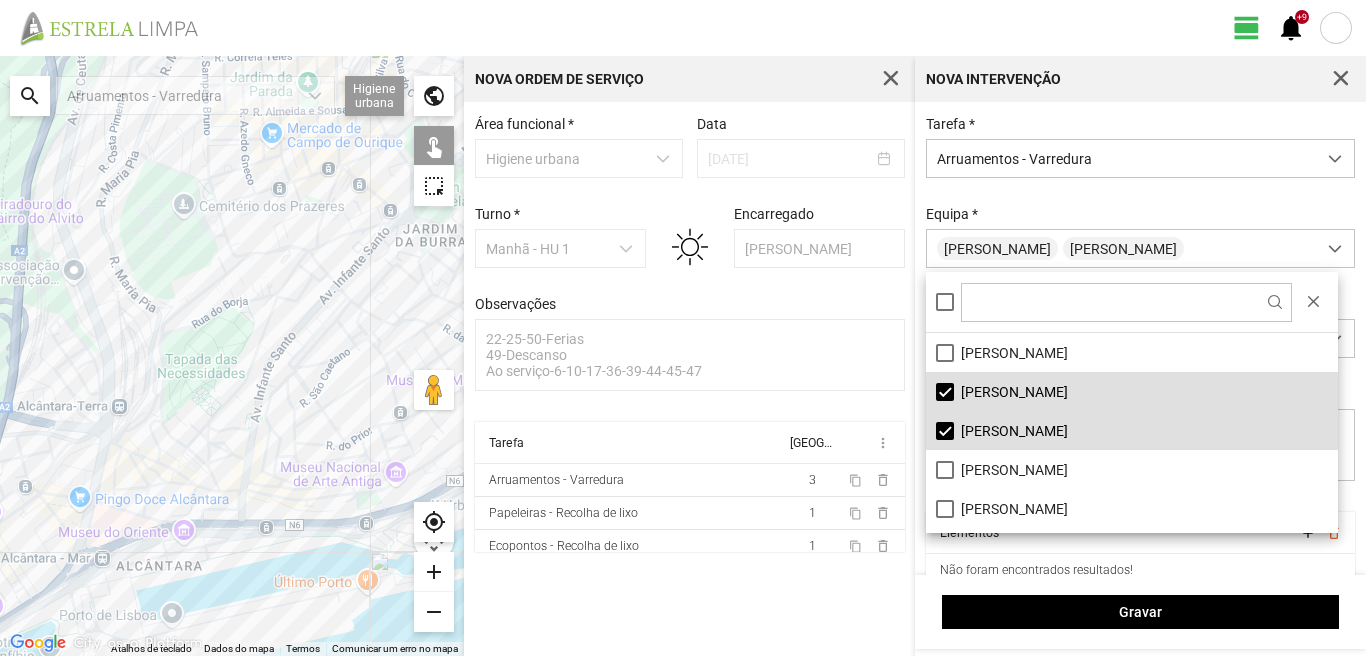 click on "Para navegar, prima as teclas de seta." 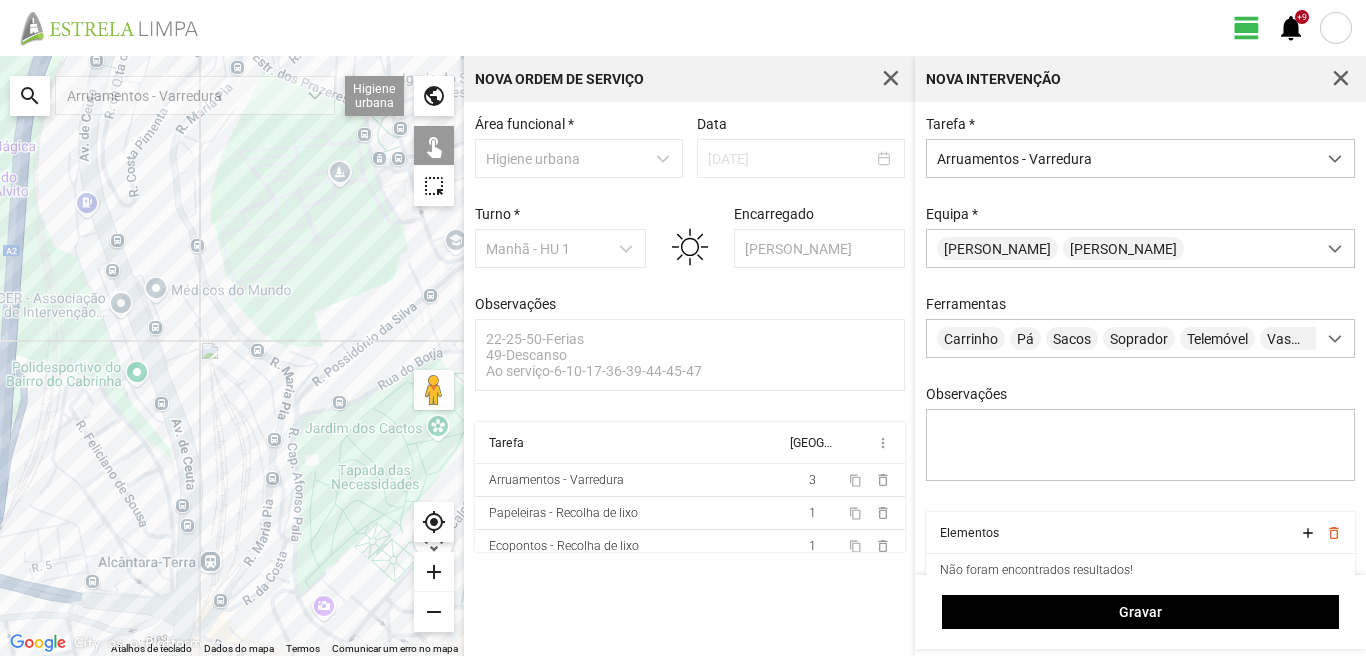 drag, startPoint x: 144, startPoint y: 366, endPoint x: 240, endPoint y: 426, distance: 113.20777 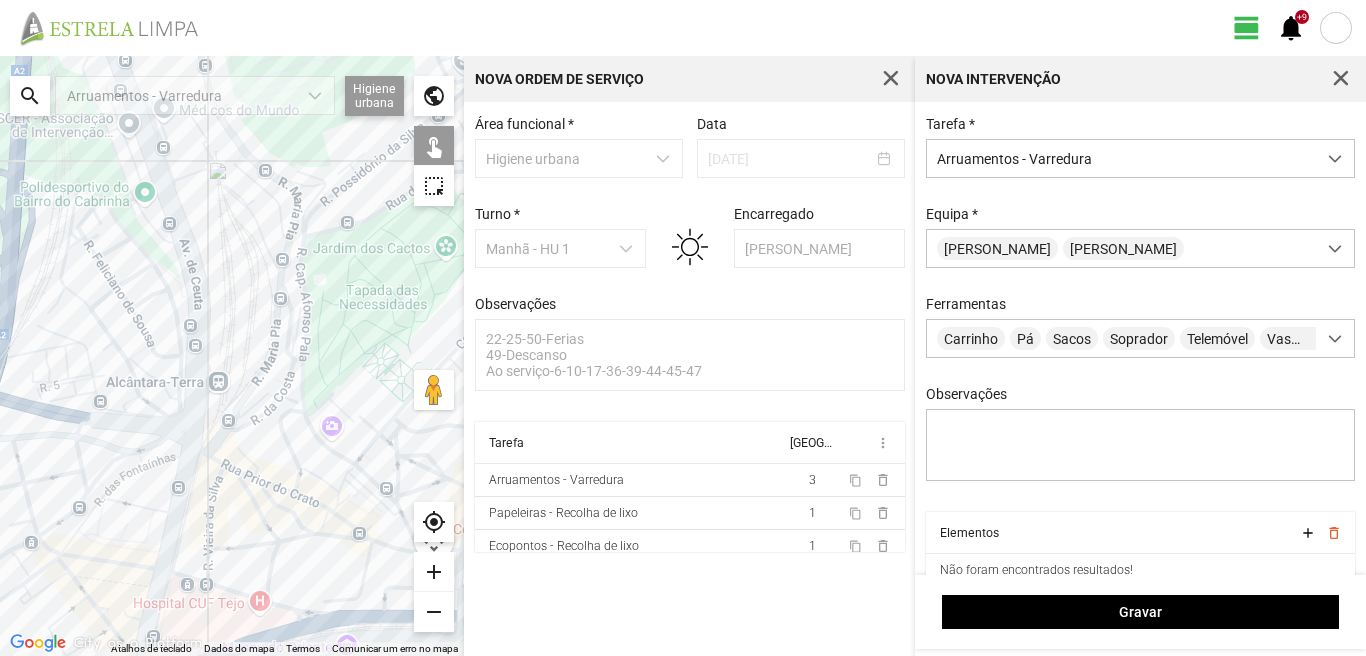 drag, startPoint x: 236, startPoint y: 496, endPoint x: 255, endPoint y: 274, distance: 222.81158 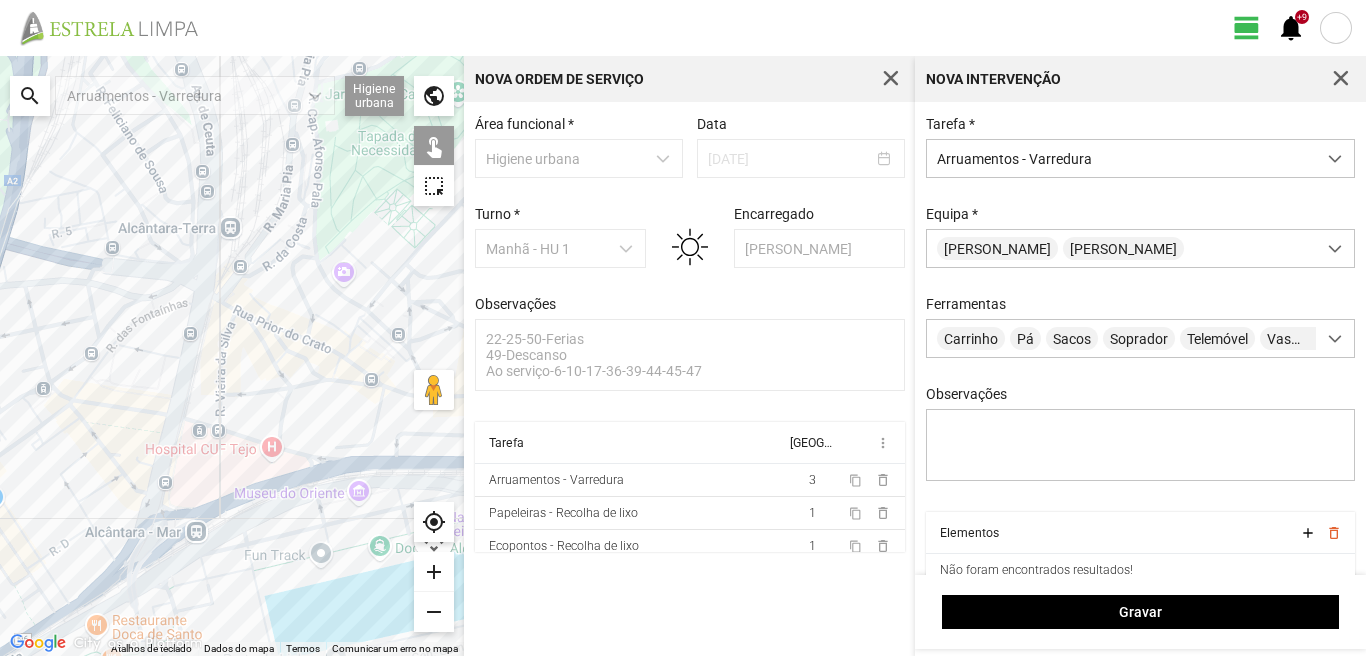 drag, startPoint x: 249, startPoint y: 414, endPoint x: 255, endPoint y: 266, distance: 148.12157 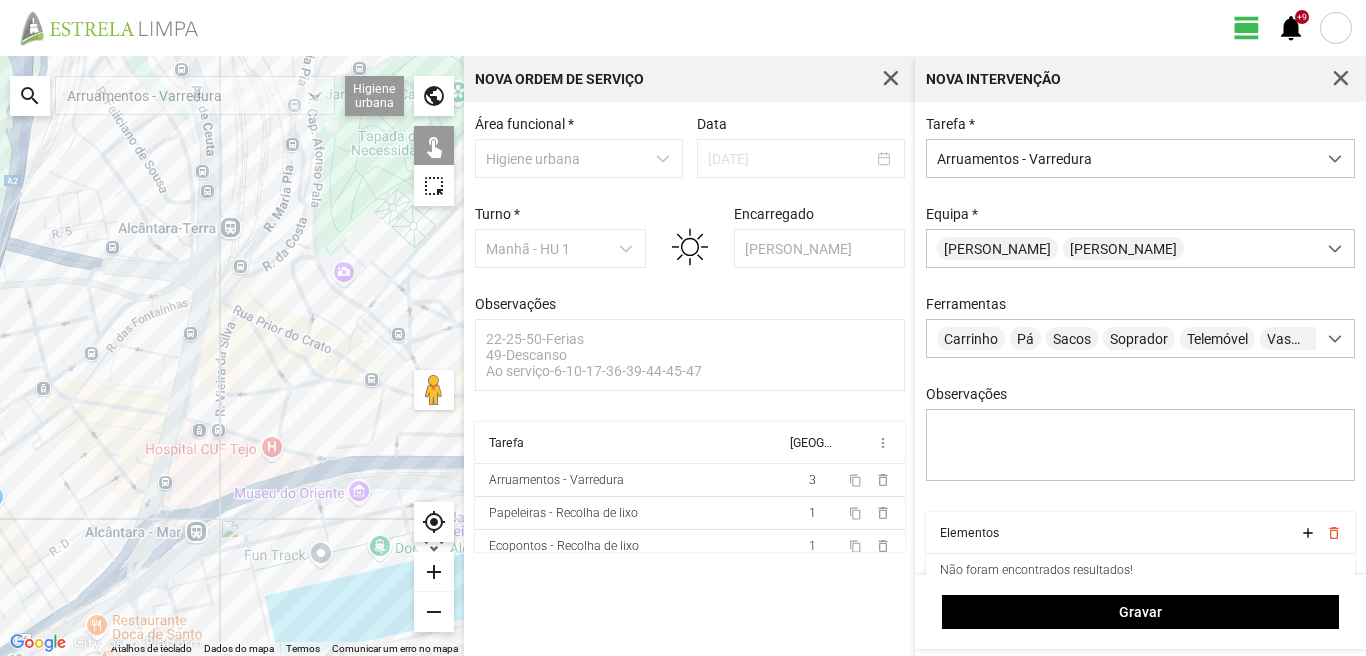 click on "Para navegar, prima as teclas de seta." 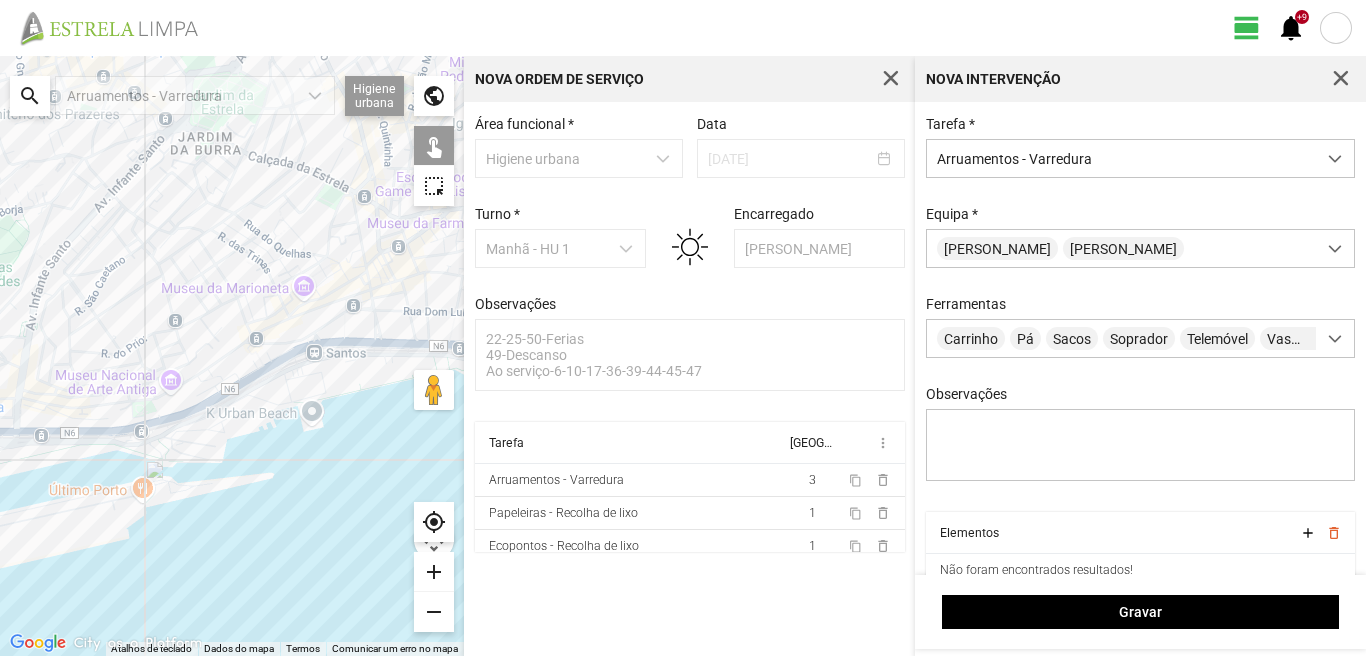drag, startPoint x: 327, startPoint y: 297, endPoint x: 0, endPoint y: 365, distance: 333.9955 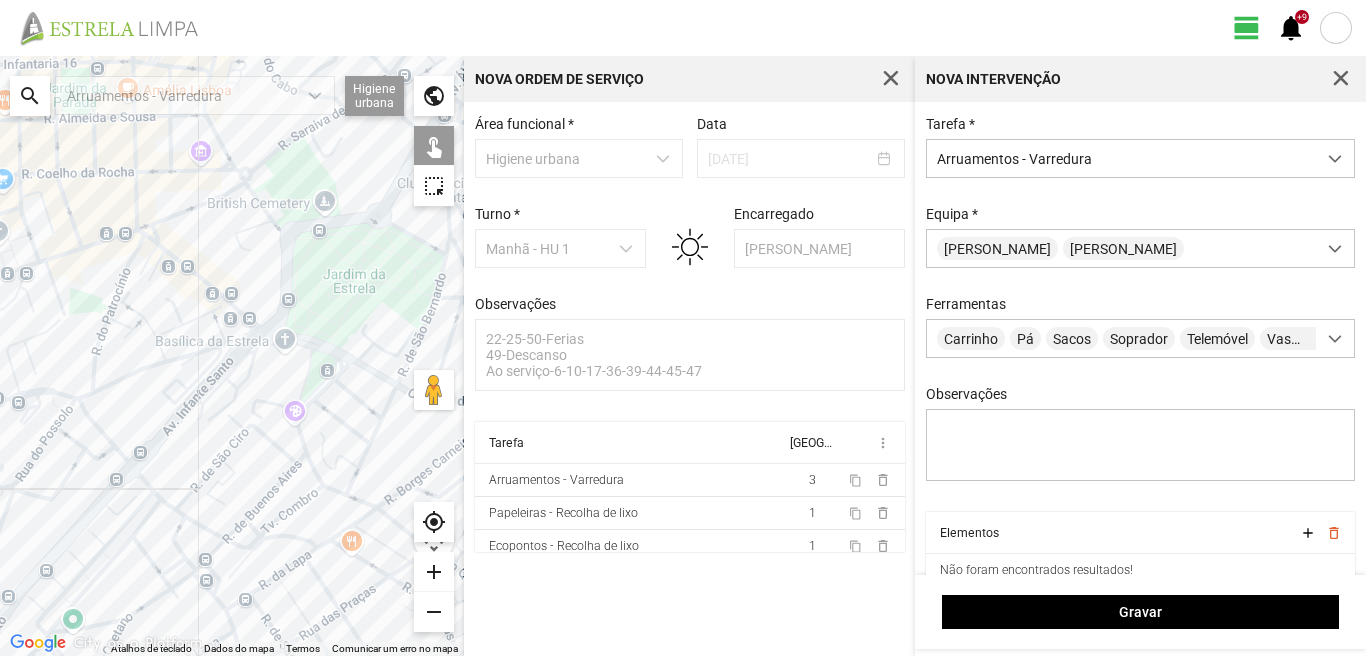 drag, startPoint x: 225, startPoint y: 281, endPoint x: 368, endPoint y: 523, distance: 281.0925 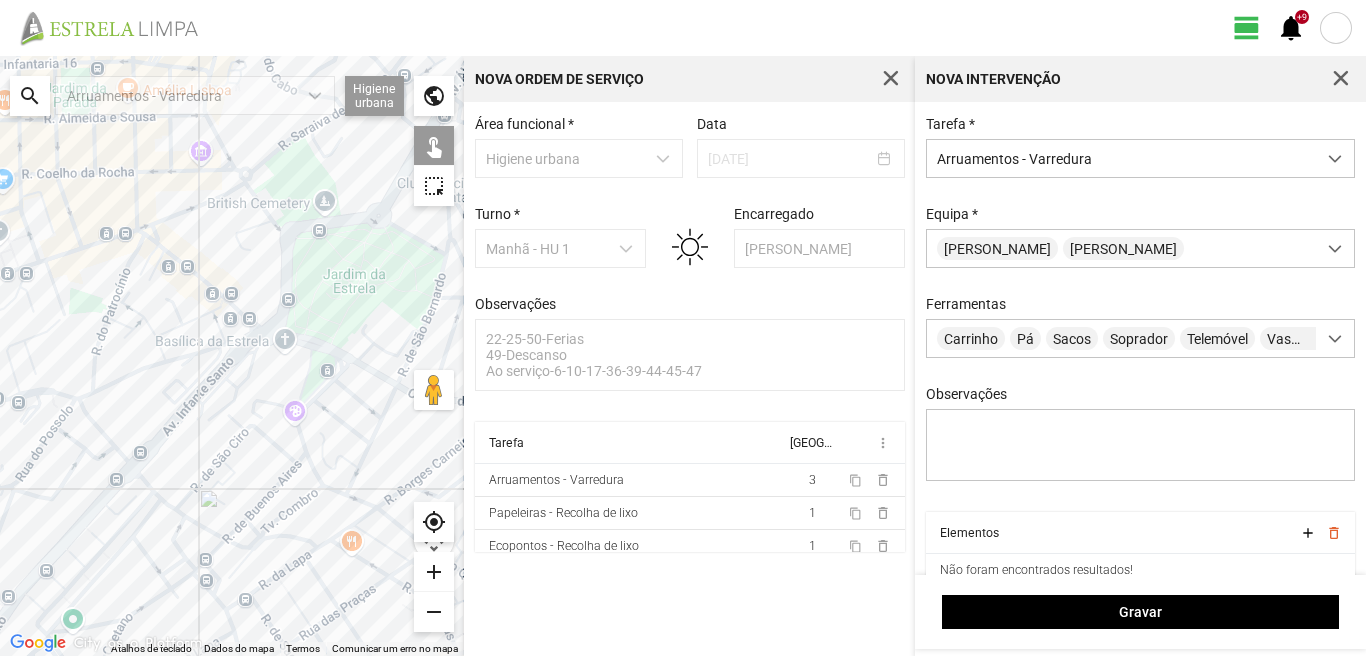 click on "Para navegar, prima as teclas de seta." 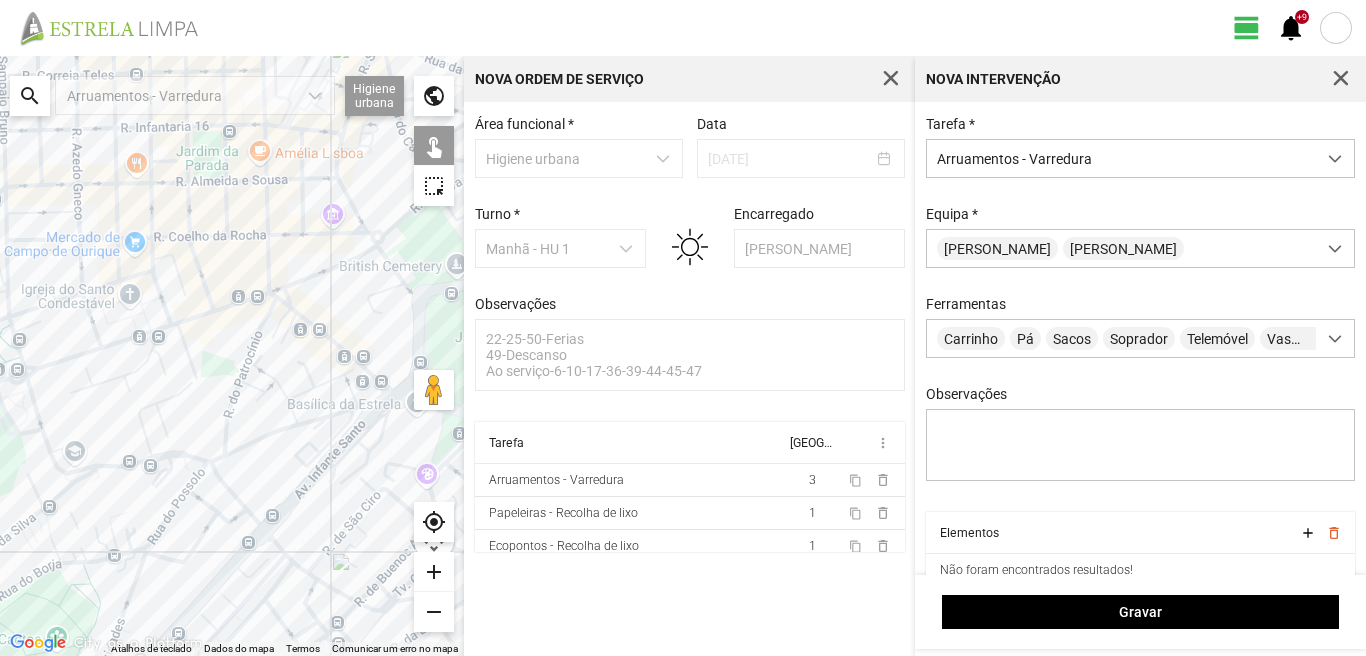 drag, startPoint x: 82, startPoint y: 424, endPoint x: 229, endPoint y: 507, distance: 168.8135 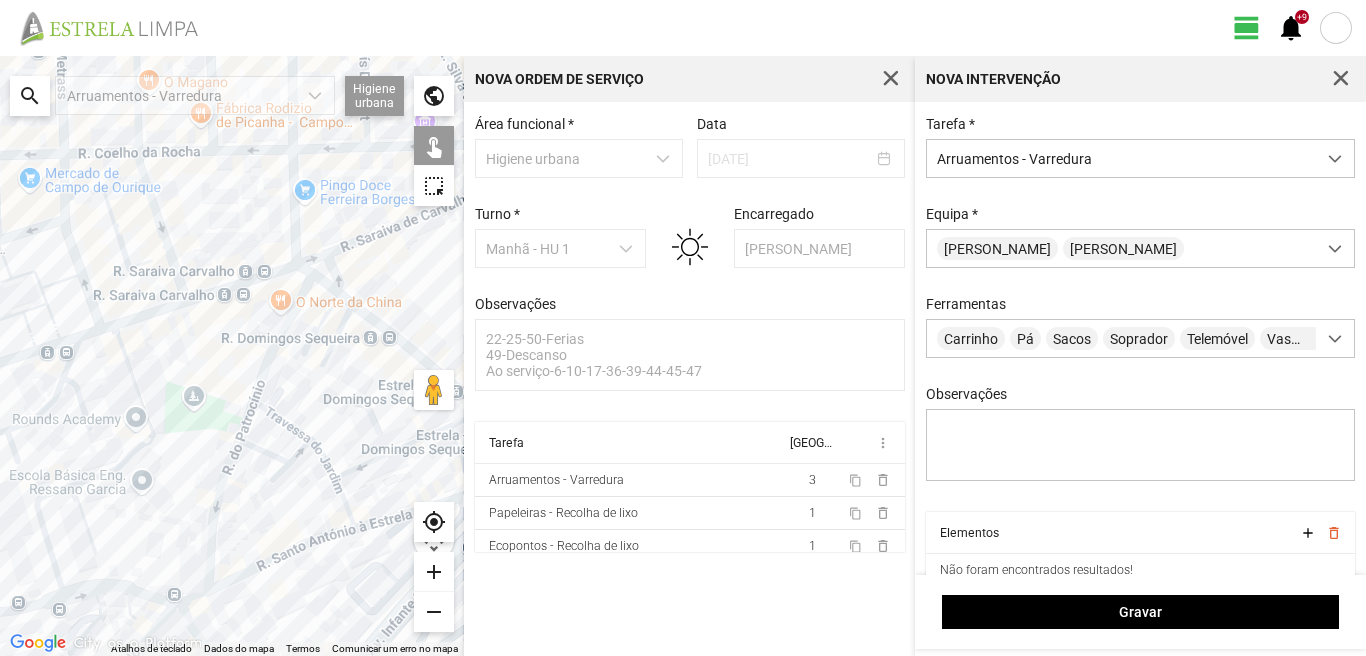 click on "Para navegar, prima as teclas de seta." 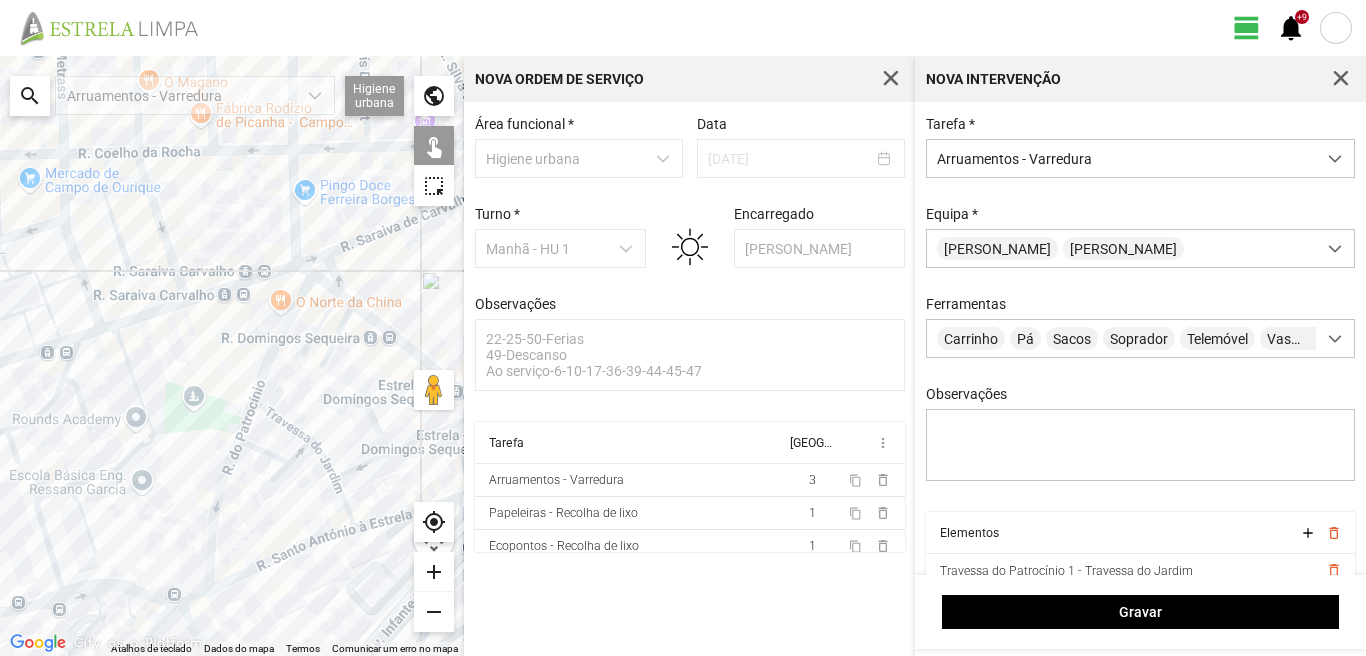 click on "Para navegar, prima as teclas de seta." 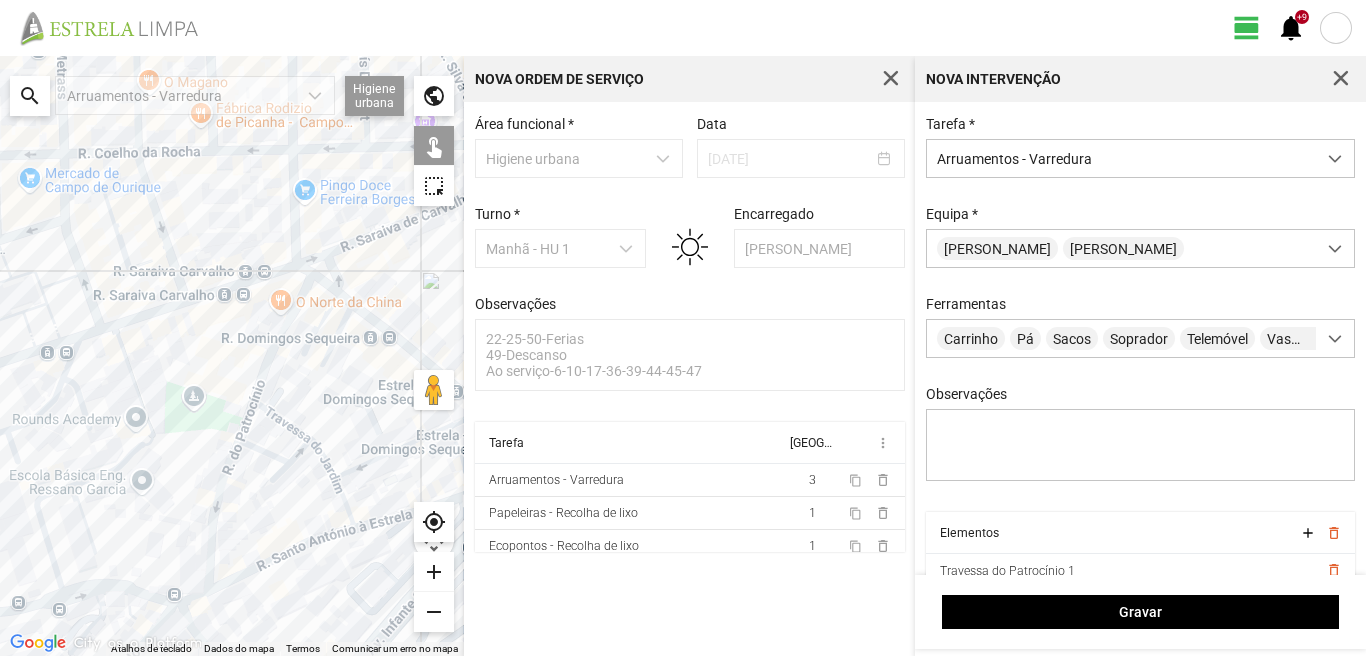 click on "Para navegar, prima as teclas de seta." 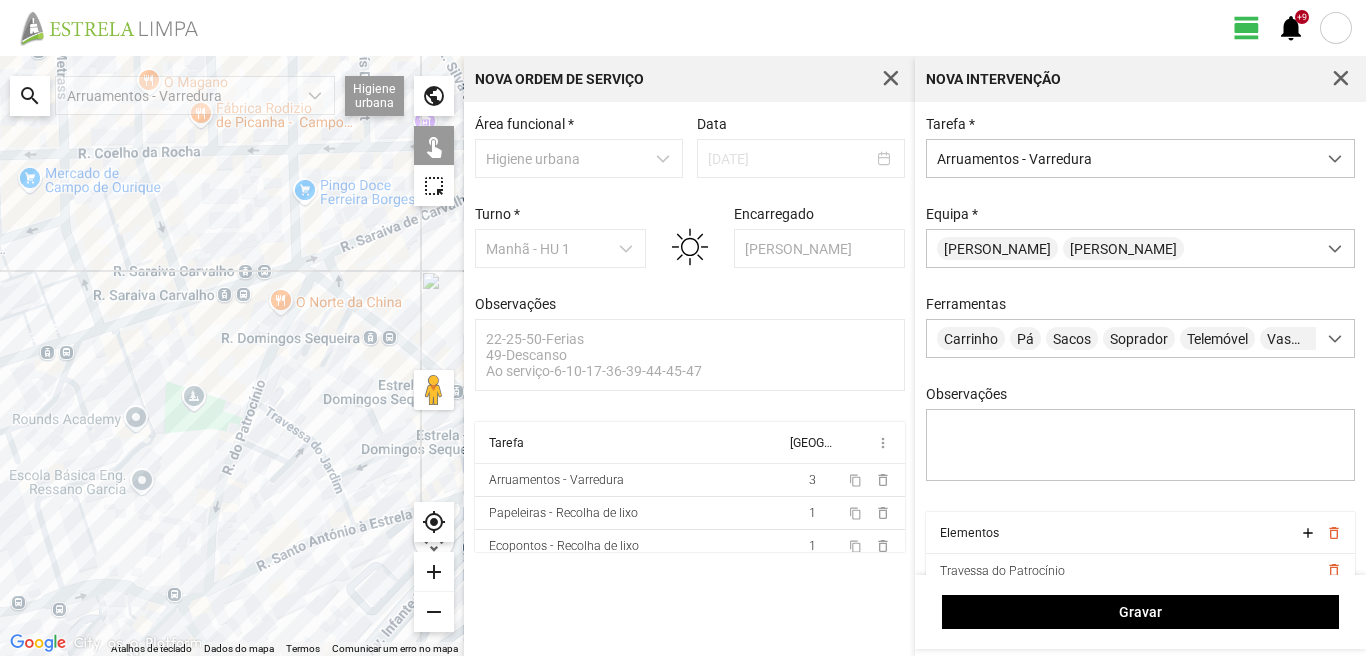 click on "Para navegar, prima as teclas de seta." 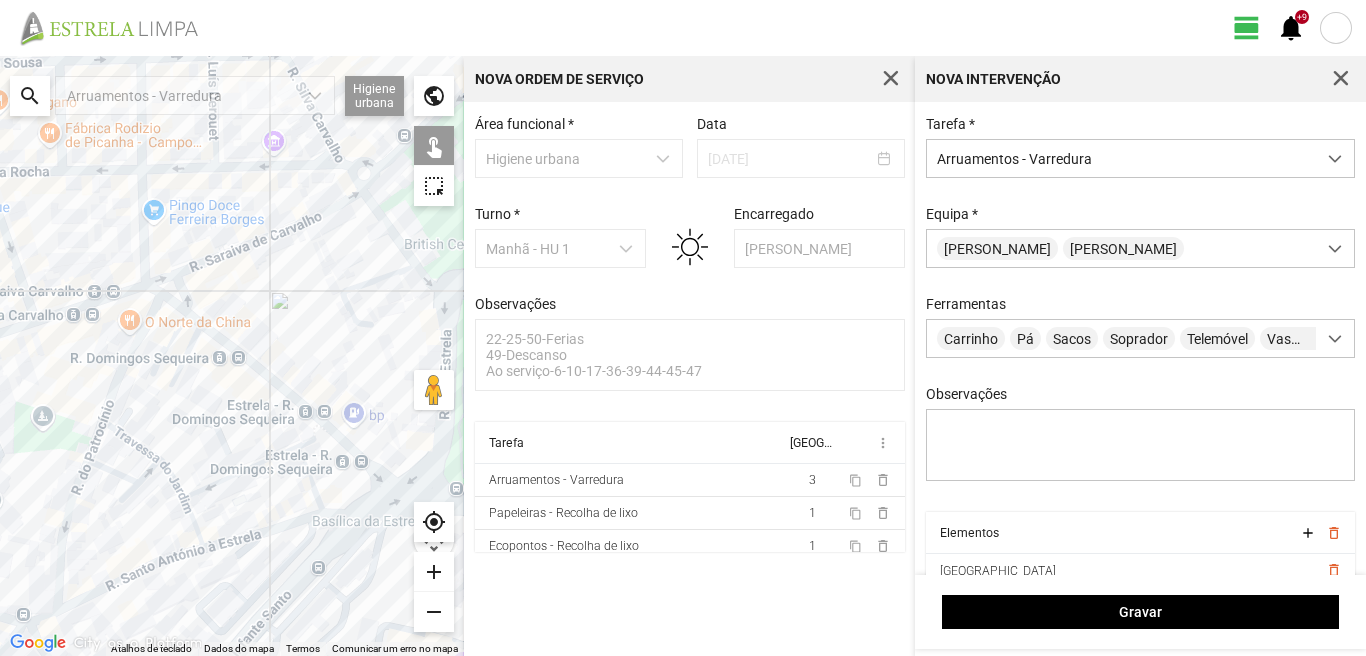 drag, startPoint x: 365, startPoint y: 465, endPoint x: 212, endPoint y: 487, distance: 154.57361 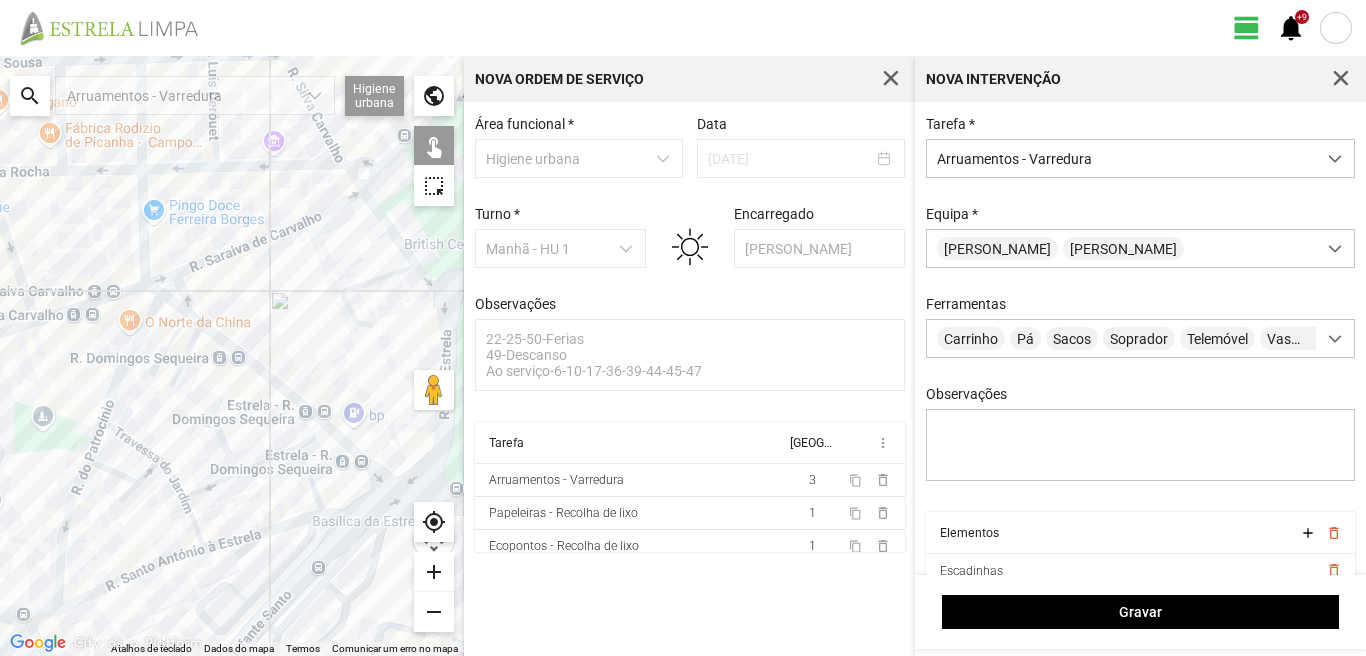 click on "Para navegar, prima as teclas de seta." 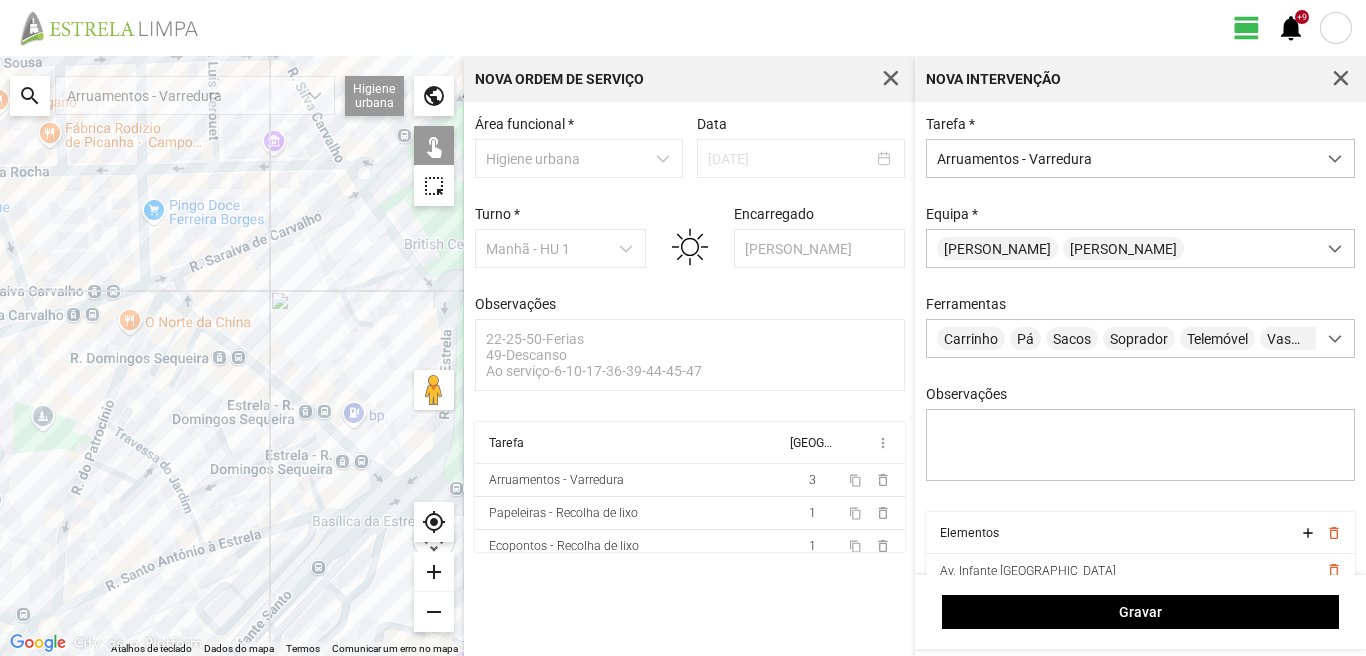 click on "Para navegar, prima as teclas de seta." 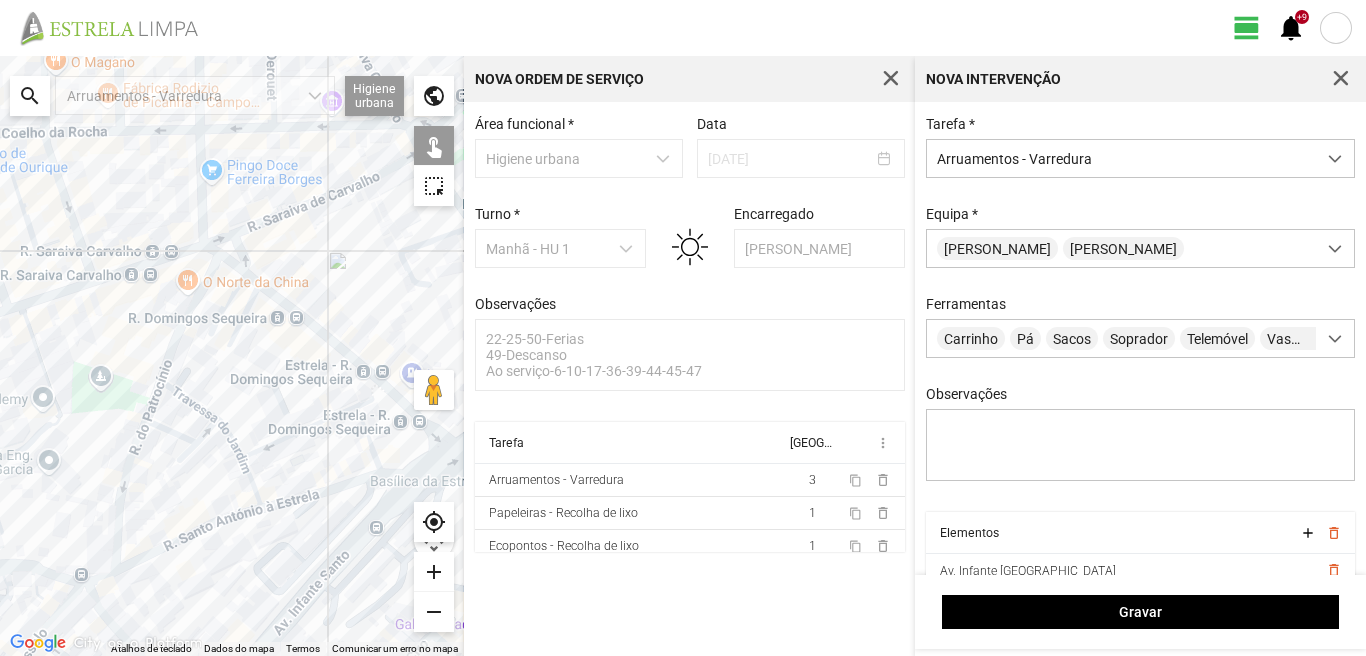 drag, startPoint x: 74, startPoint y: 562, endPoint x: 198, endPoint y: 464, distance: 158.05063 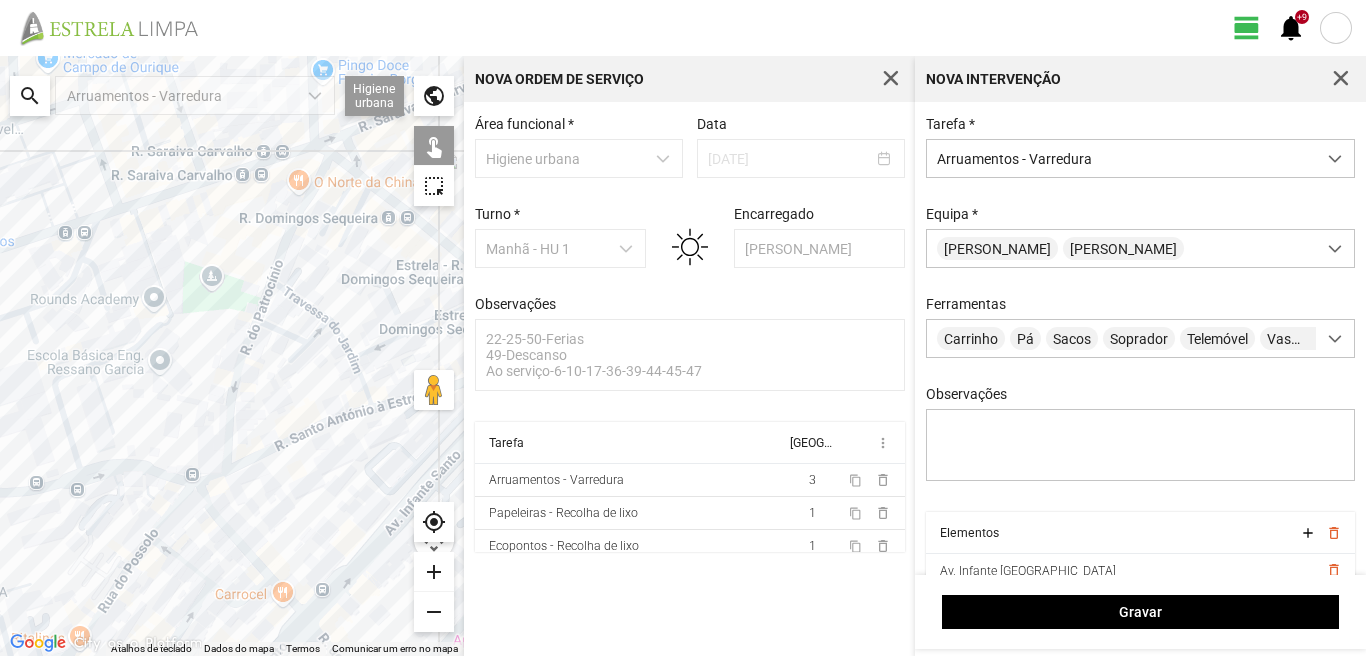 click on "Para navegar, prima as teclas de seta." 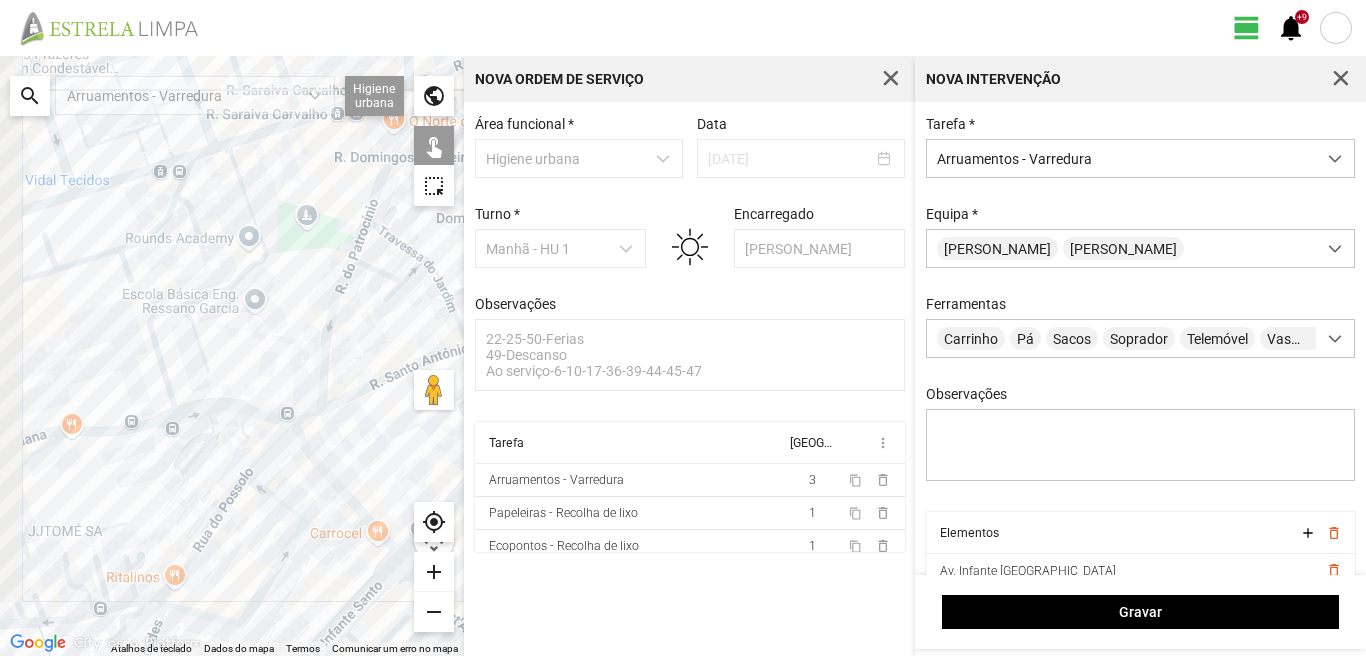 drag, startPoint x: 115, startPoint y: 590, endPoint x: 241, endPoint y: 508, distance: 150.33296 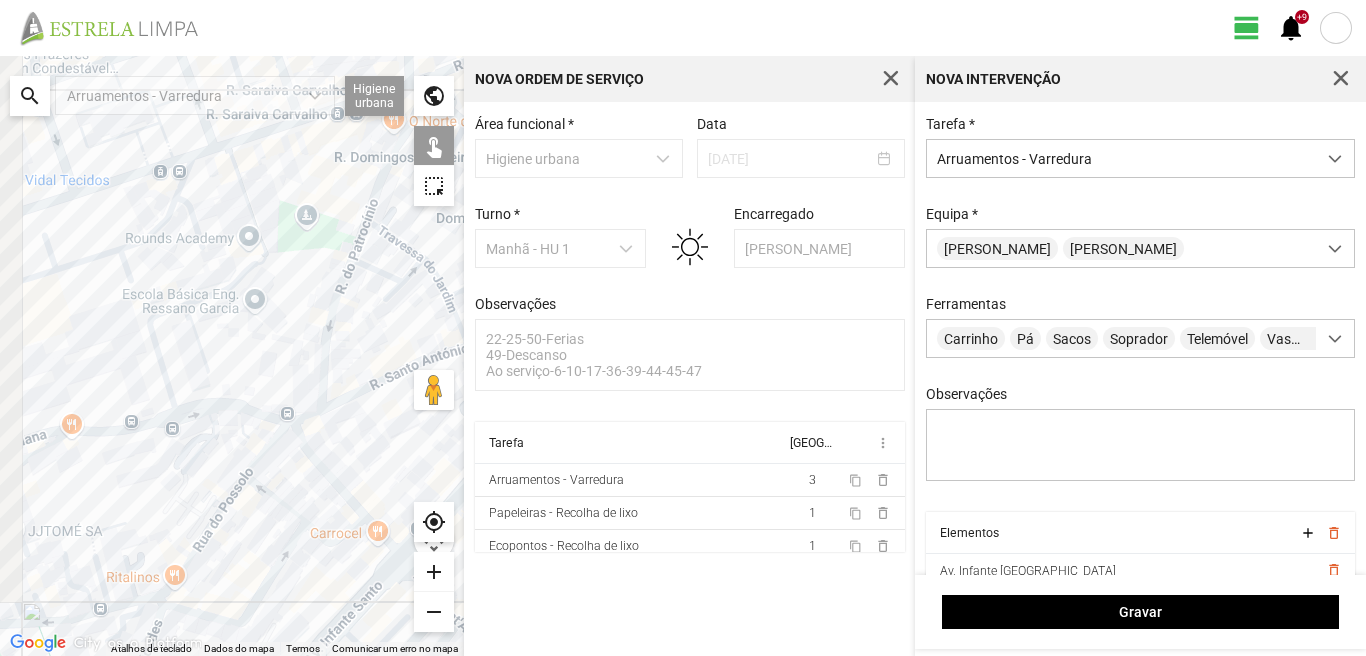 click on "Para navegar, prima as teclas de seta." 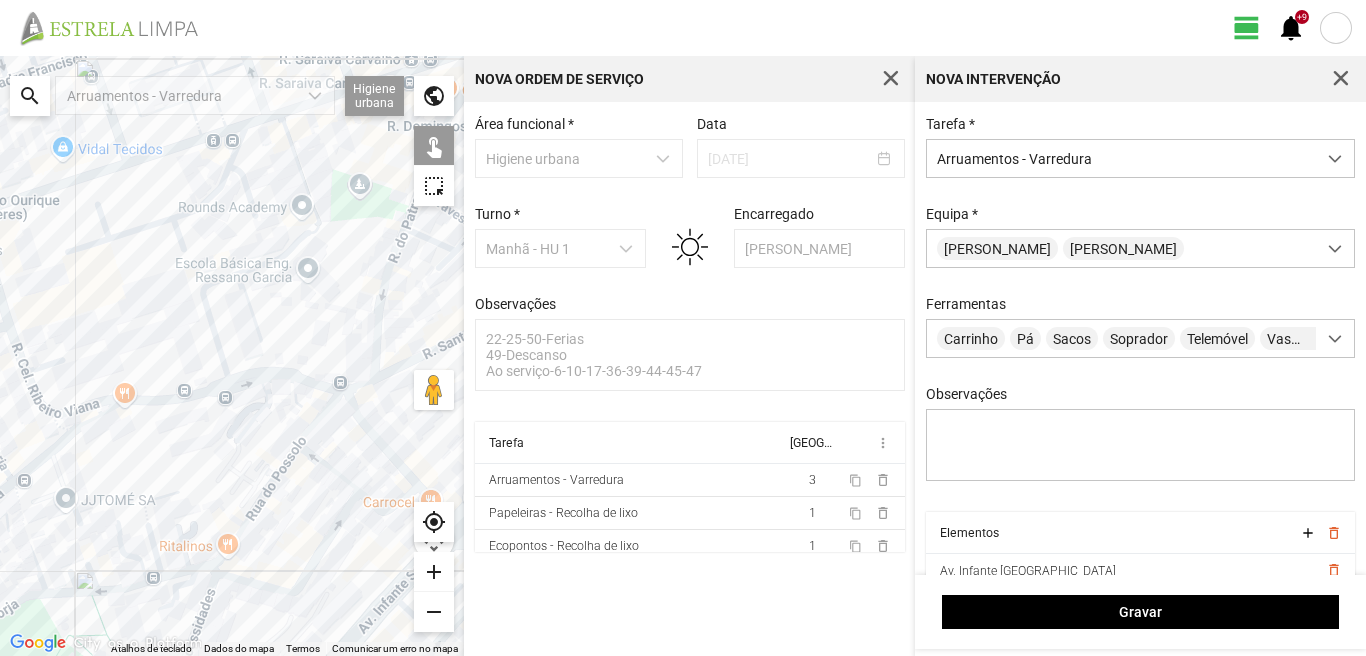 click on "Para navegar, prima as teclas de seta." 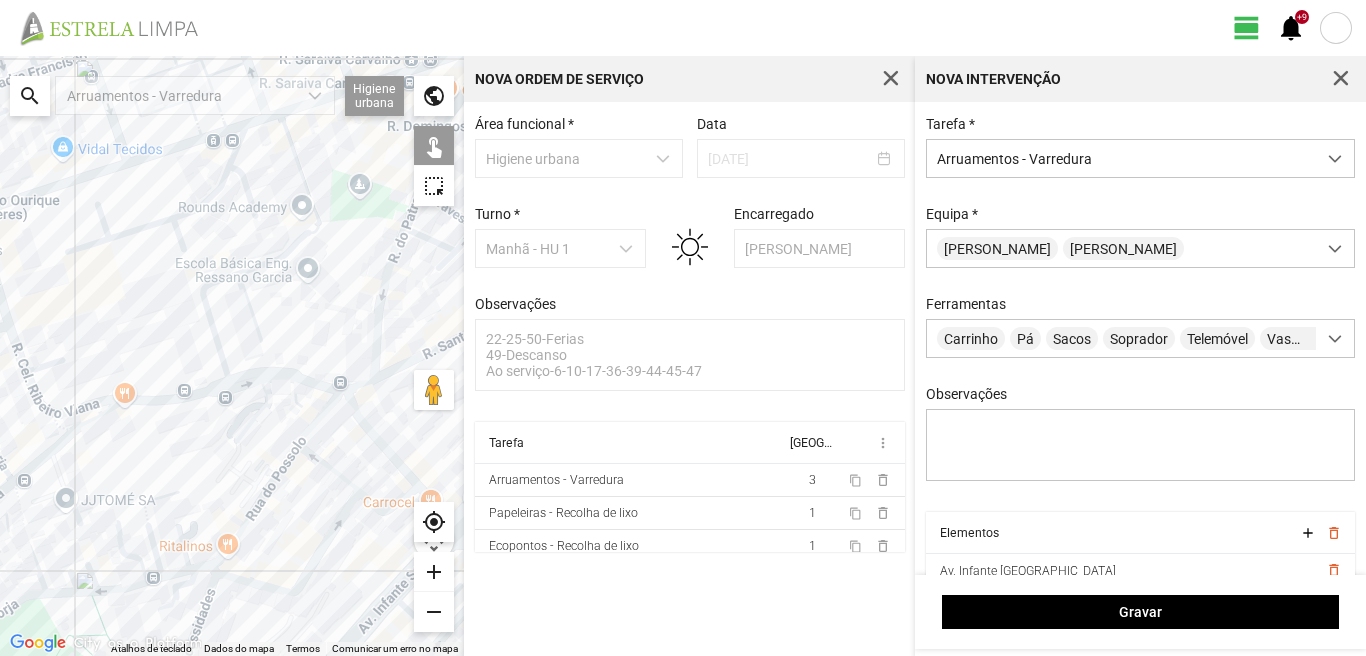 click on "Para navegar, prima as teclas de seta." 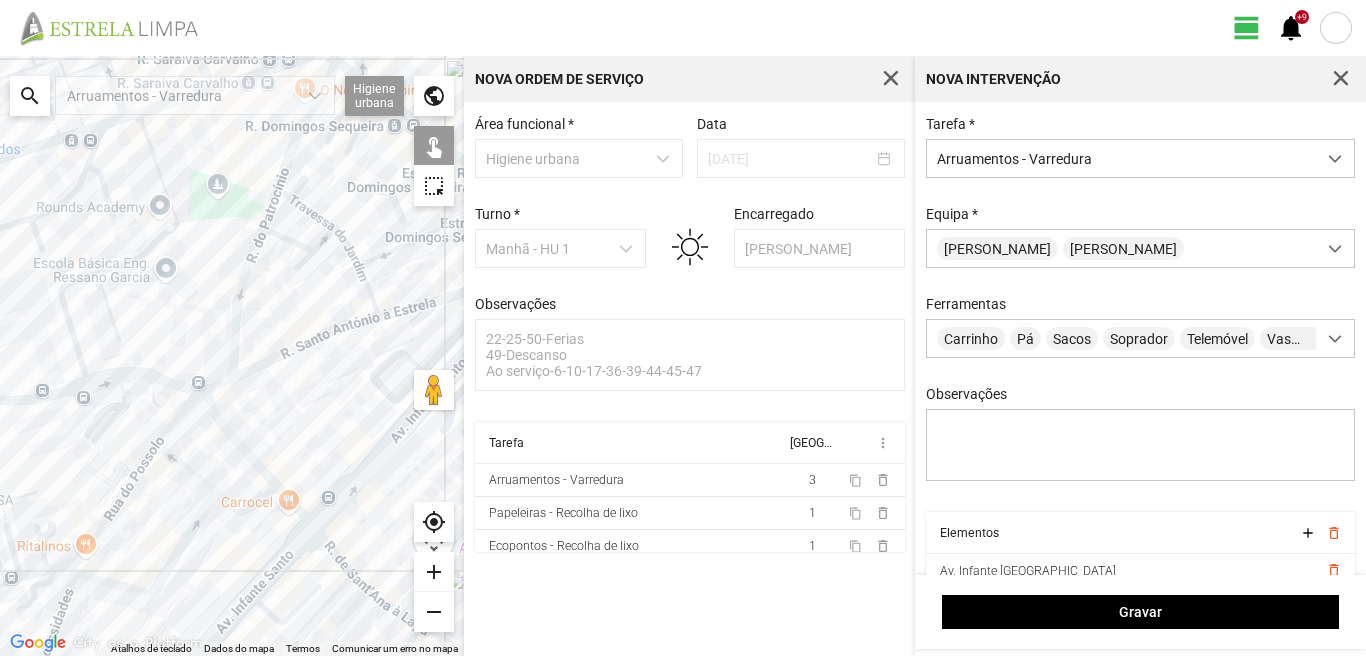 drag, startPoint x: 248, startPoint y: 549, endPoint x: 90, endPoint y: 549, distance: 158 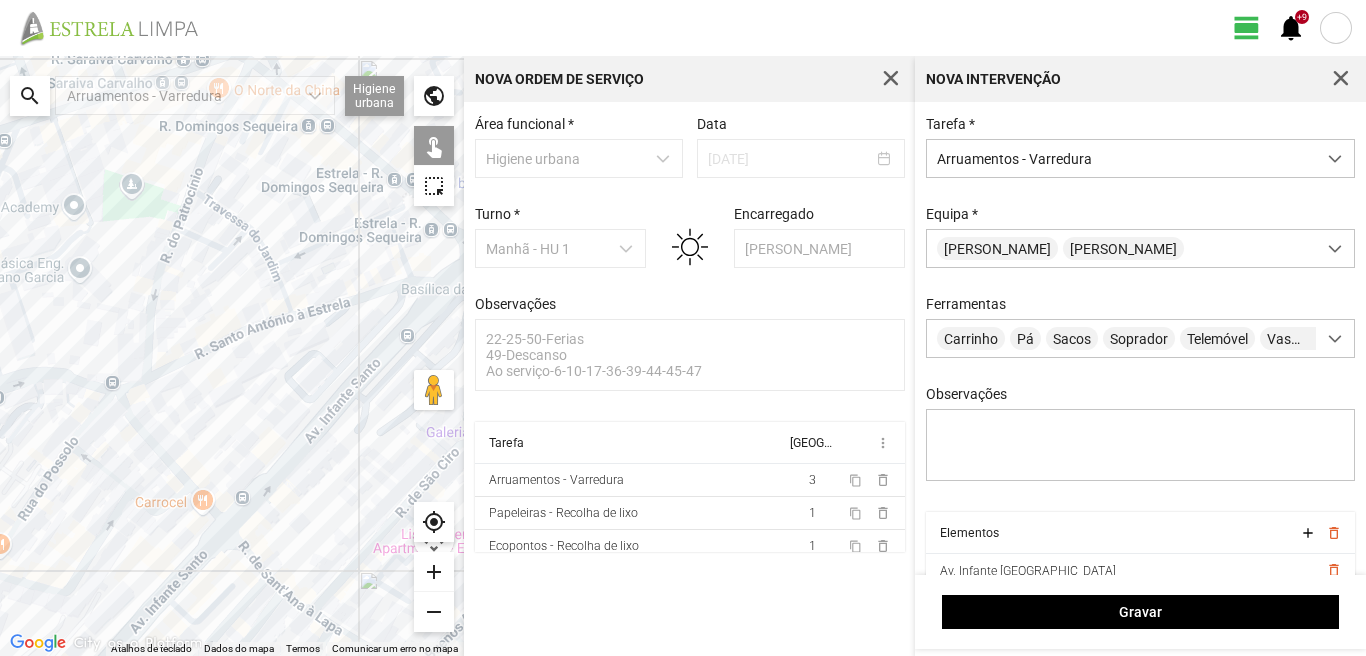 click on "Para navegar, prima as teclas de seta." 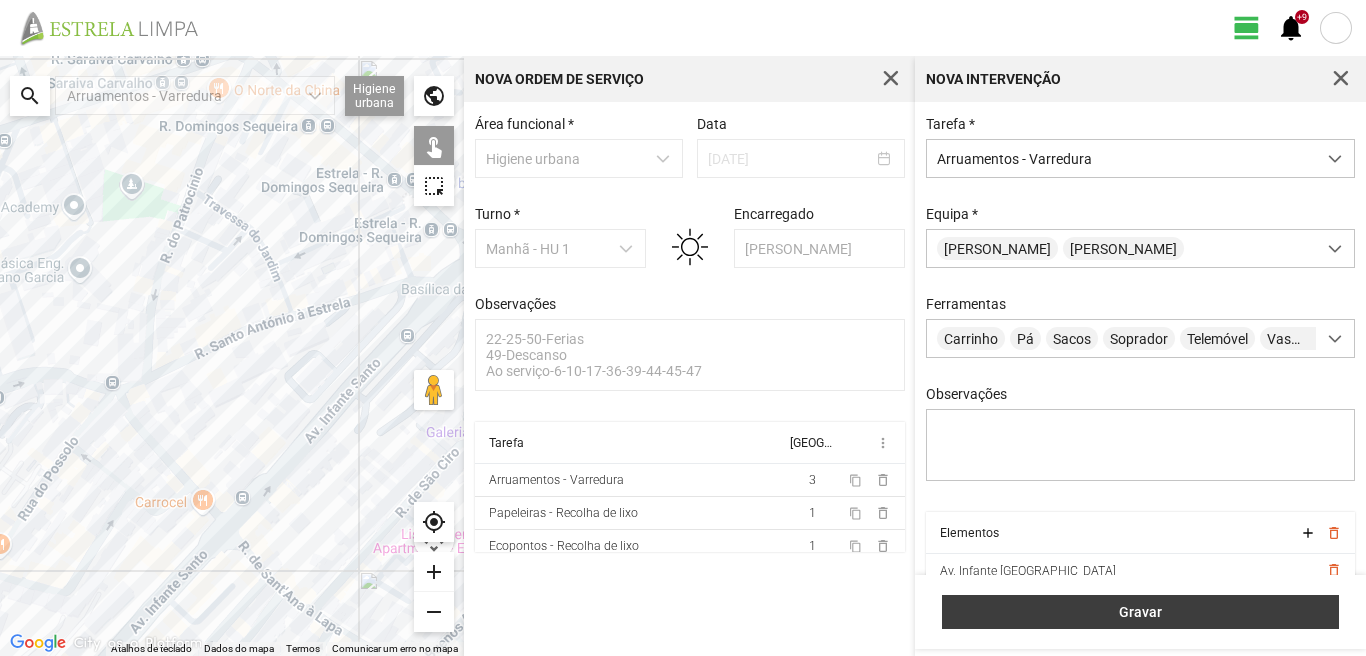 click on "Gravar" at bounding box center [1141, 612] 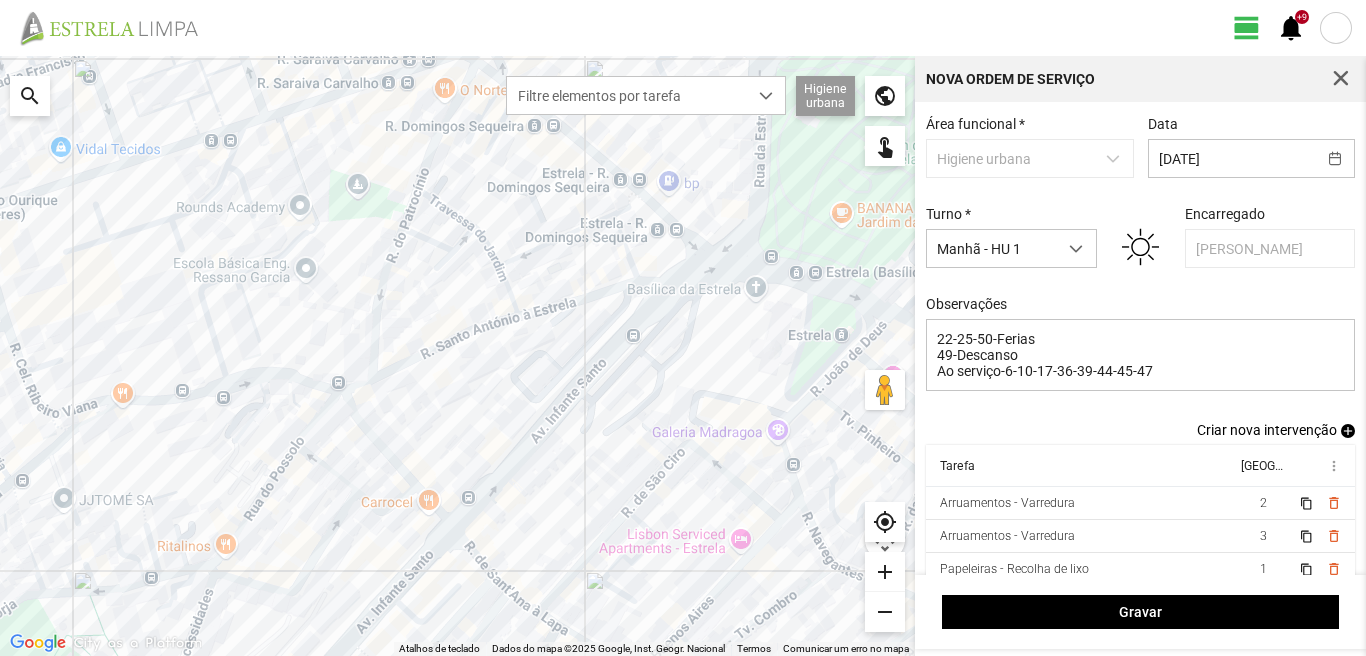 click on "add" at bounding box center [1348, 431] 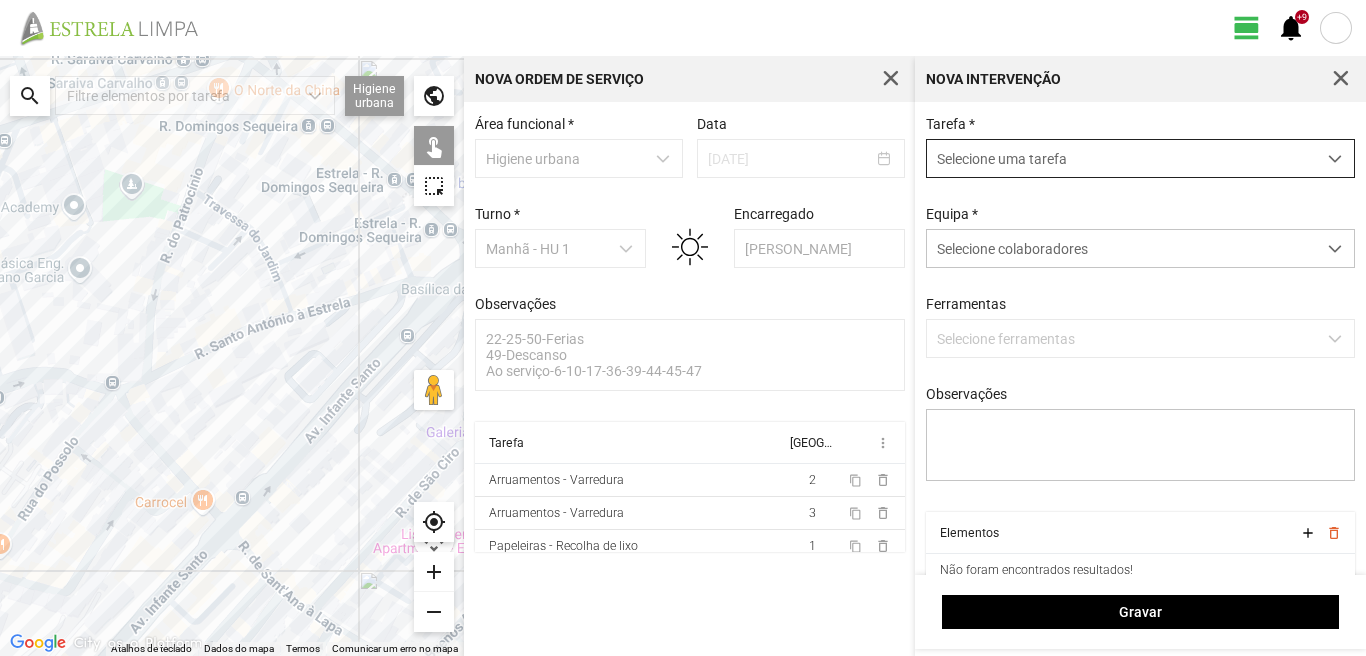 click on "Selecione uma tarefa" at bounding box center (1121, 158) 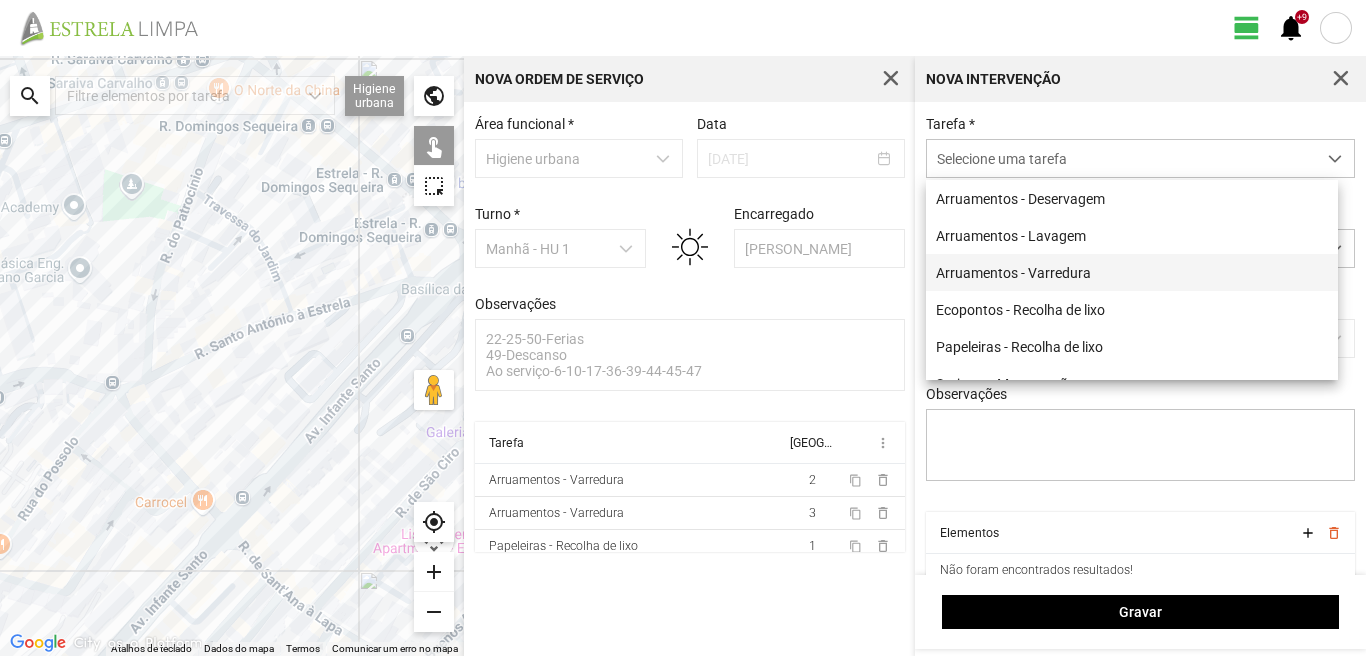 click on "Arruamentos - Varredura" at bounding box center (1132, 272) 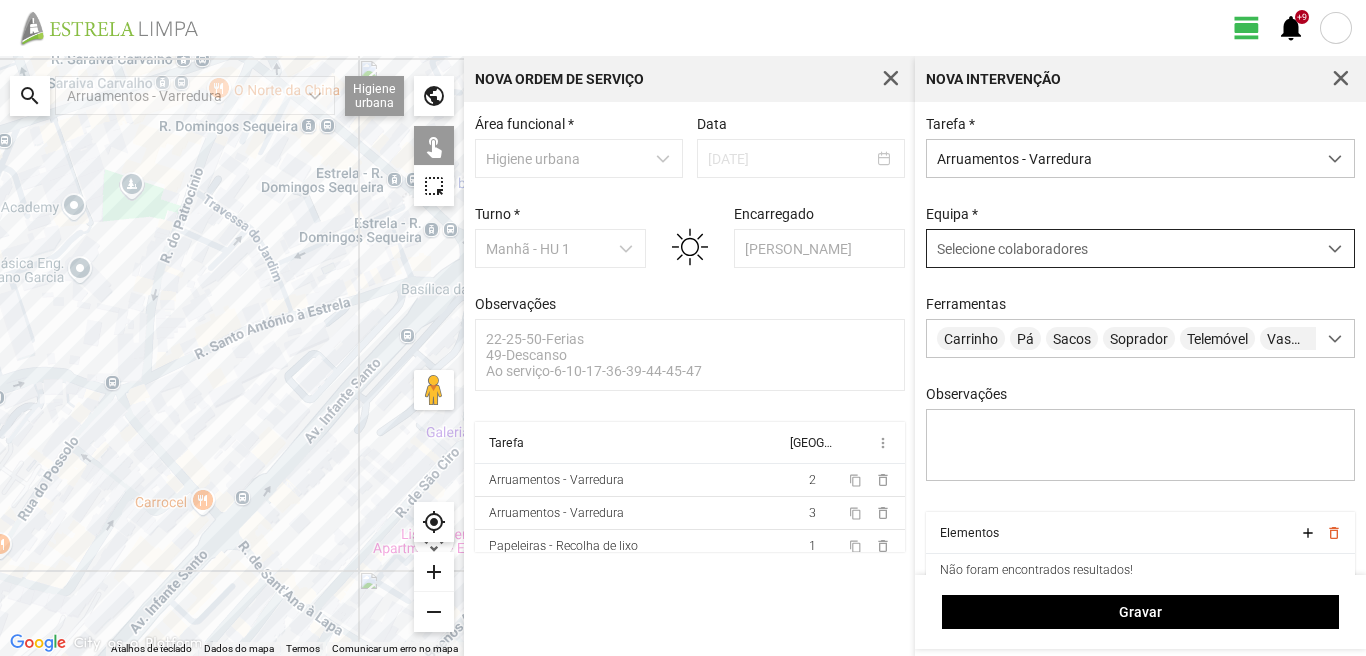 click on "Selecione colaboradores" at bounding box center (1012, 249) 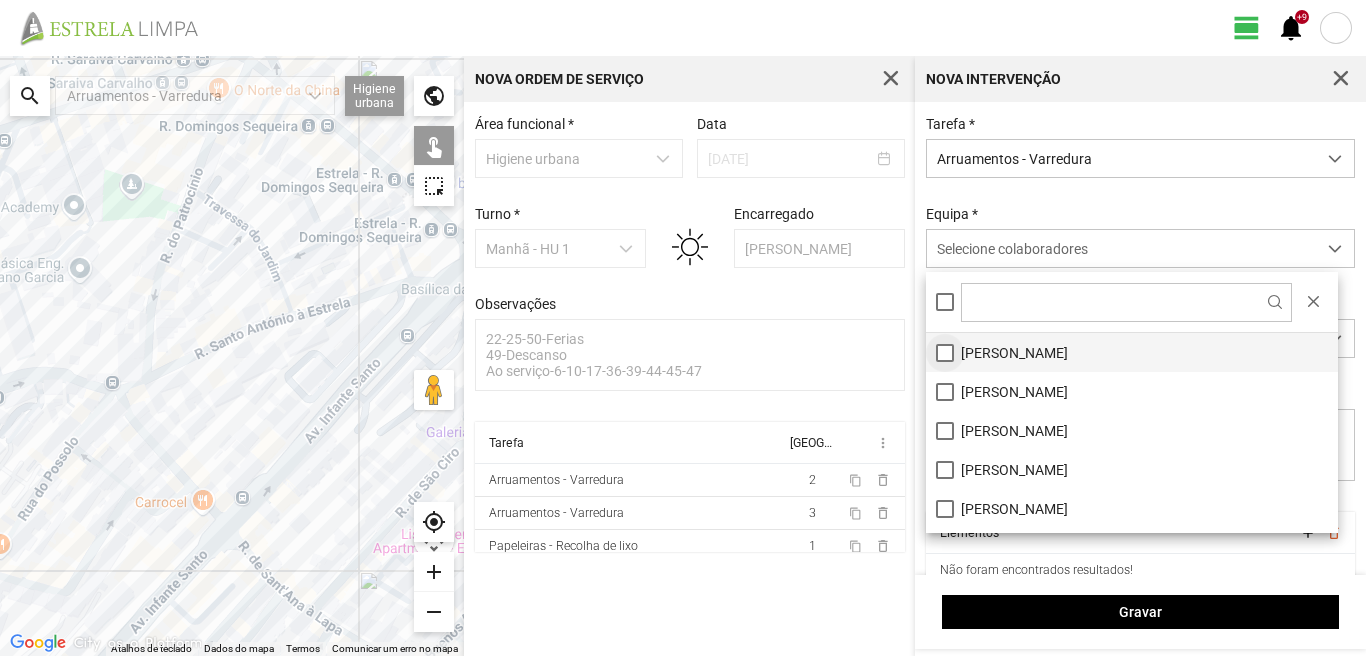 click on "[PERSON_NAME]" at bounding box center [1132, 352] 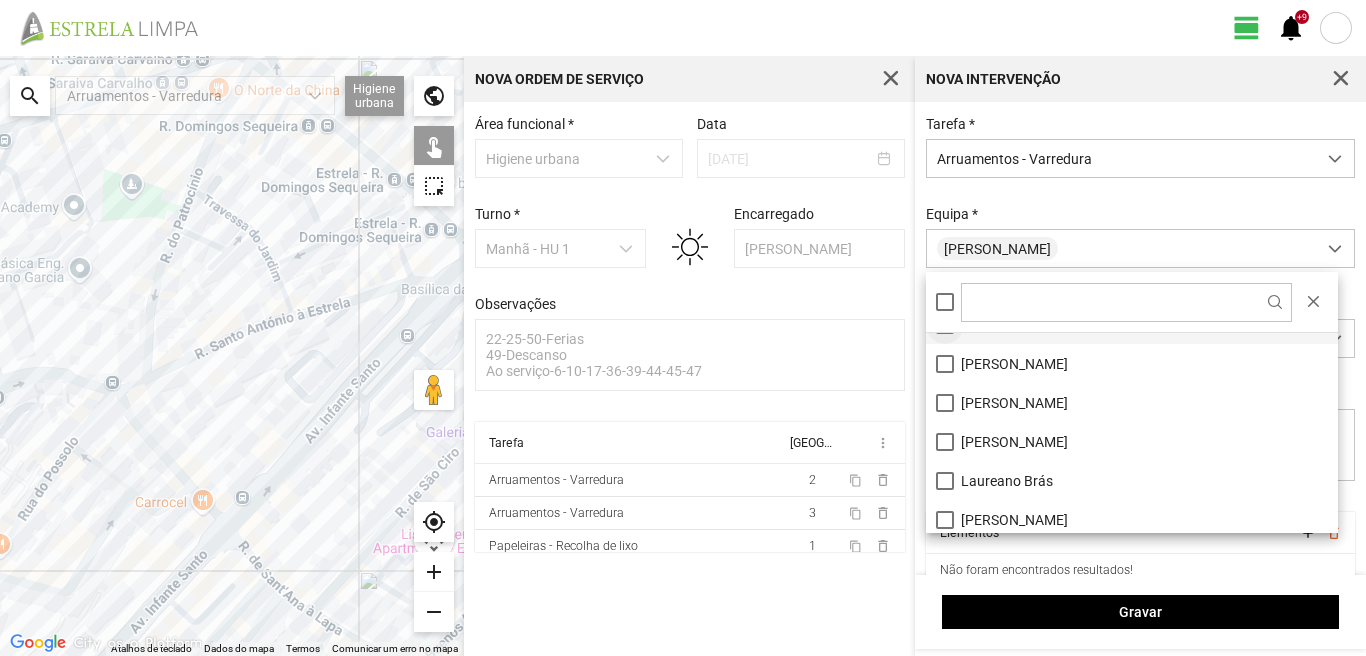 scroll, scrollTop: 200, scrollLeft: 0, axis: vertical 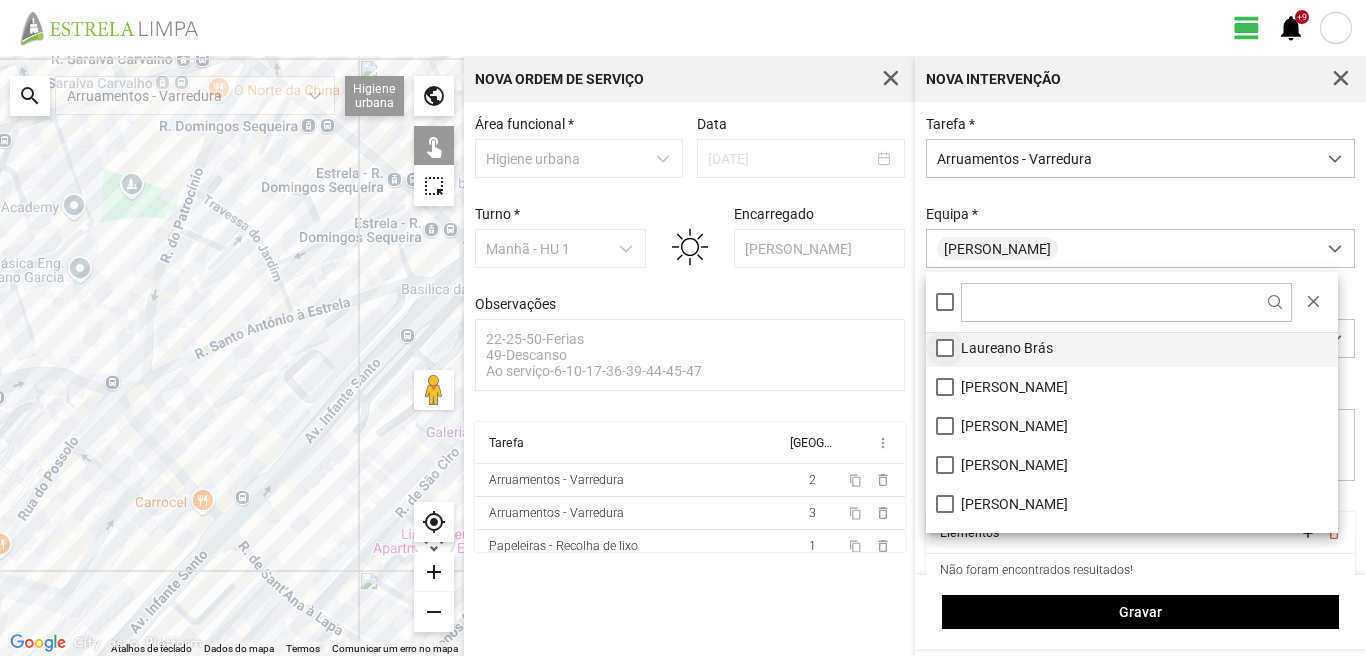 click on "Laureano Brás" at bounding box center [1132, 347] 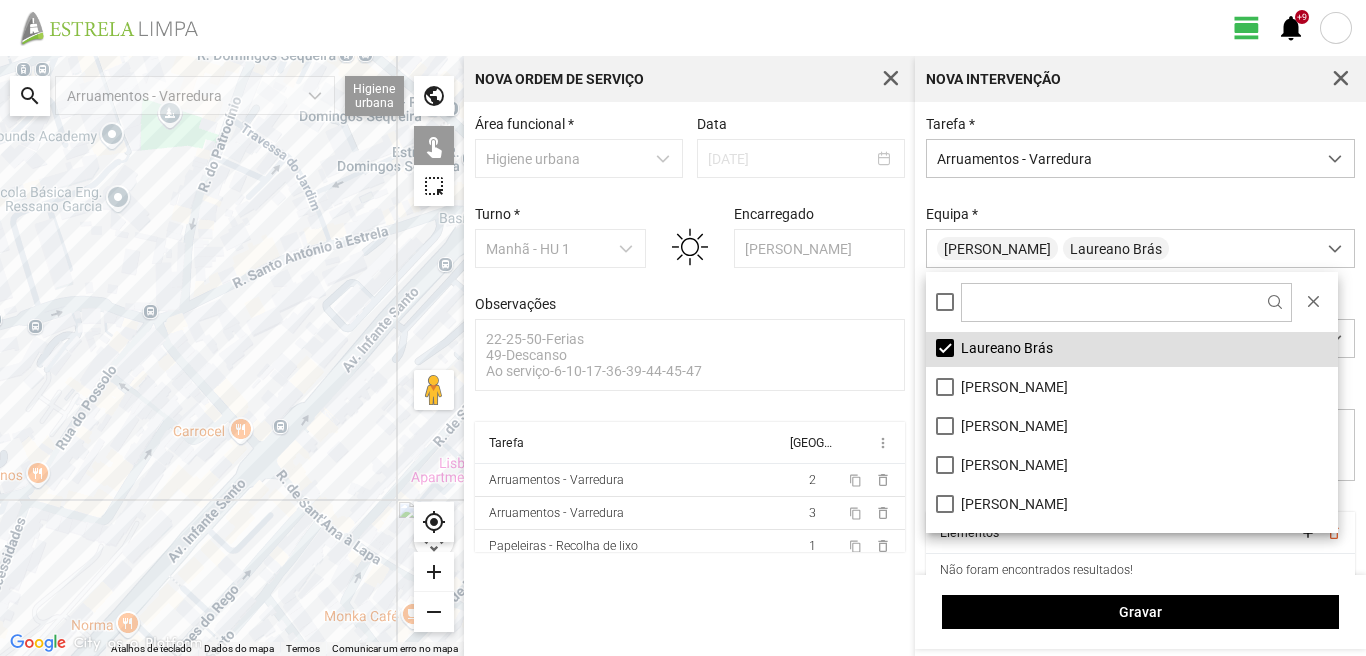 drag, startPoint x: 342, startPoint y: 496, endPoint x: 382, endPoint y: 408, distance: 96.66437 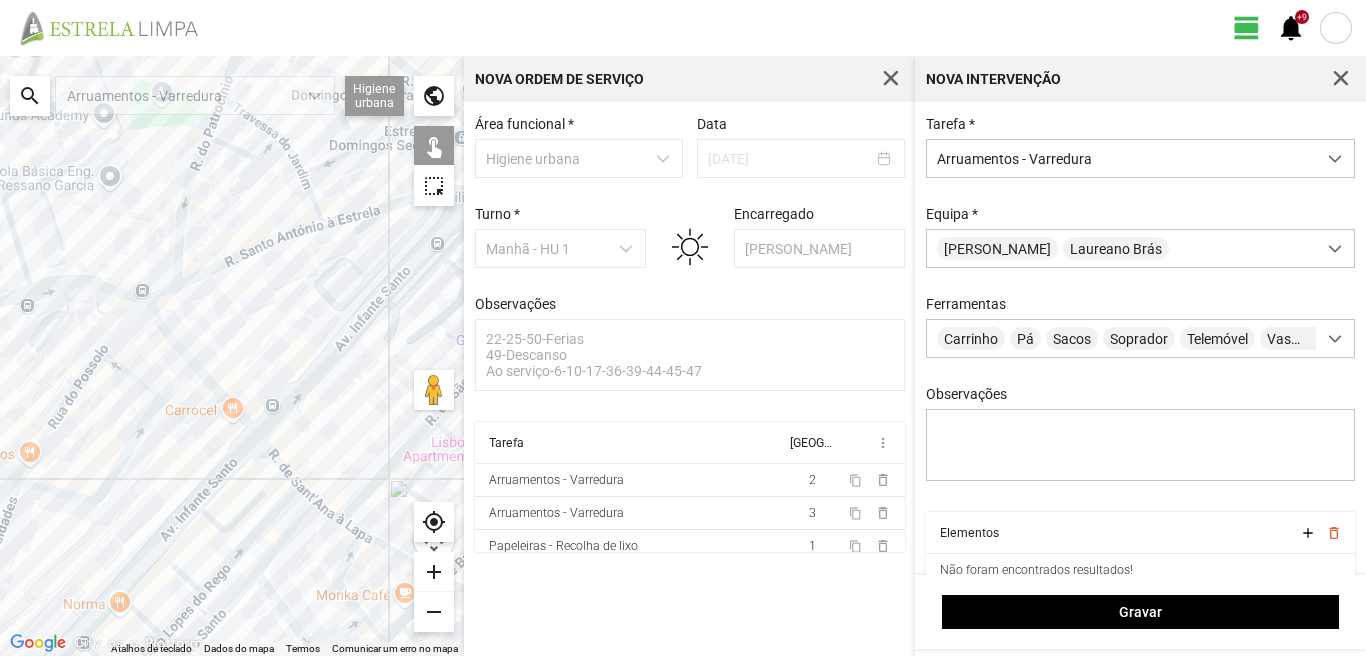 drag, startPoint x: 395, startPoint y: 453, endPoint x: 372, endPoint y: 388, distance: 68.94926 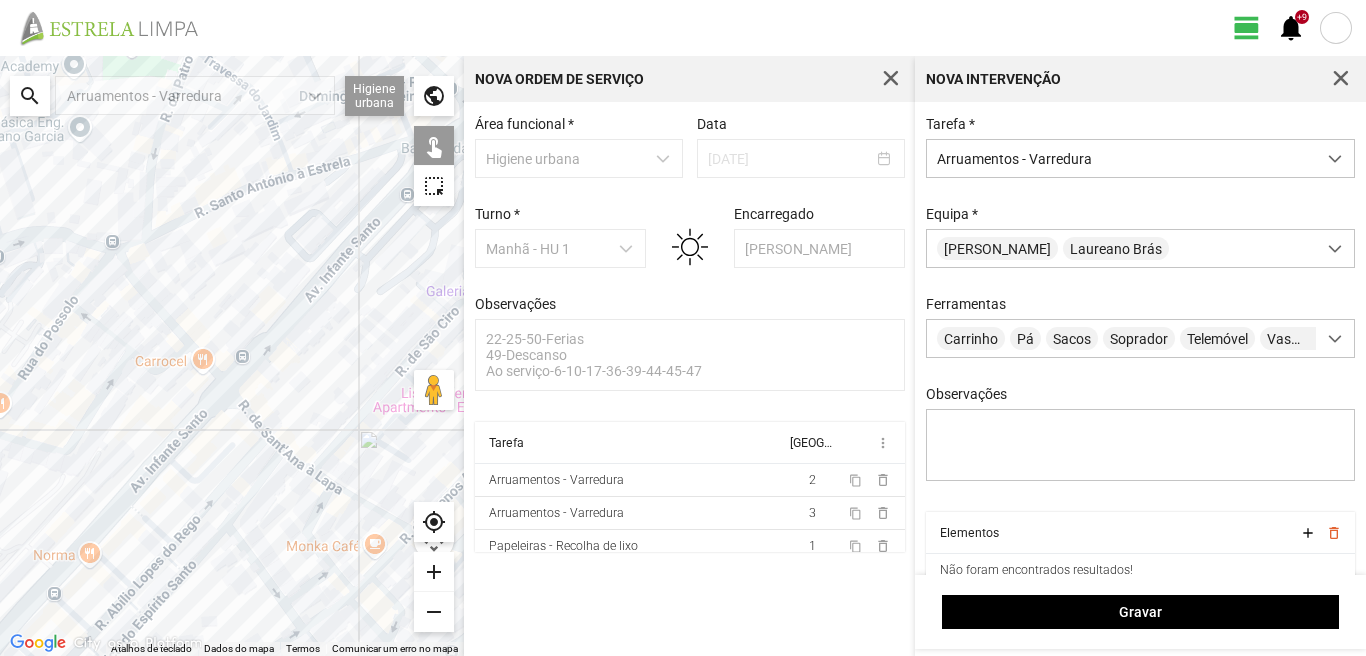 click on "Para navegar, prima as teclas de seta." 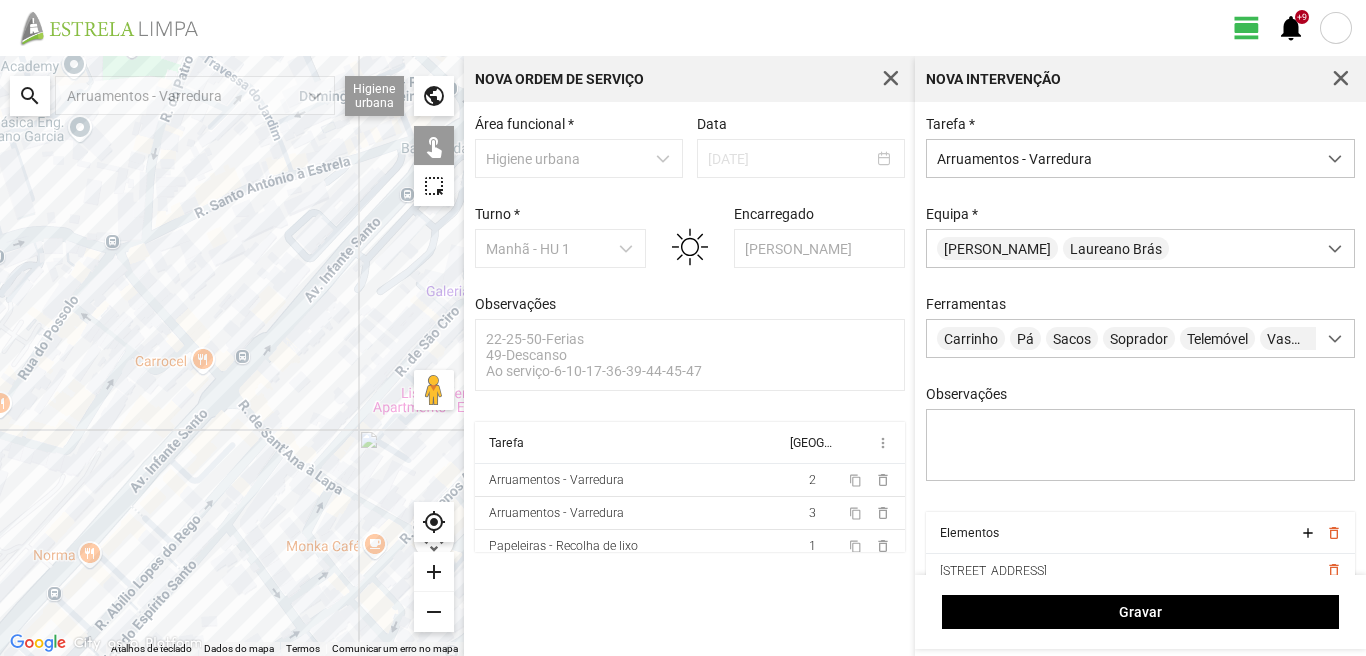click on "Para navegar, prima as teclas de seta." 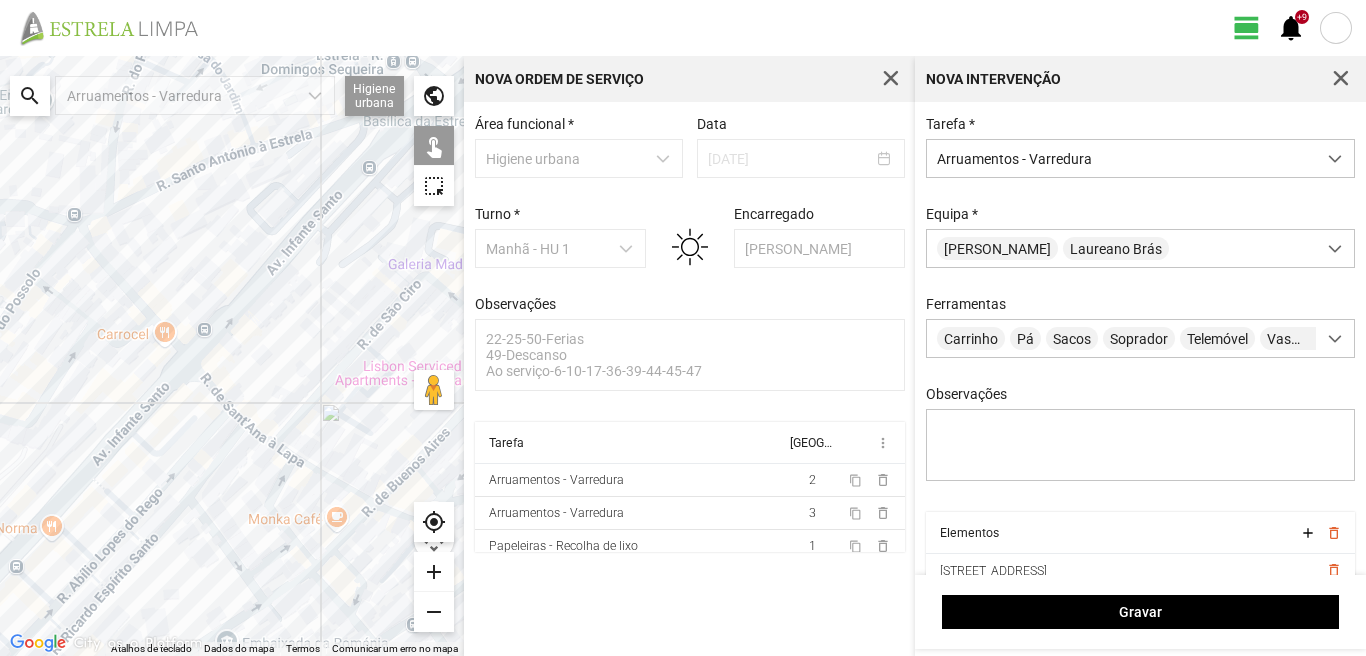 drag, startPoint x: 343, startPoint y: 549, endPoint x: 243, endPoint y: 488, distance: 117.13667 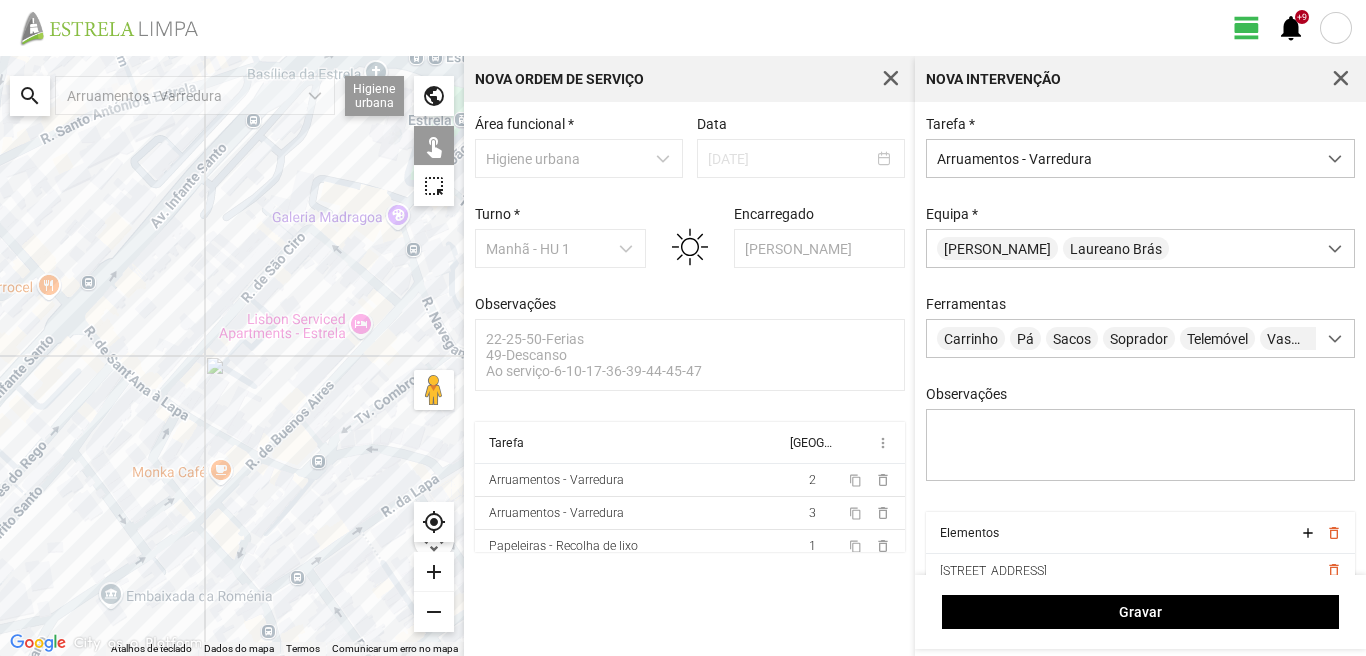 click on "Para navegar, prima as teclas de seta." 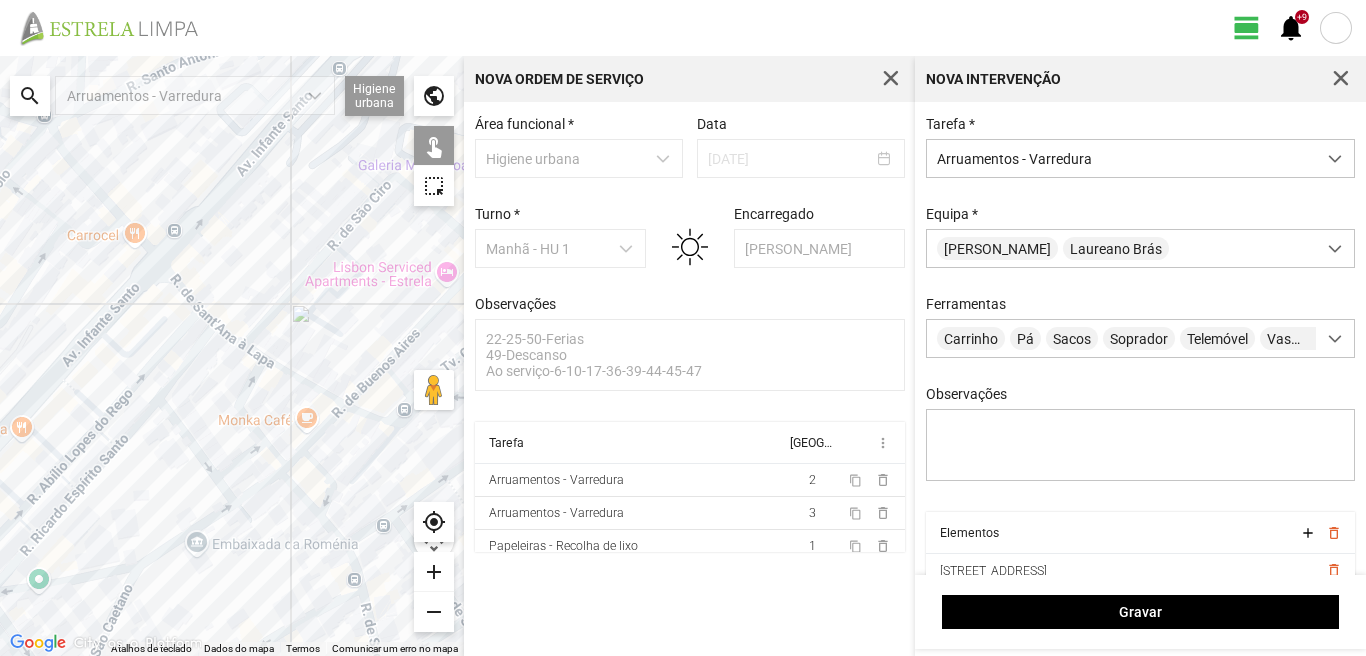 drag, startPoint x: 196, startPoint y: 388, endPoint x: 354, endPoint y: 308, distance: 177.09885 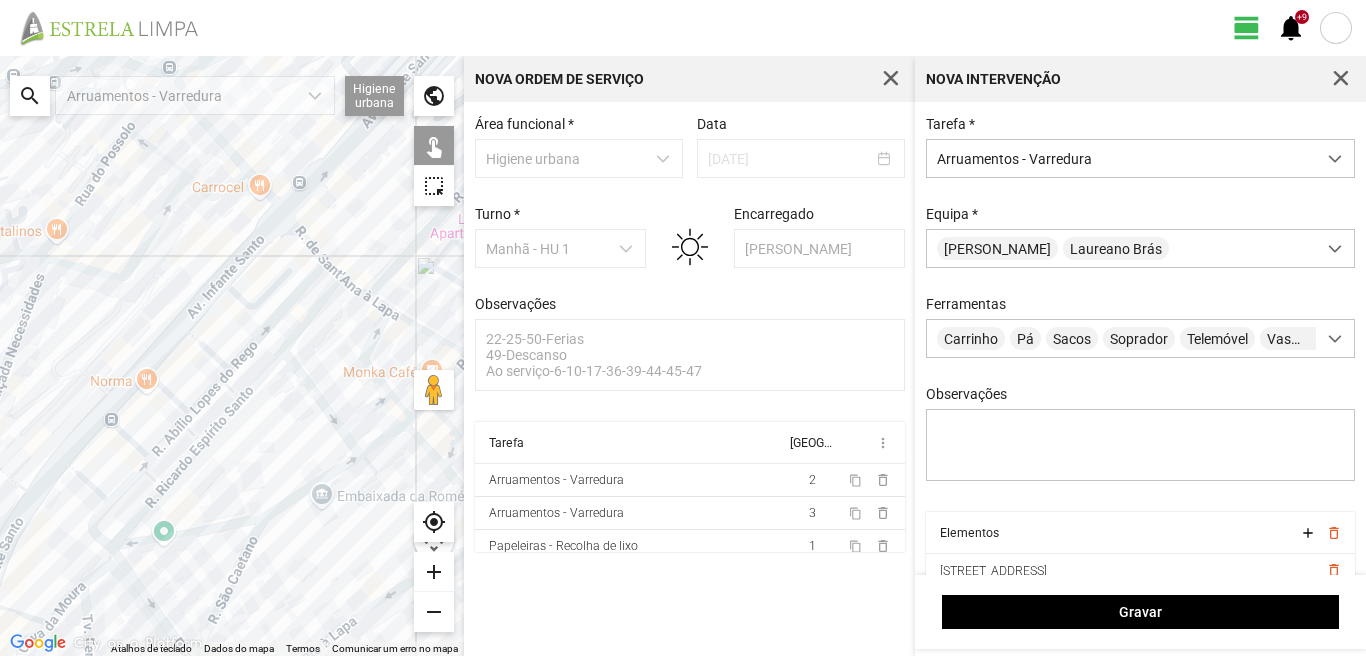 click on "Para navegar, prima as teclas de seta." 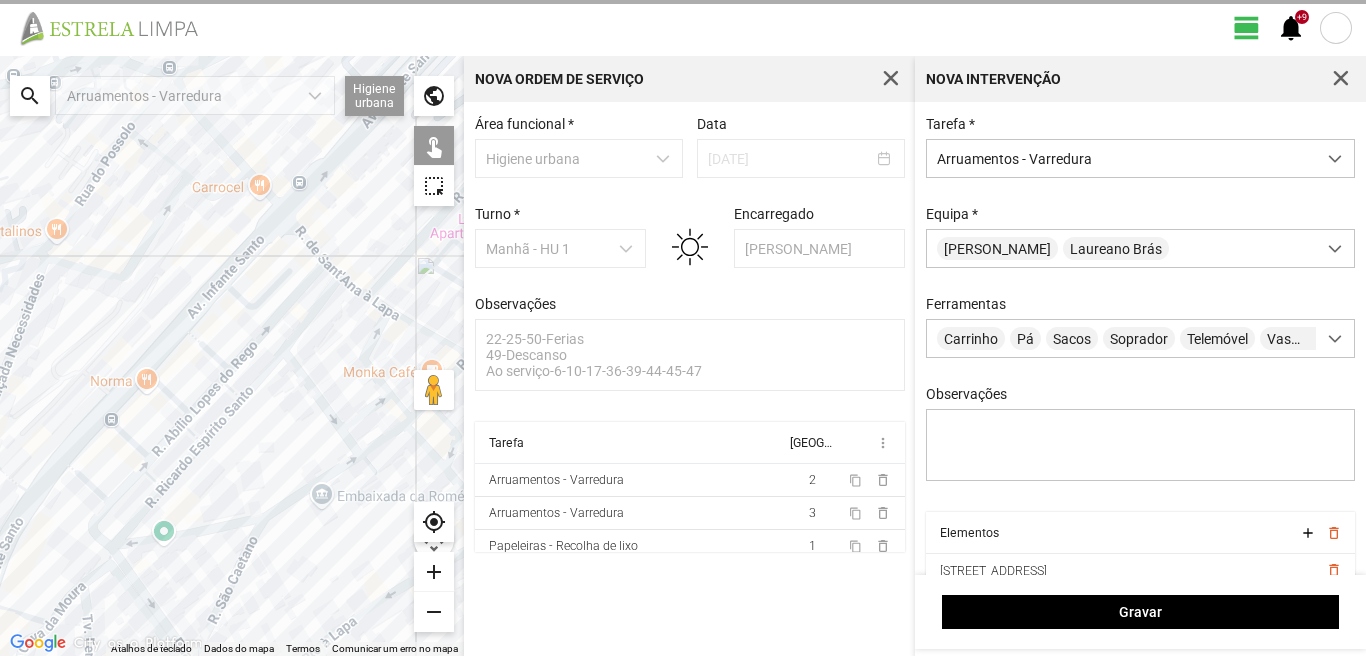 click on "Para navegar, prima as teclas de seta." 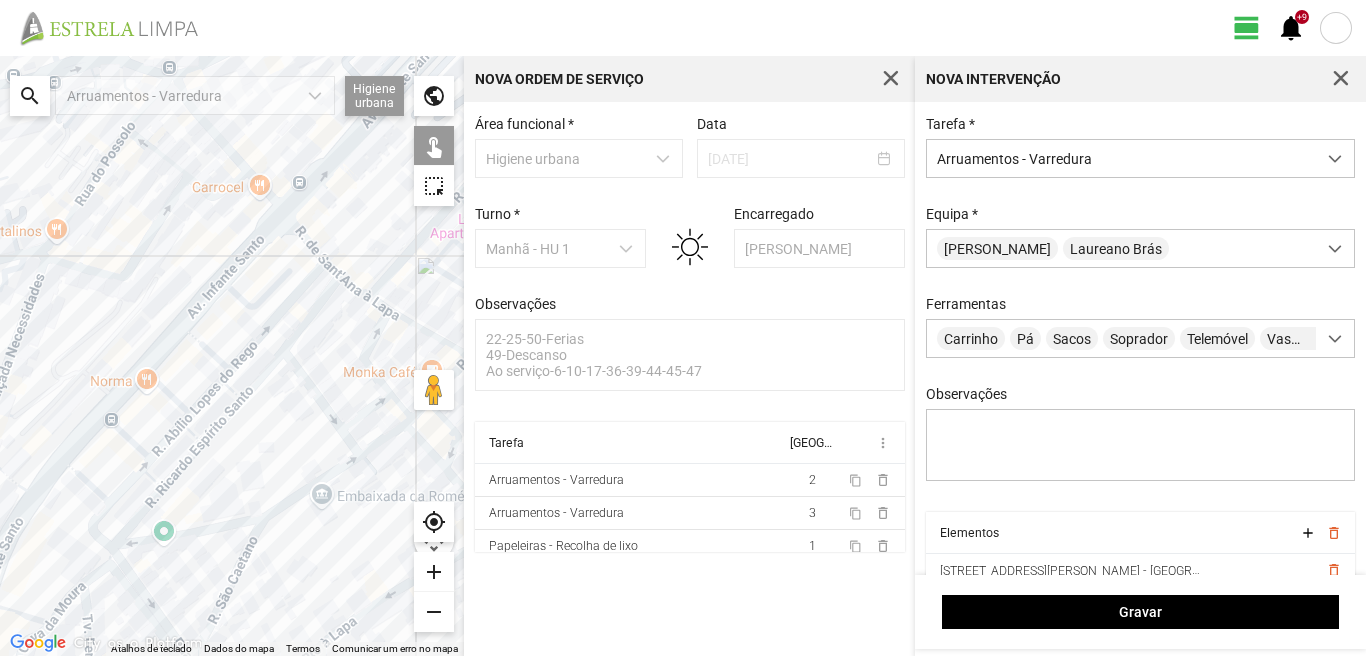 click on "Para navegar, prima as teclas de seta." 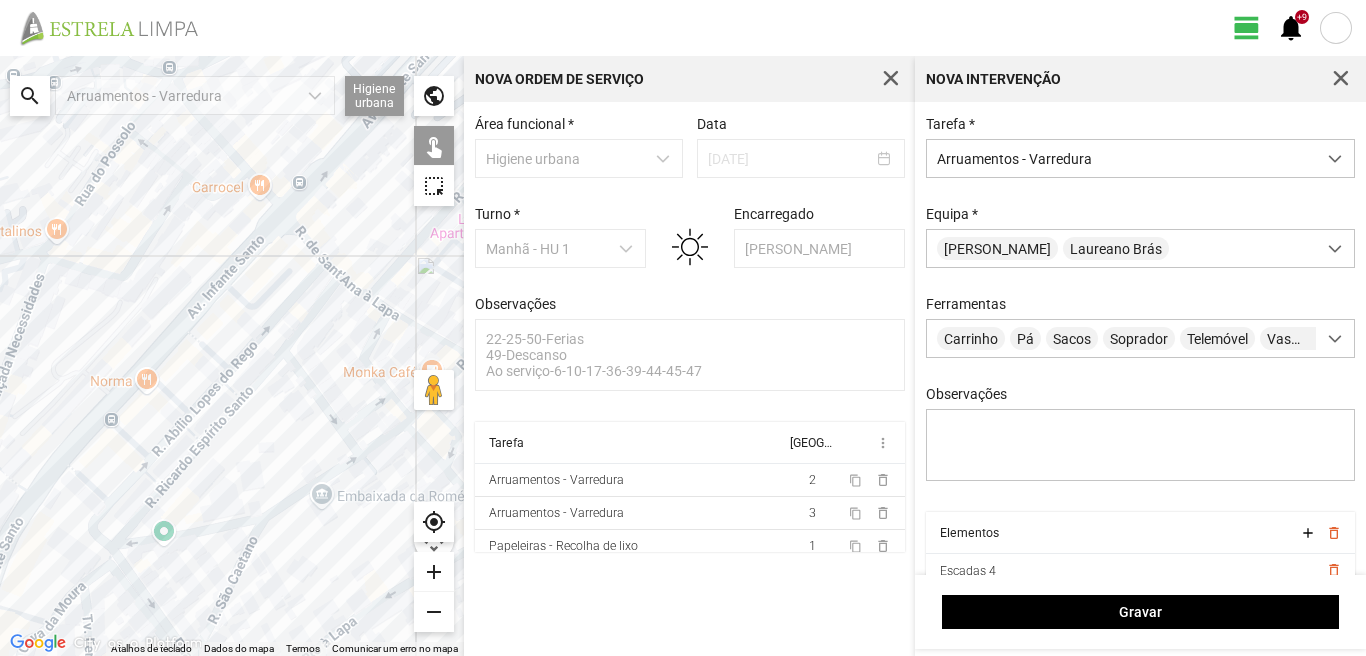 click on "Para navegar, prima as teclas de seta." 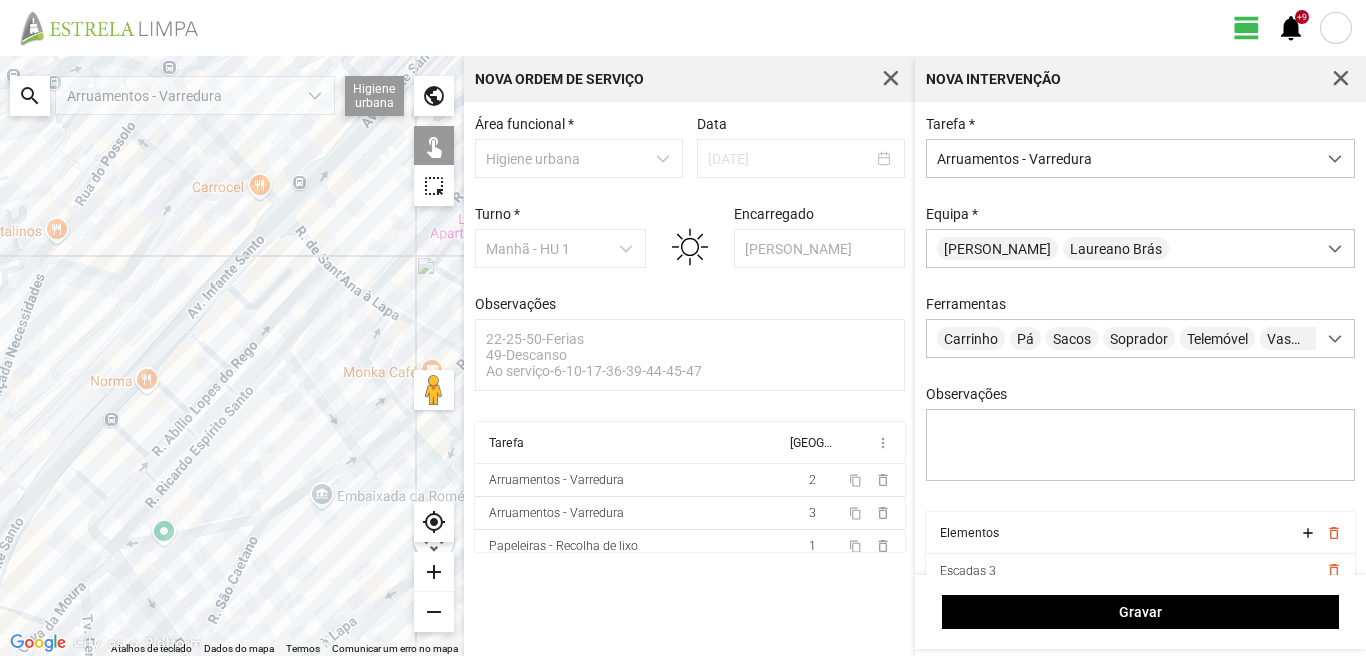 click on "Para navegar, prima as teclas de seta." 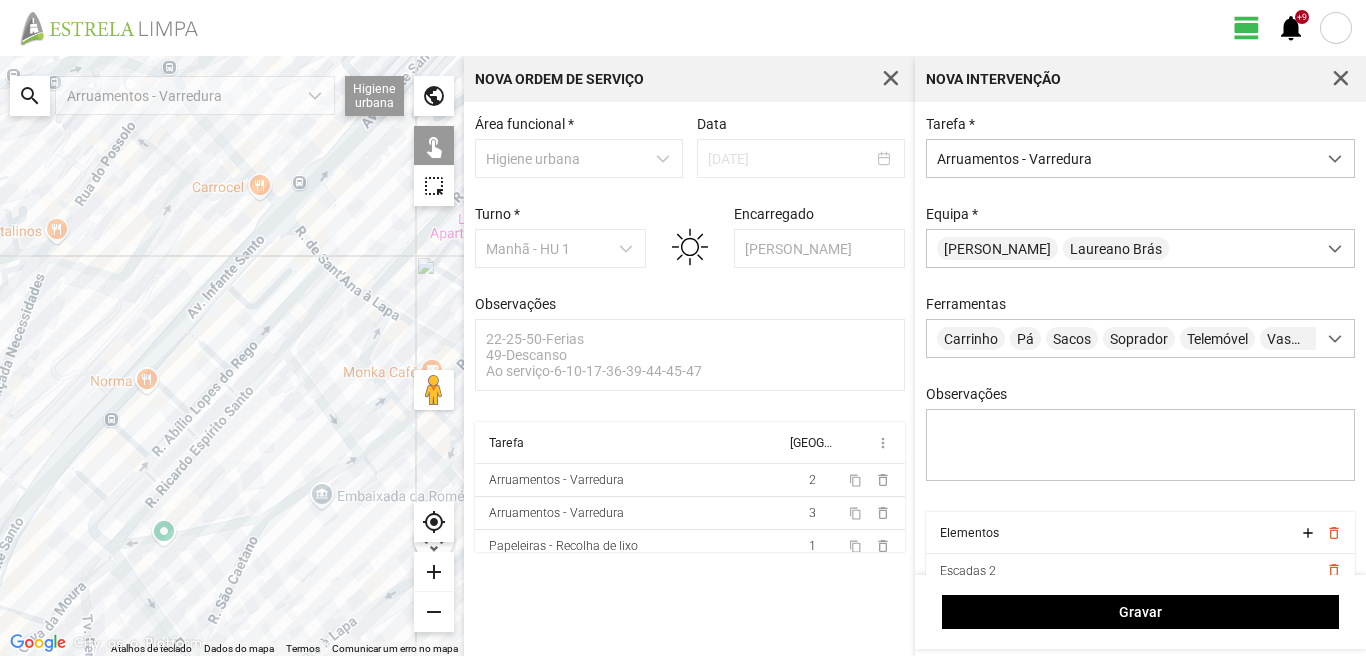 click on "Para navegar, prima as teclas de seta." 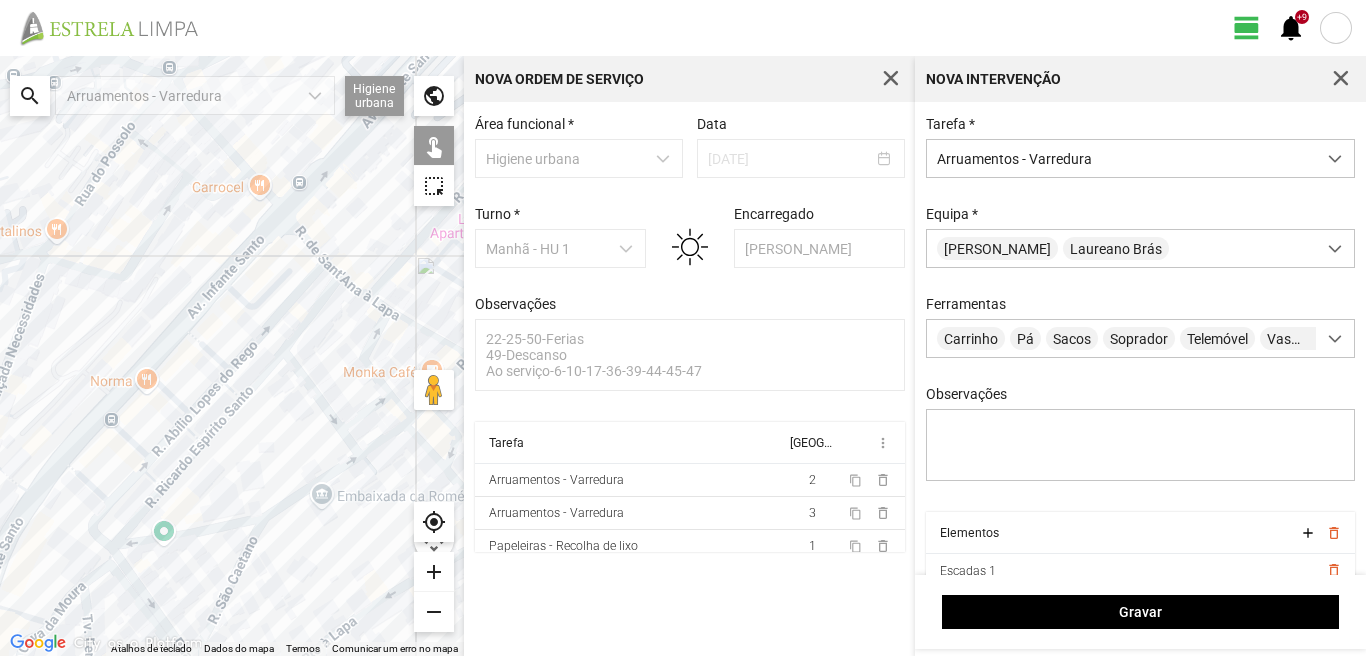 click on "Para navegar, prima as teclas de seta." 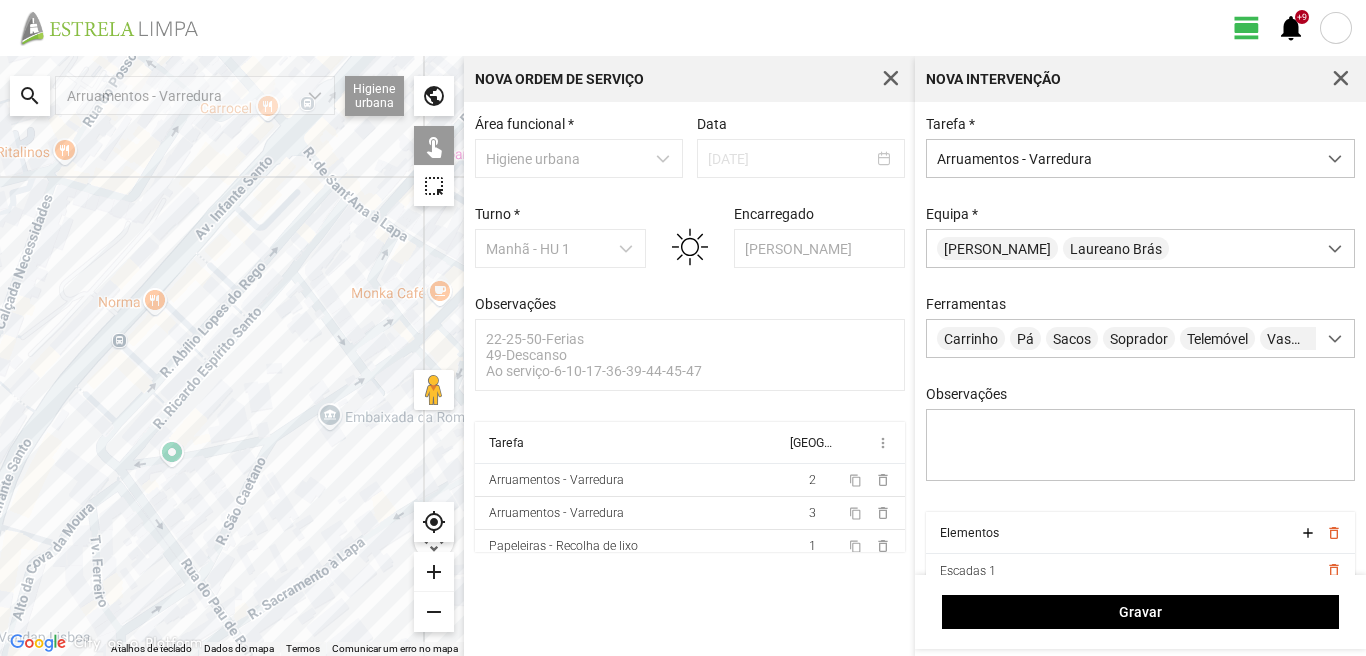 drag, startPoint x: 128, startPoint y: 539, endPoint x: 129, endPoint y: 472, distance: 67.00746 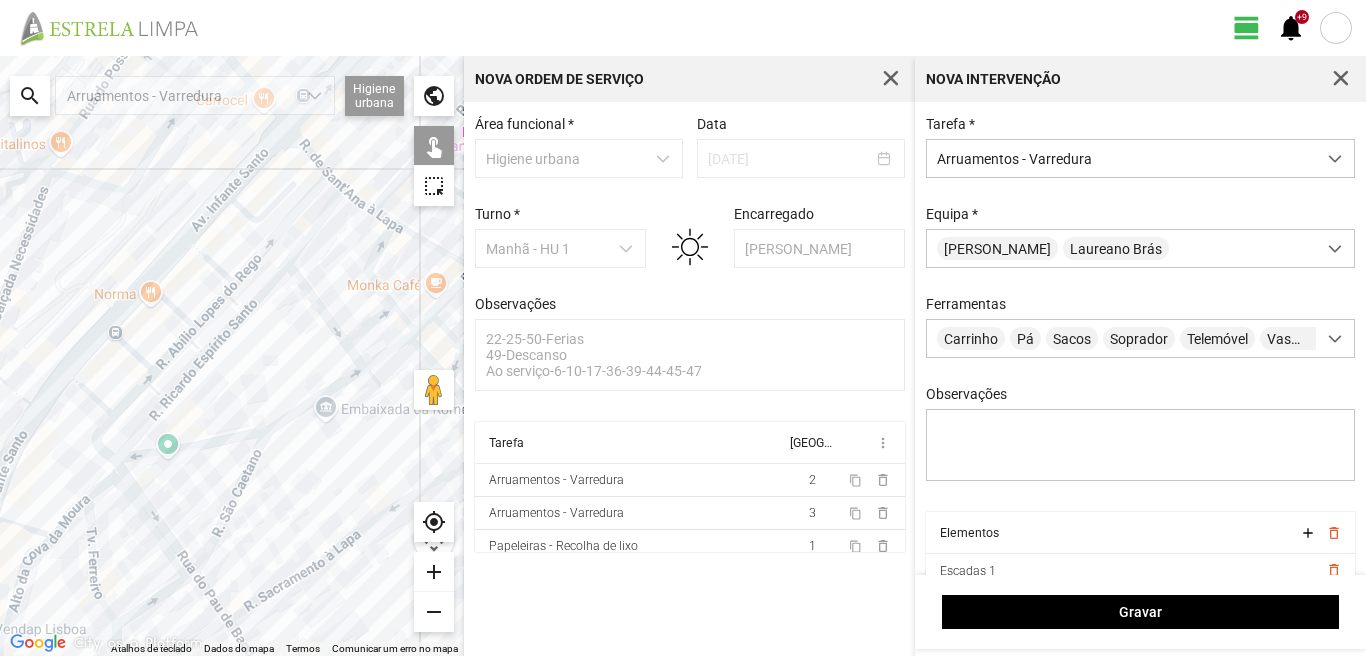 click on "Para navegar, prima as teclas de seta." 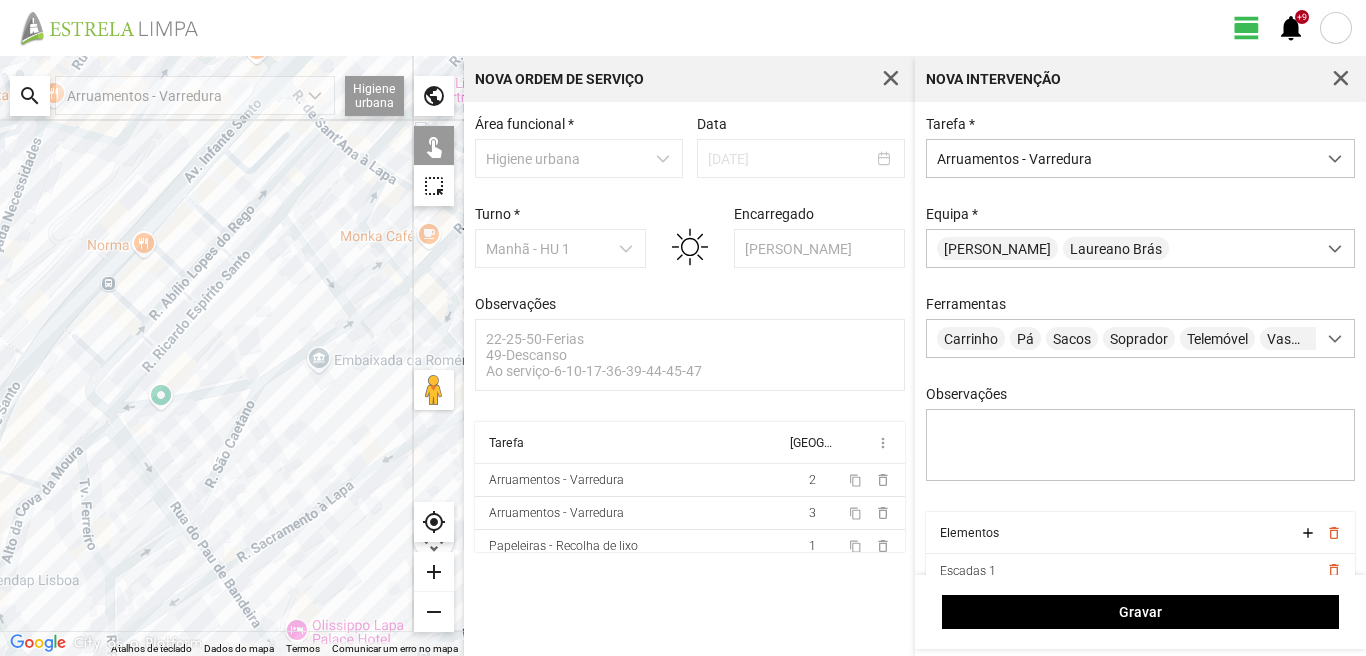 drag, startPoint x: 208, startPoint y: 598, endPoint x: 175, endPoint y: 486, distance: 116.76044 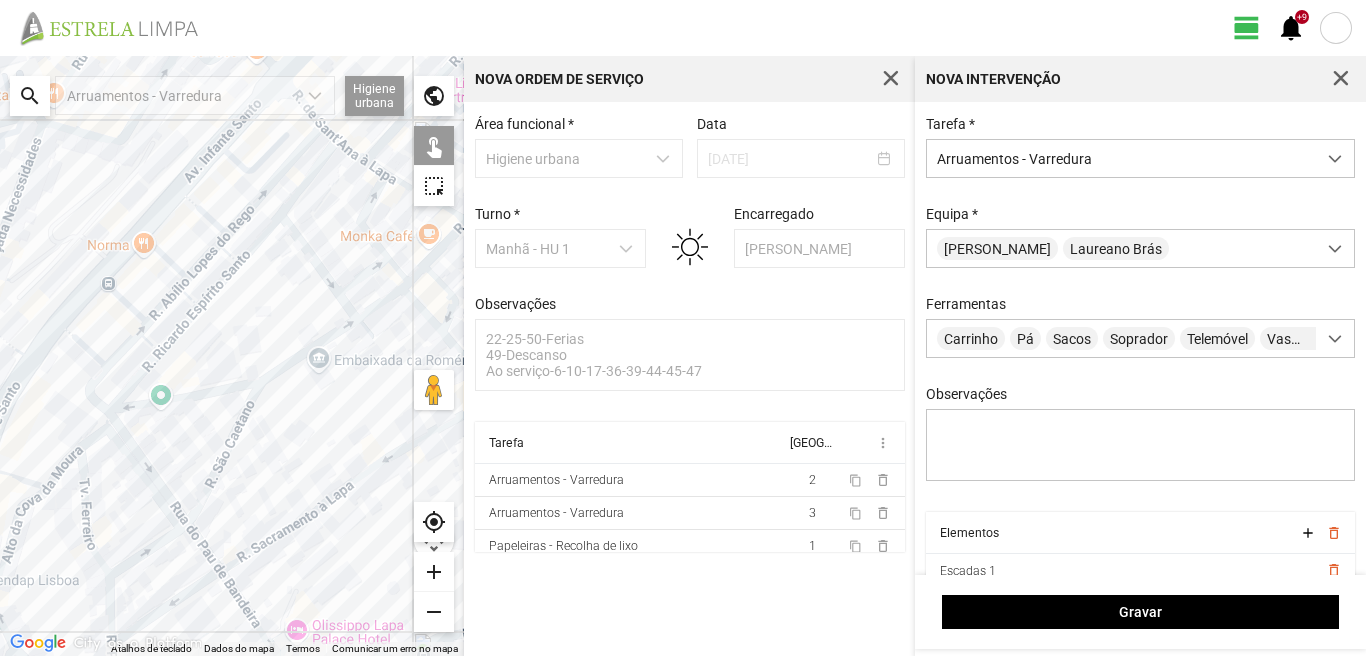 click on "Para navegar, prima as teclas de seta." 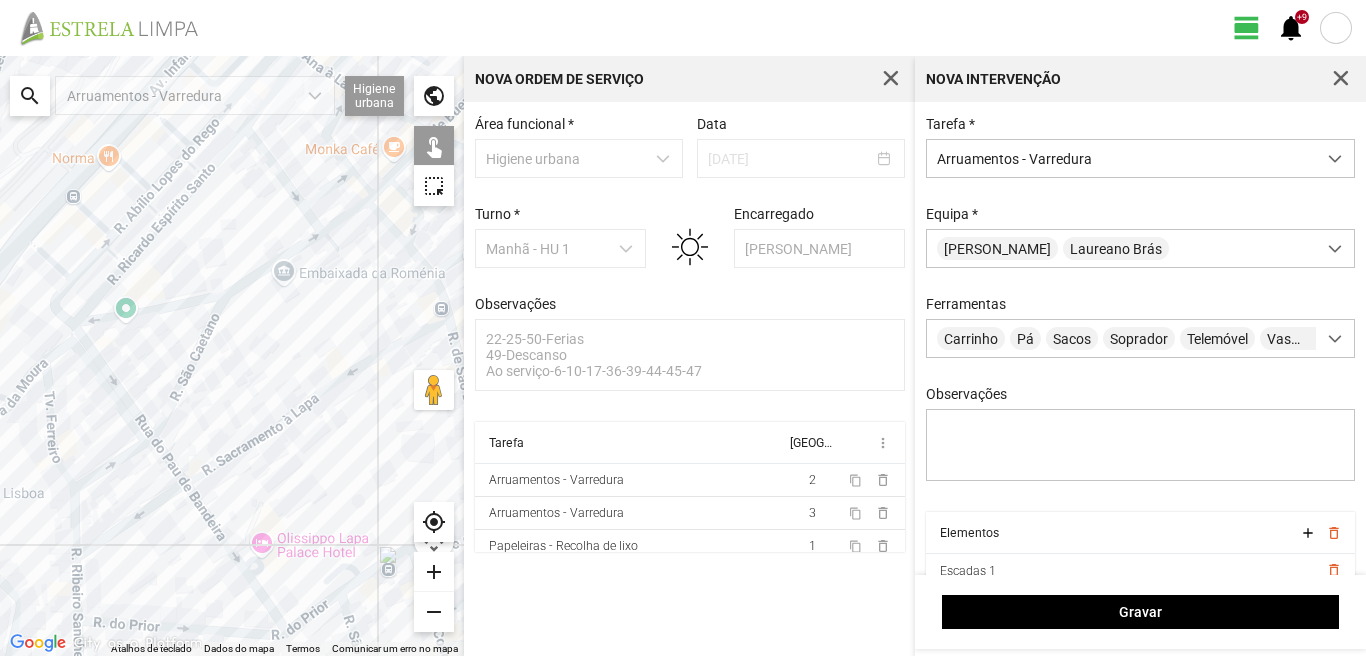 click on "Para navegar, prima as teclas de seta." 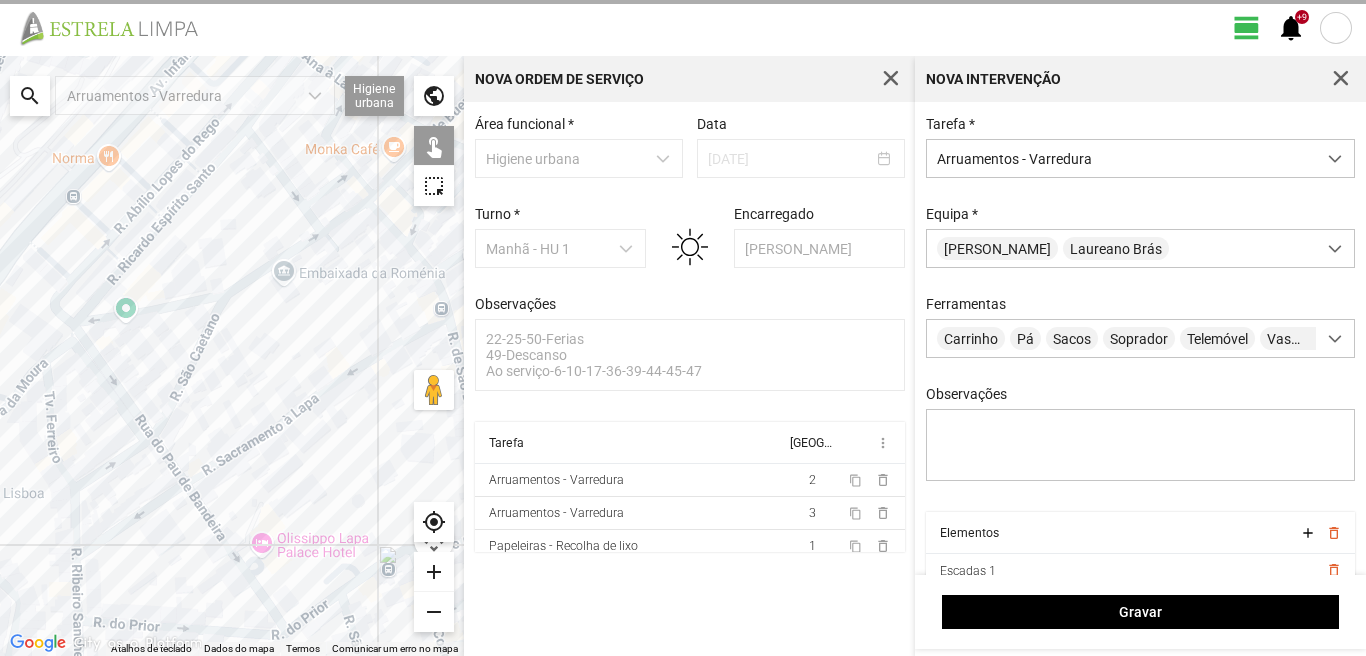 click on "Para navegar, prima as teclas de seta." 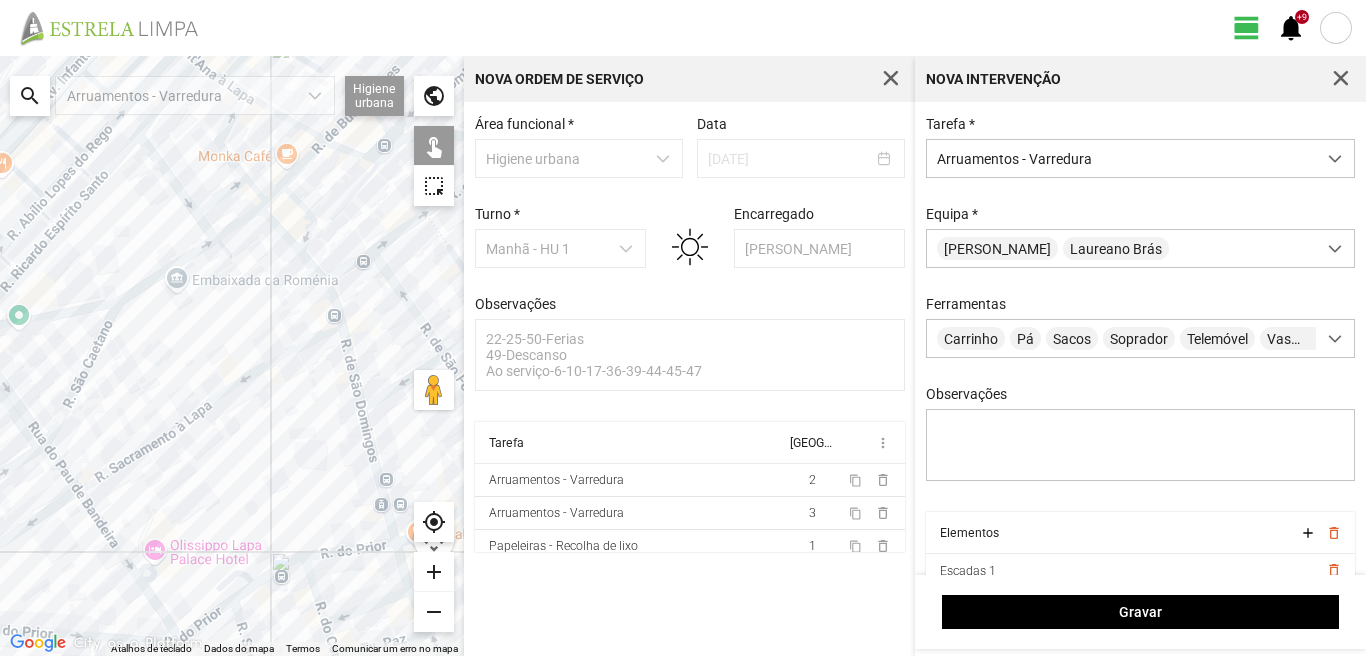 drag, startPoint x: 413, startPoint y: 392, endPoint x: 299, endPoint y: 389, distance: 114.03947 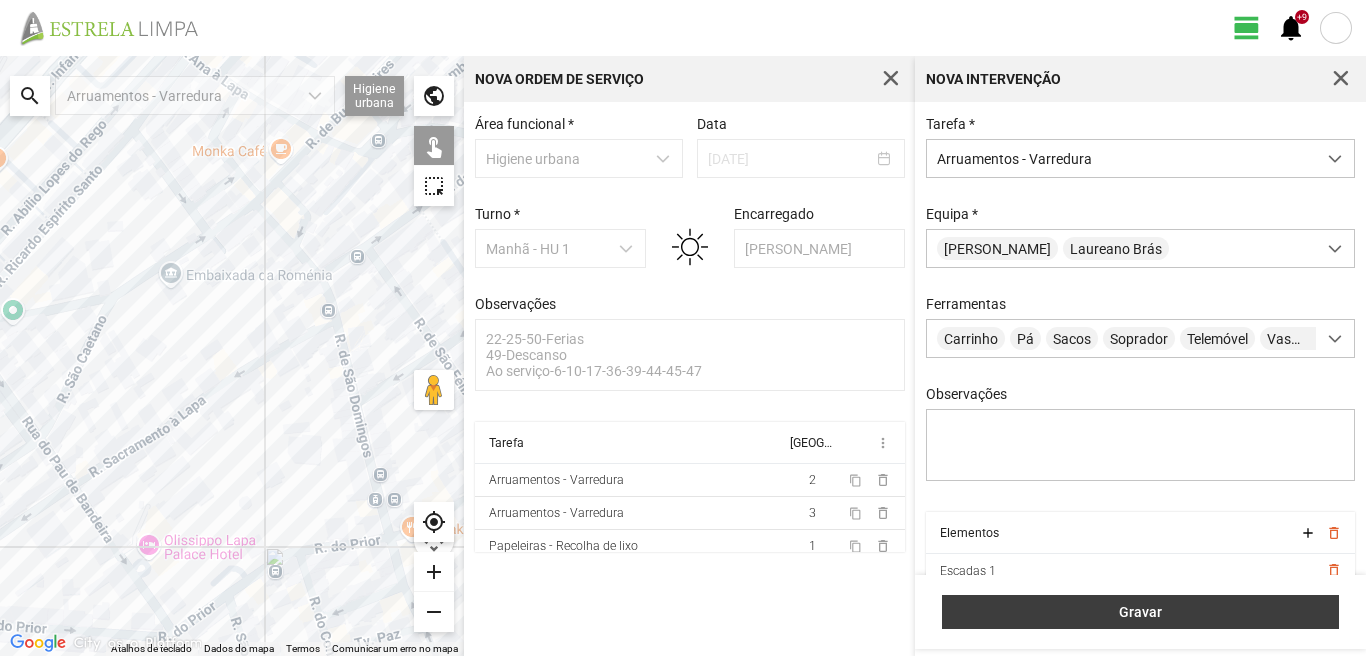 click on "Gravar" at bounding box center [1141, 612] 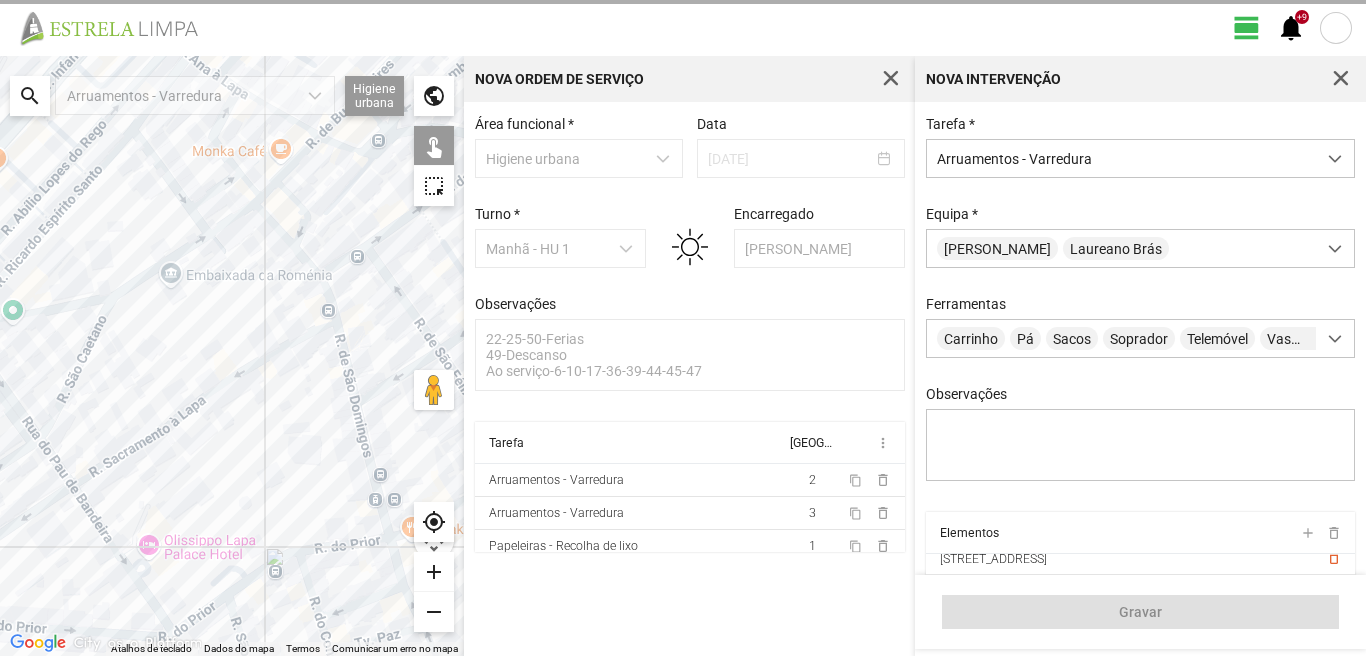 scroll, scrollTop: 700, scrollLeft: 0, axis: vertical 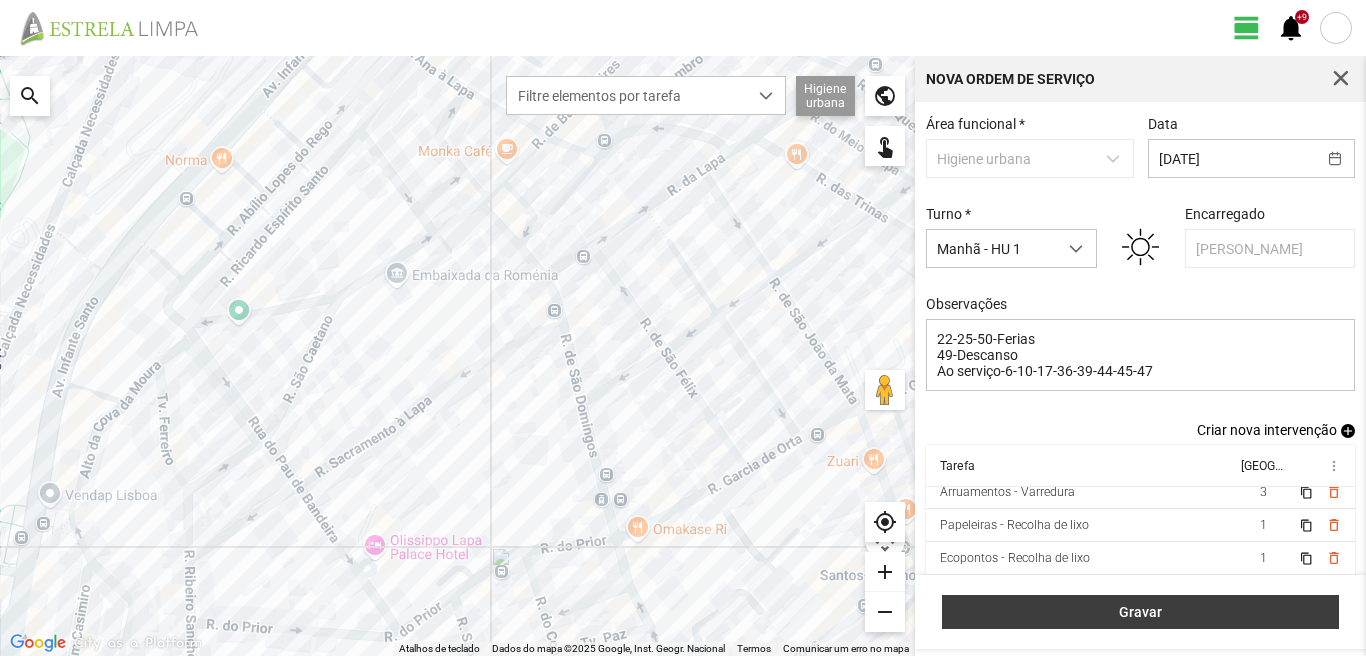 click on "Gravar" at bounding box center (1141, 612) 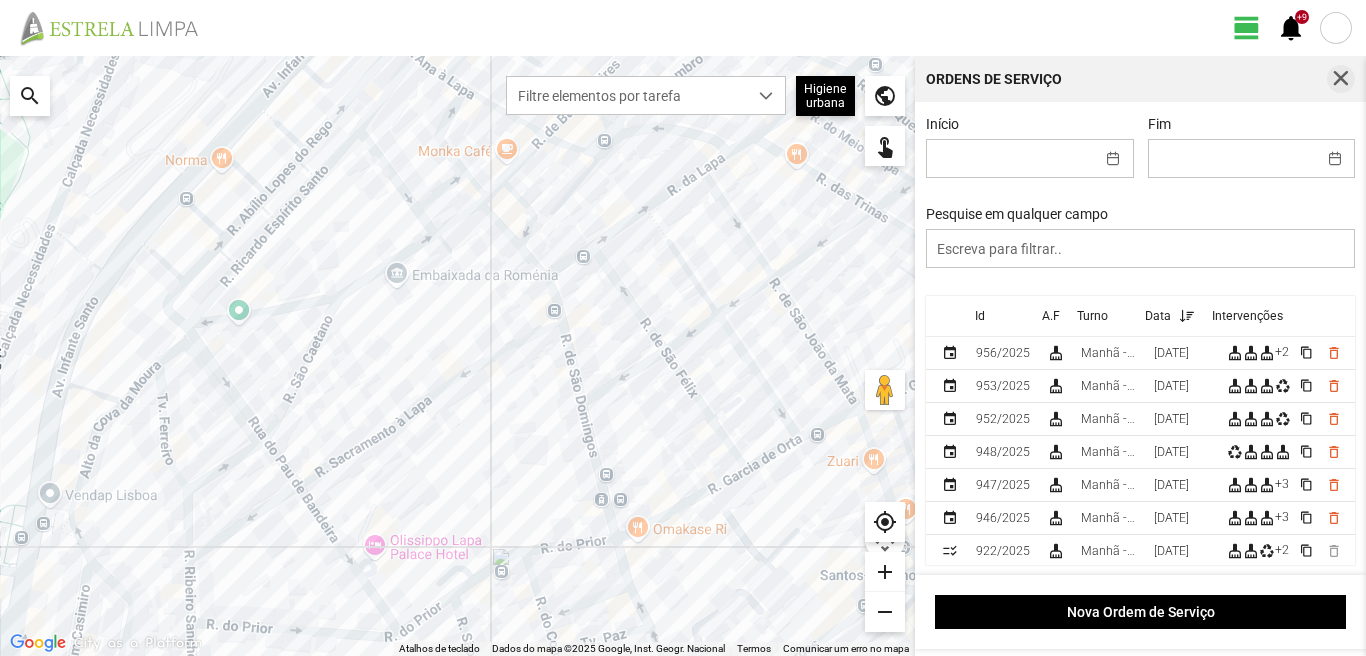 click at bounding box center [1341, 79] 